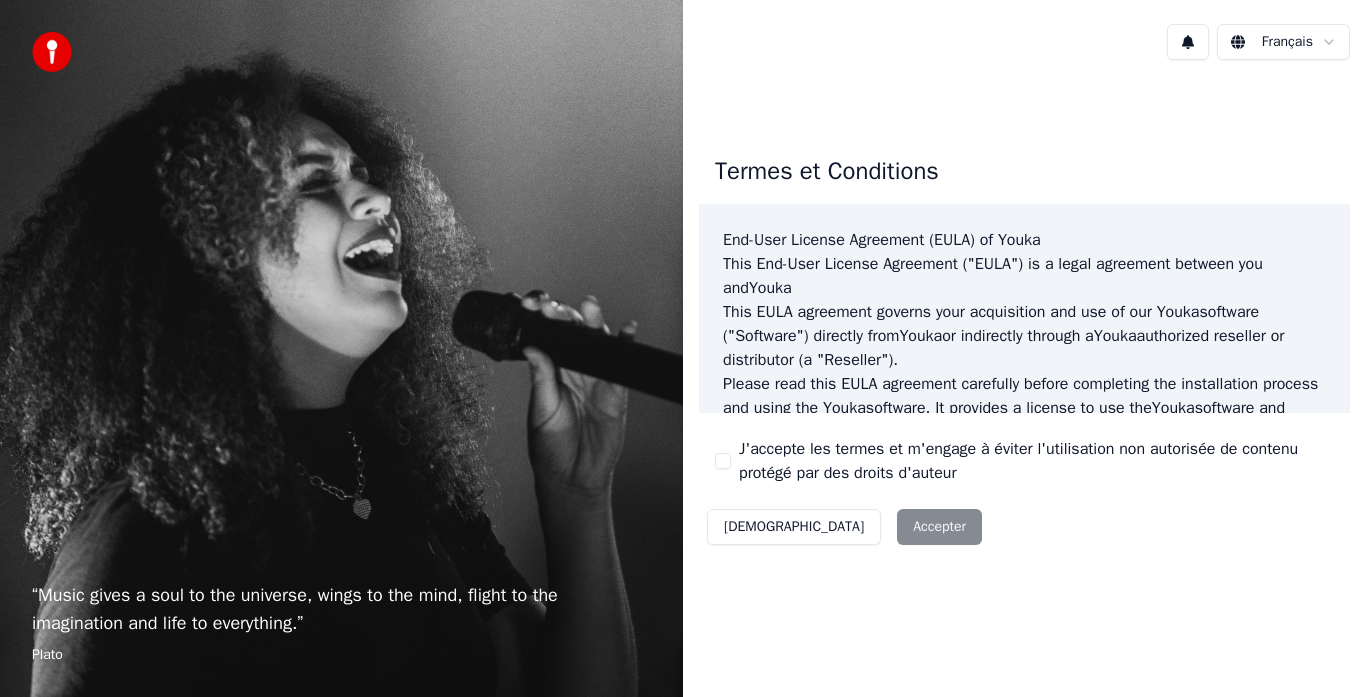 scroll, scrollTop: 0, scrollLeft: 0, axis: both 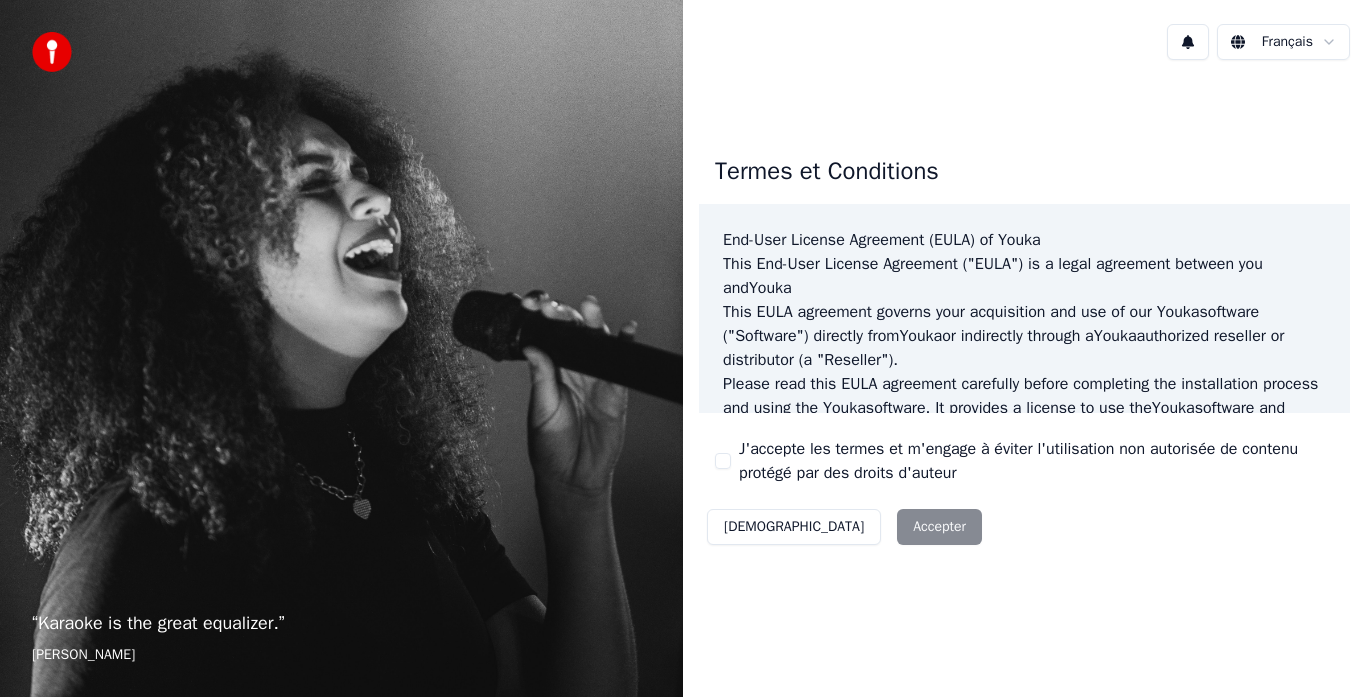 click on "Décliner Accepter" at bounding box center [844, 527] 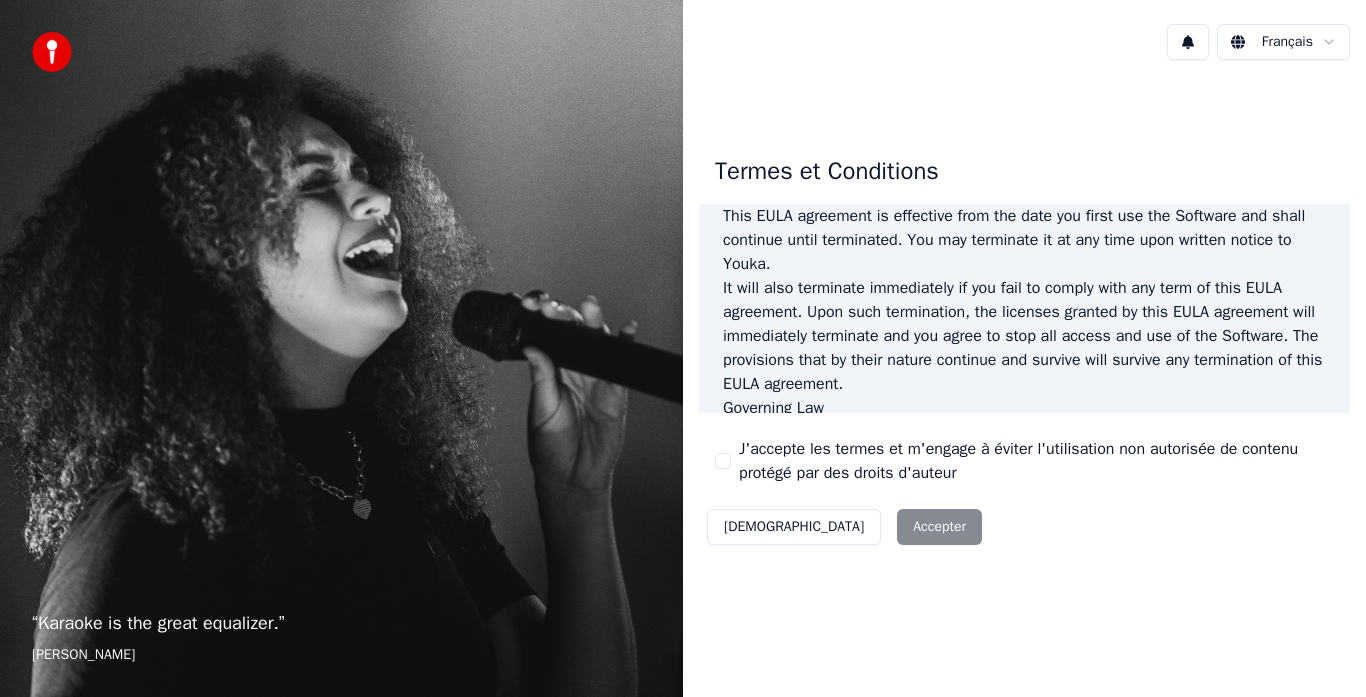 scroll, scrollTop: 1375, scrollLeft: 0, axis: vertical 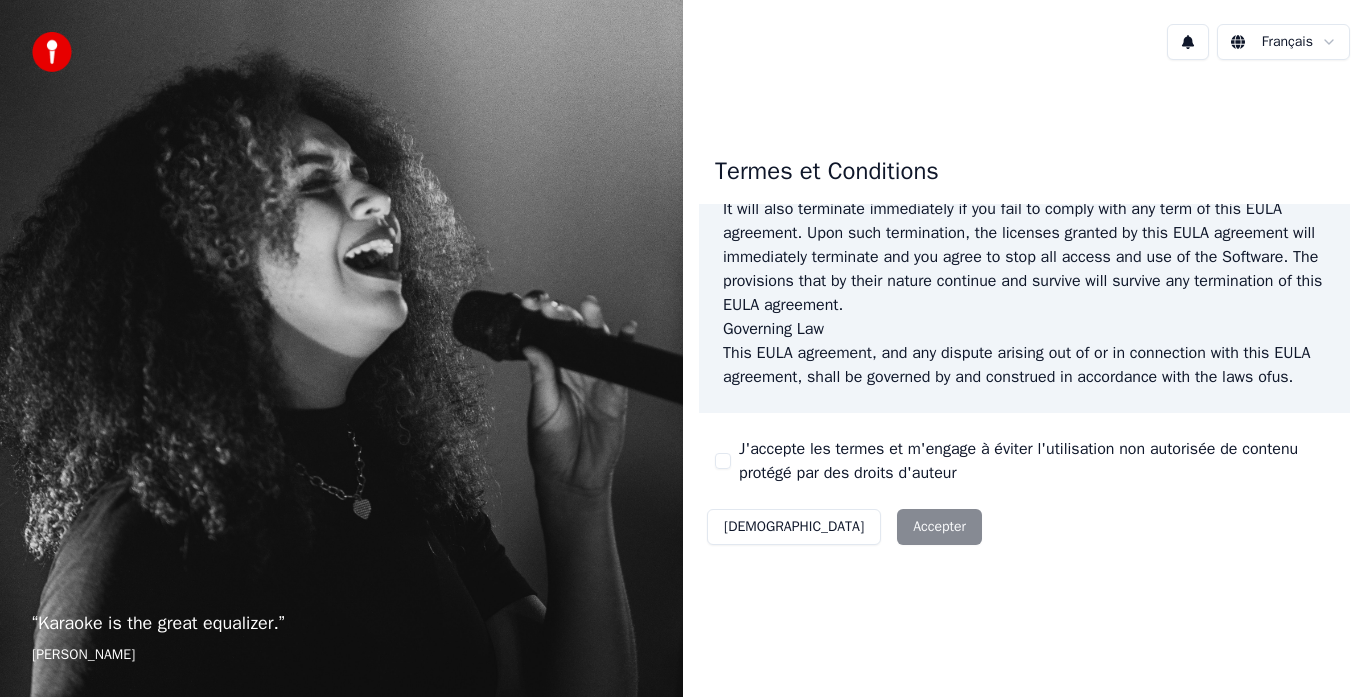 click on "J'accepte les termes et m'engage à éviter l'utilisation non autorisée de contenu protégé par des droits d'auteur" at bounding box center (723, 461) 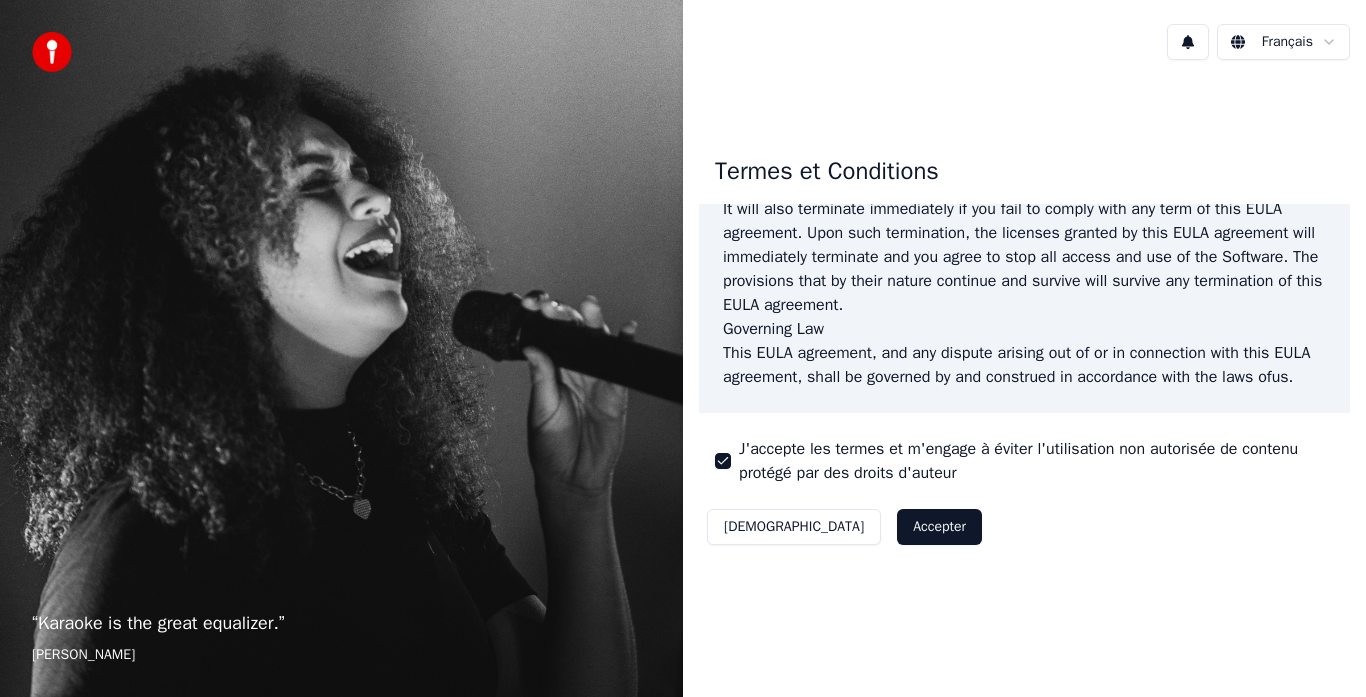 click on "Décliner Accepter" at bounding box center [844, 527] 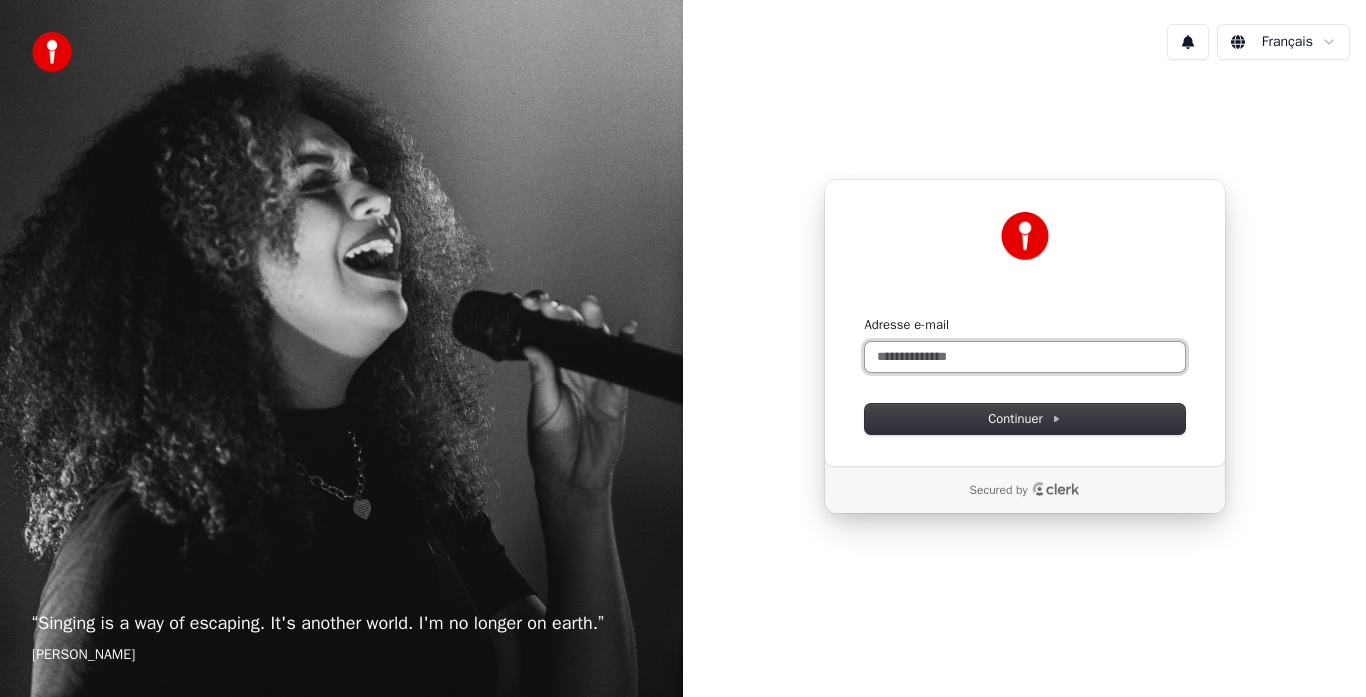 click on "Adresse e-mail" at bounding box center (1025, 357) 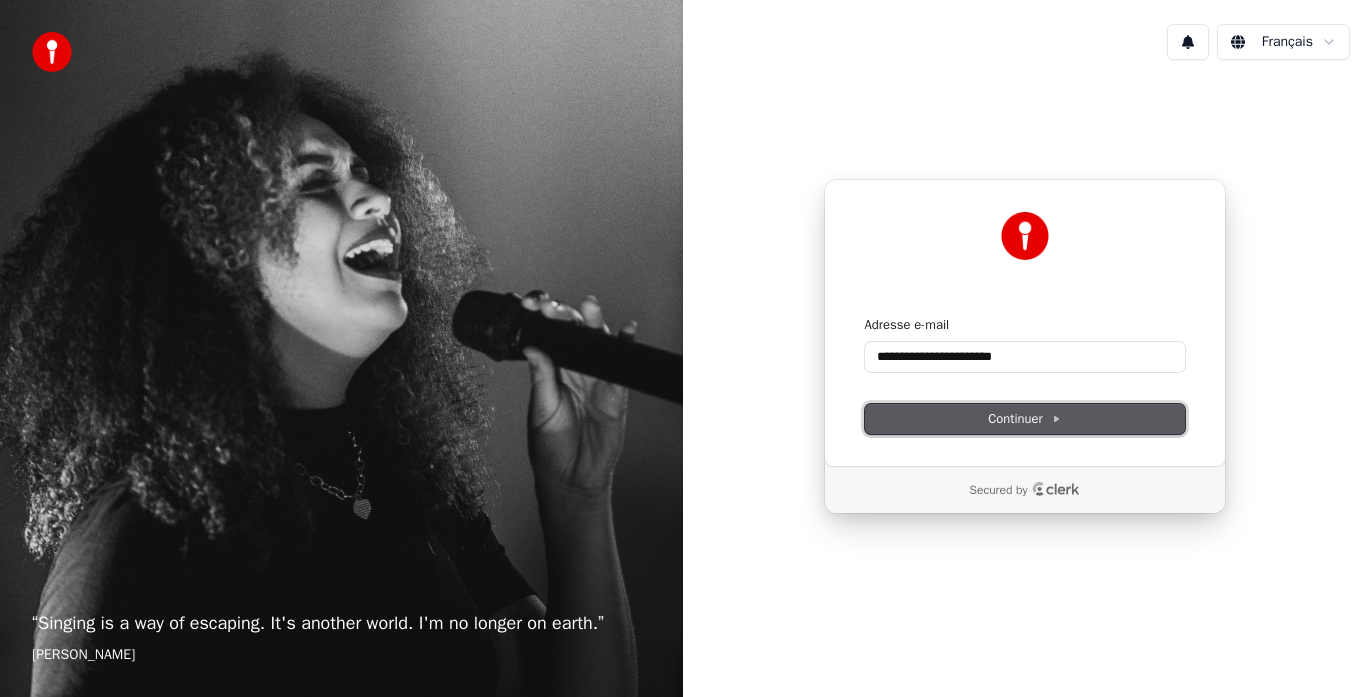 click on "Continuer" at bounding box center [1025, 419] 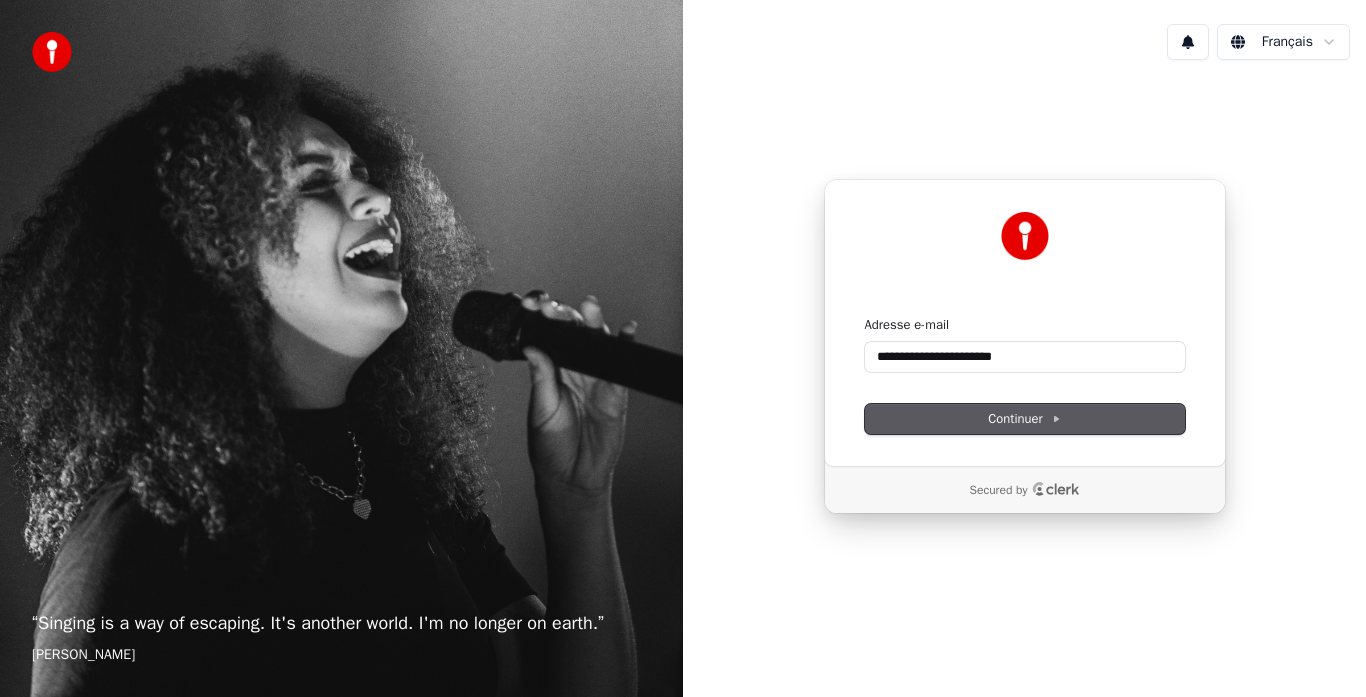 type on "**********" 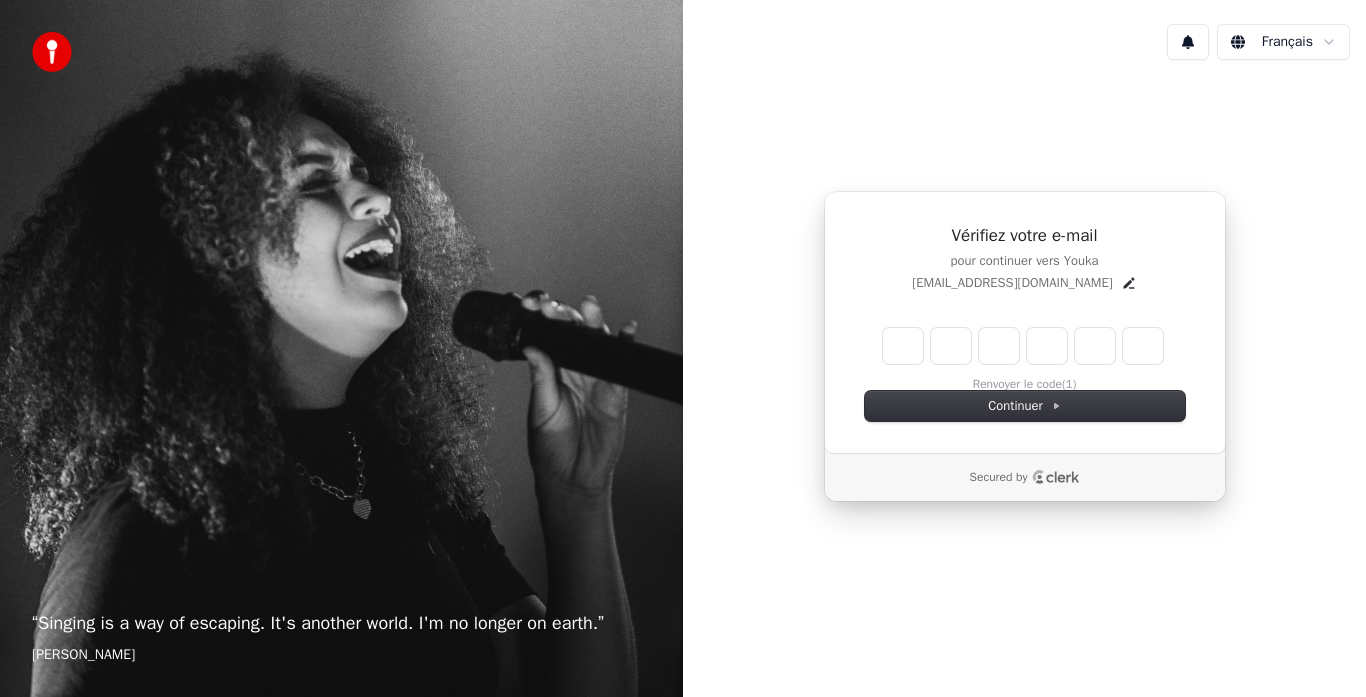 type on "*" 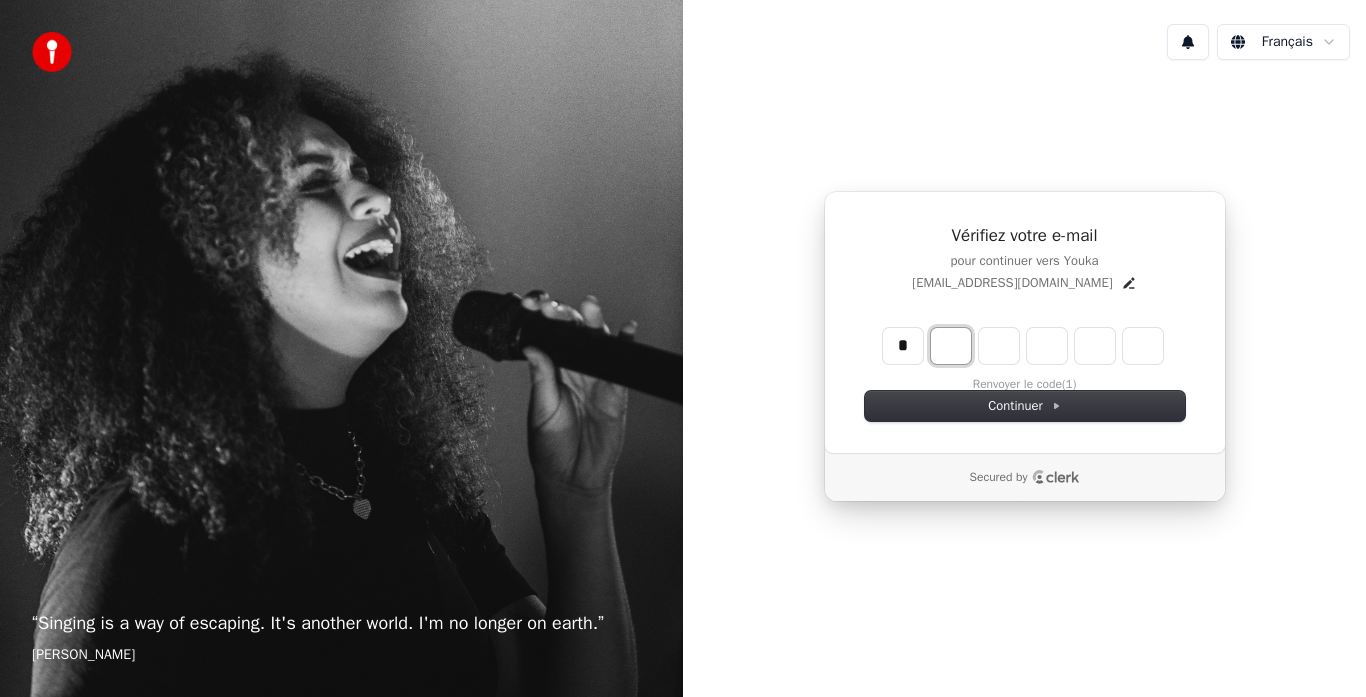 type on "*" 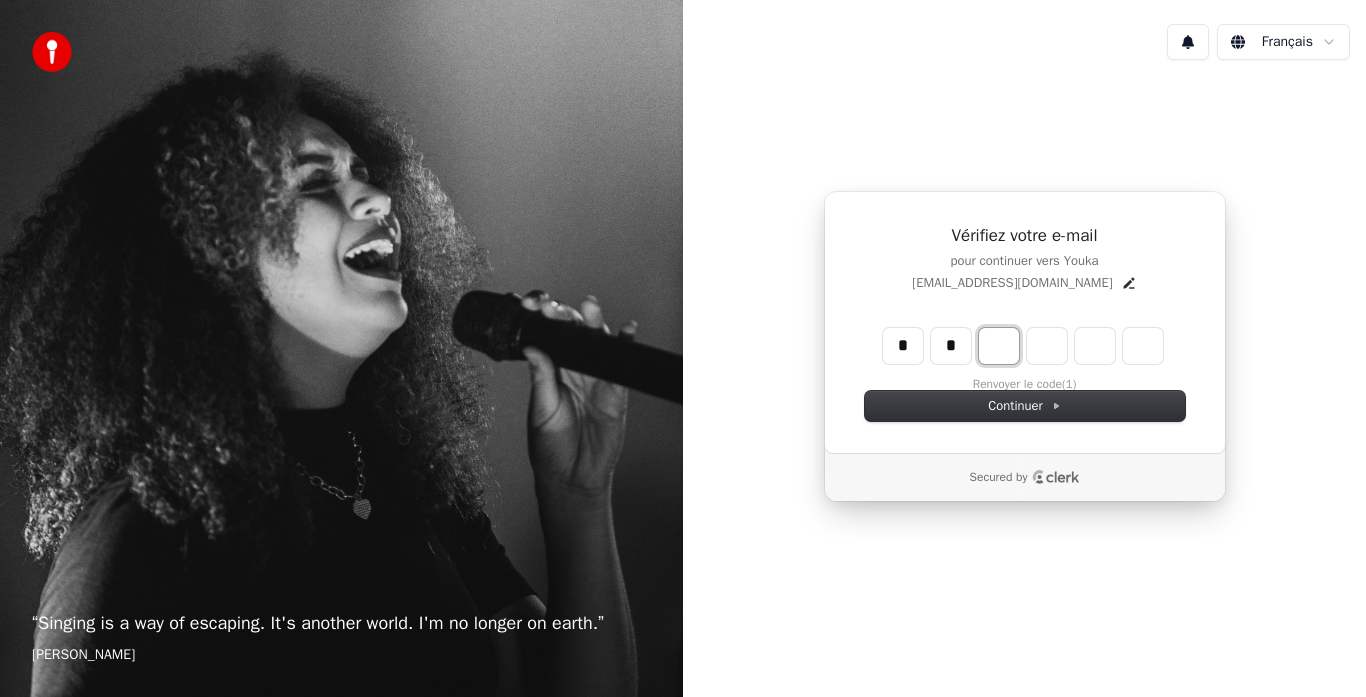 type on "**" 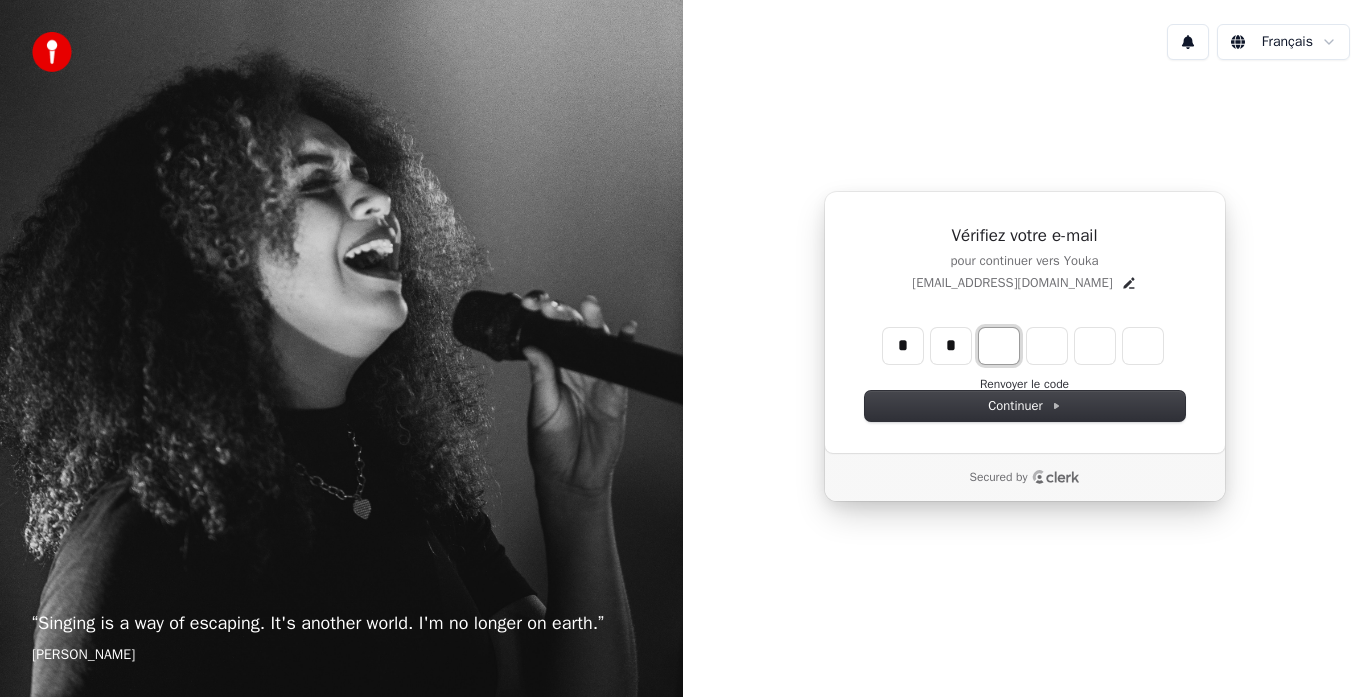type on "*" 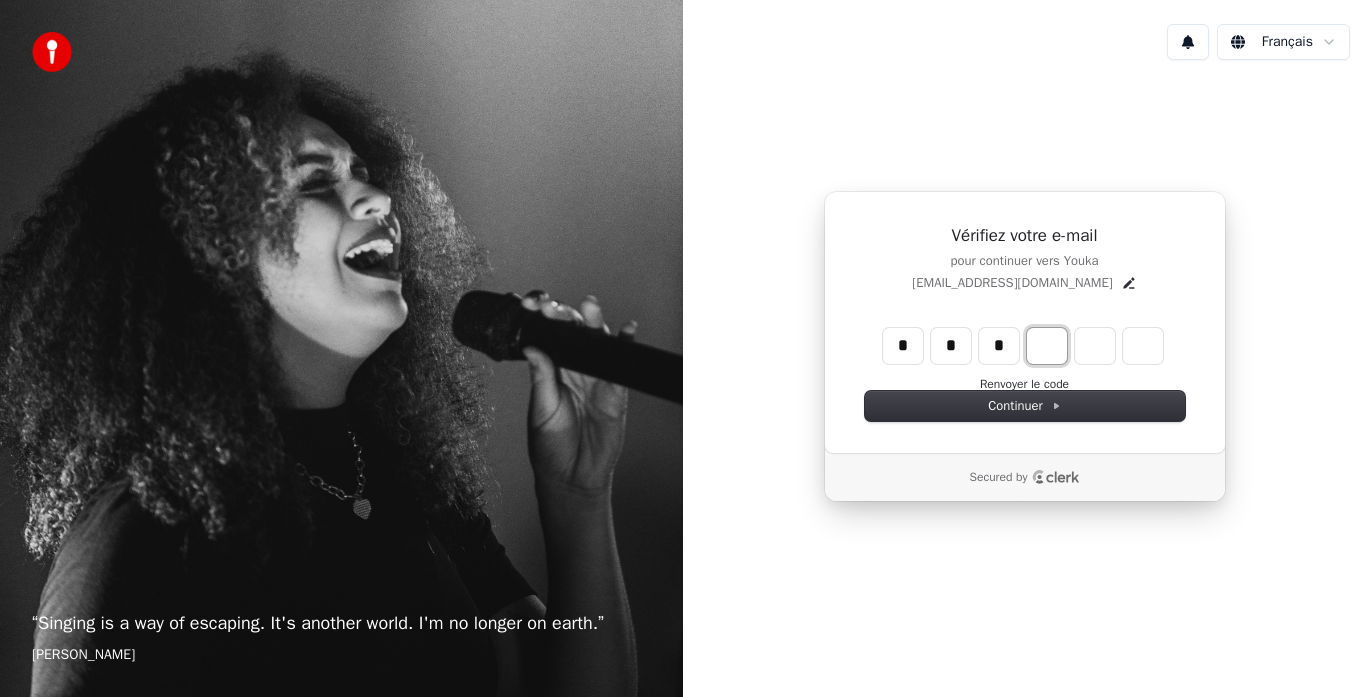 type on "***" 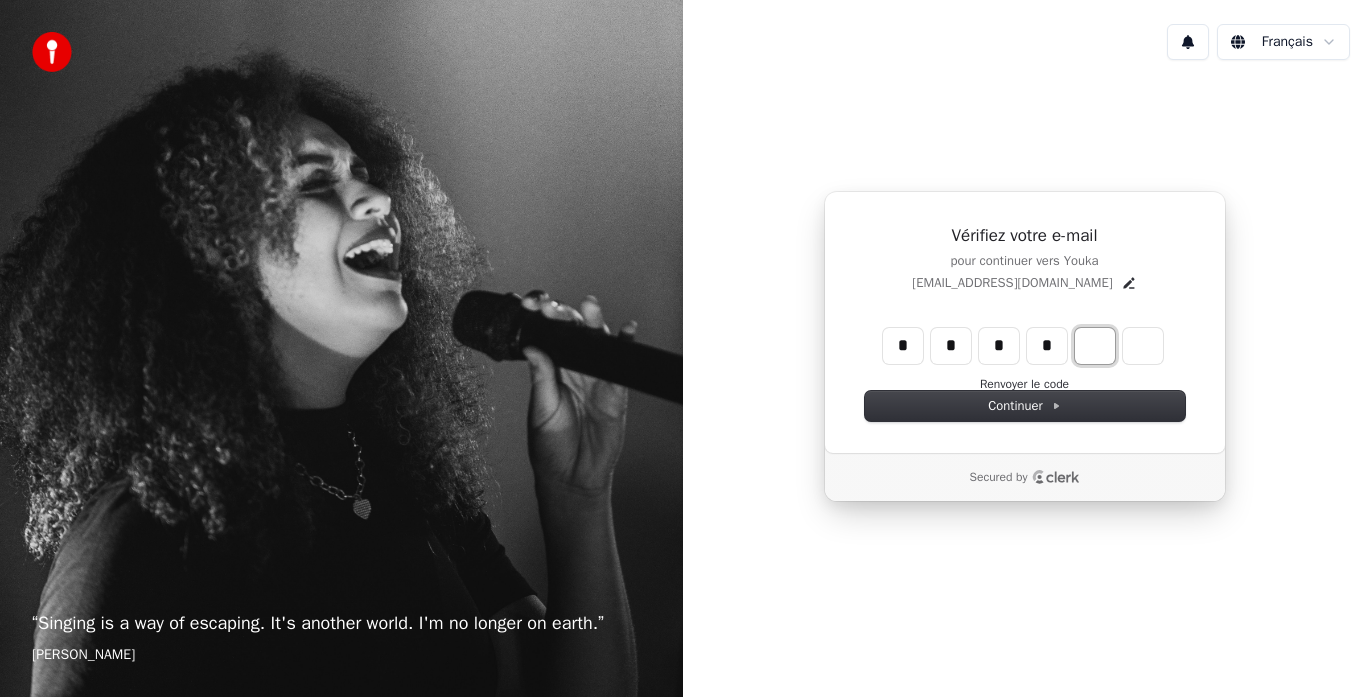 type on "****" 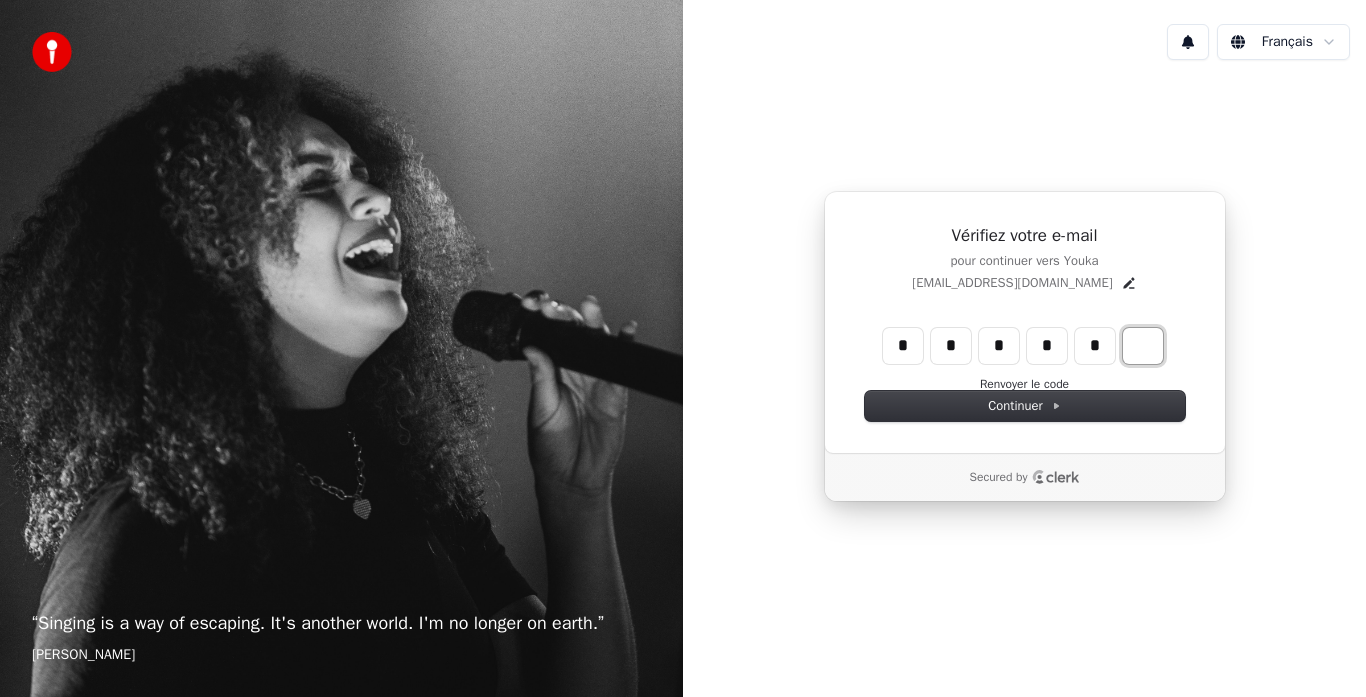 type on "******" 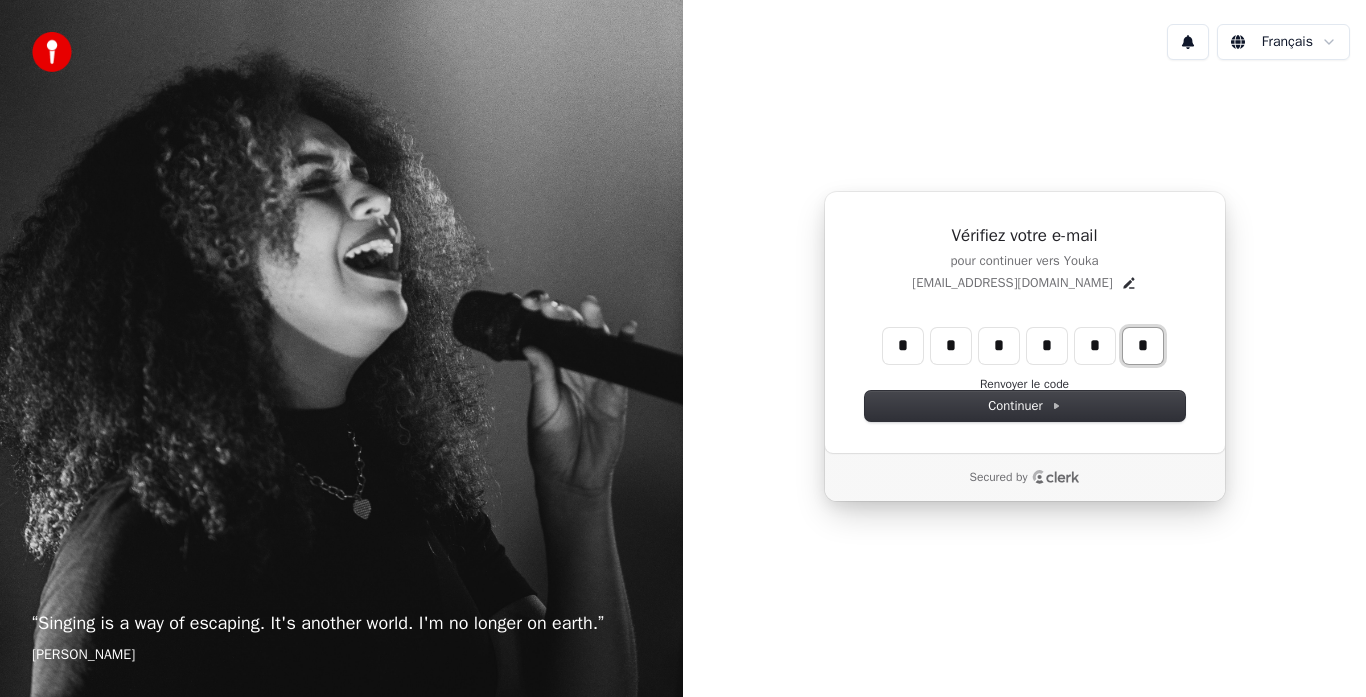 type on "*" 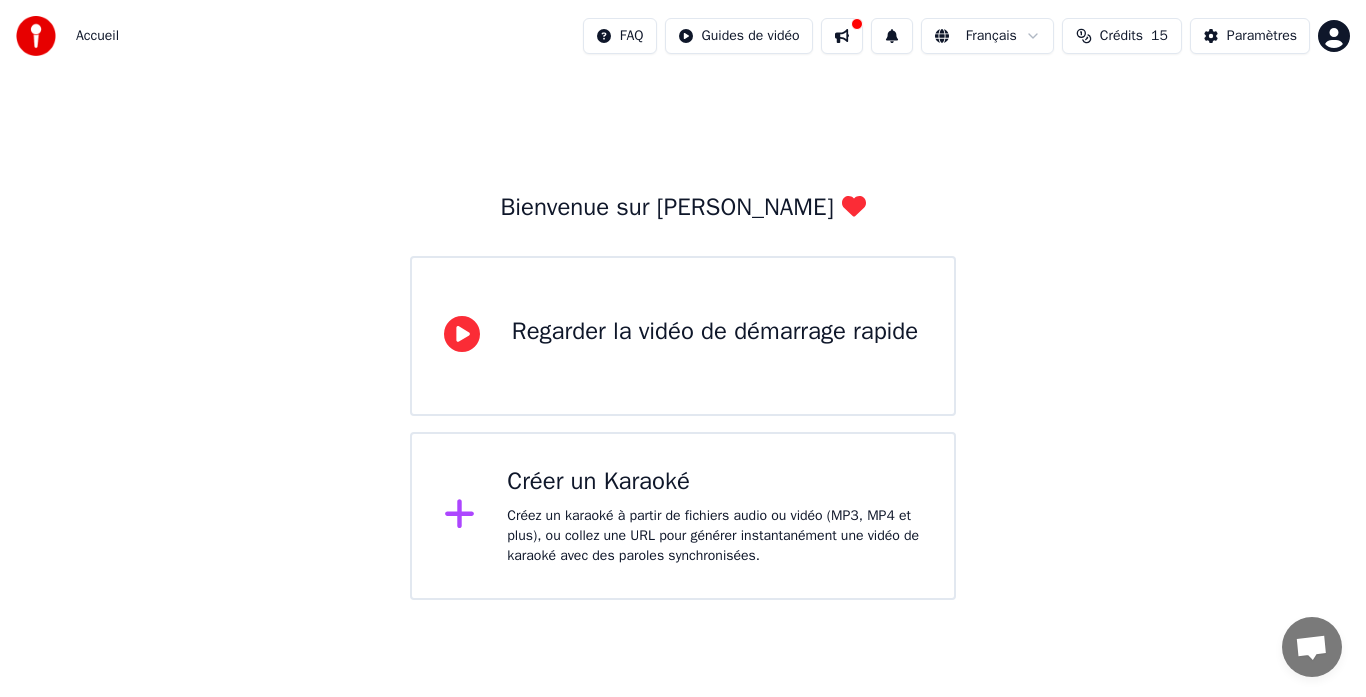 click on "Créez un karaoké à partir de fichiers audio ou vidéo (MP3, MP4 et plus), ou collez une URL pour générer instantanément une vidéo de karaoké avec des paroles synchronisées." at bounding box center [714, 536] 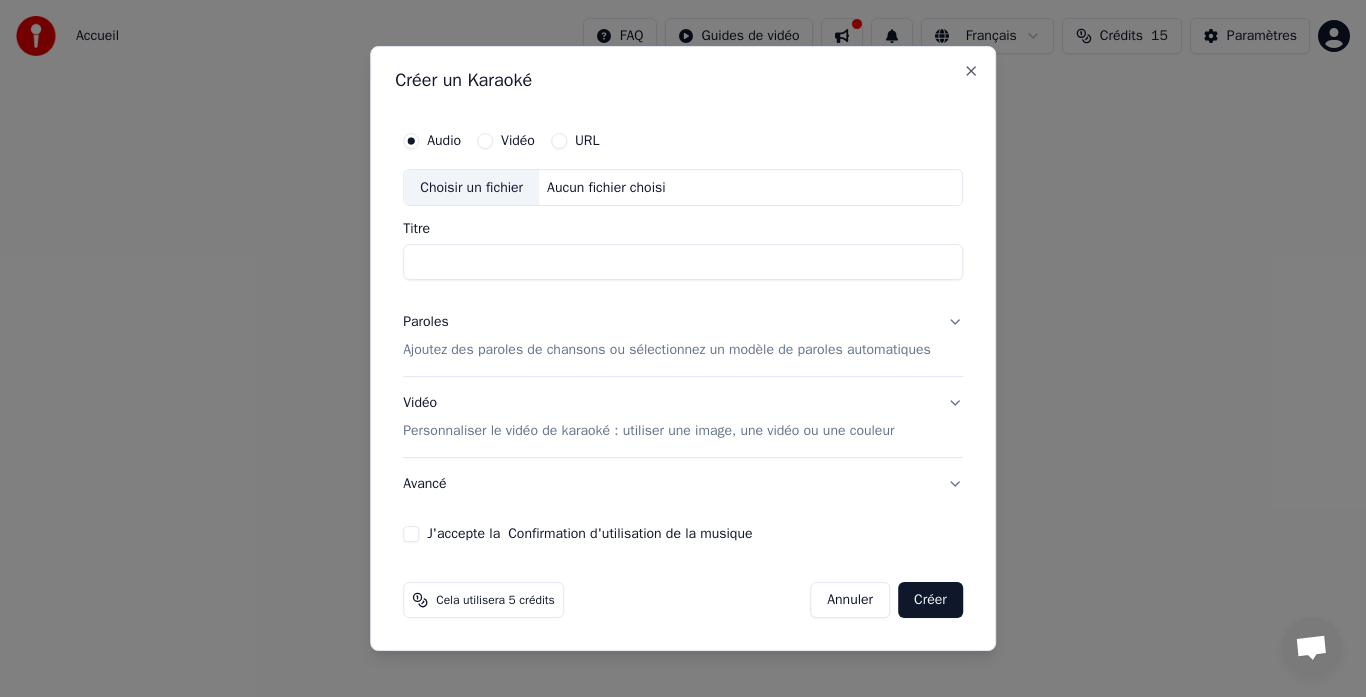 click on "Vidéo" at bounding box center [485, 141] 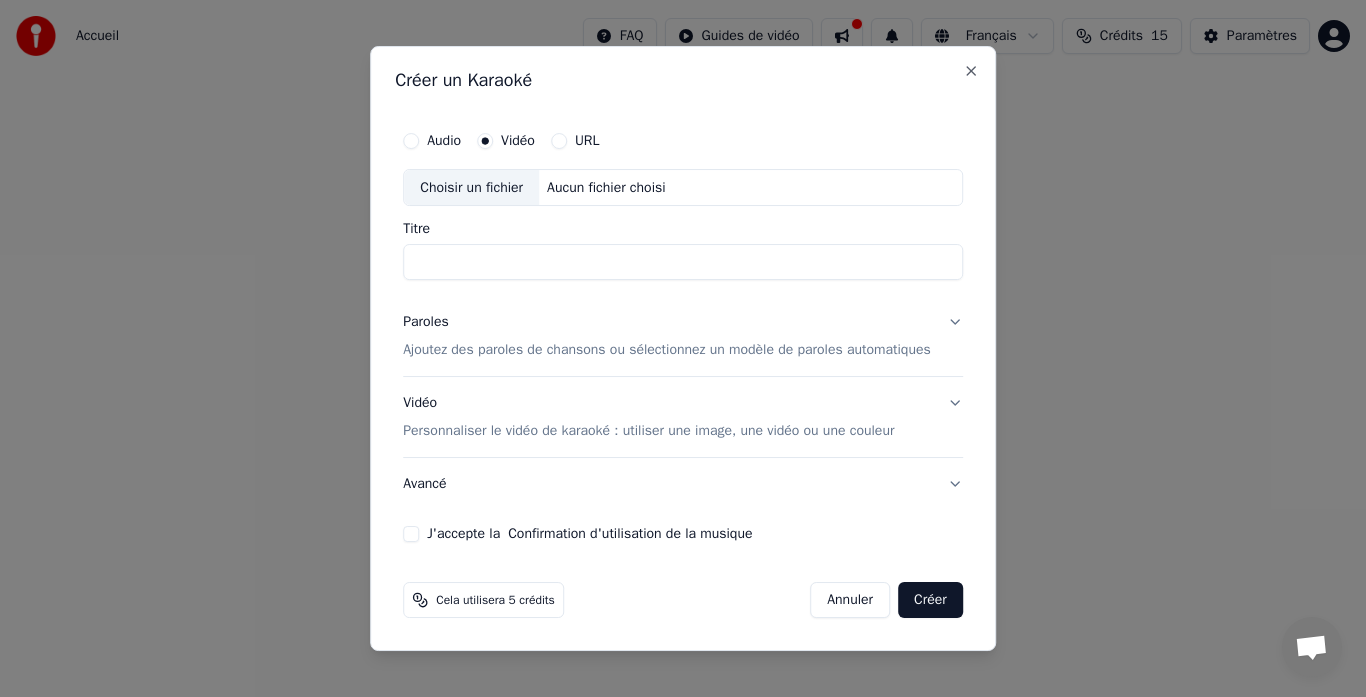 click on "Titre" at bounding box center (683, 263) 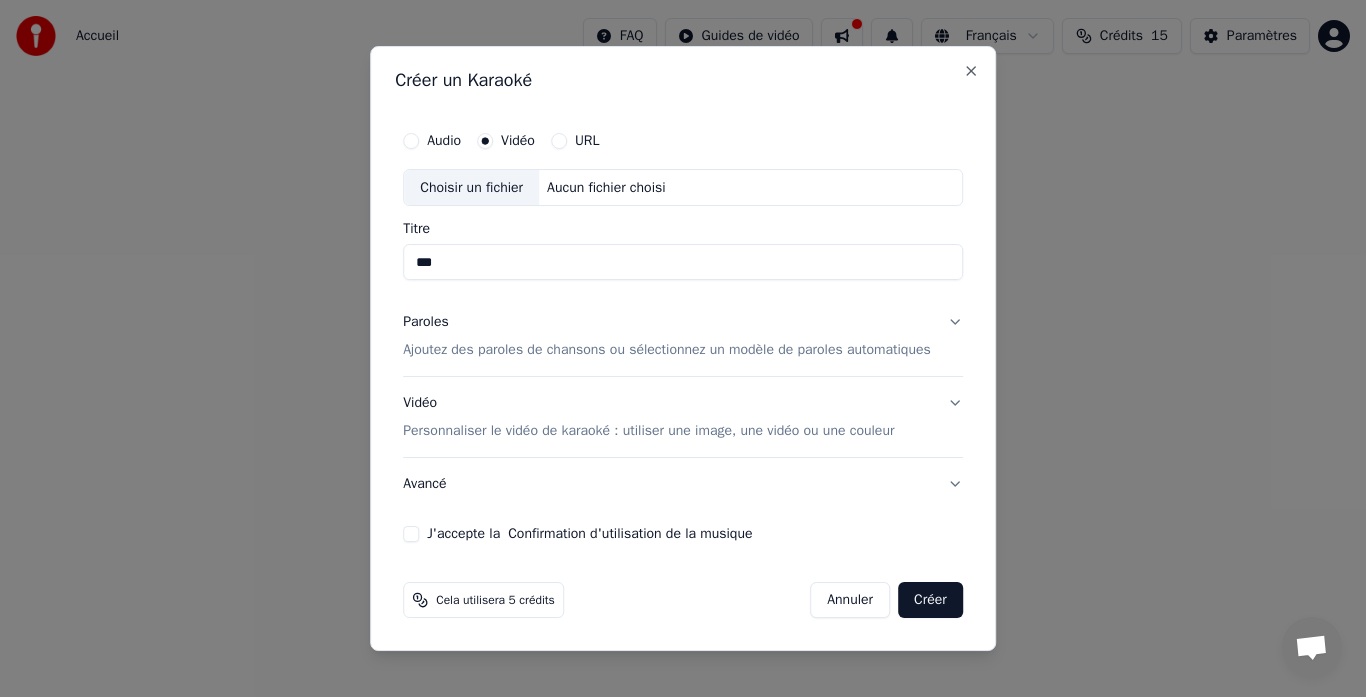 type on "***" 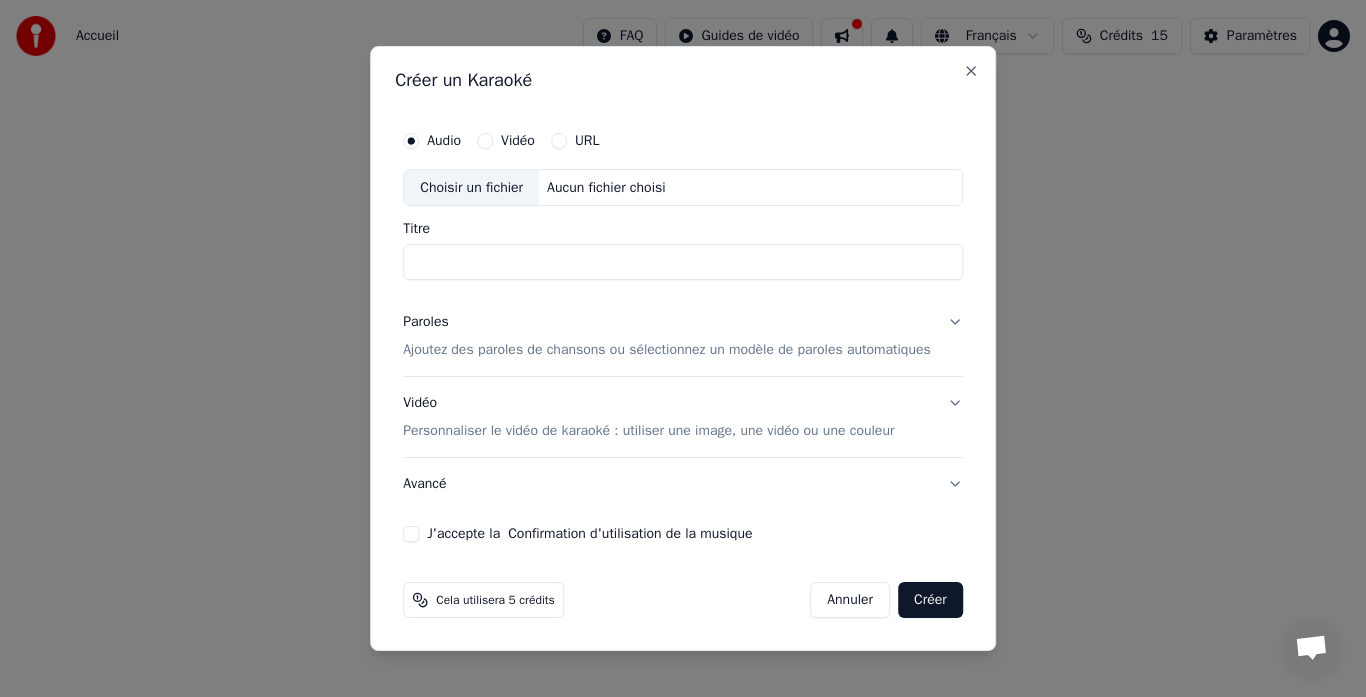 click on "Aucun fichier choisi" at bounding box center (606, 188) 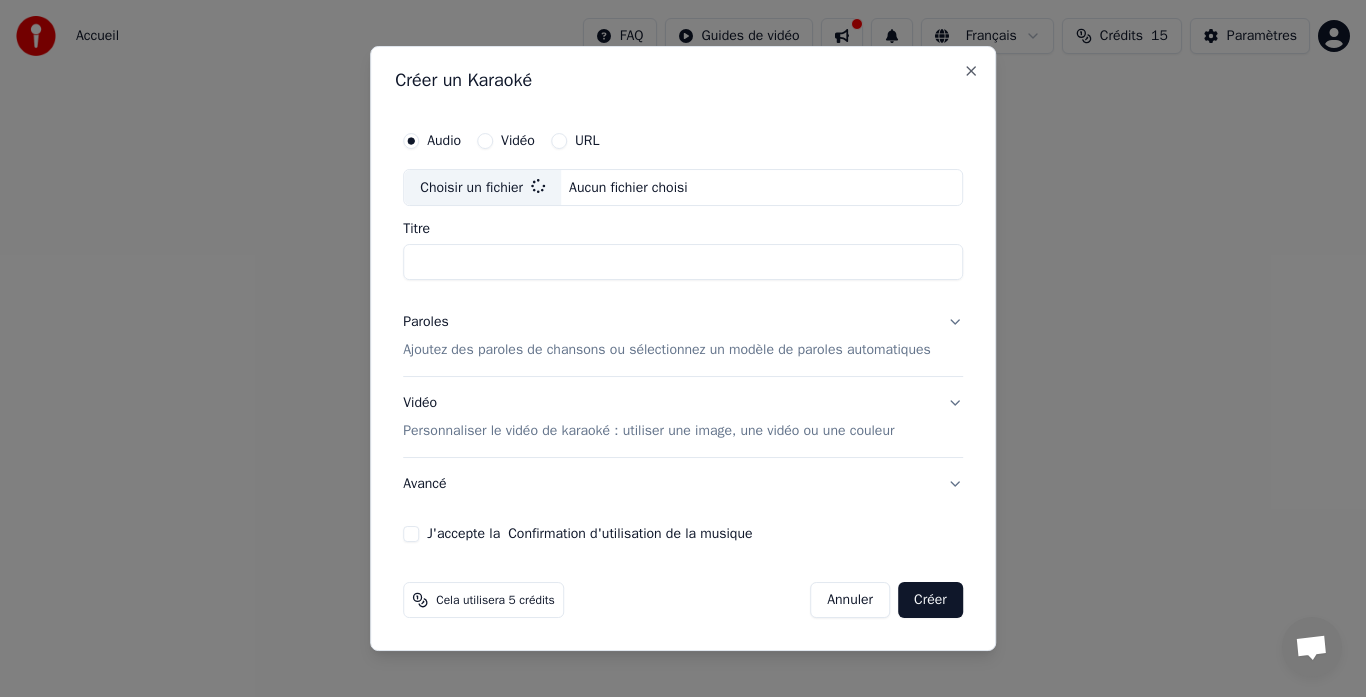 type on "**********" 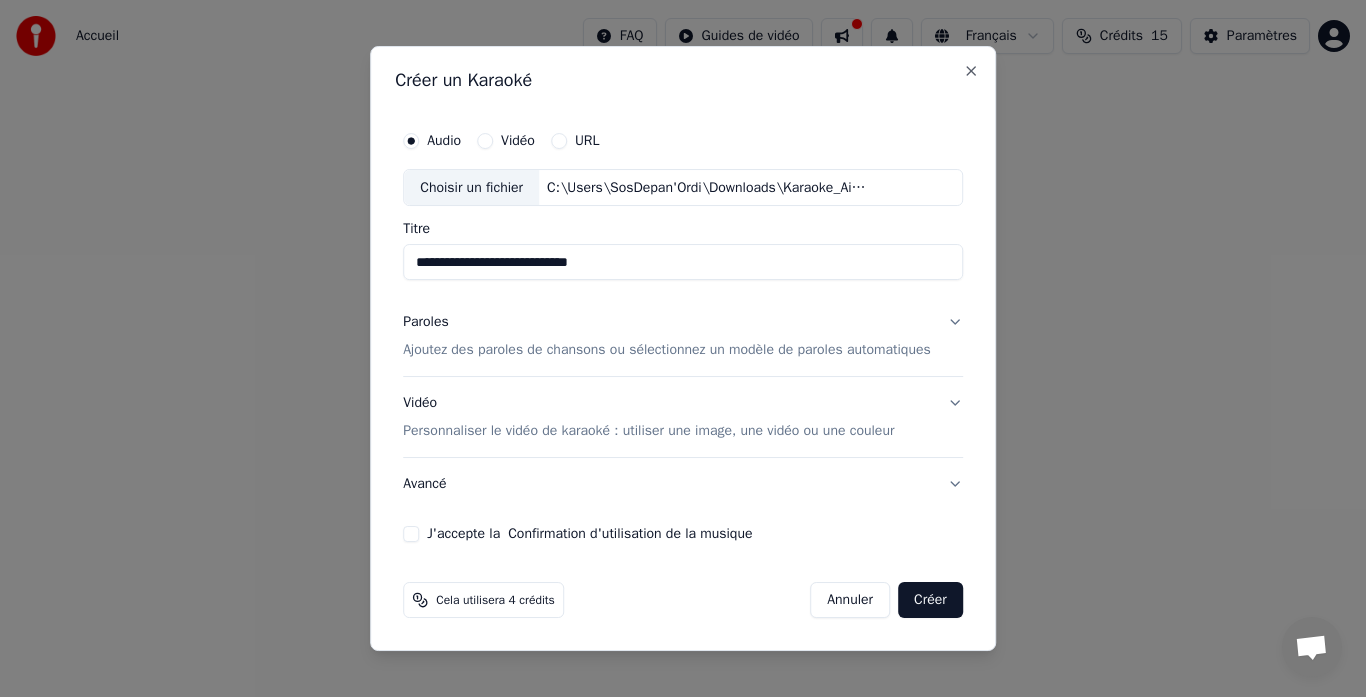 click on "Ajoutez des paroles de chansons ou sélectionnez un modèle de paroles automatiques" at bounding box center (667, 351) 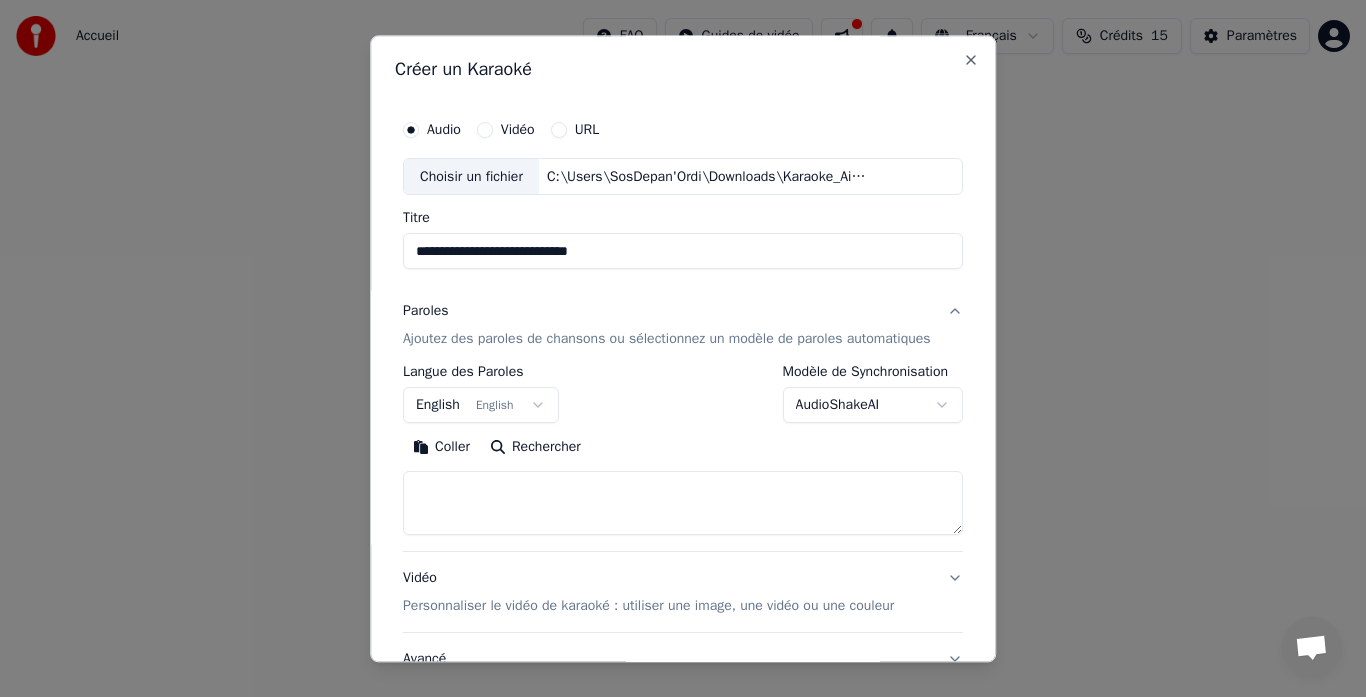 click on "English English" at bounding box center (481, 406) 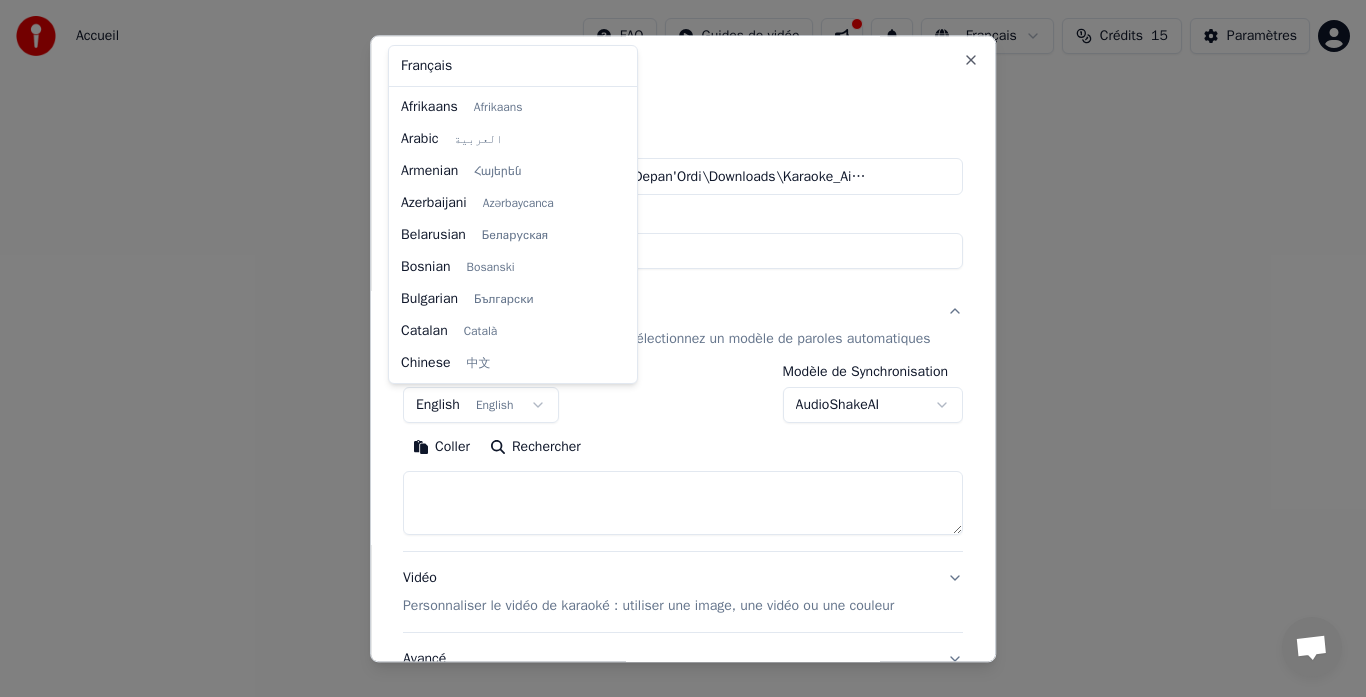 scroll, scrollTop: 0, scrollLeft: 0, axis: both 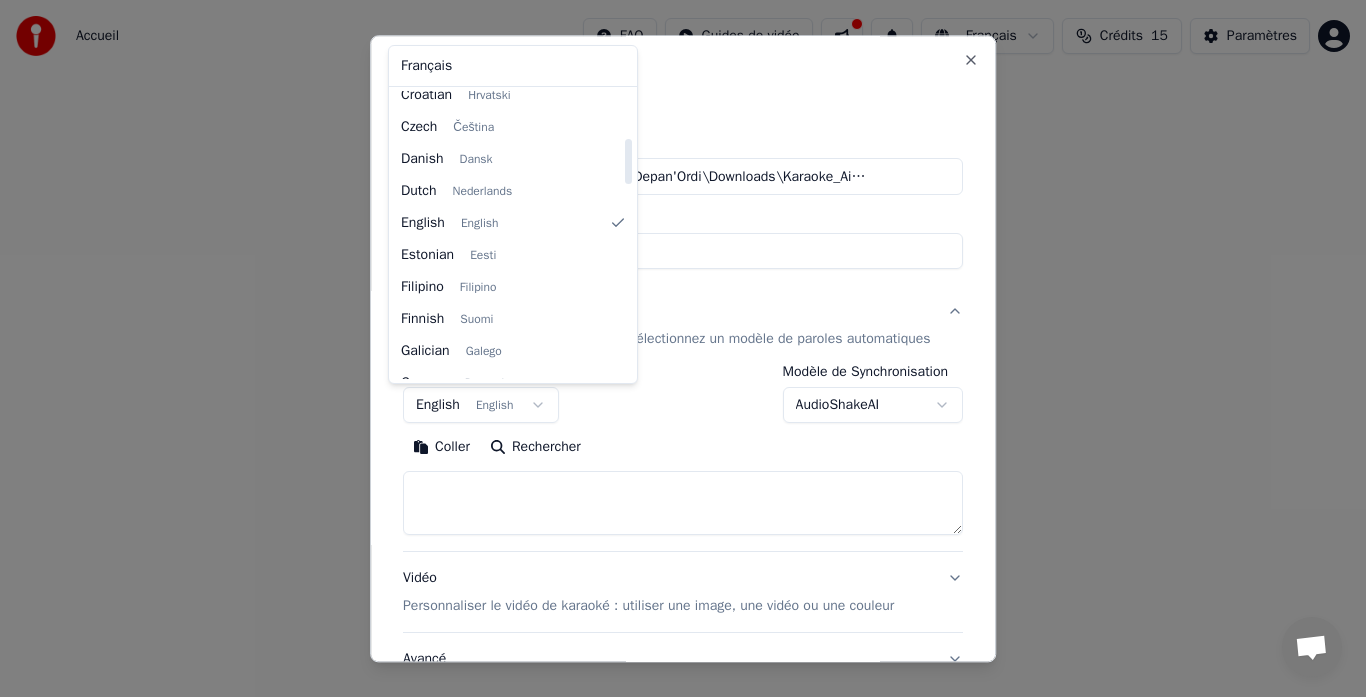 click on "**********" at bounding box center [683, 300] 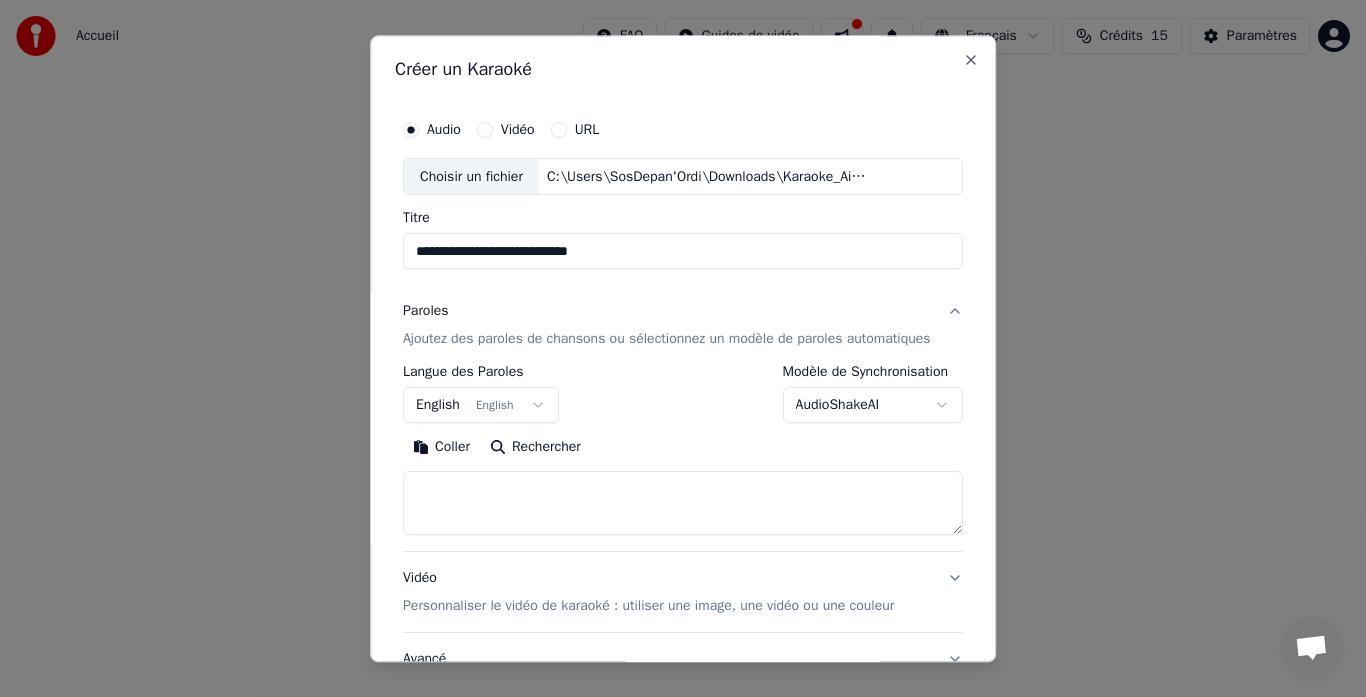 click on "English English" at bounding box center (481, 406) 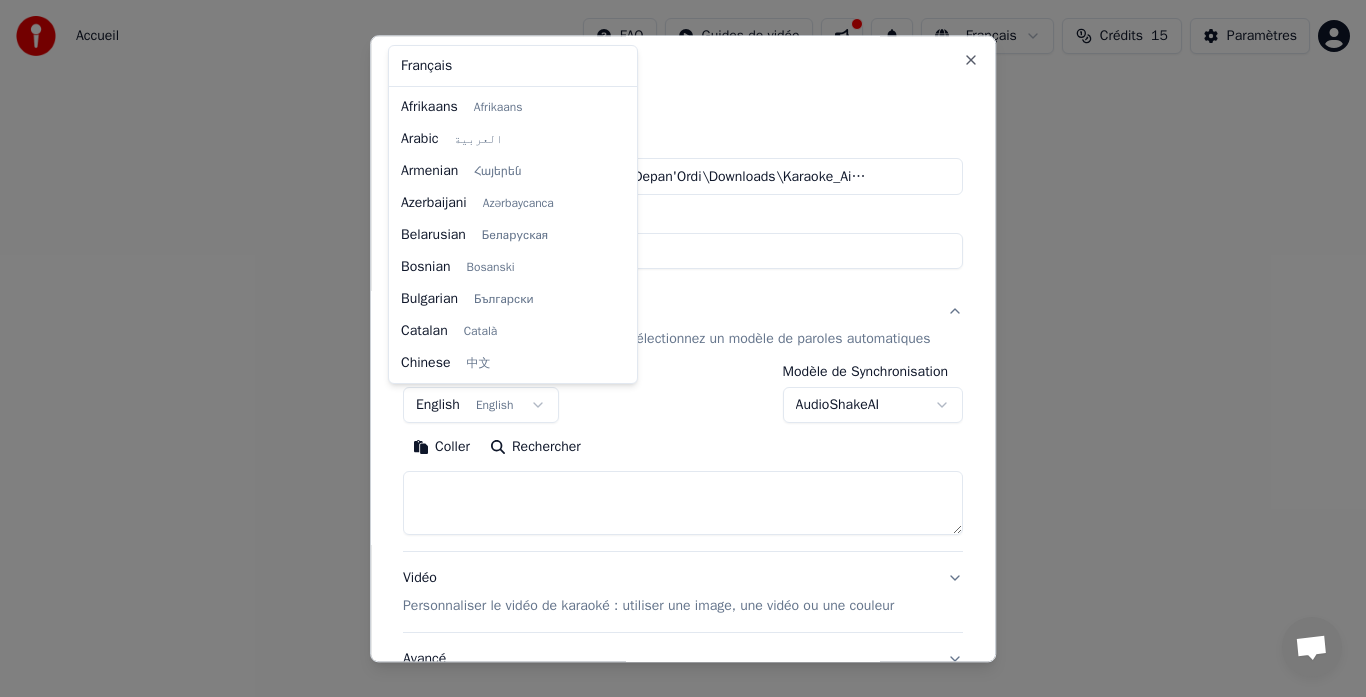 scroll, scrollTop: 160, scrollLeft: 0, axis: vertical 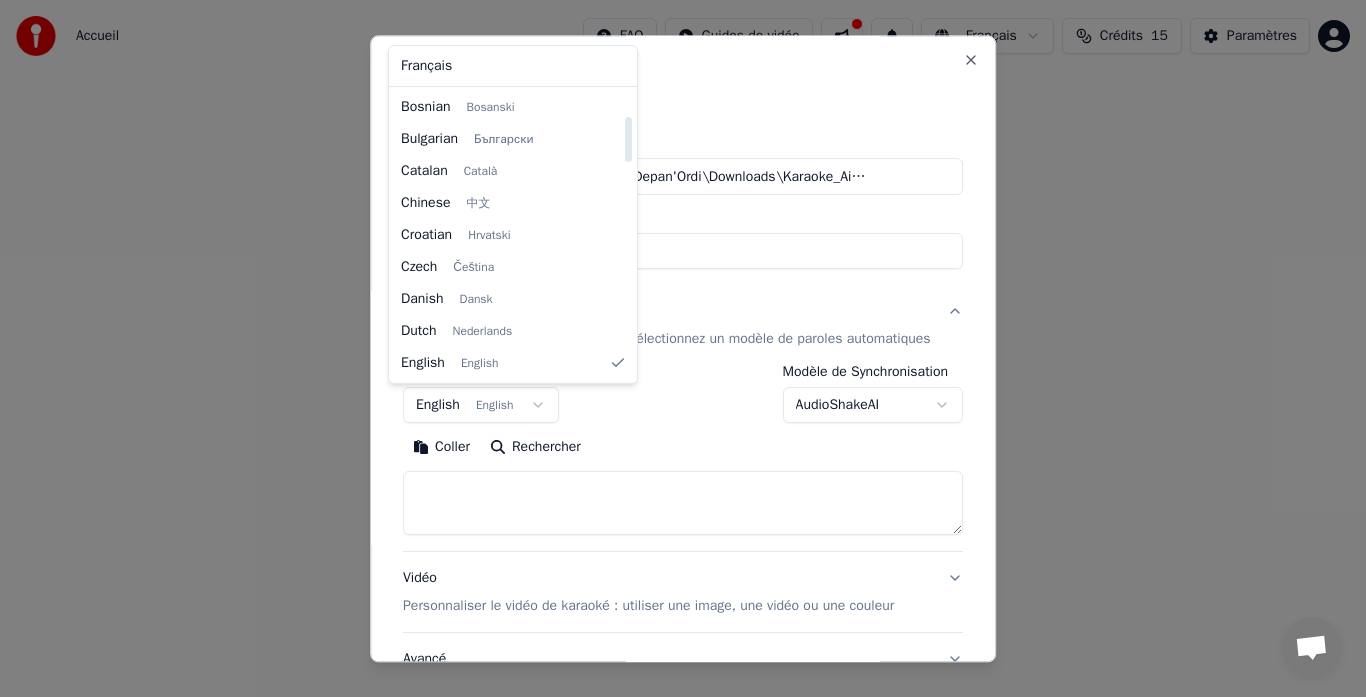 select on "**" 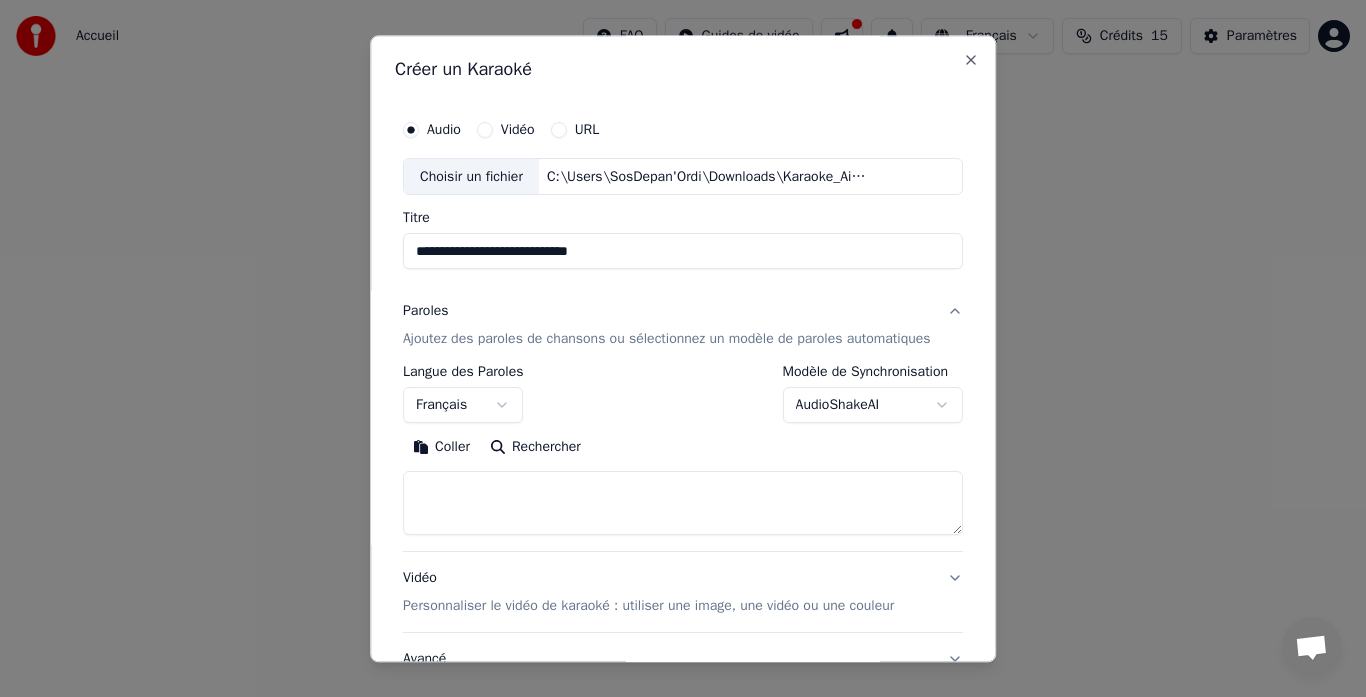 click on "Ajoutez des paroles de chansons ou sélectionnez un modèle de paroles automatiques" at bounding box center (667, 340) 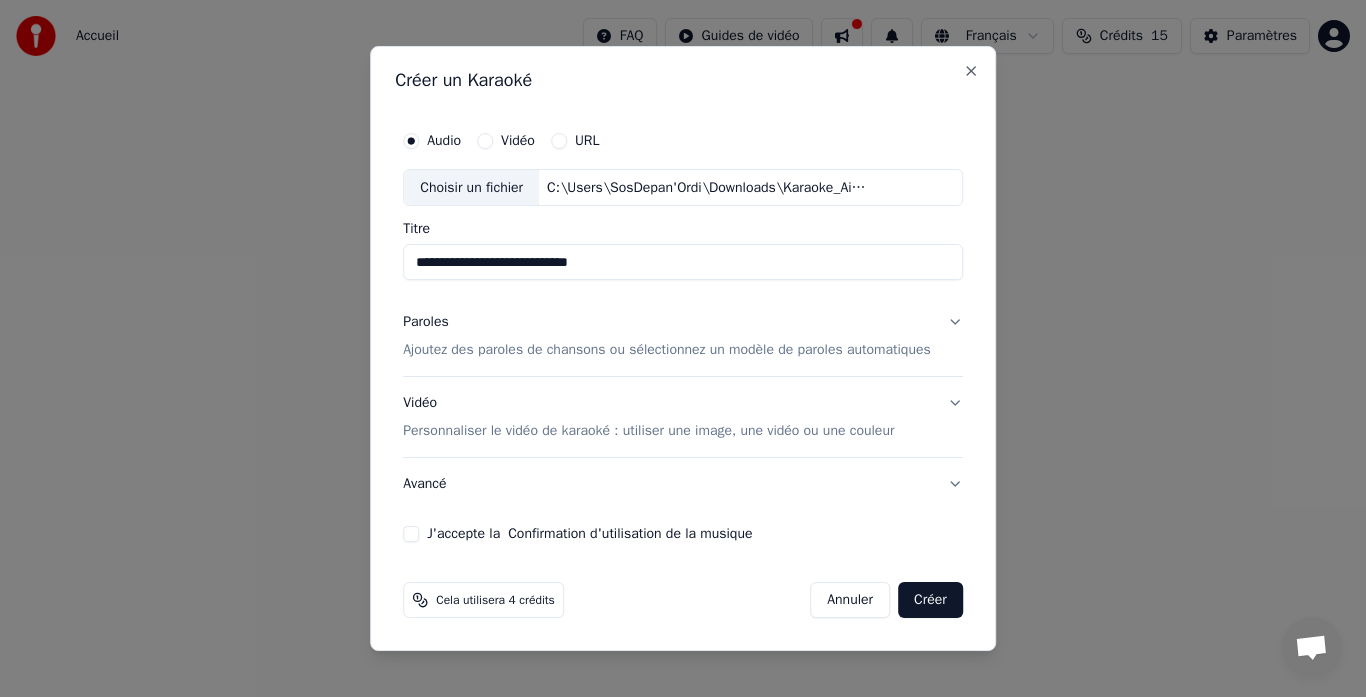 click on "Ajoutez des paroles de chansons ou sélectionnez un modèle de paroles automatiques" at bounding box center (667, 351) 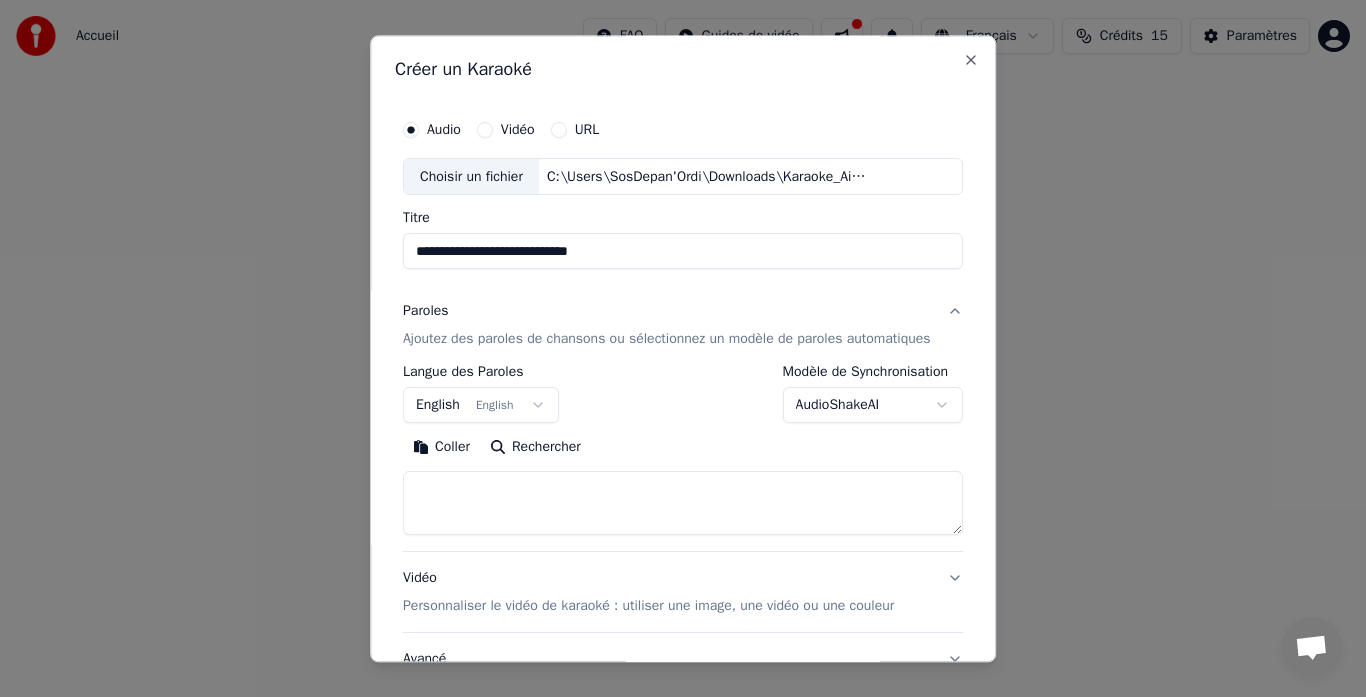 click on "Coller" at bounding box center [441, 448] 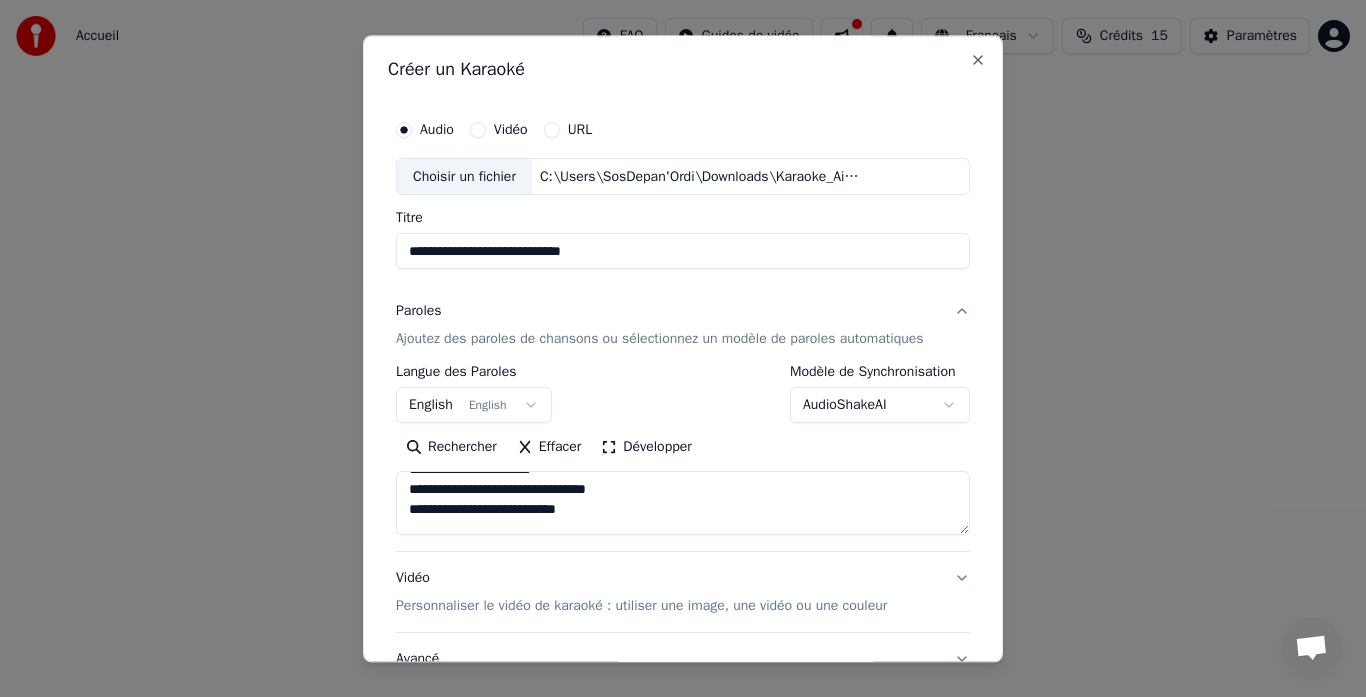 type on "**********" 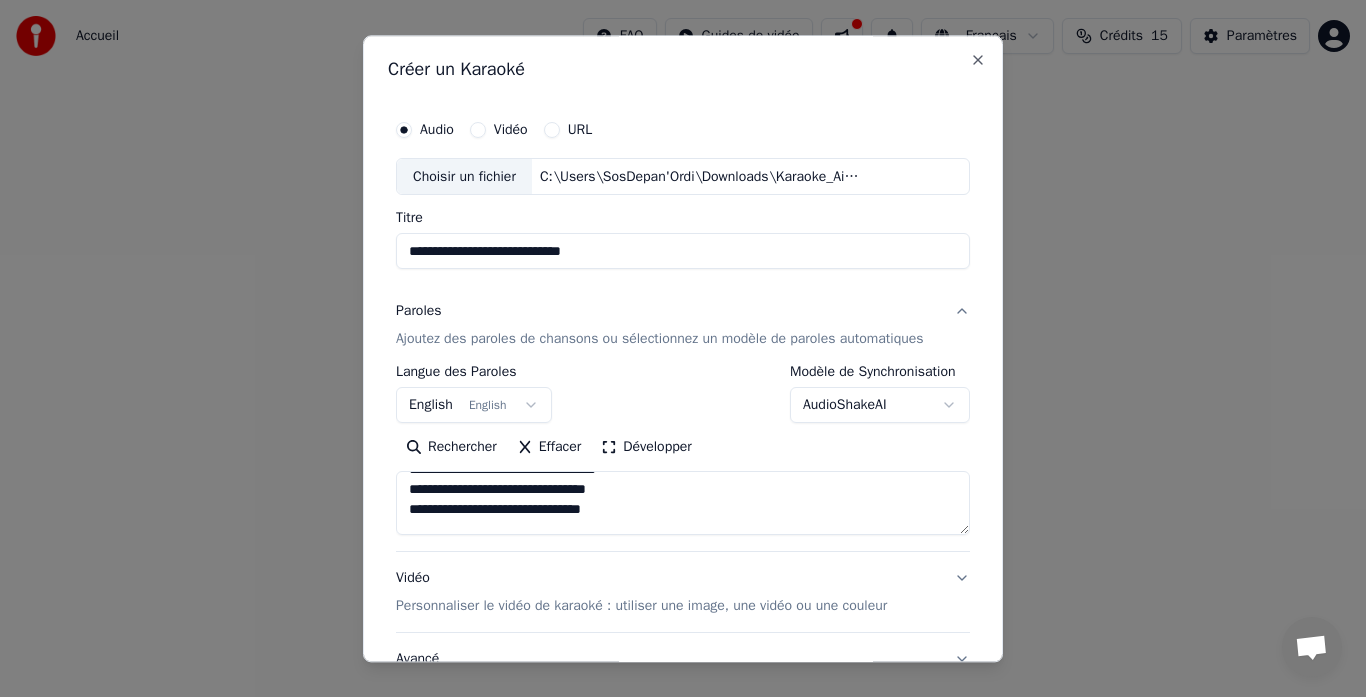 scroll, scrollTop: 1093, scrollLeft: 0, axis: vertical 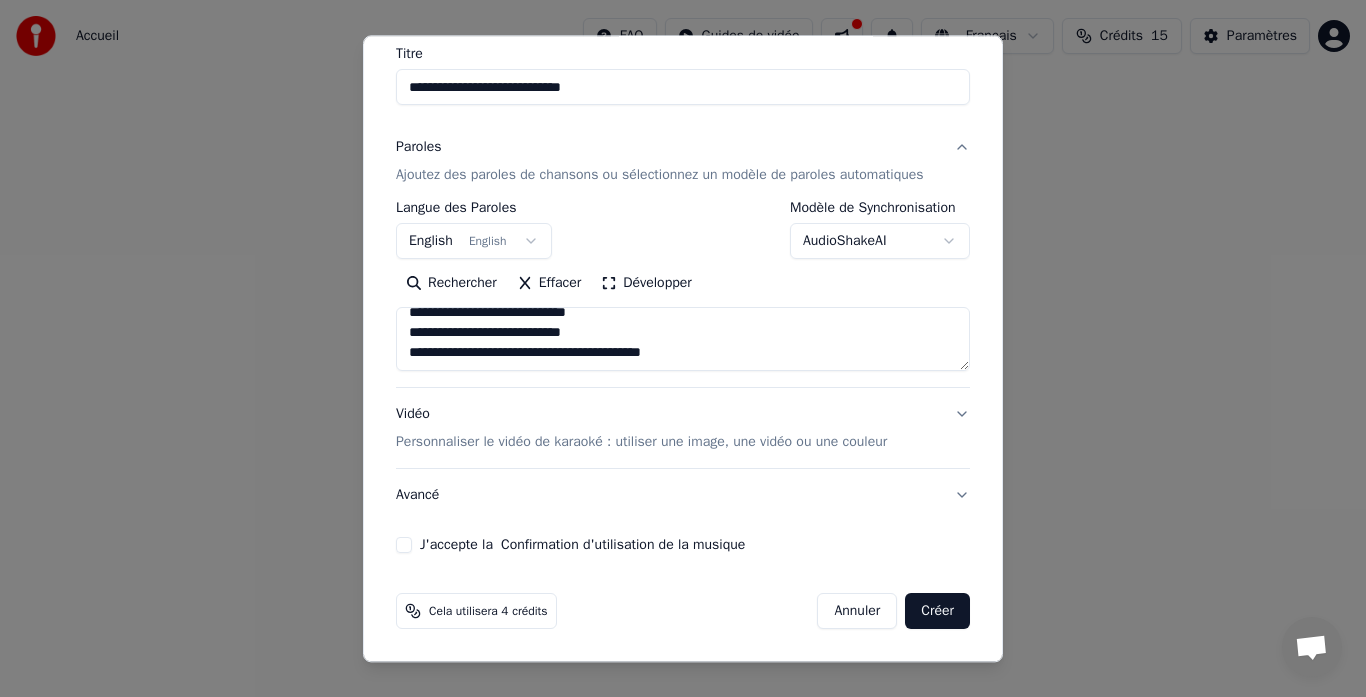click on "Créer" at bounding box center [937, 612] 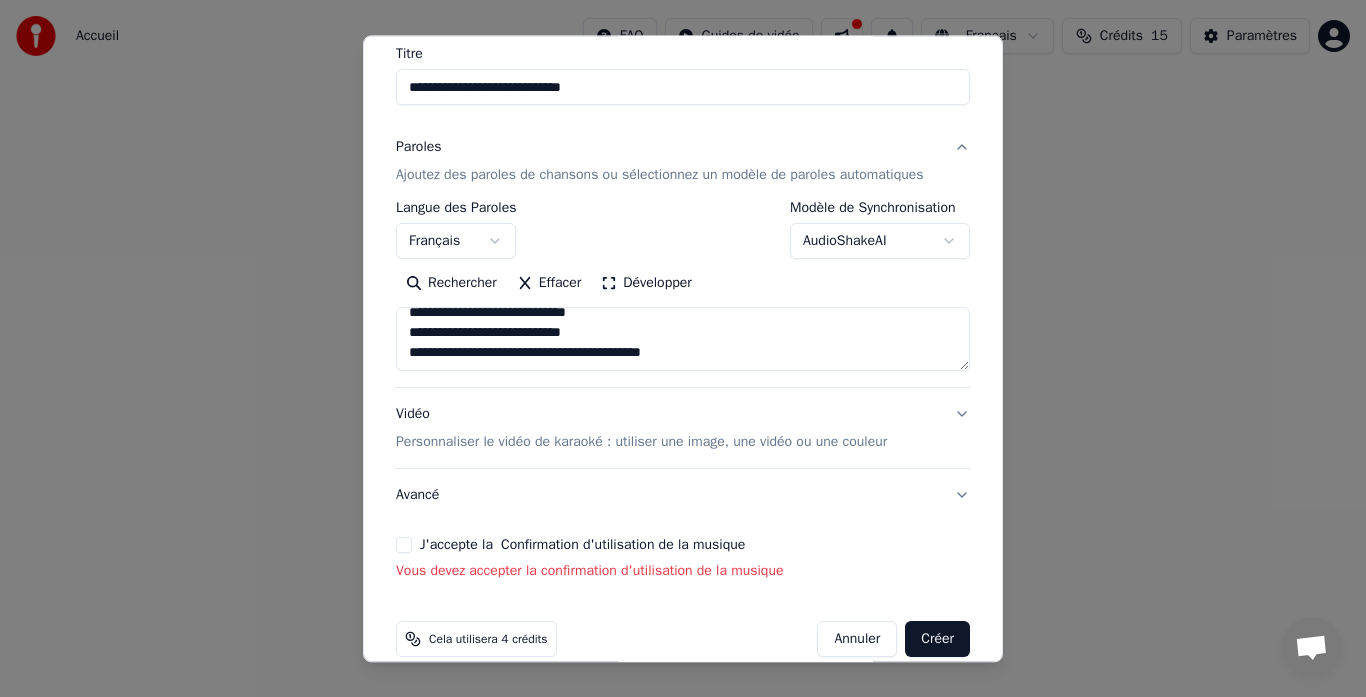 click on "J'accepte la   Confirmation d'utilisation de la musique" at bounding box center [404, 546] 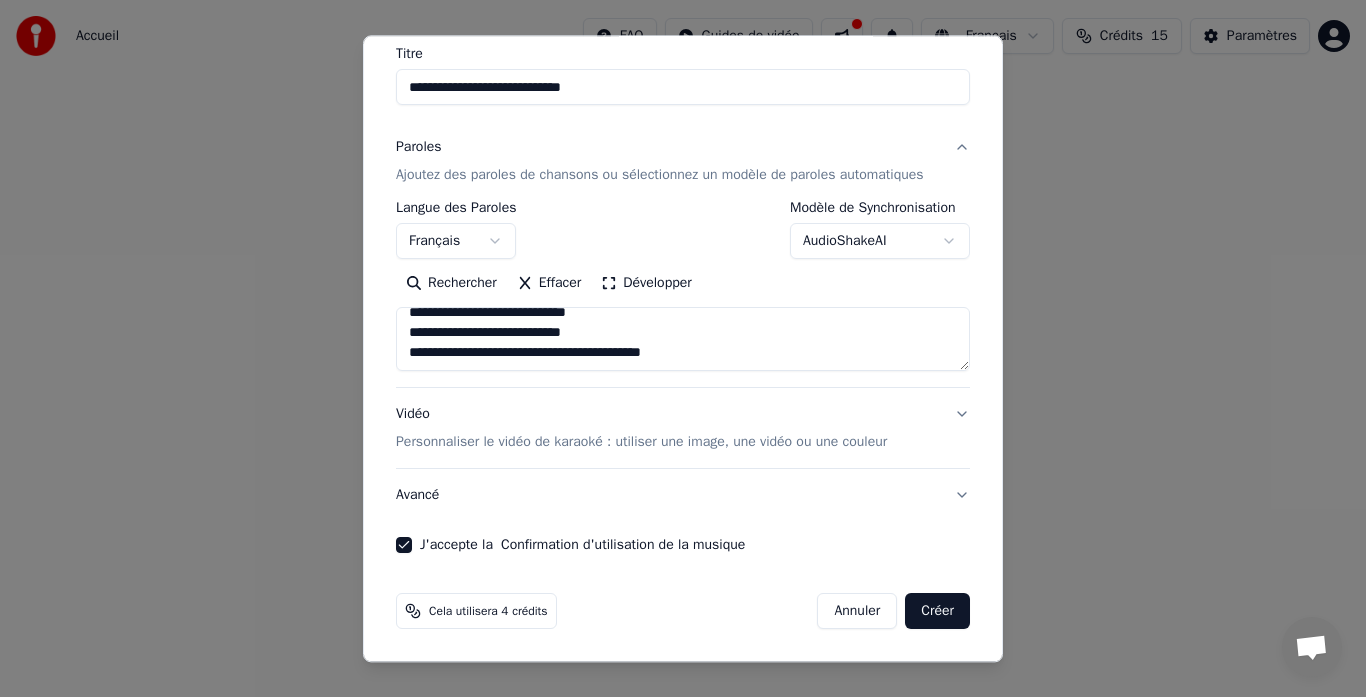 click on "Créer" at bounding box center [937, 612] 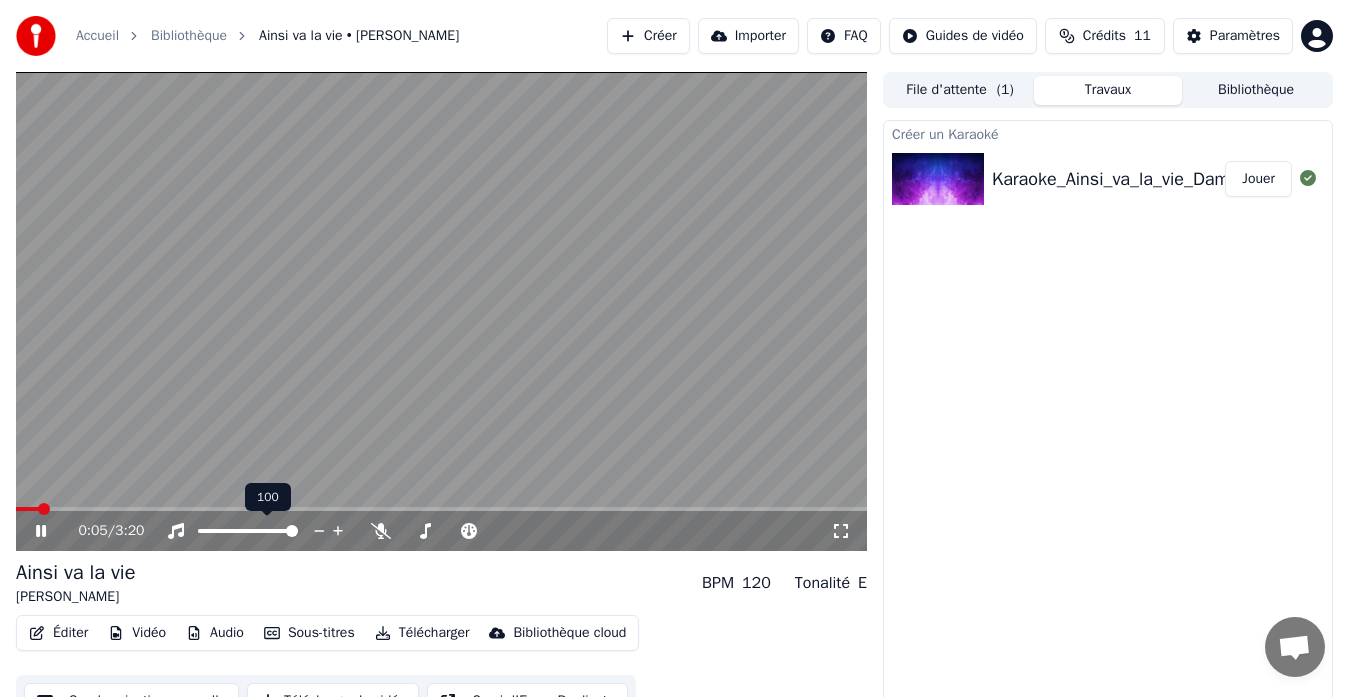 click 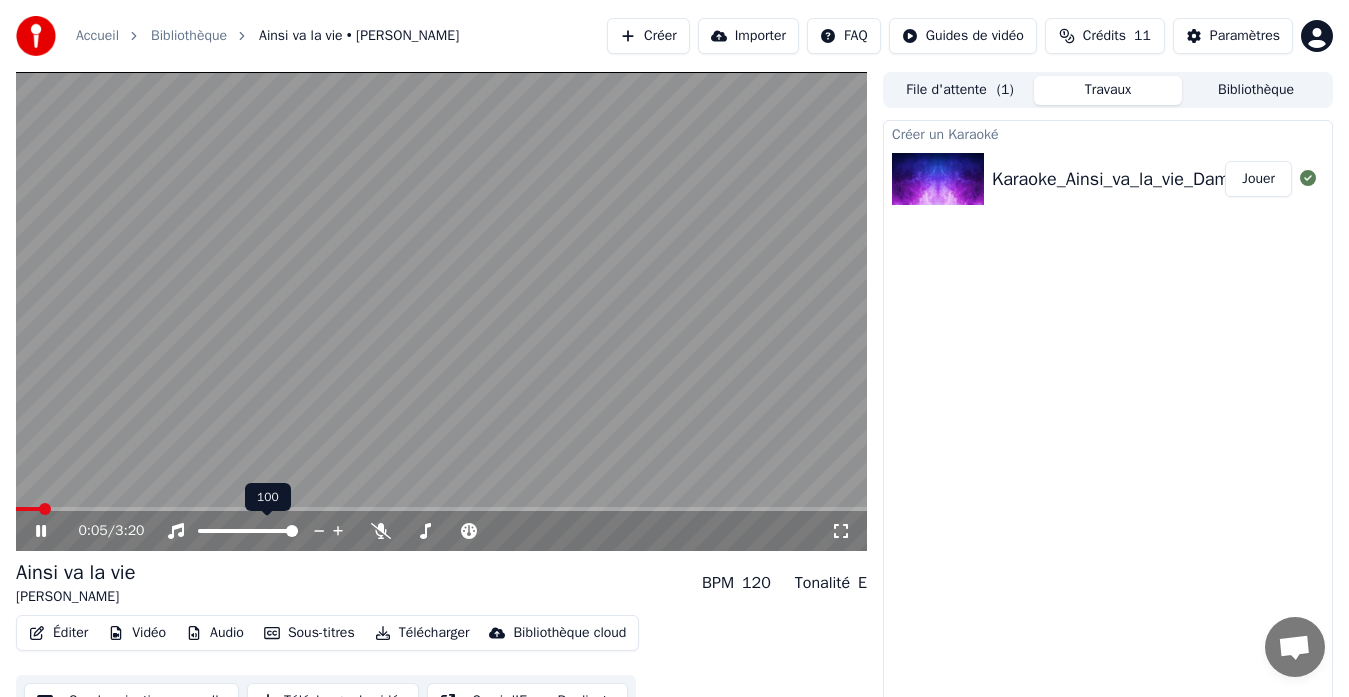 click 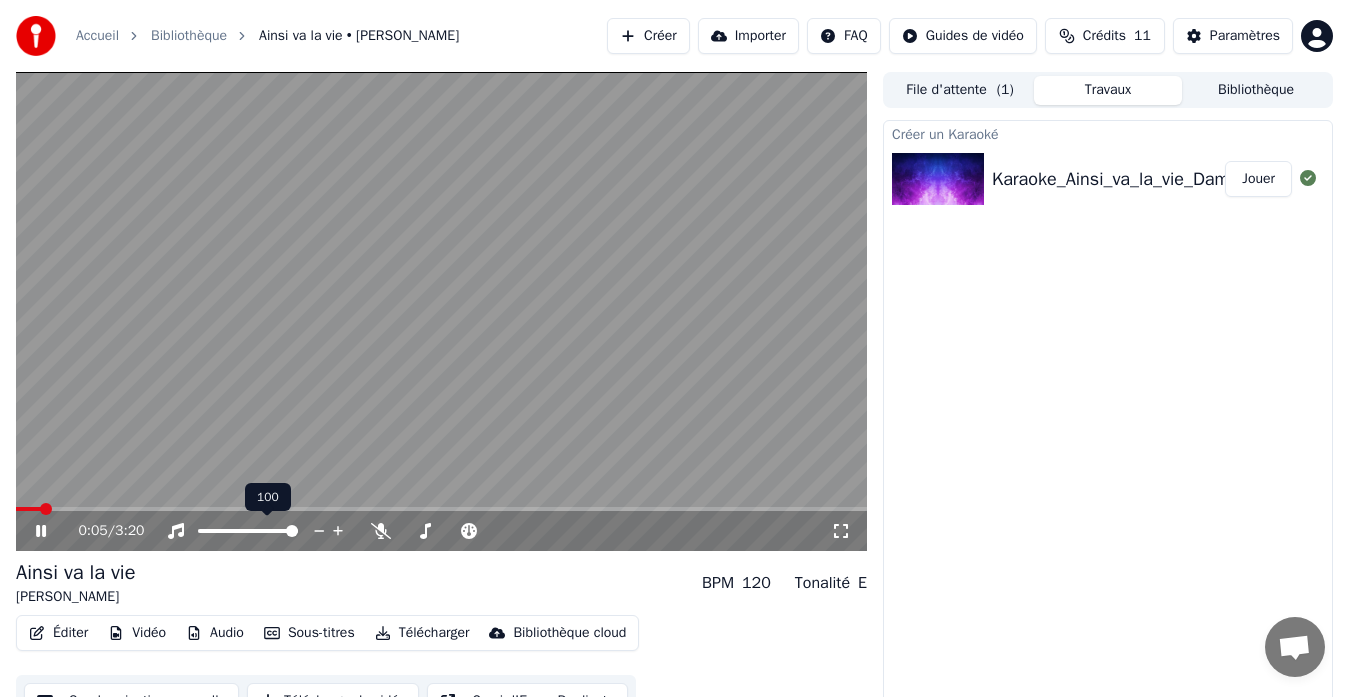 click 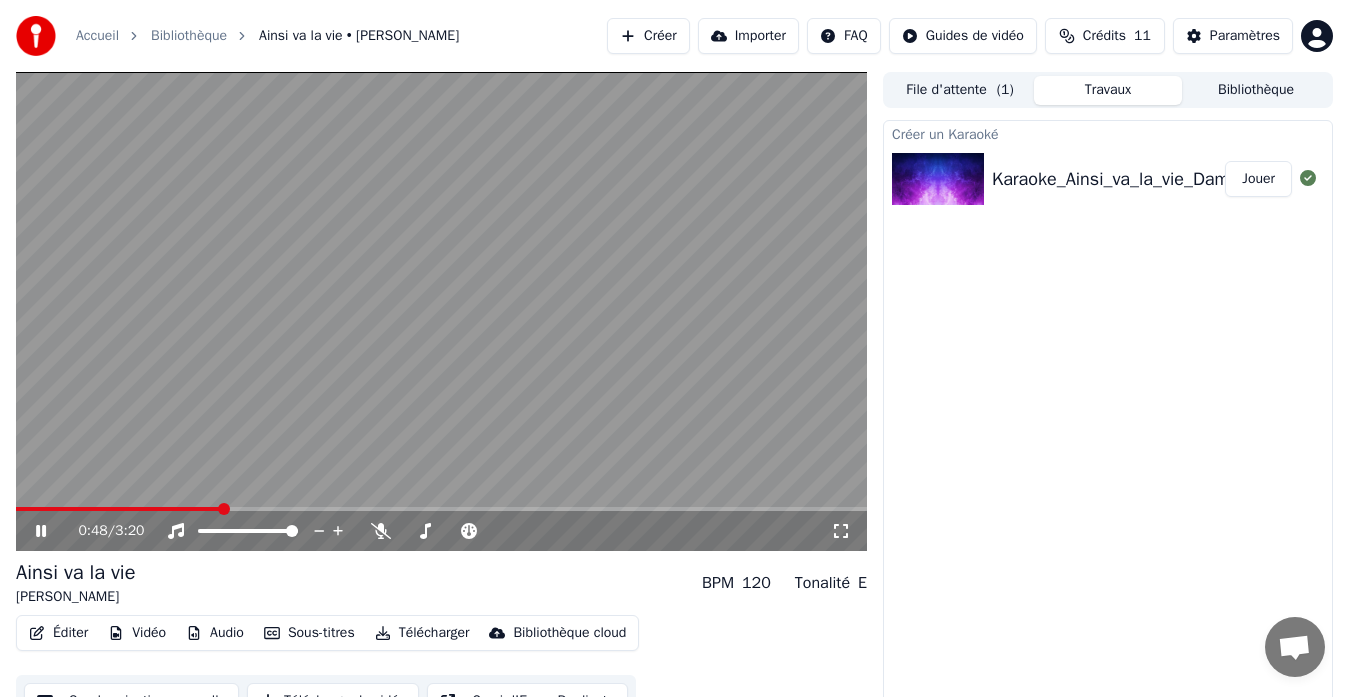 scroll, scrollTop: 30, scrollLeft: 0, axis: vertical 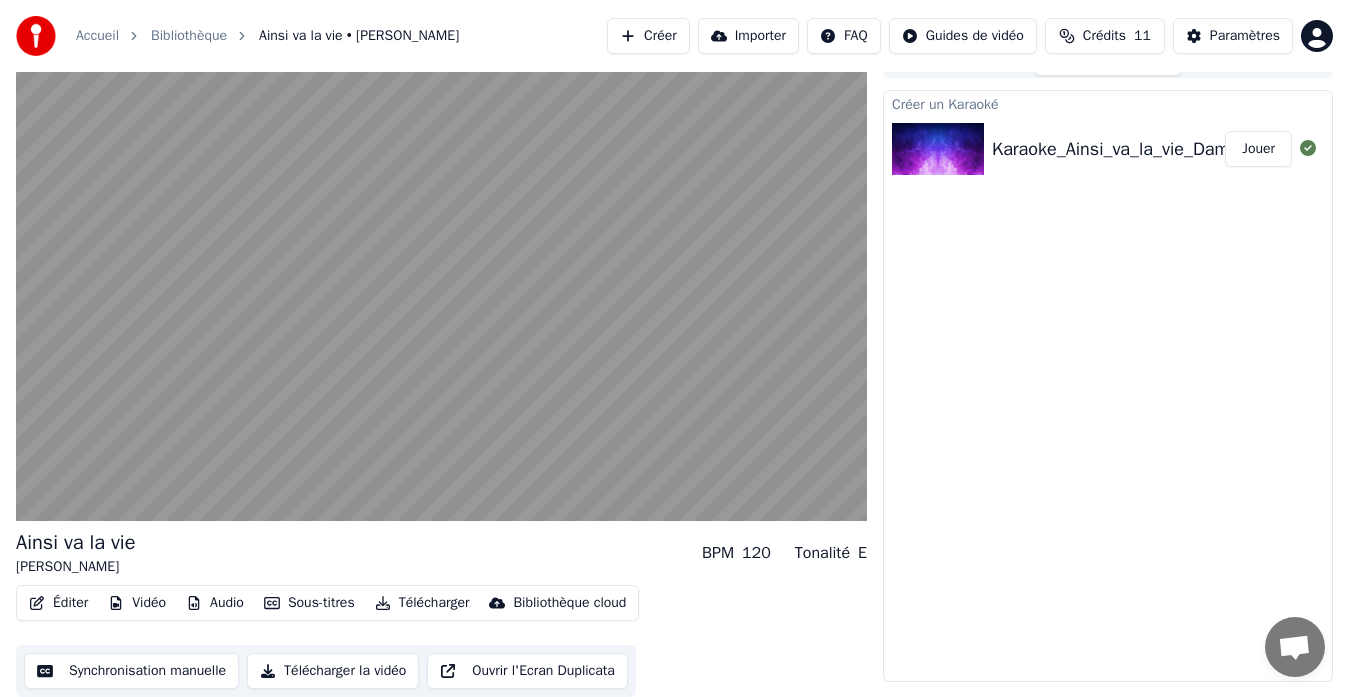 click on "Synchronisation manuelle" at bounding box center (131, 671) 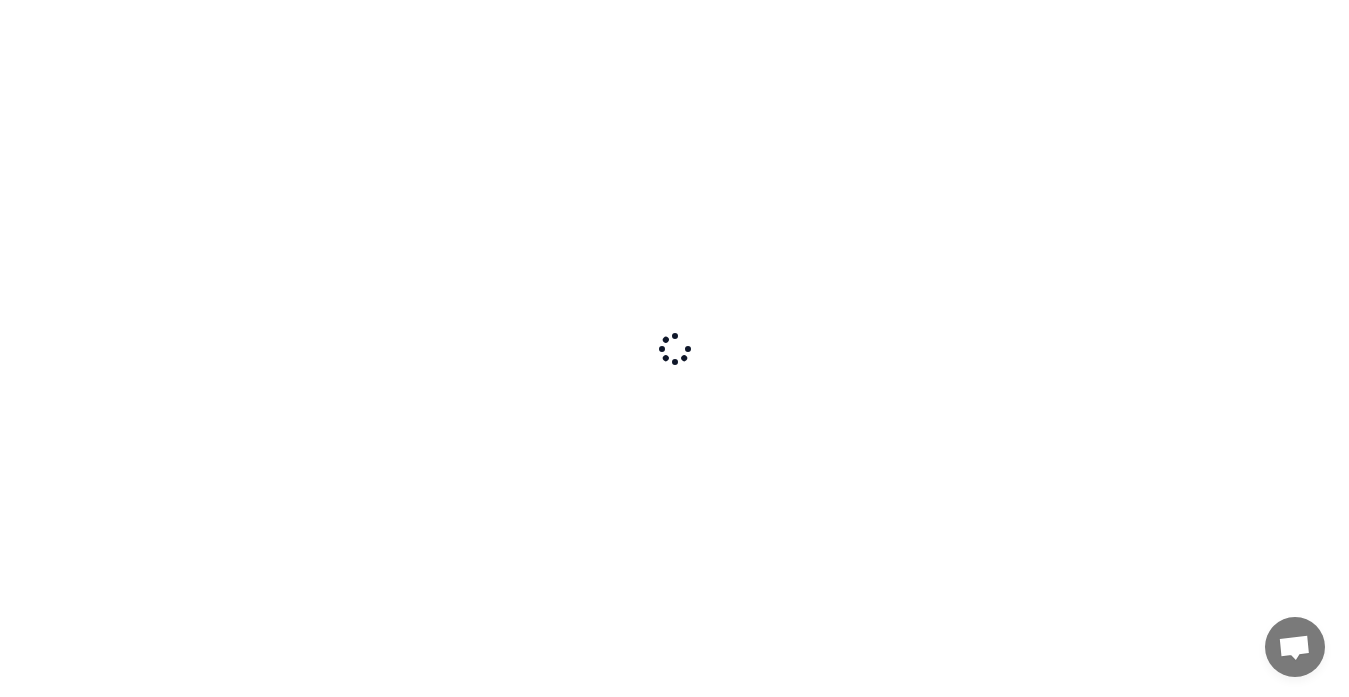 scroll, scrollTop: 0, scrollLeft: 0, axis: both 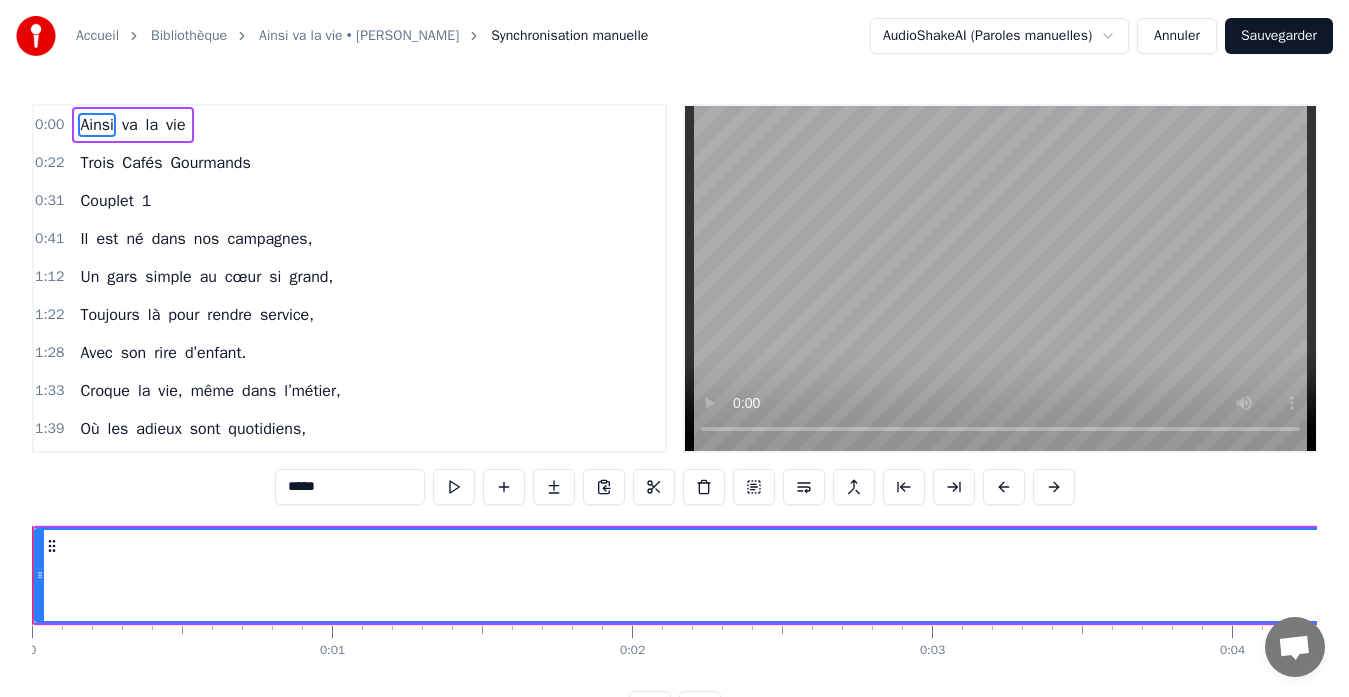 click on "Ainsi va la vie" at bounding box center (132, 125) 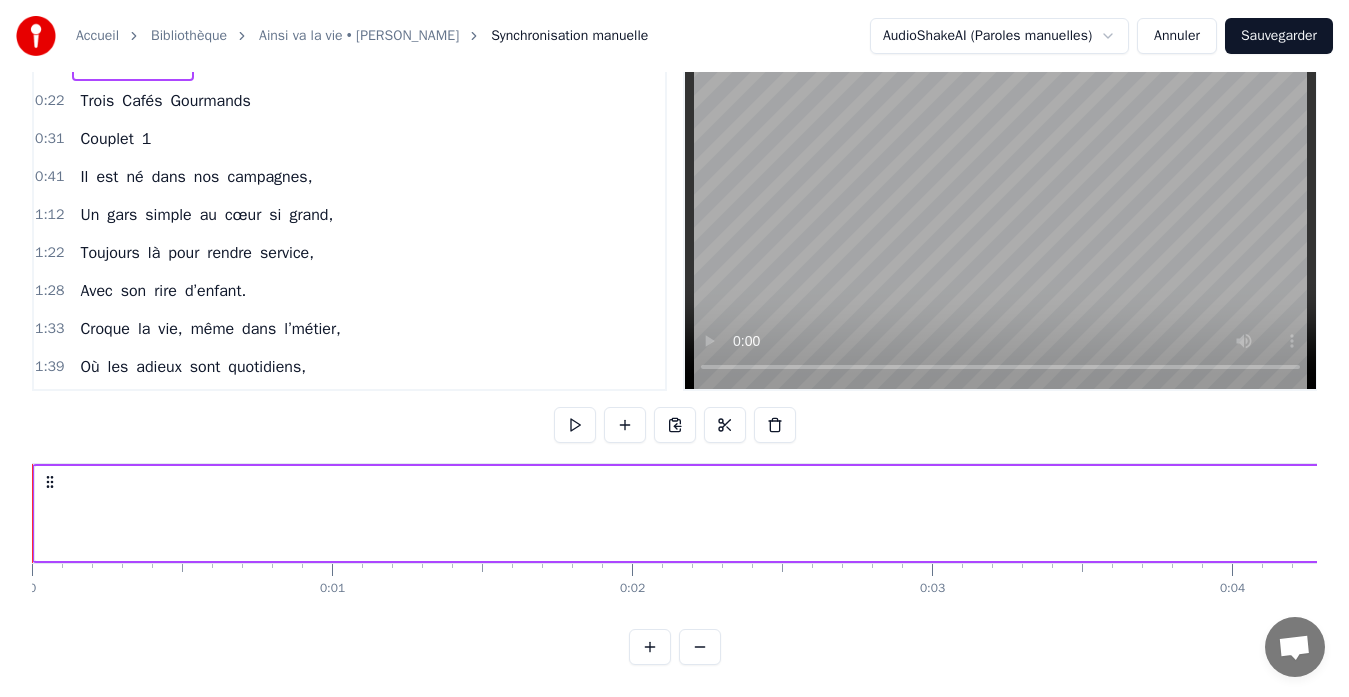 scroll, scrollTop: 0, scrollLeft: 0, axis: both 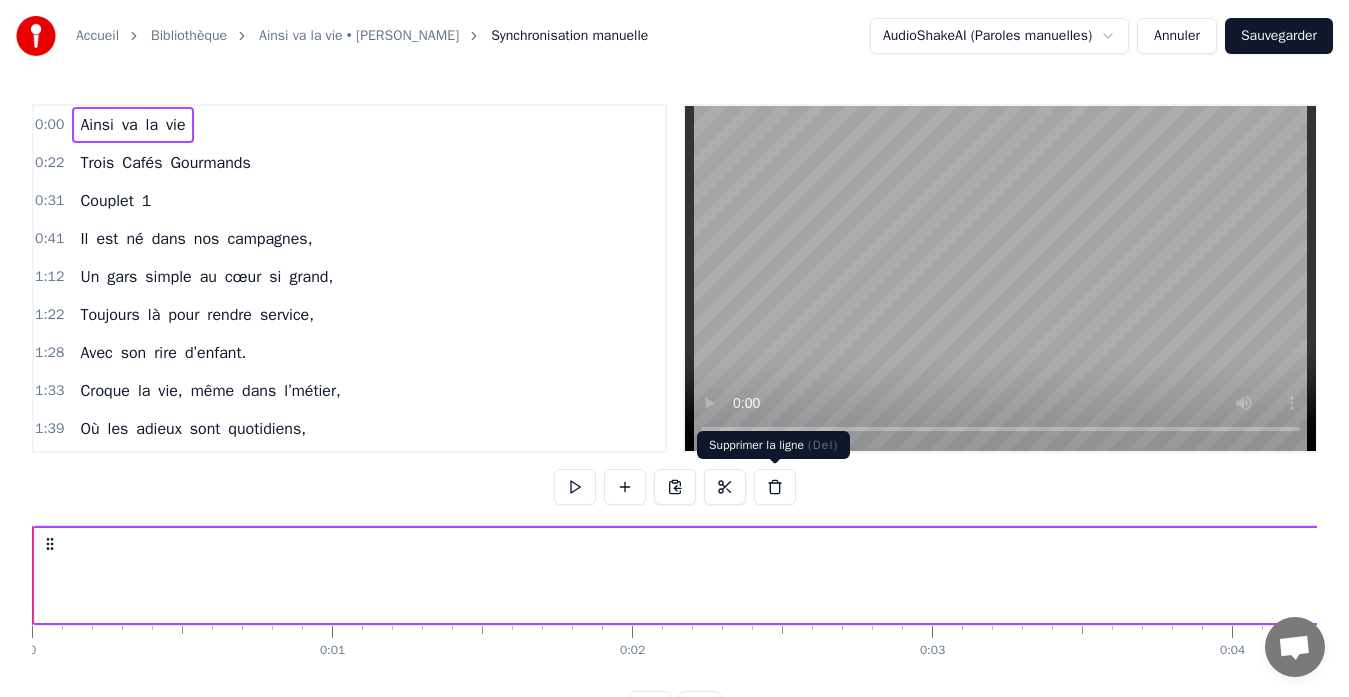 click at bounding box center (775, 487) 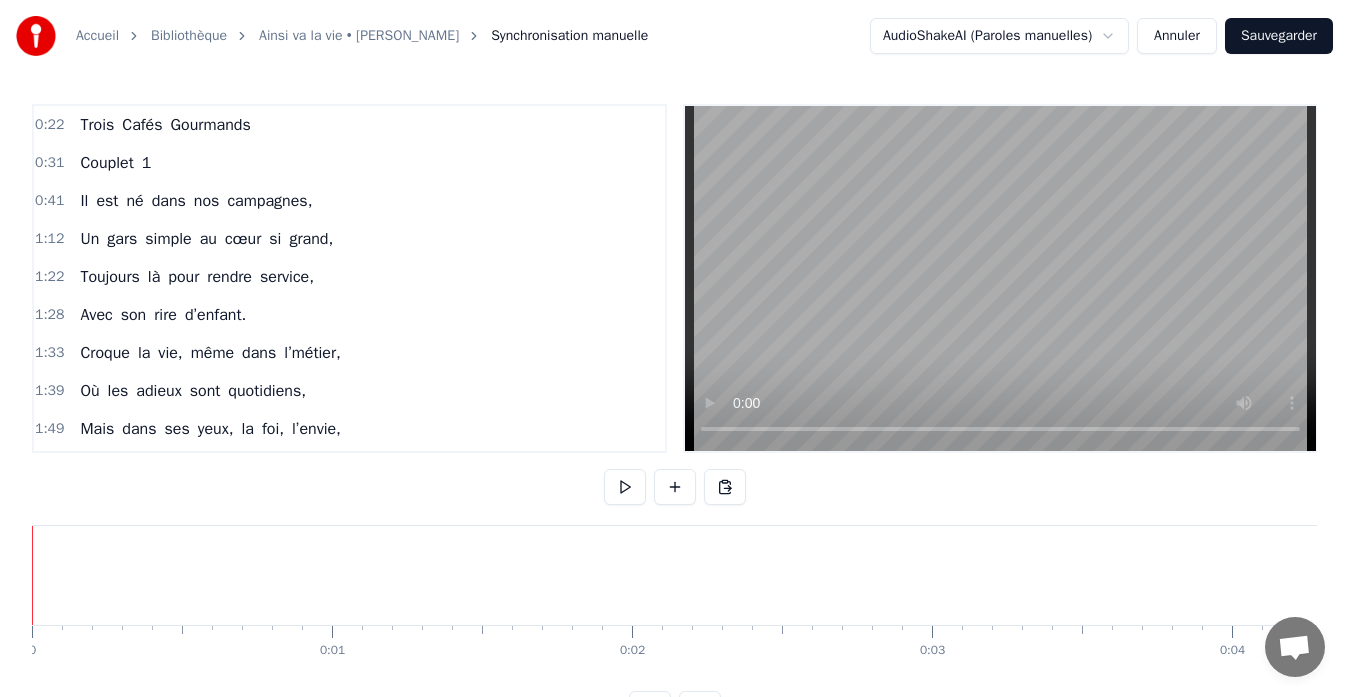 click on "Cafés" at bounding box center [142, 125] 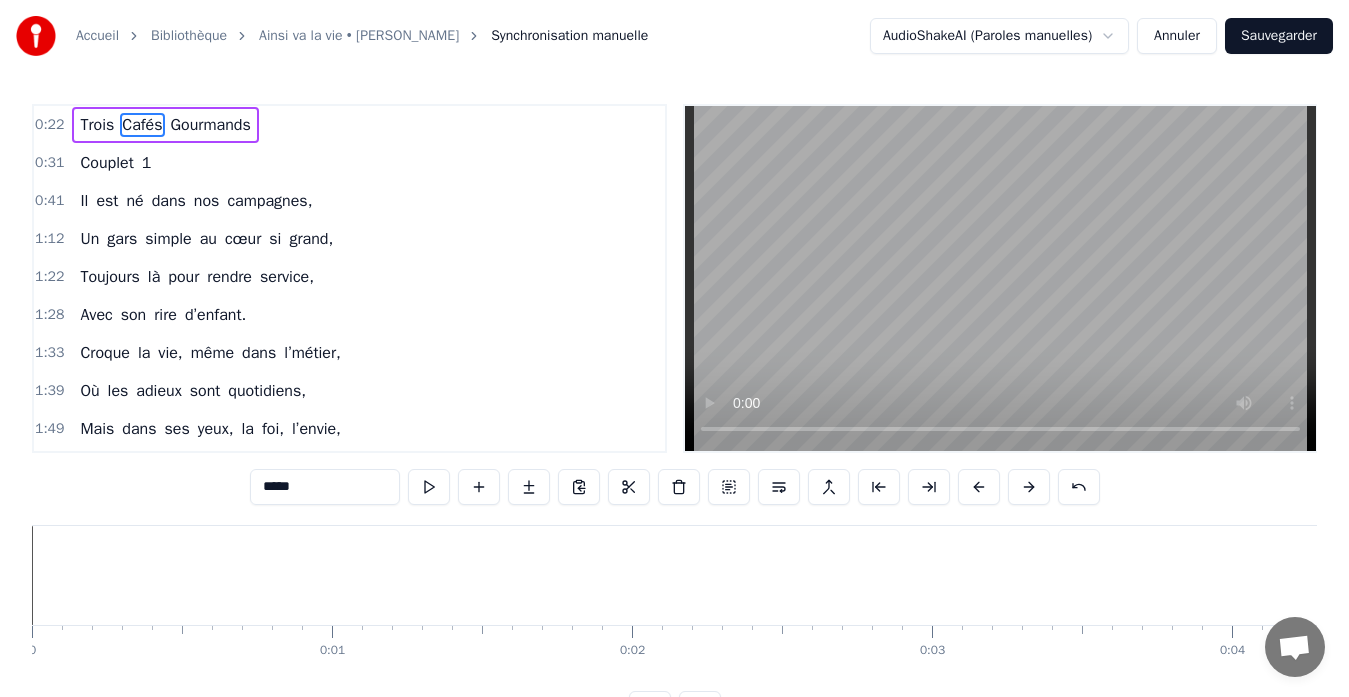 scroll, scrollTop: 0, scrollLeft: 7081, axis: horizontal 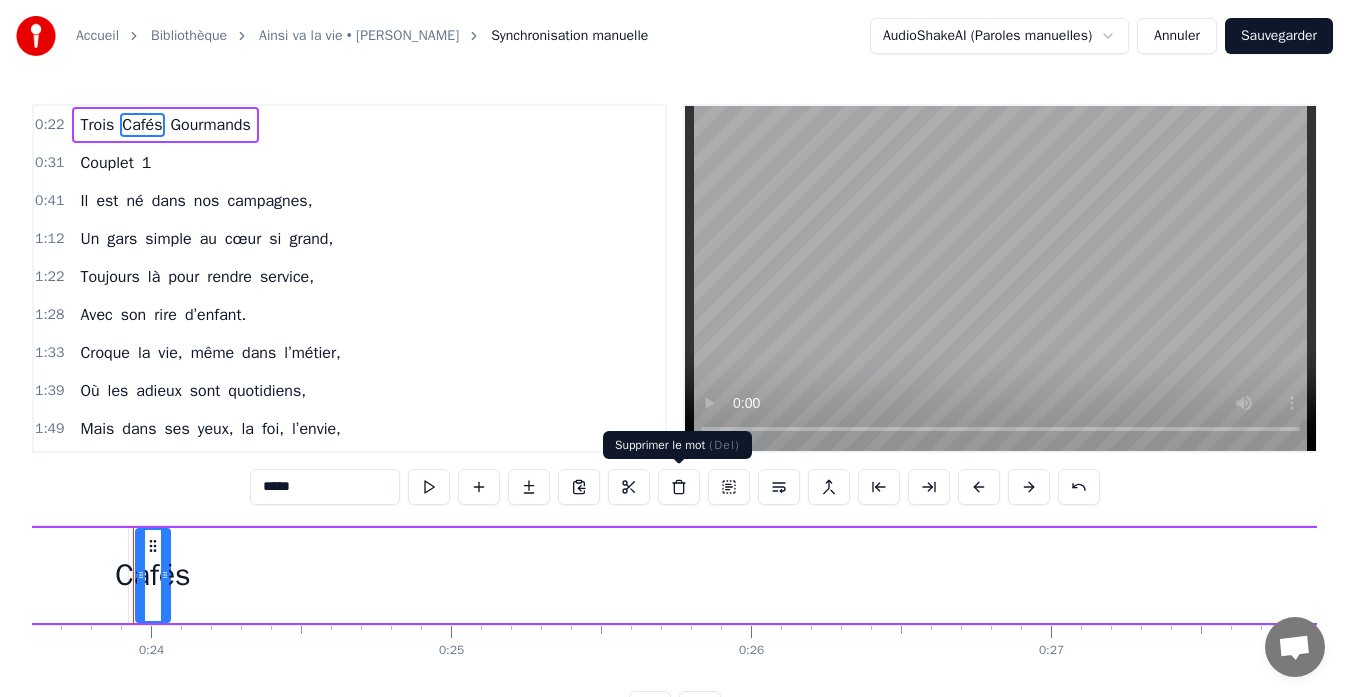 click at bounding box center [679, 487] 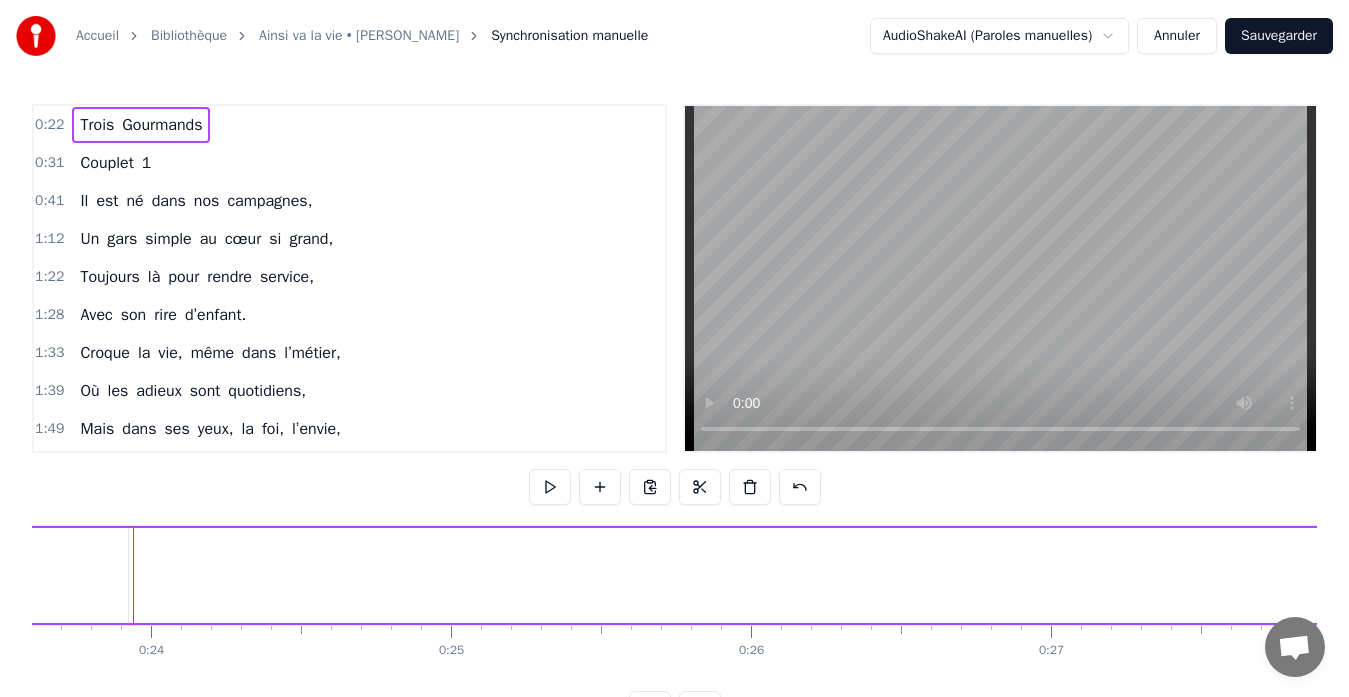 click on "1" at bounding box center [147, 163] 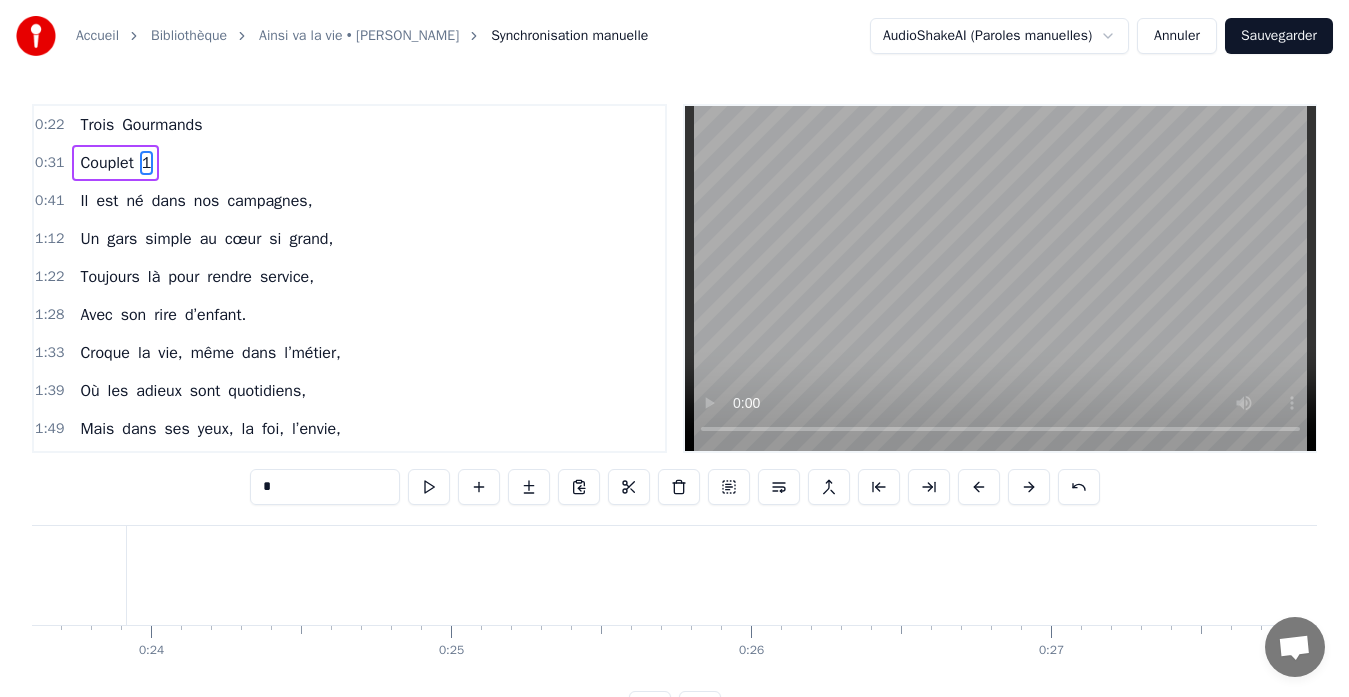 scroll, scrollTop: 0, scrollLeft: 12397, axis: horizontal 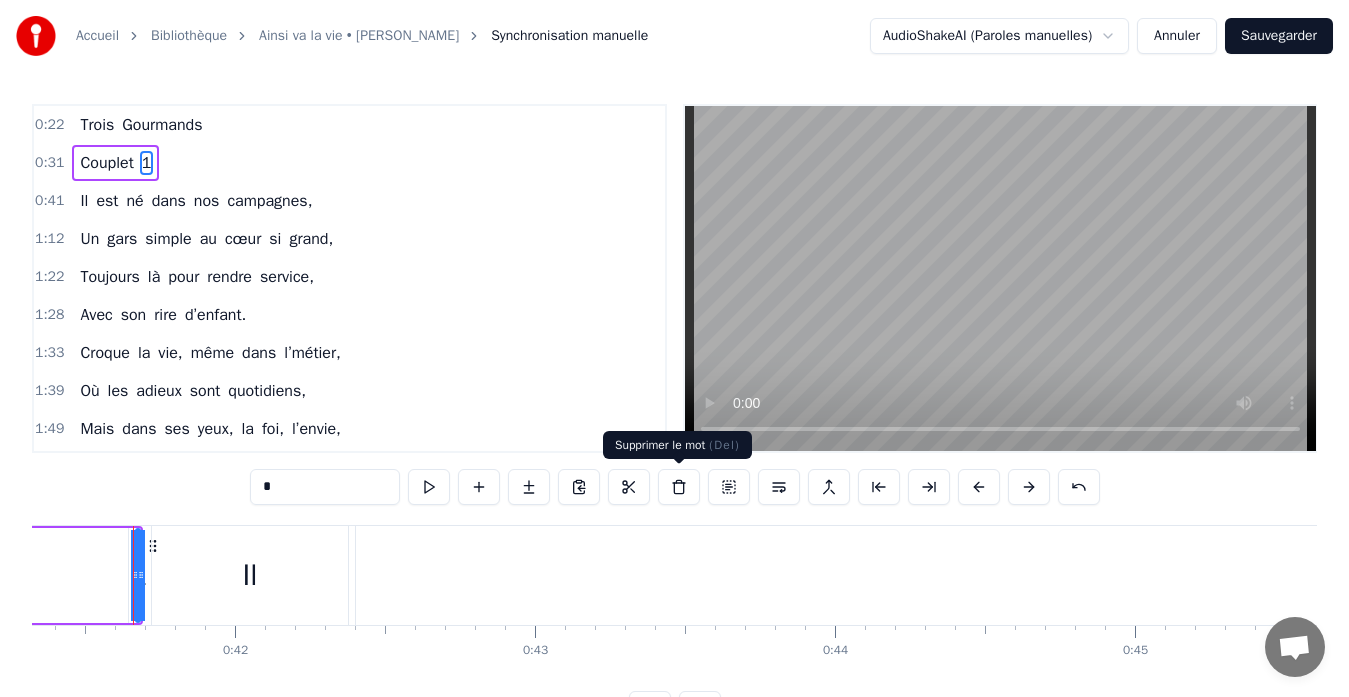 click at bounding box center [679, 487] 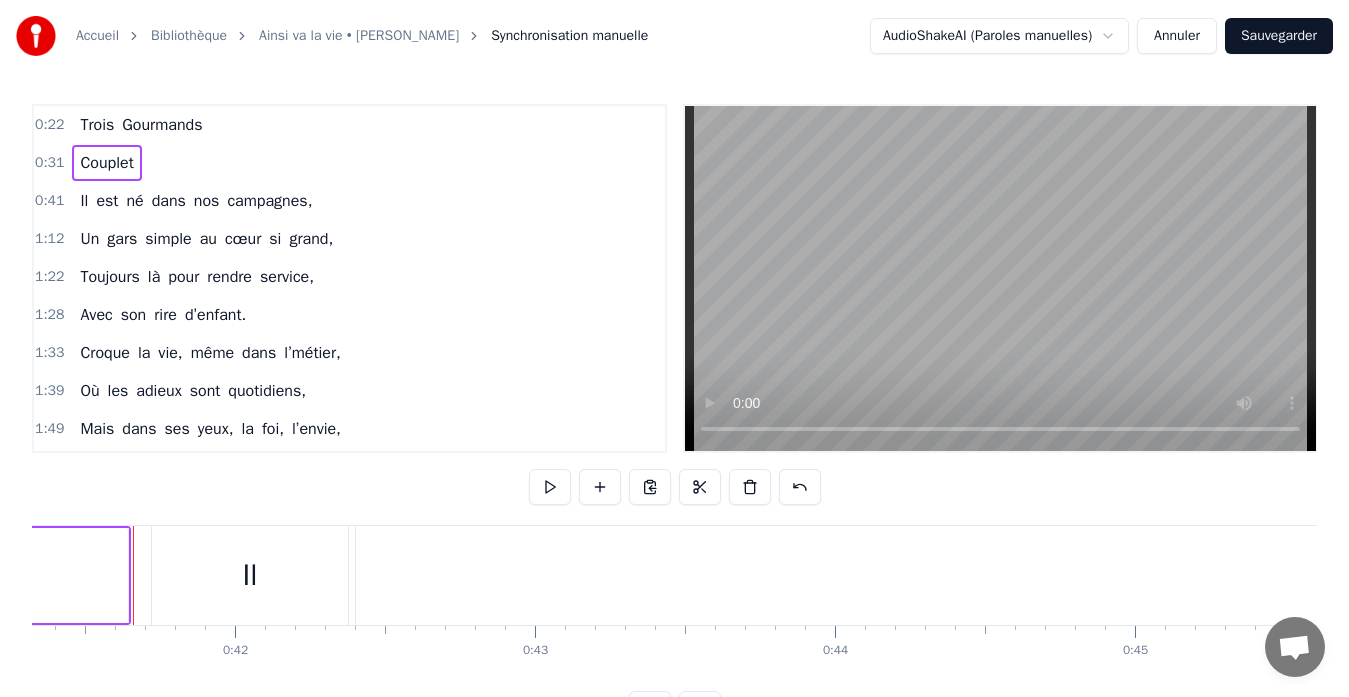 click on "Gourmands" at bounding box center [162, 125] 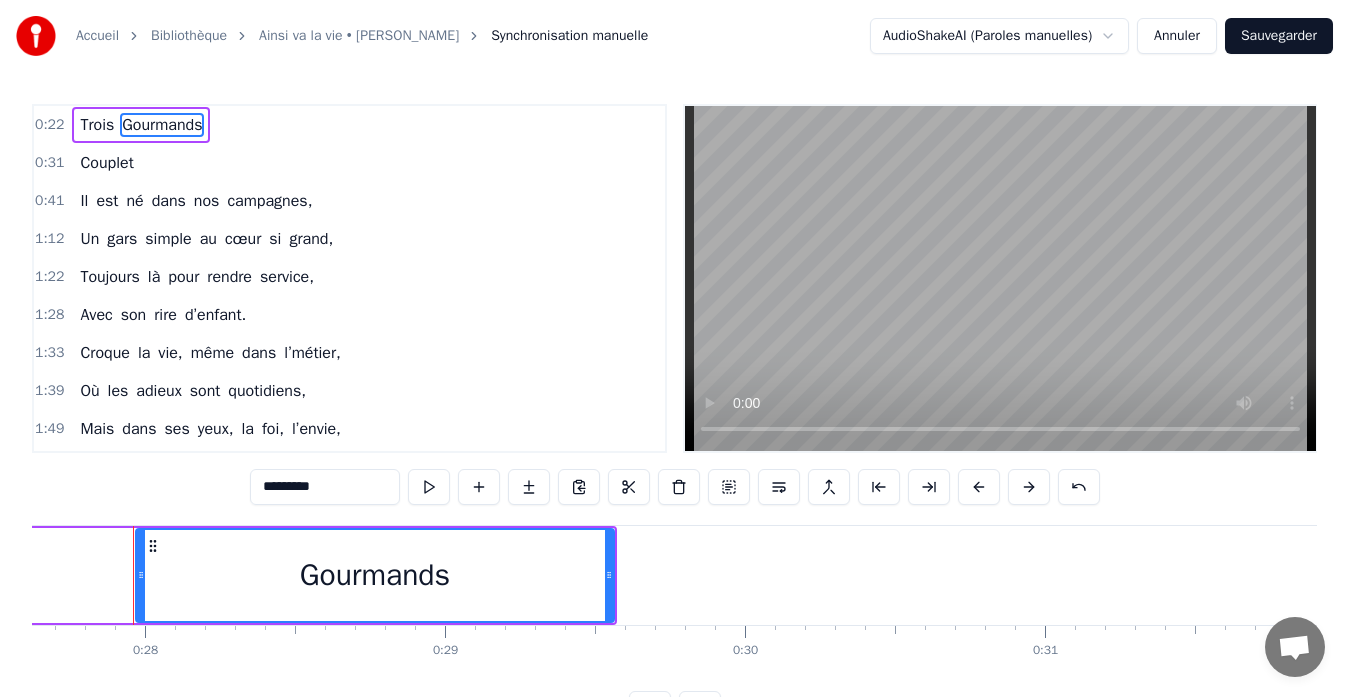 click on "Trois" at bounding box center (97, 125) 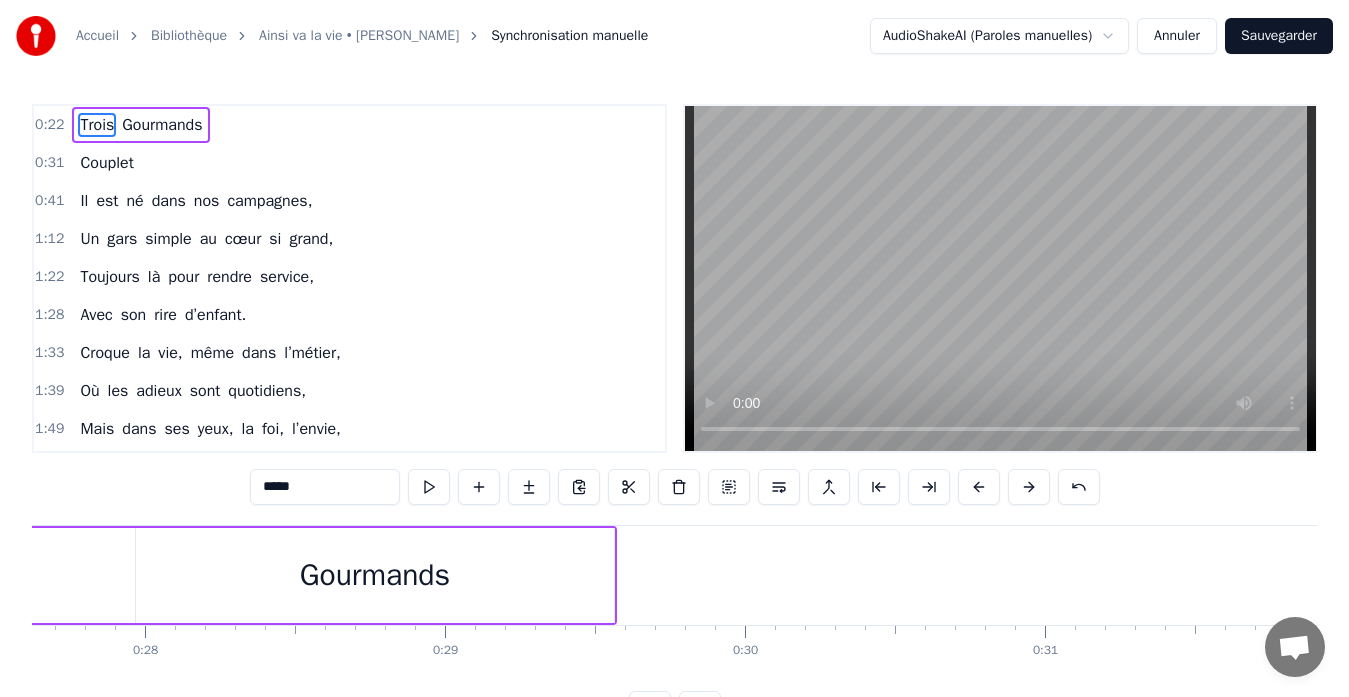 scroll, scrollTop: 0, scrollLeft: 6667, axis: horizontal 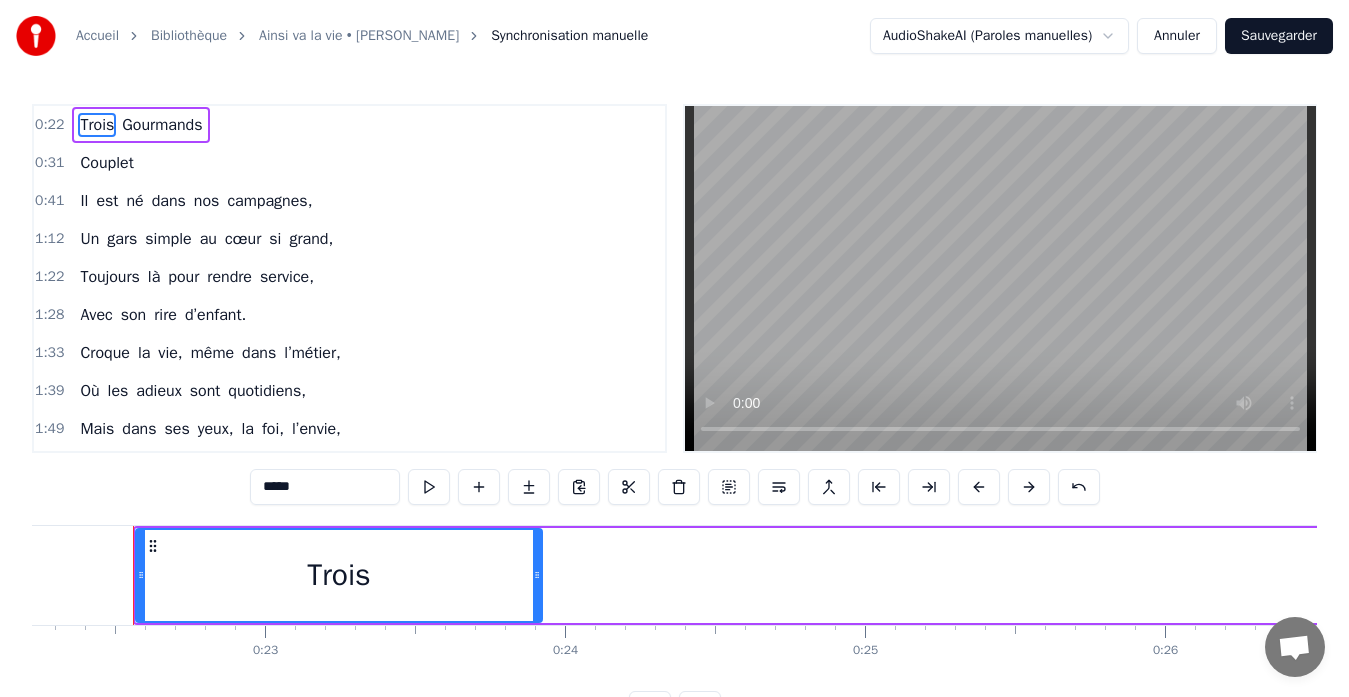 click at bounding box center [679, 487] 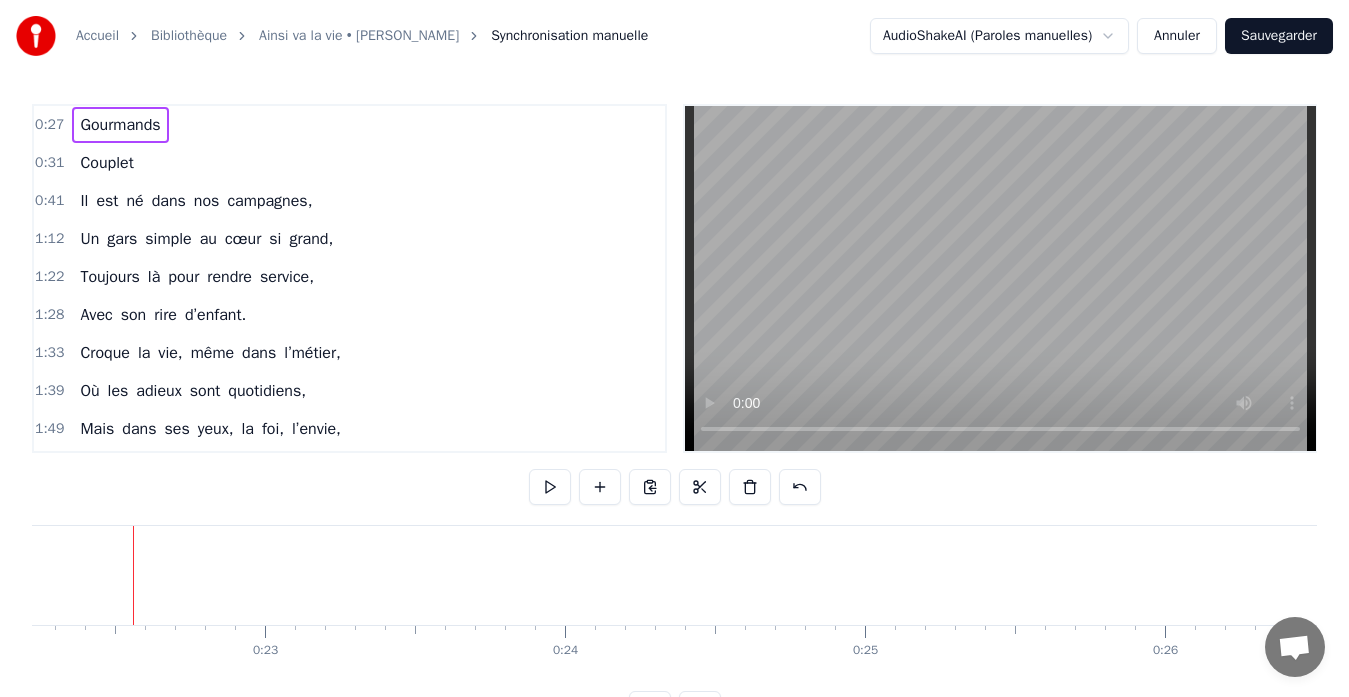 click on "Gourmands" at bounding box center [120, 125] 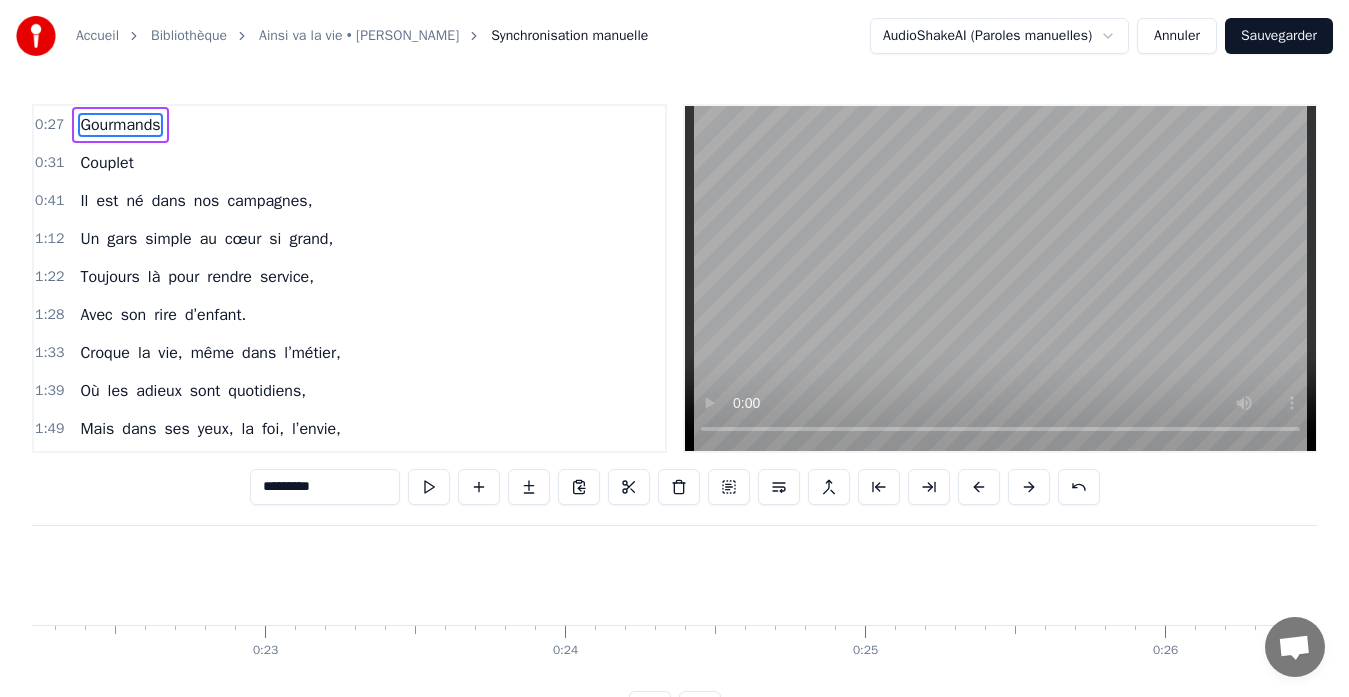 scroll, scrollTop: 0, scrollLeft: 8287, axis: horizontal 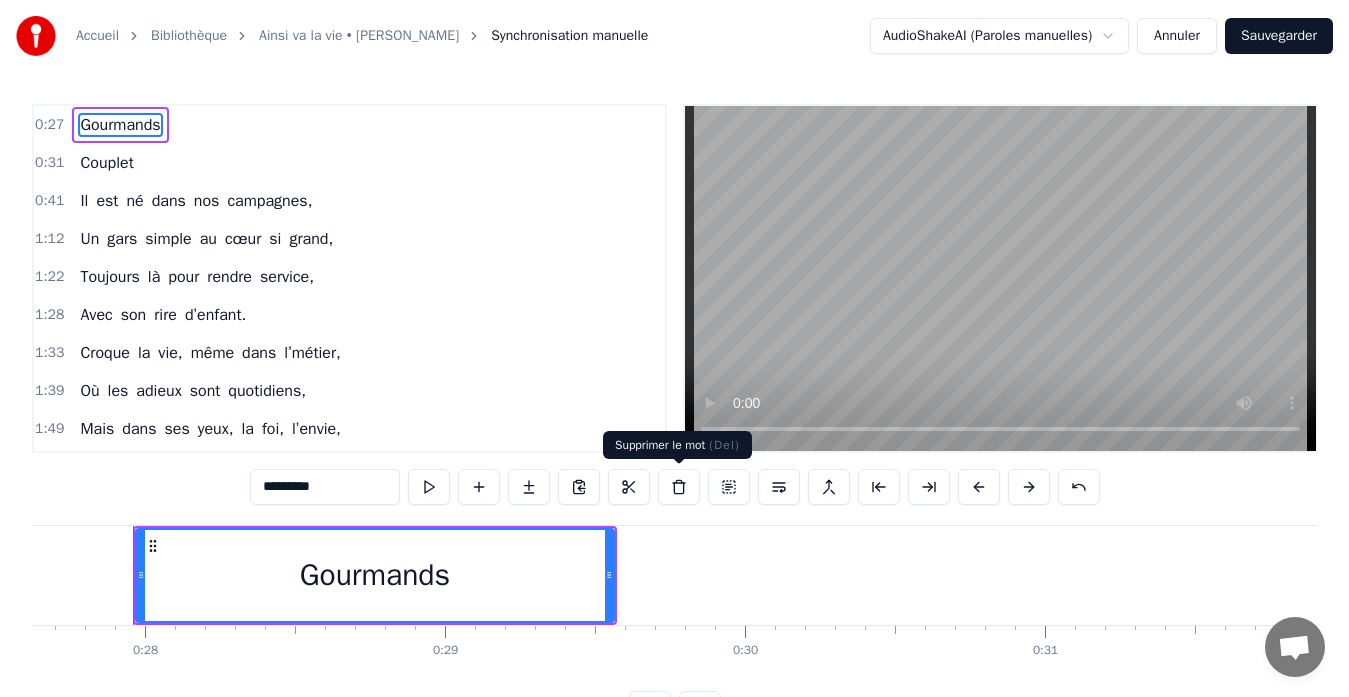 click at bounding box center (679, 487) 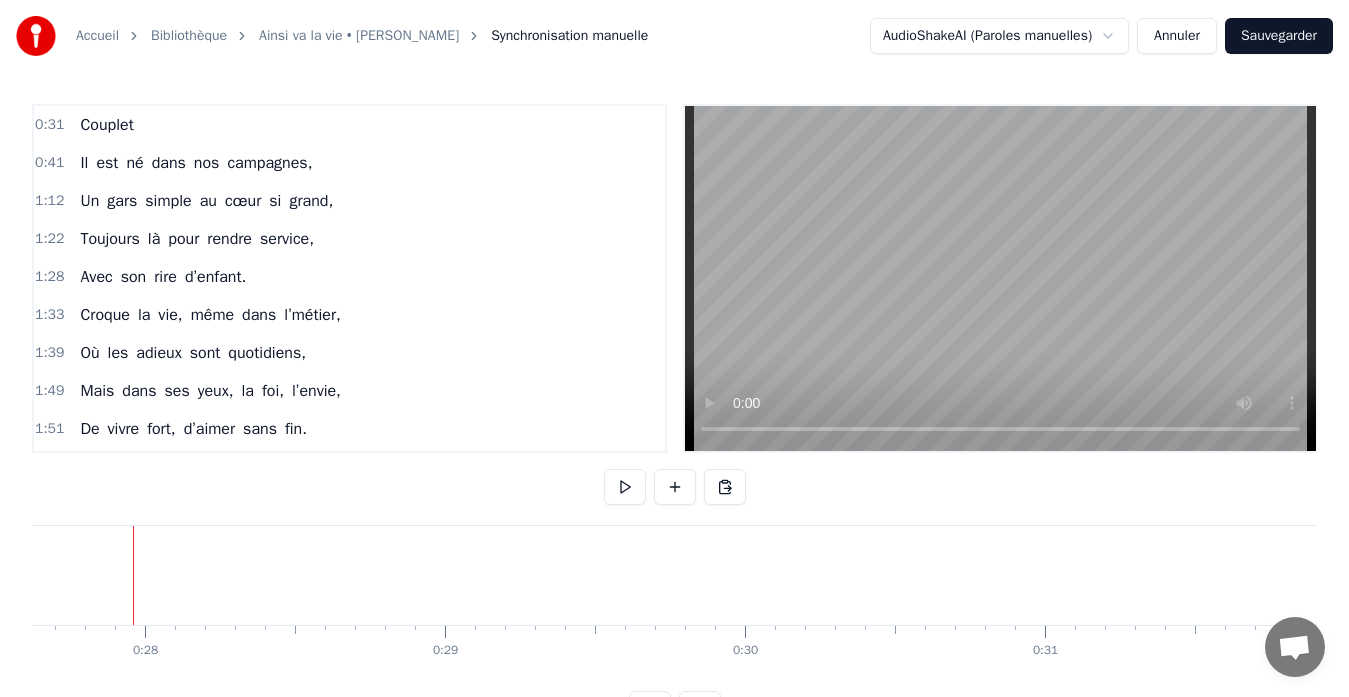 click on "Couplet" at bounding box center (106, 125) 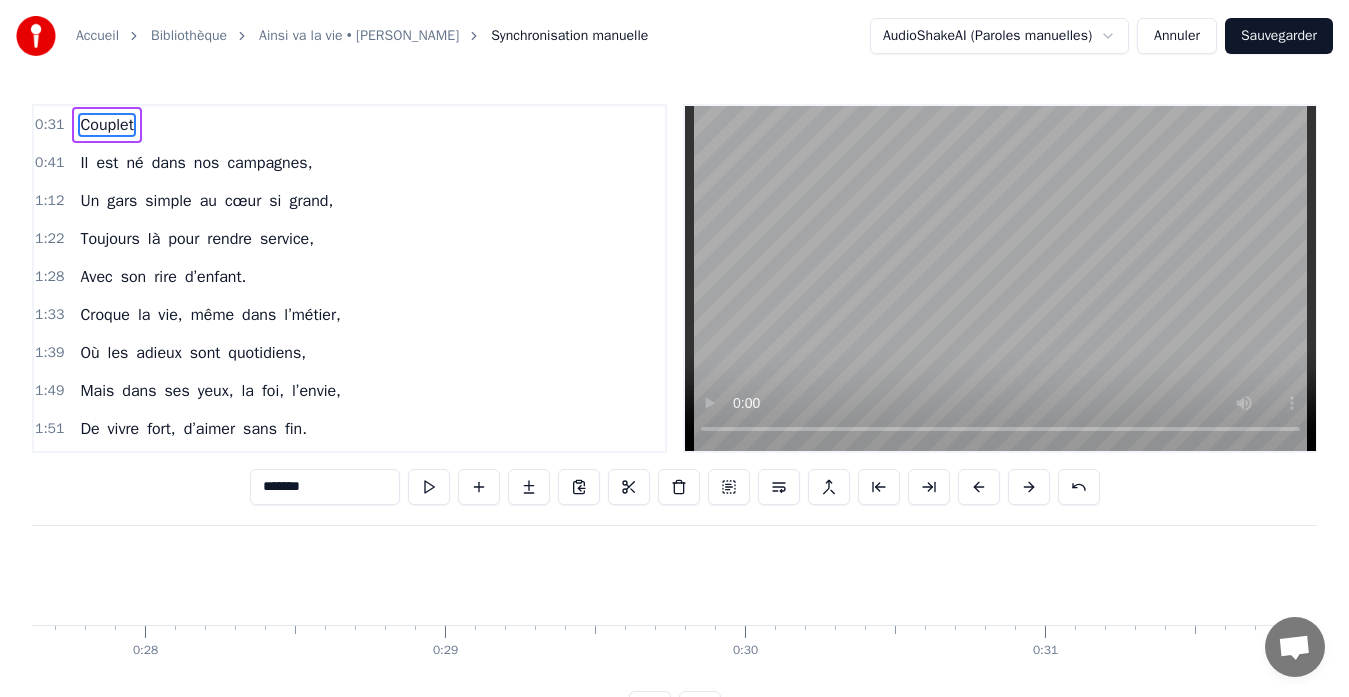 scroll, scrollTop: 0, scrollLeft: 9481, axis: horizontal 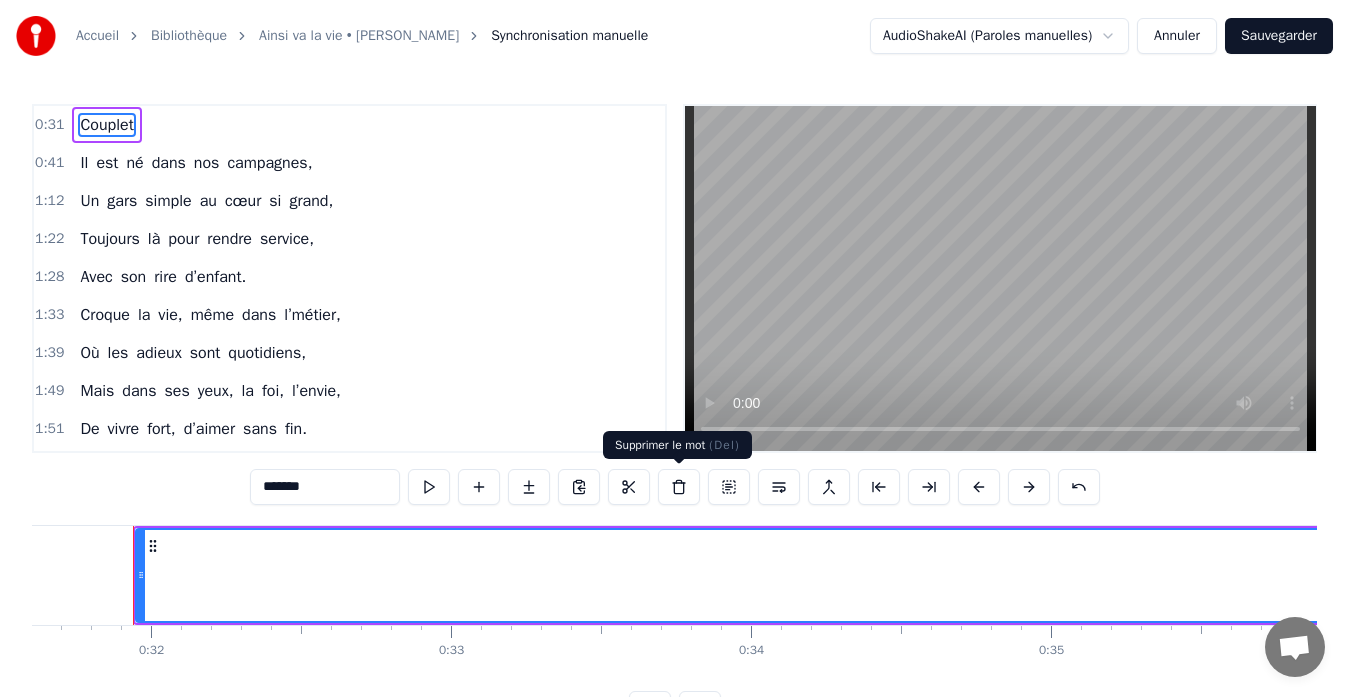 click at bounding box center [679, 487] 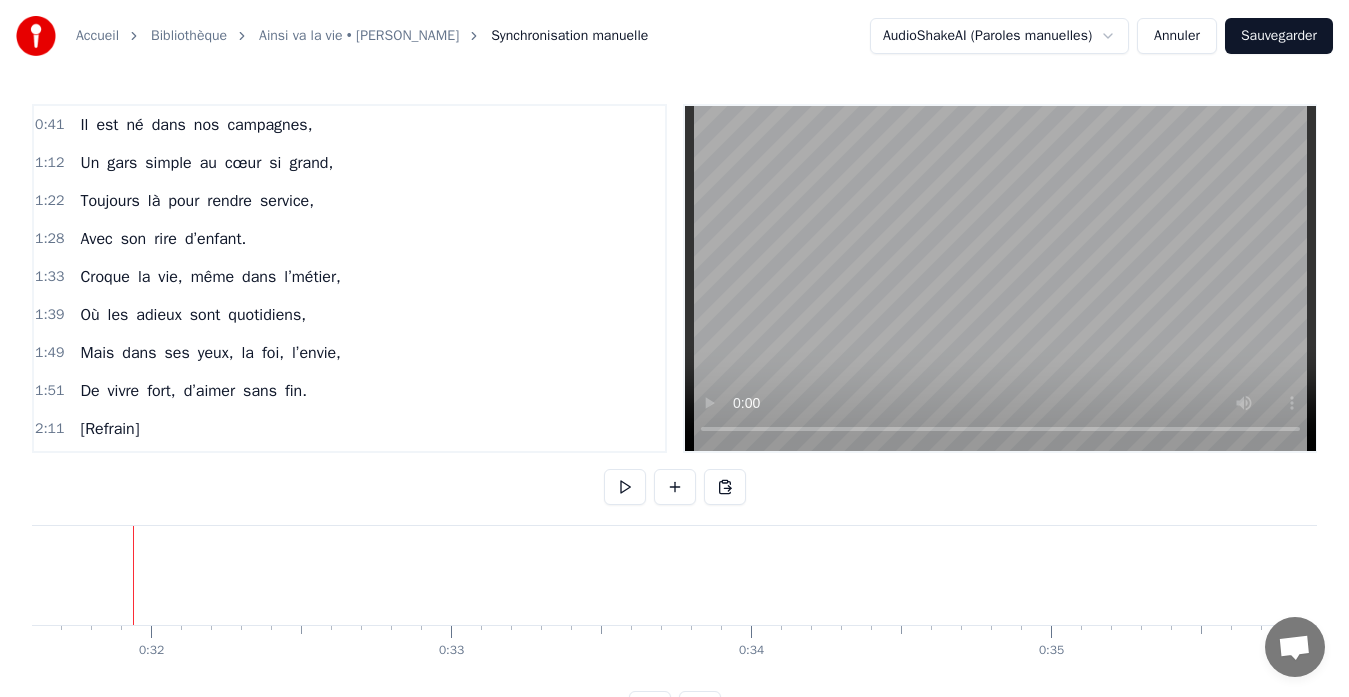 click on "dans" at bounding box center (169, 125) 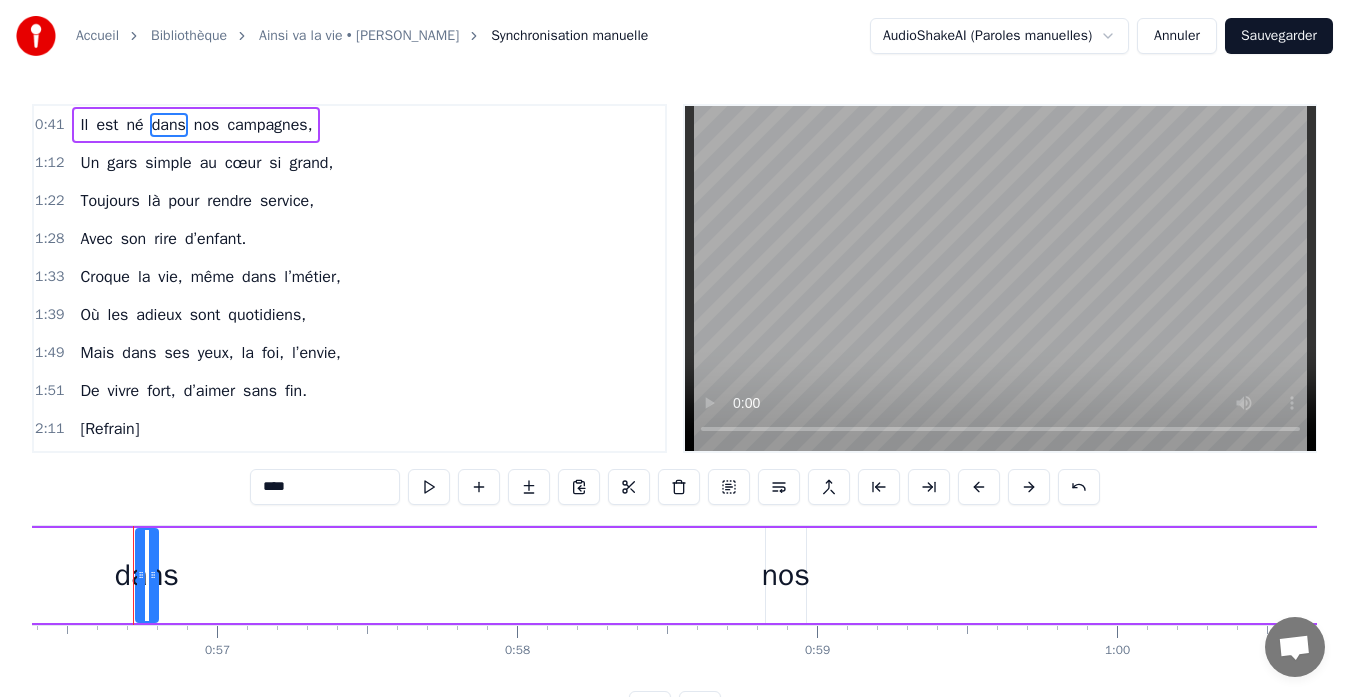 click on "0:41" at bounding box center [49, 125] 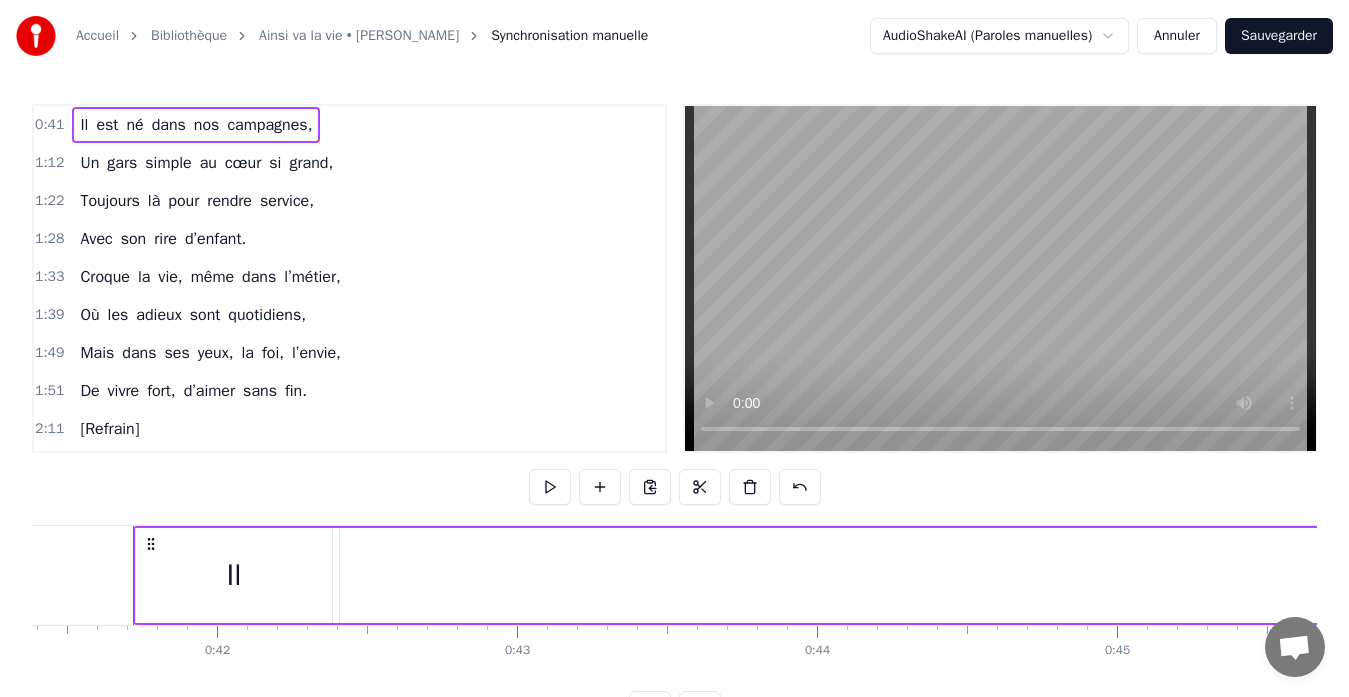 click on "né" at bounding box center (134, 125) 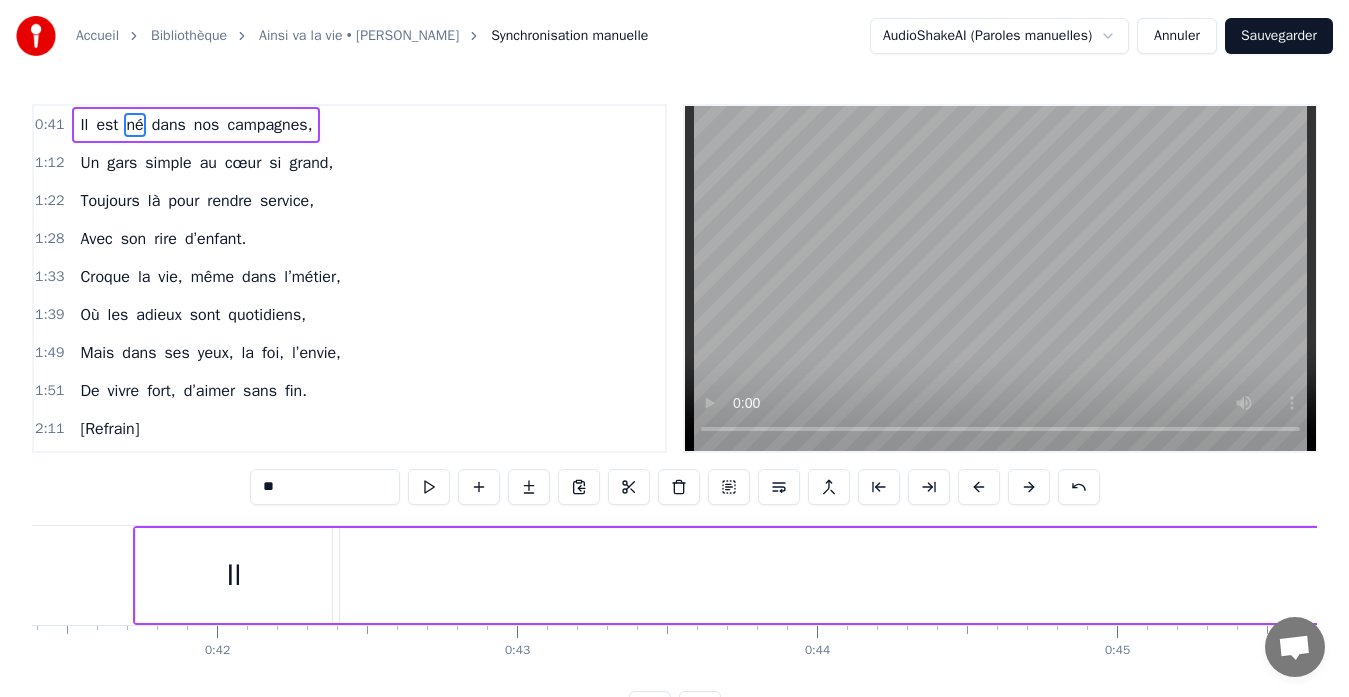 scroll, scrollTop: 0, scrollLeft: 15409, axis: horizontal 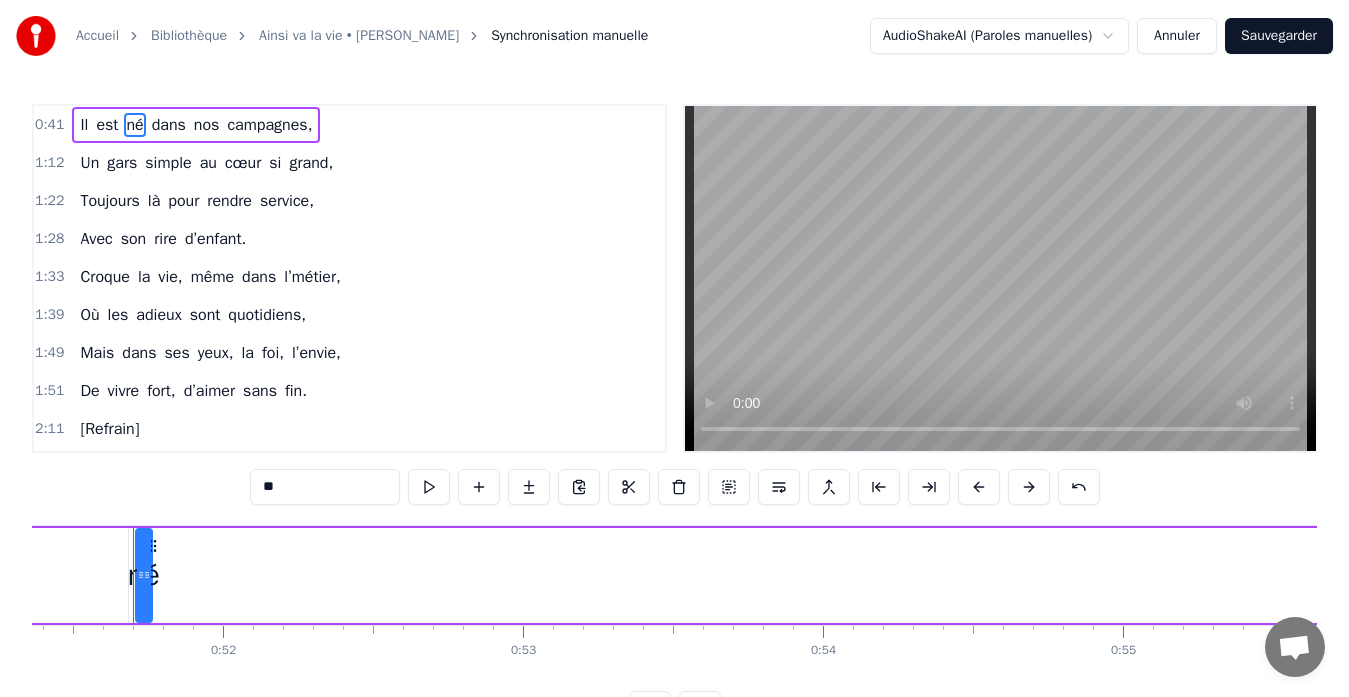 click on "campagnes," at bounding box center (269, 125) 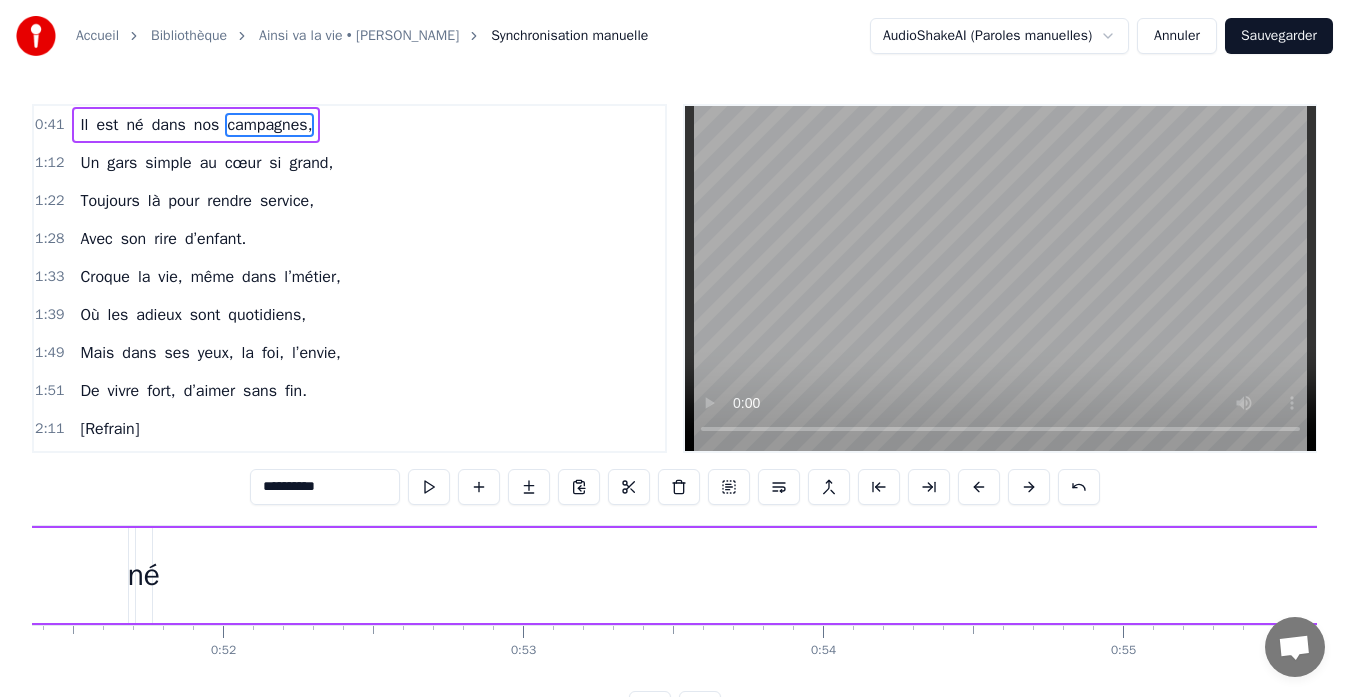 click on "0:41 Il est né dans nos campagnes," at bounding box center [349, 125] 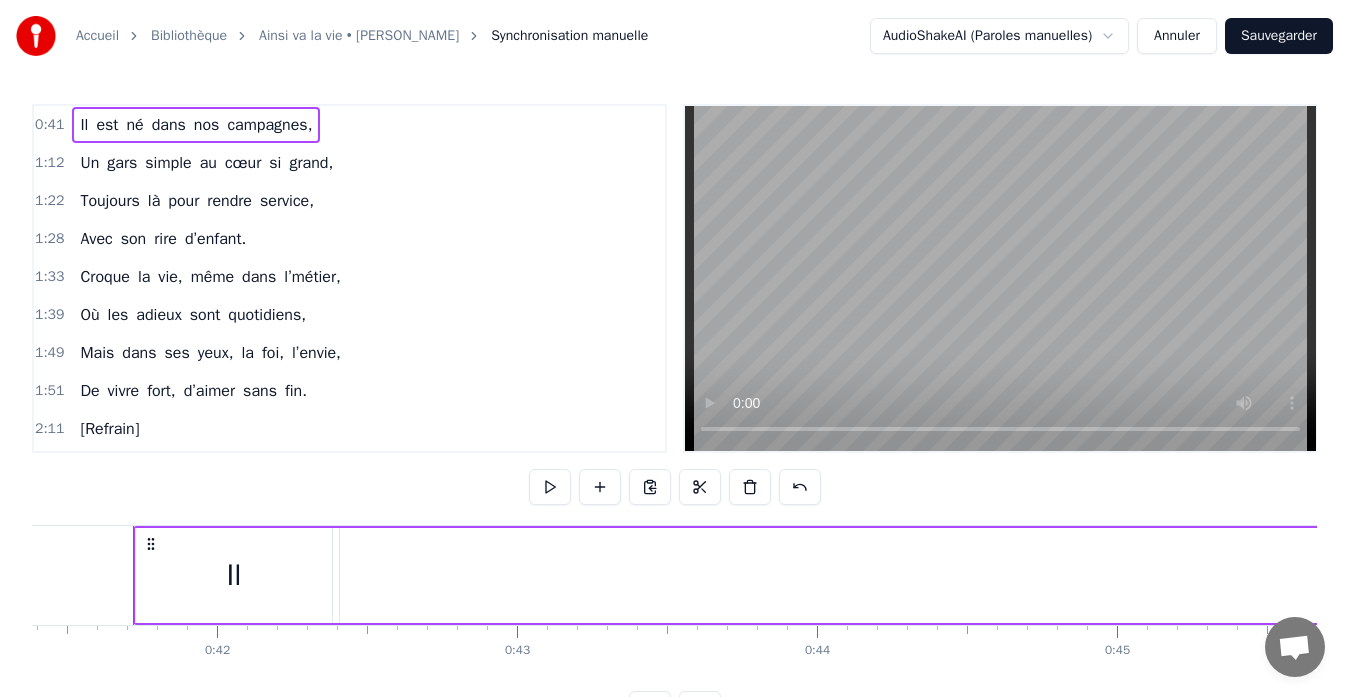 drag, startPoint x: 1245, startPoint y: 570, endPoint x: 869, endPoint y: 577, distance: 376.06516 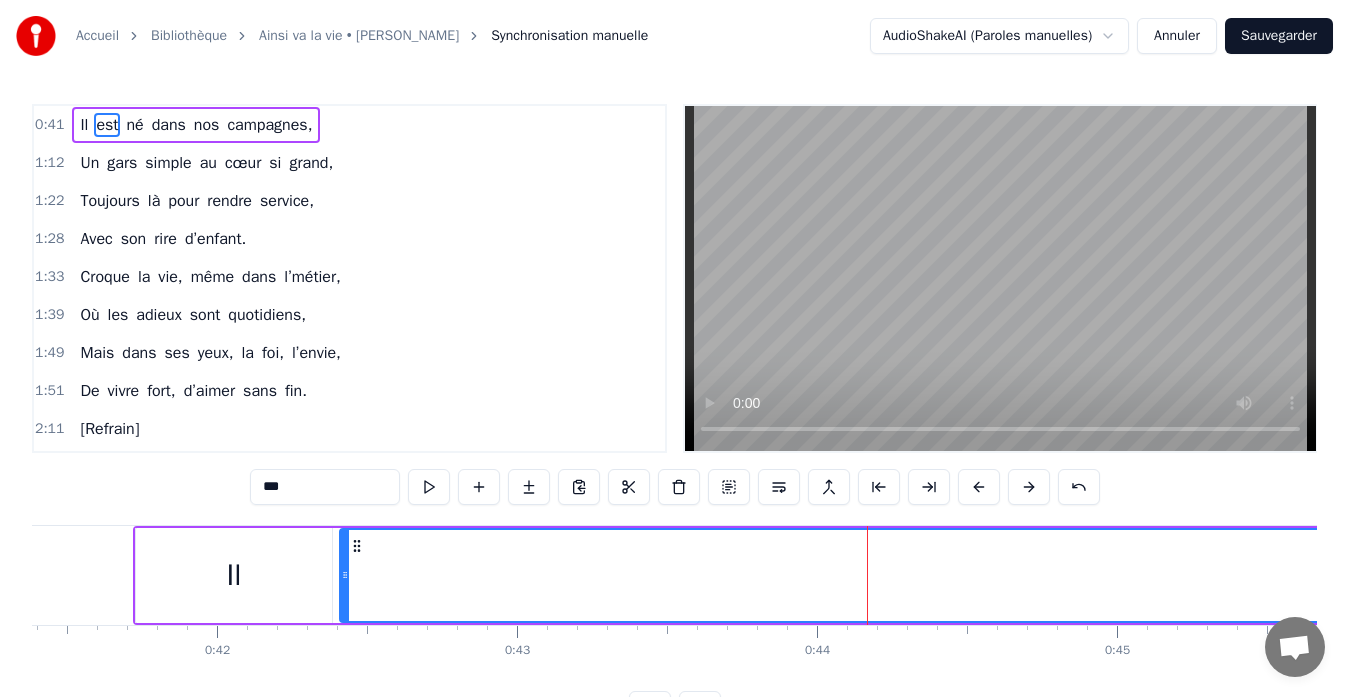 click on "1:28 Avec son rire d’enfant." at bounding box center (349, 239) 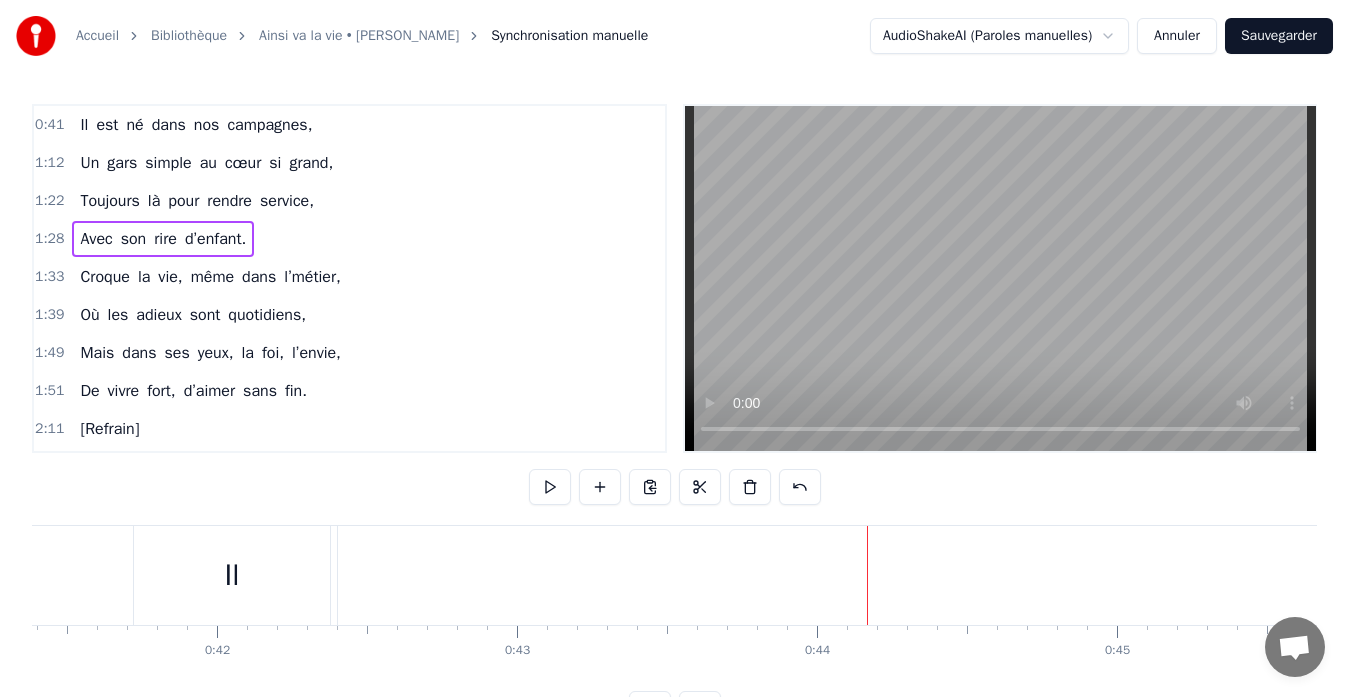 scroll, scrollTop: 0, scrollLeft: 26371, axis: horizontal 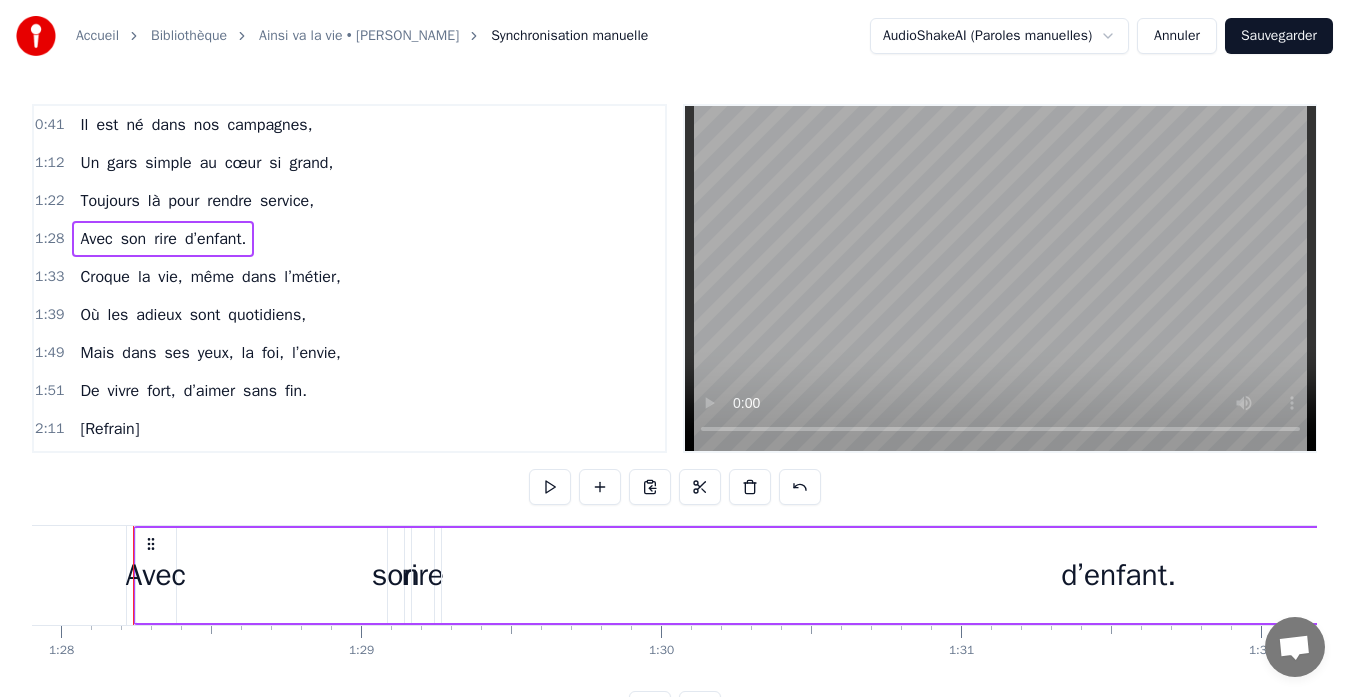 click on "dans" at bounding box center (169, 125) 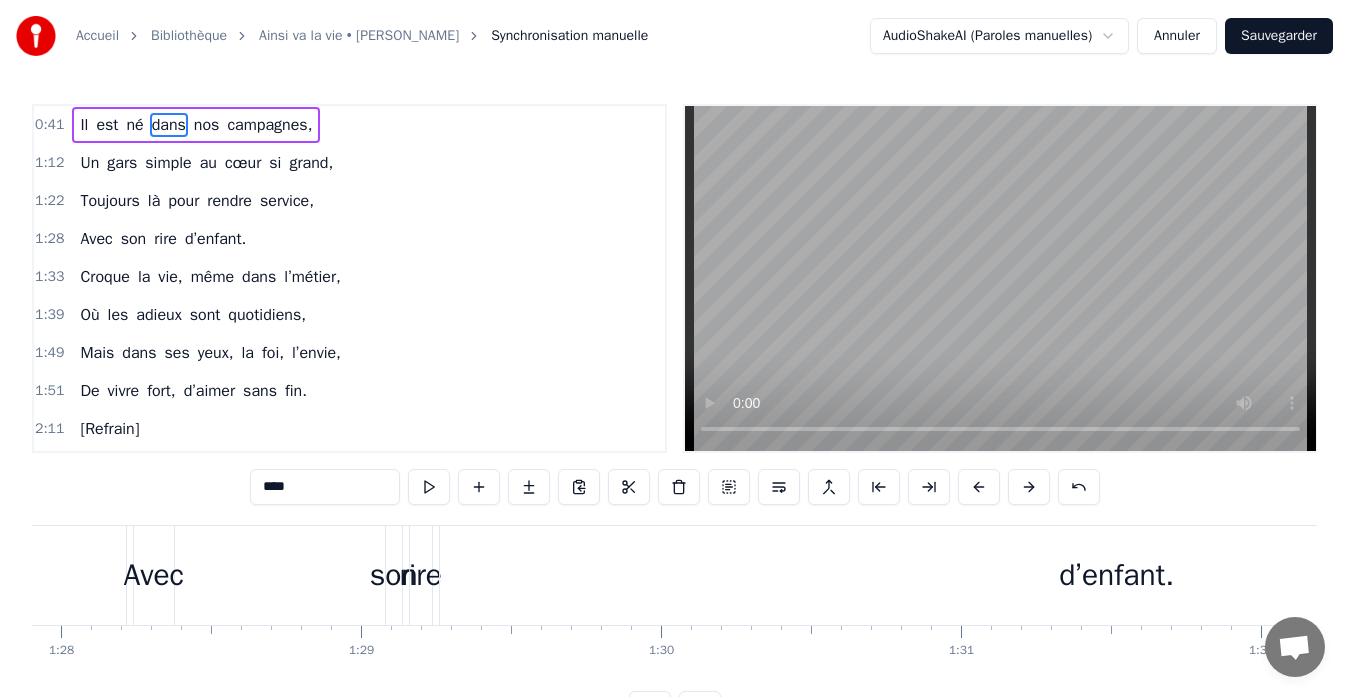 scroll, scrollTop: 0, scrollLeft: 16915, axis: horizontal 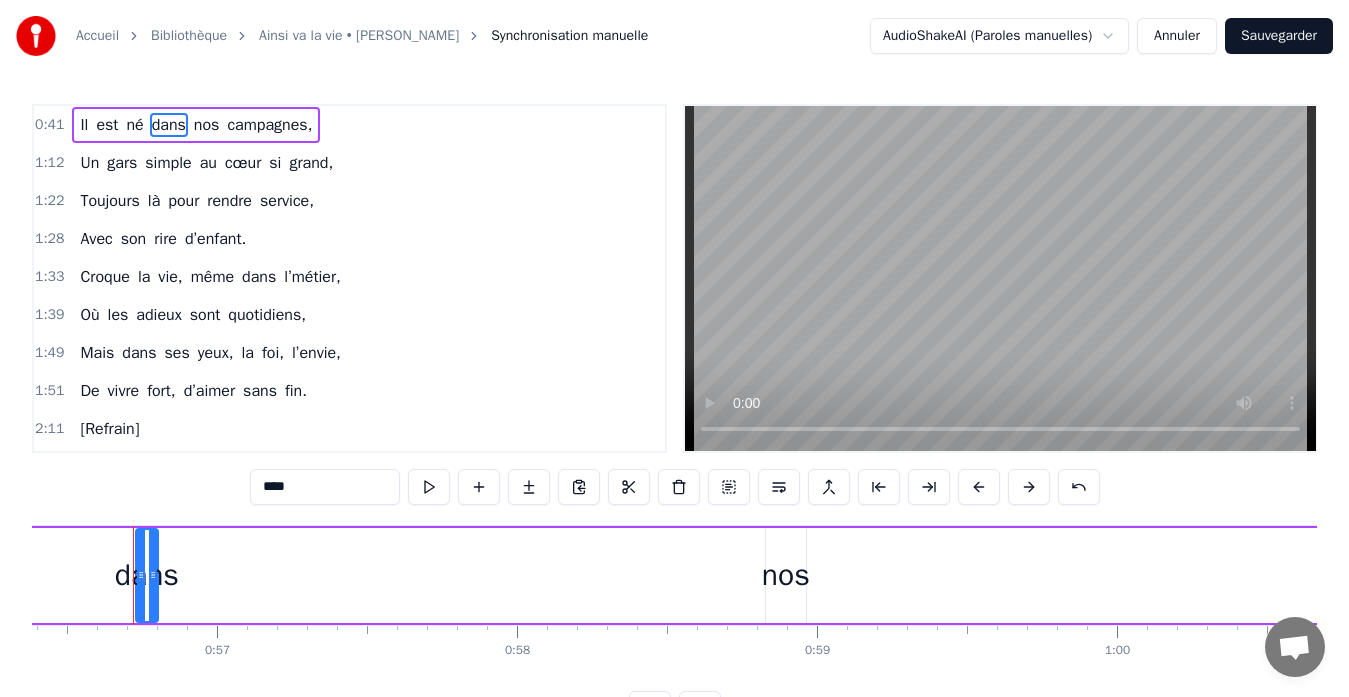 drag, startPoint x: 146, startPoint y: 575, endPoint x: 133, endPoint y: 574, distance: 13.038404 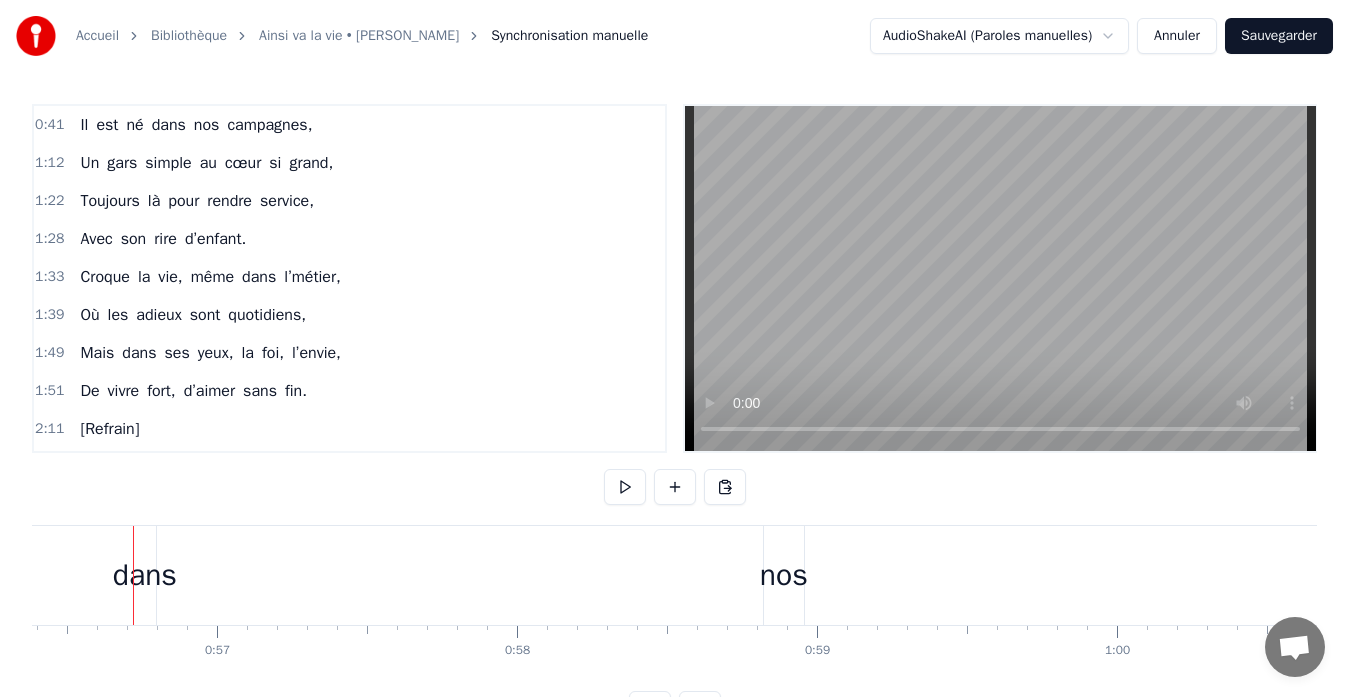 drag, startPoint x: 150, startPoint y: 571, endPoint x: 172, endPoint y: 584, distance: 25.553865 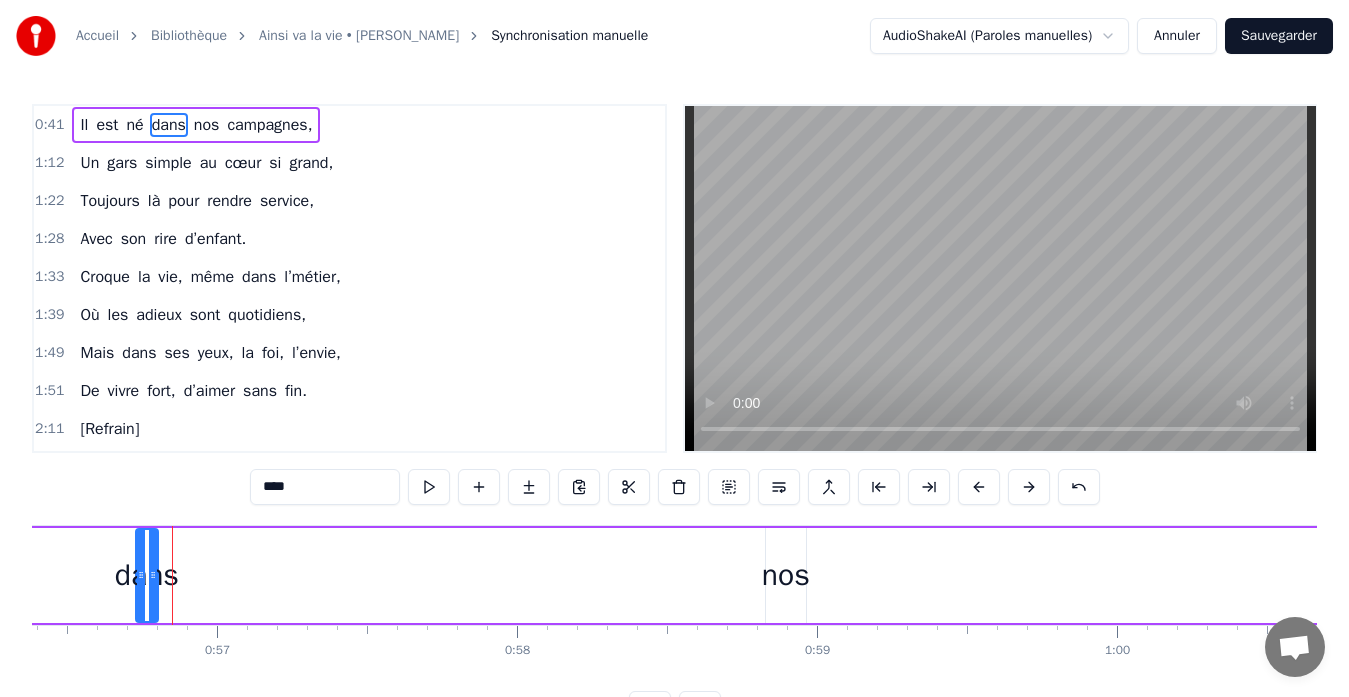 drag, startPoint x: 236, startPoint y: 583, endPoint x: 346, endPoint y: 579, distance: 110.0727 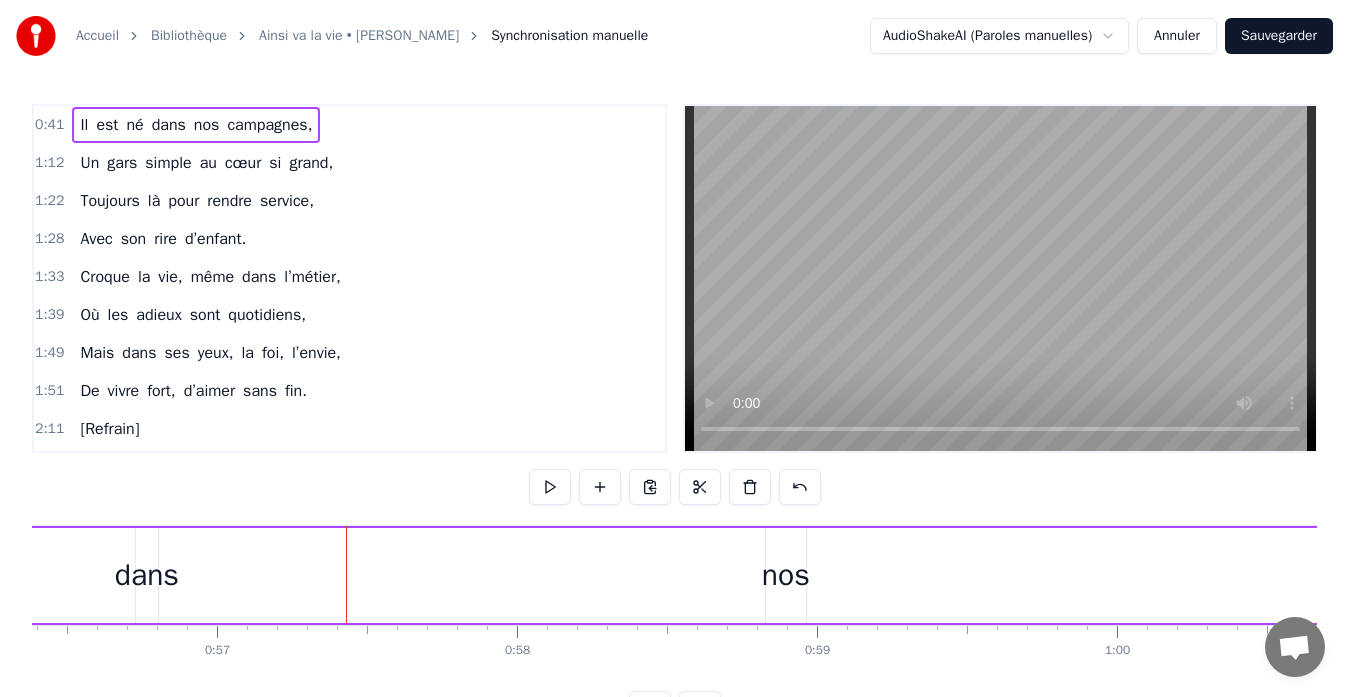 click on "Il est né dans nos campagnes," at bounding box center [297, 575] 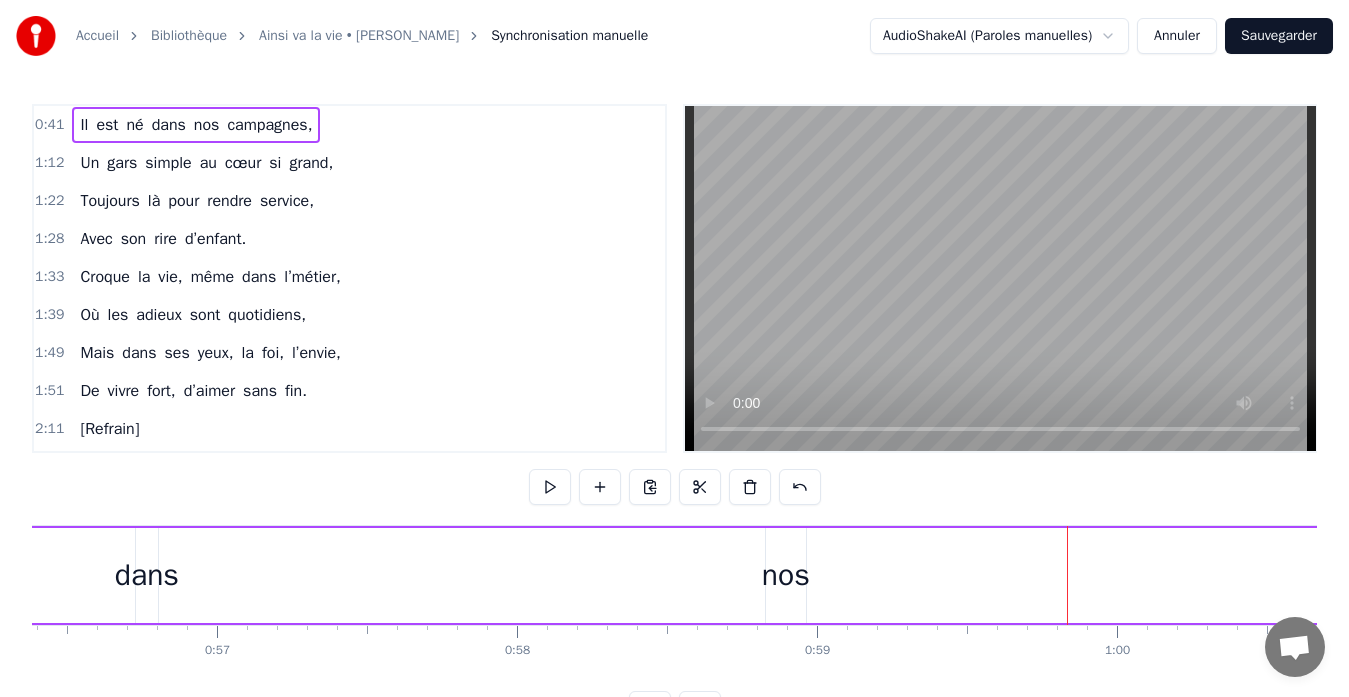 click on "0:41 Il est né dans nos campagnes," at bounding box center [349, 125] 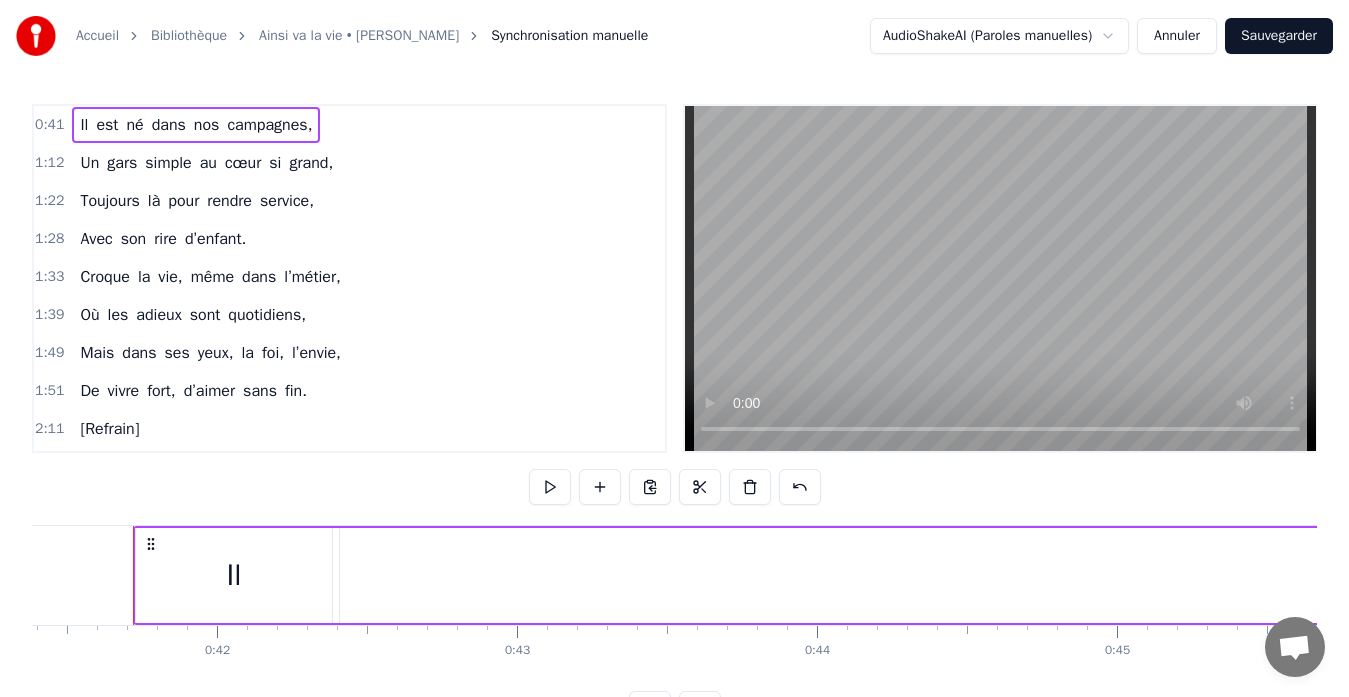 click on "0:41" at bounding box center [49, 125] 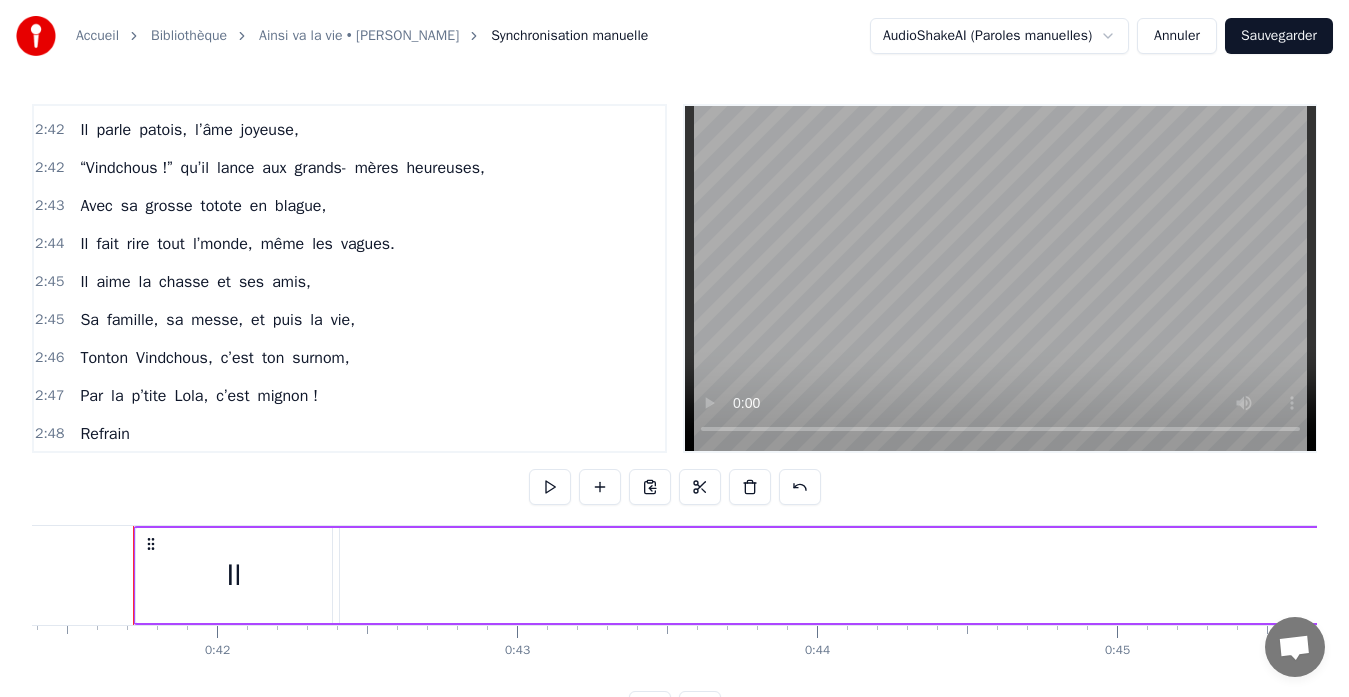 scroll, scrollTop: 0, scrollLeft: 0, axis: both 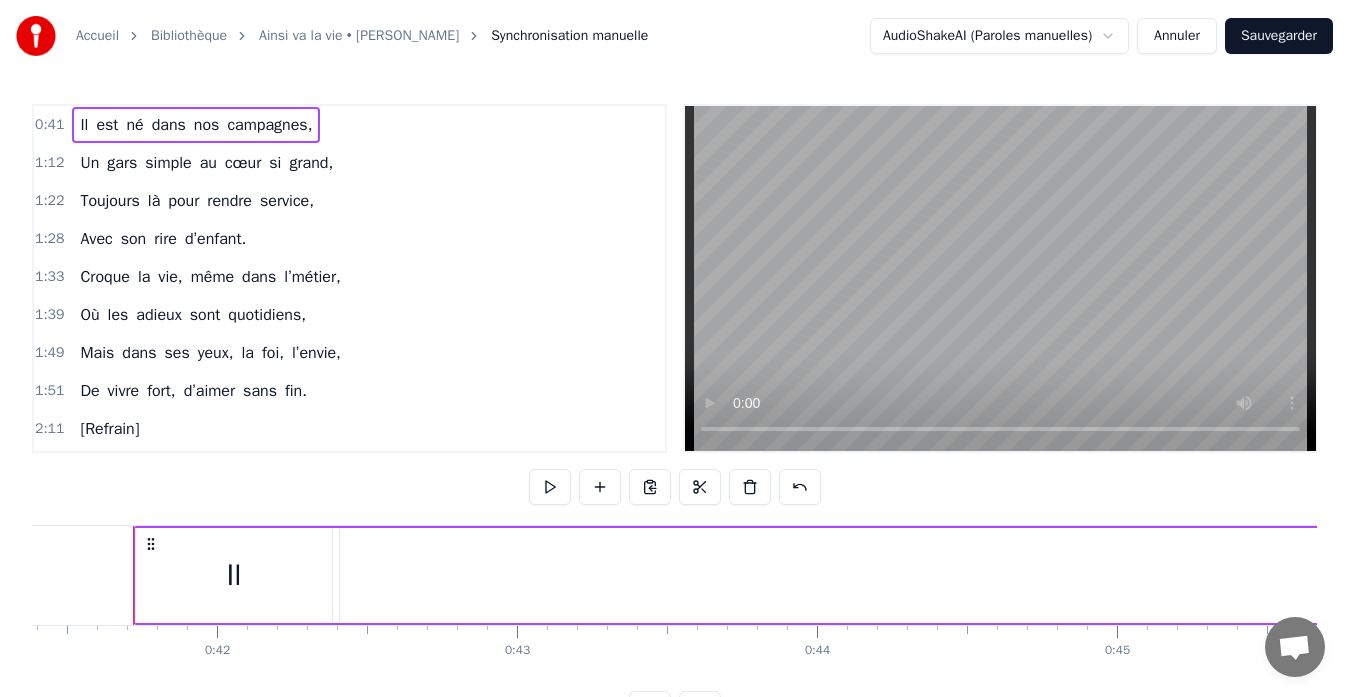 click on "Accueil Bibliothèque Ainsi va la vie • Damien Synchronisation manuelle AudioShakeAI (Paroles manuelles) Annuler Sauvegarder 0:41 Il est né dans nos campagnes, 1:12 Un gars simple au cœur si grand, 1:22 Toujours là pour rendre service, 1:28 Avec son rire d’enfant. 1:33 Croque la vie, même dans l’métier, 1:39 Où les adieux sont quotidiens, 1:49 Mais dans ses yeux, la foi, l’envie, 1:51 De vivre fort, d’aimer sans fin. 2:11 [Refrain] 2:13 Ainsi va la vie, 2:37 Avec Gustin et Anthime, 2:37 Et Bertille qui veille sur eux, 2:38 Dans les étoiles, tout là- haut. 2:39 Un papa tendre, un homme sincère, 2:40 Un ami fidèle, un frère, 2:40 À quarante ans, on lève nos verres, 2:41 À toi Damien, notre lumière ! 2:41 Couplet 2 2:42 Il parle patois, l’âme joyeuse, 2:42 “Vindchous !” qu’il lance aux grands- mères heureuses, 2:43 Avec sa grosse totote en blague, 2:44 Il fait rire tout l’monde, même les vagues. 2:45 Il aime la chasse et ses amis, 2:45 Sa famille, sa messe, et puis la vie, 2" at bounding box center (674, 379) 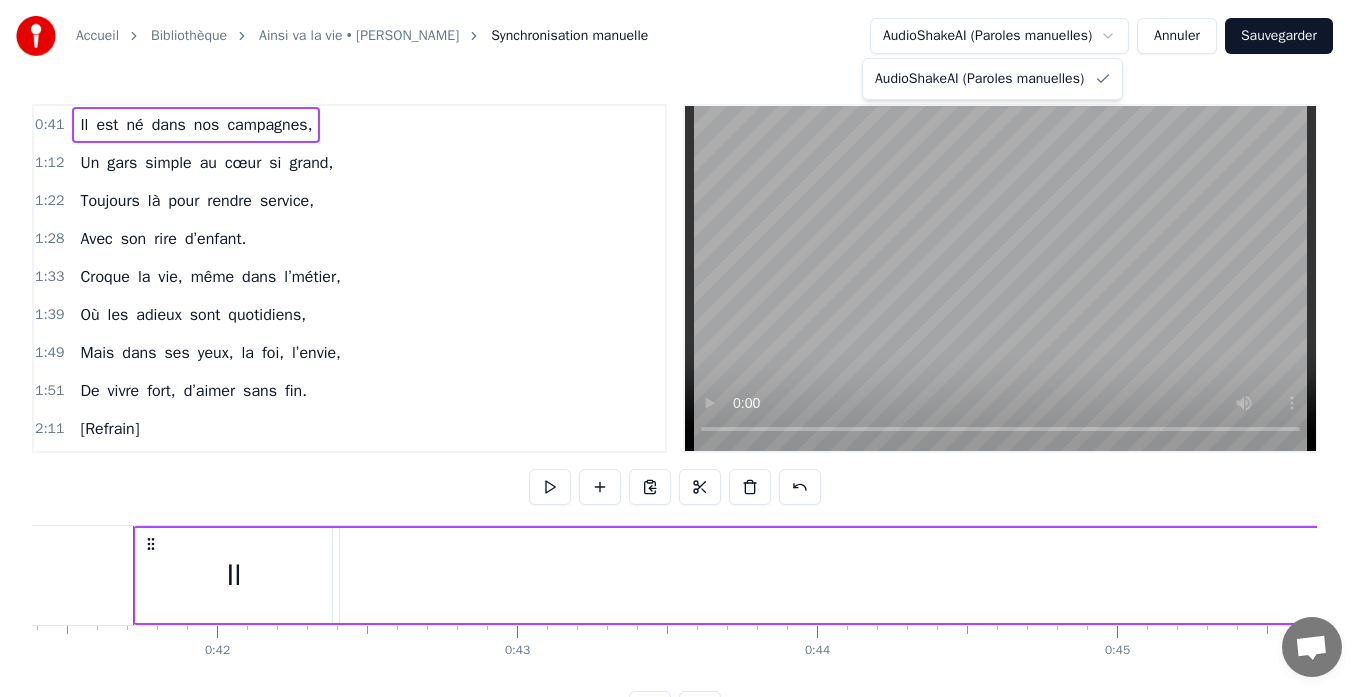 click on "Accueil Bibliothèque Ainsi va la vie • Damien Synchronisation manuelle AudioShakeAI (Paroles manuelles) Annuler Sauvegarder 0:41 Il est né dans nos campagnes, 1:12 Un gars simple au cœur si grand, 1:22 Toujours là pour rendre service, 1:28 Avec son rire d’enfant. 1:33 Croque la vie, même dans l’métier, 1:39 Où les adieux sont quotidiens, 1:49 Mais dans ses yeux, la foi, l’envie, 1:51 De vivre fort, d’aimer sans fin. 2:11 [Refrain] 2:13 Ainsi va la vie, 2:37 Avec Gustin et Anthime, 2:37 Et Bertille qui veille sur eux, 2:38 Dans les étoiles, tout là- haut. 2:39 Un papa tendre, un homme sincère, 2:40 Un ami fidèle, un frère, 2:40 À quarante ans, on lève nos verres, 2:41 À toi Damien, notre lumière ! 2:41 Couplet 2 2:42 Il parle patois, l’âme joyeuse, 2:42 “Vindchous !” qu’il lance aux grands- mères heureuses, 2:43 Avec sa grosse totote en blague, 2:44 Il fait rire tout l’monde, même les vagues. 2:45 Il aime la chasse et ses amis, 2:45 Sa famille, sa messe, et puis la vie, 2" at bounding box center (683, 379) 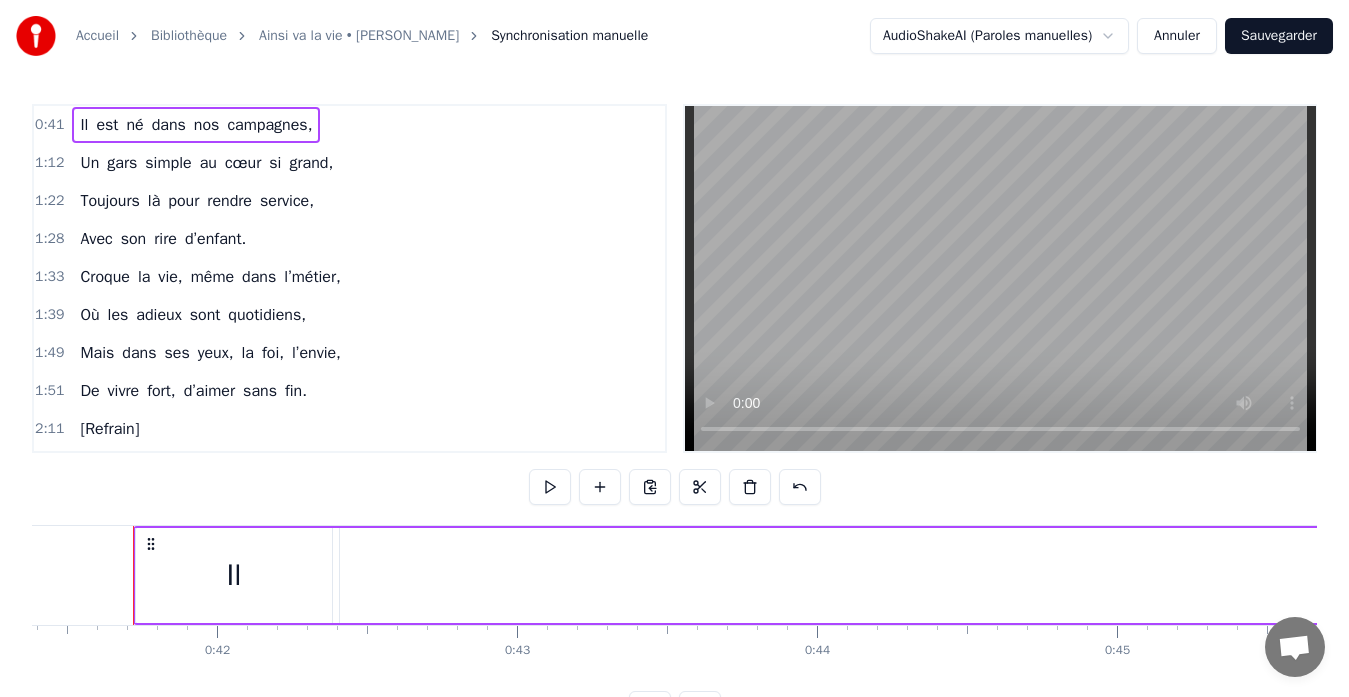 click on "Accueil" at bounding box center (97, 36) 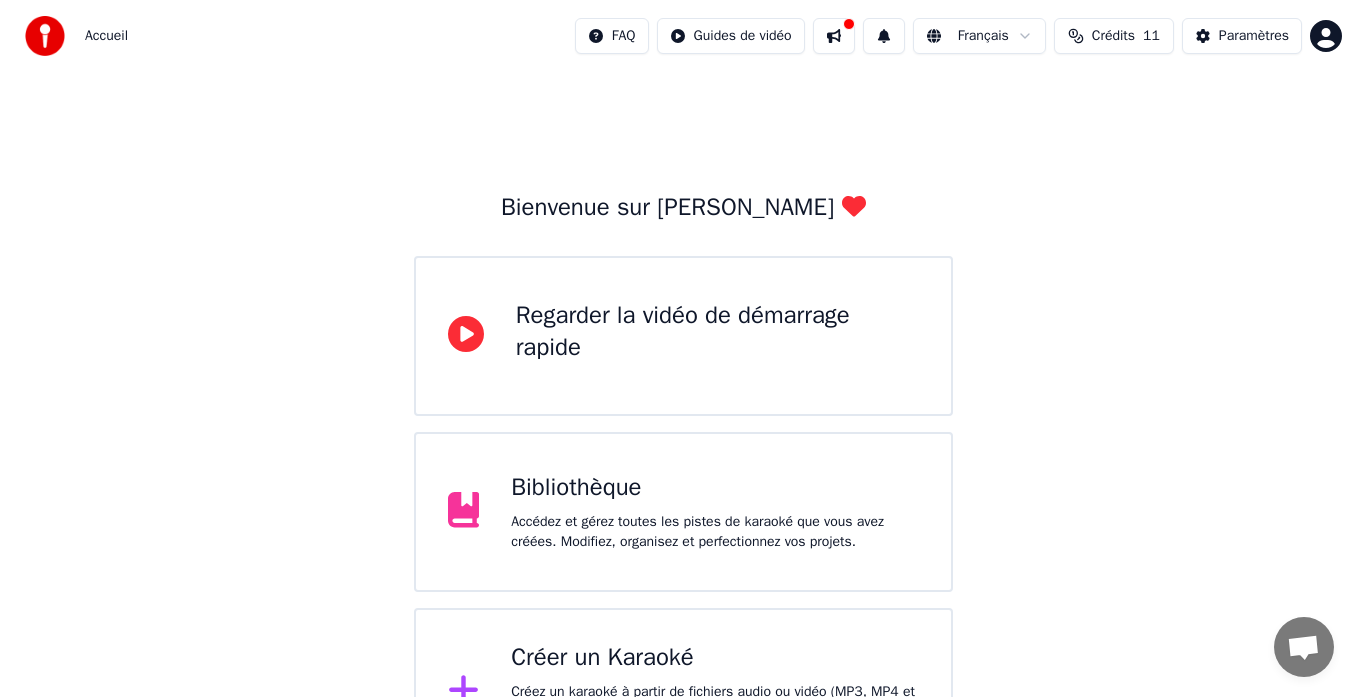 scroll, scrollTop: 79, scrollLeft: 0, axis: vertical 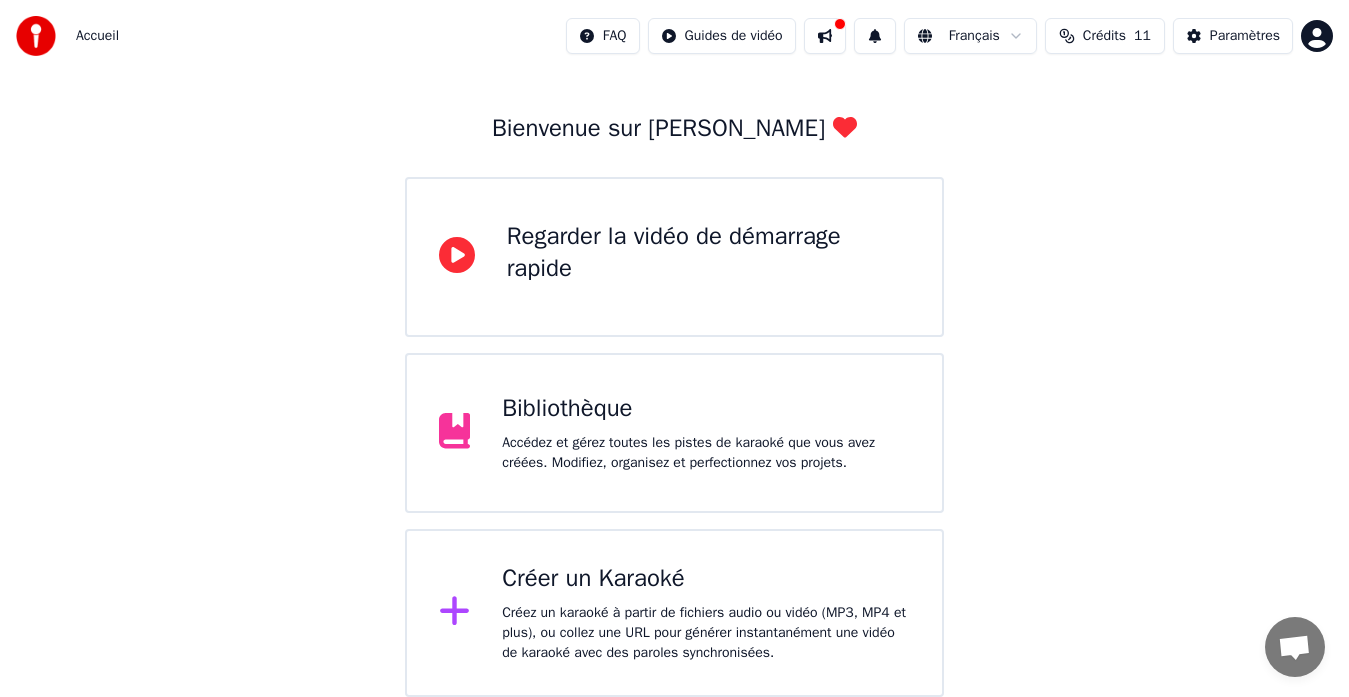 click on "Créez un karaoké à partir de fichiers audio ou vidéo (MP3, MP4 et plus), ou collez une URL pour générer instantanément une vidéo de karaoké avec des paroles synchronisées." at bounding box center [706, 633] 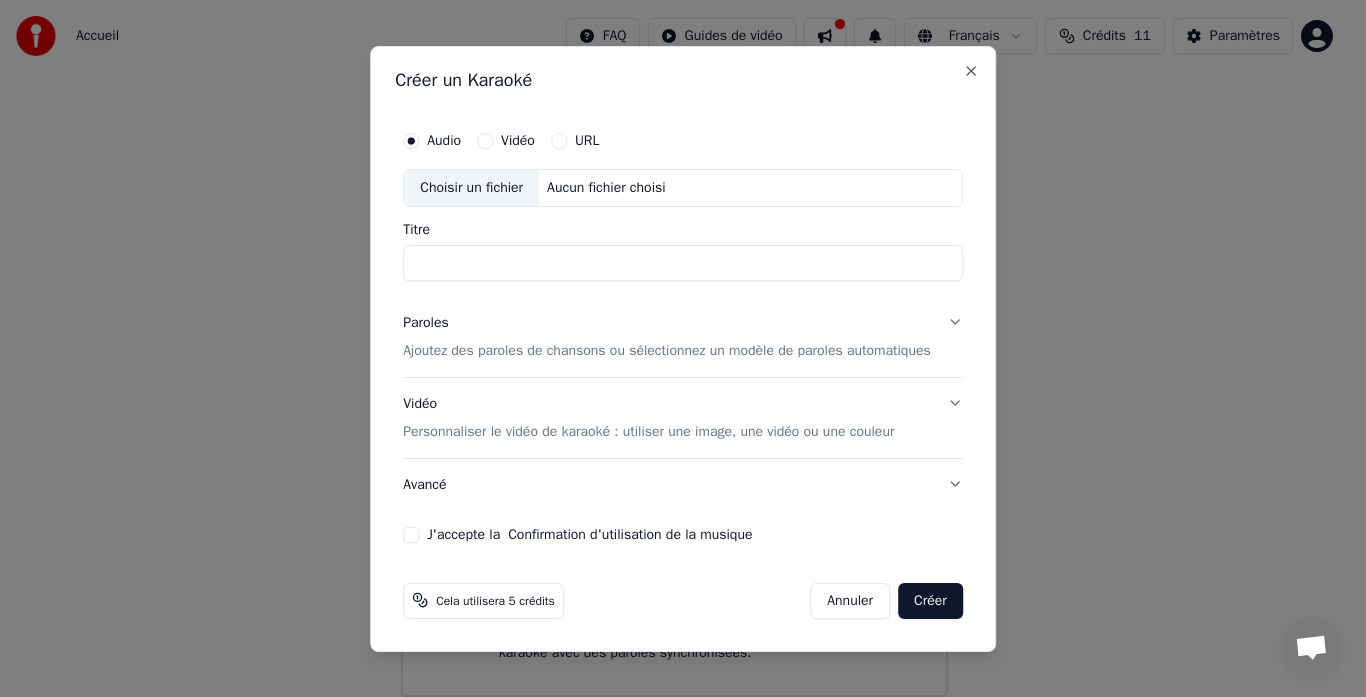 click on "Aucun fichier choisi" at bounding box center (606, 188) 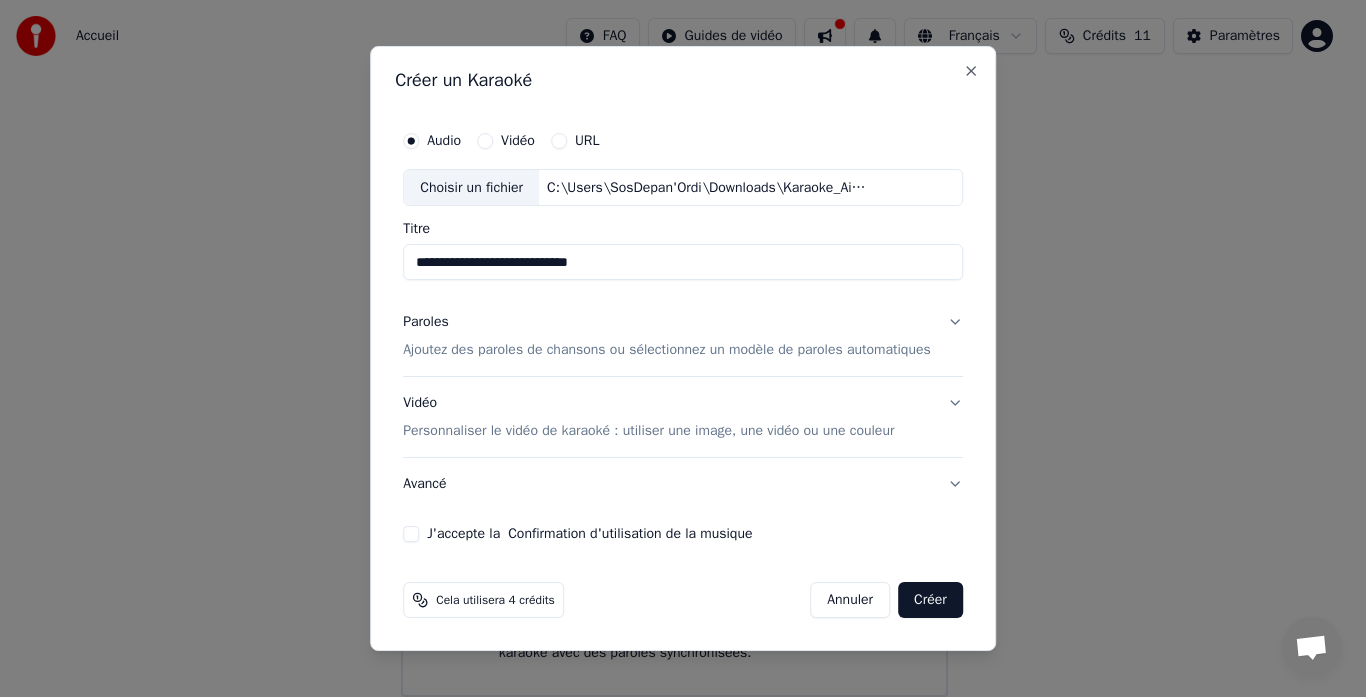 drag, startPoint x: 557, startPoint y: 261, endPoint x: 346, endPoint y: 262, distance: 211.00237 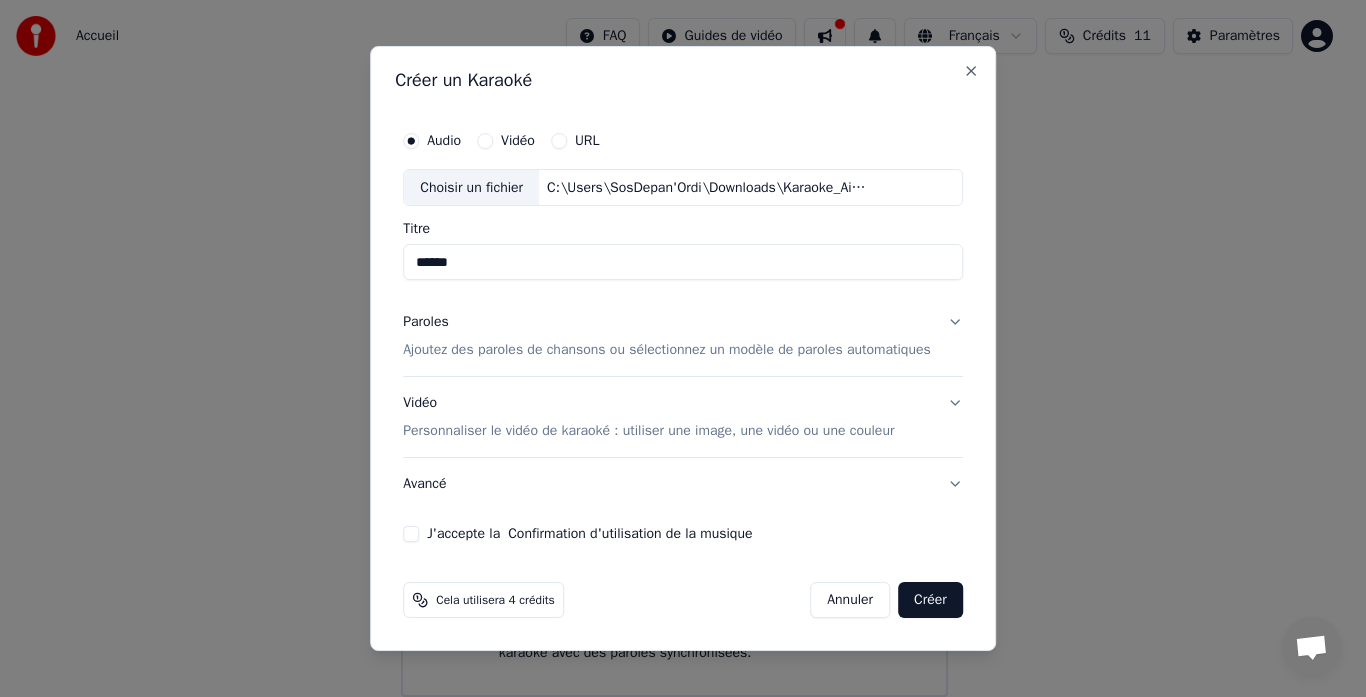 type on "******" 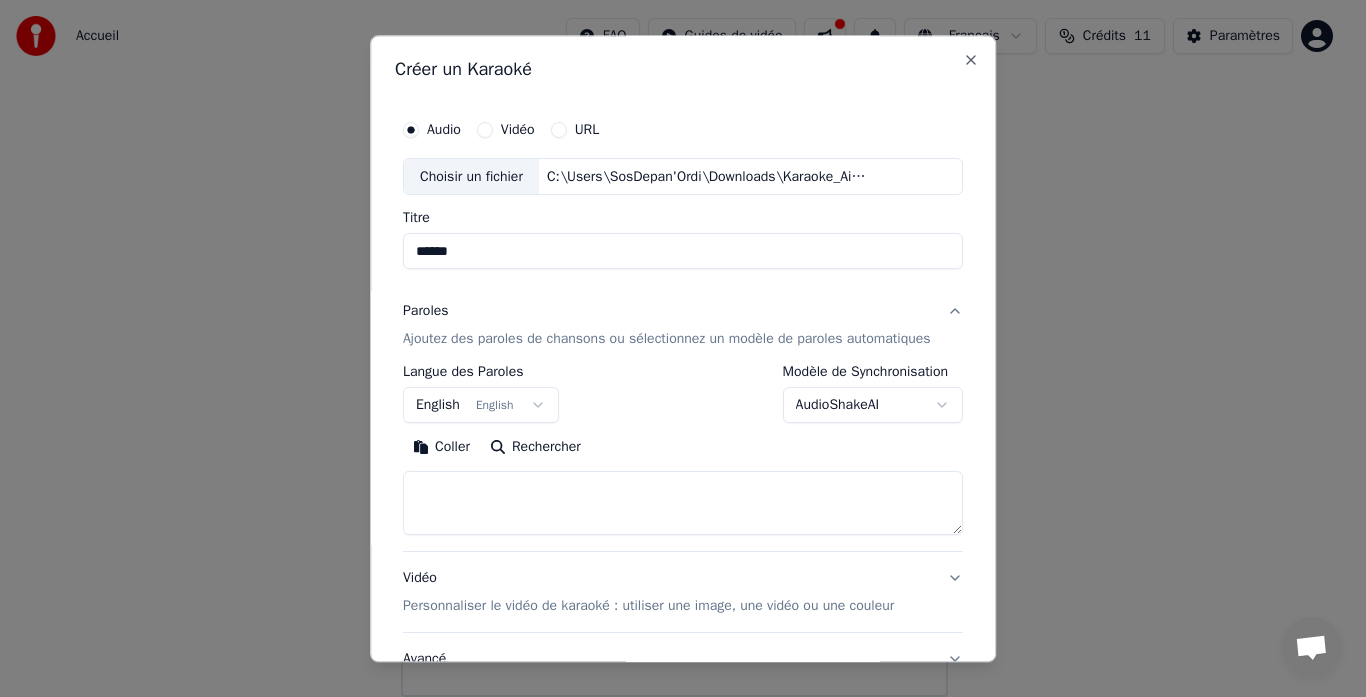 click on "English English" at bounding box center (481, 406) 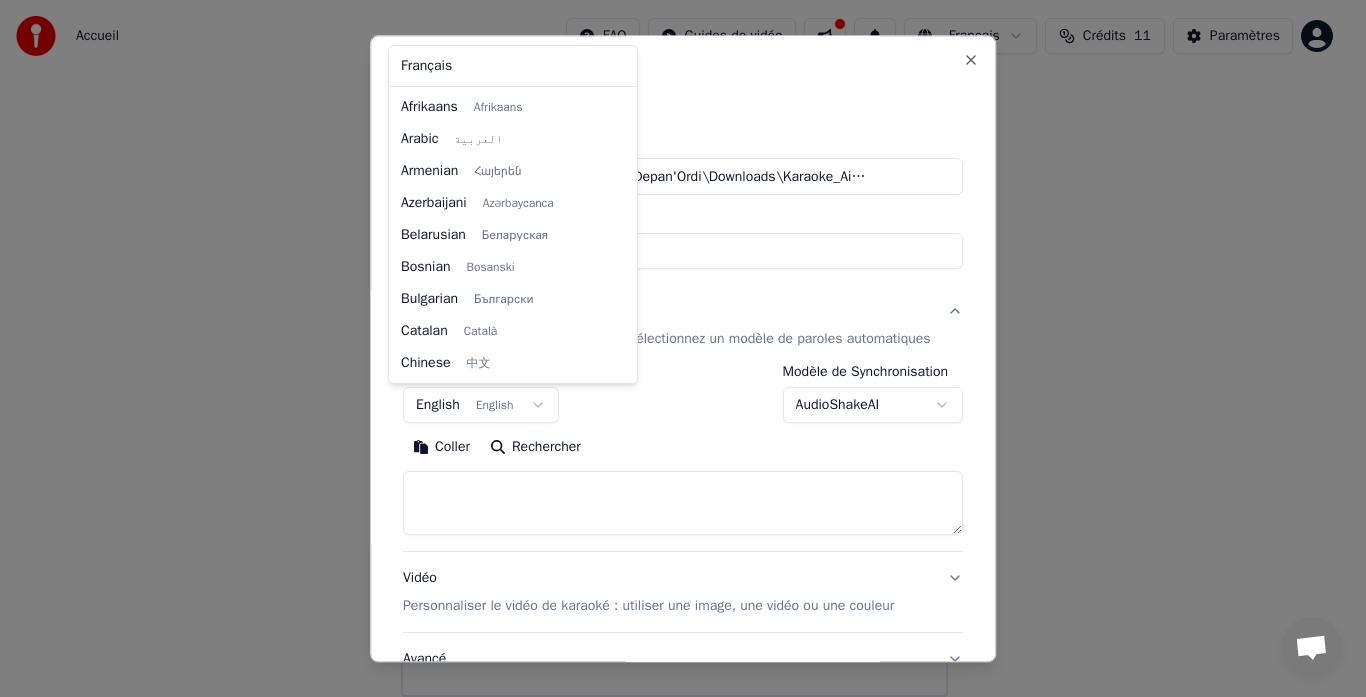 scroll, scrollTop: 160, scrollLeft: 0, axis: vertical 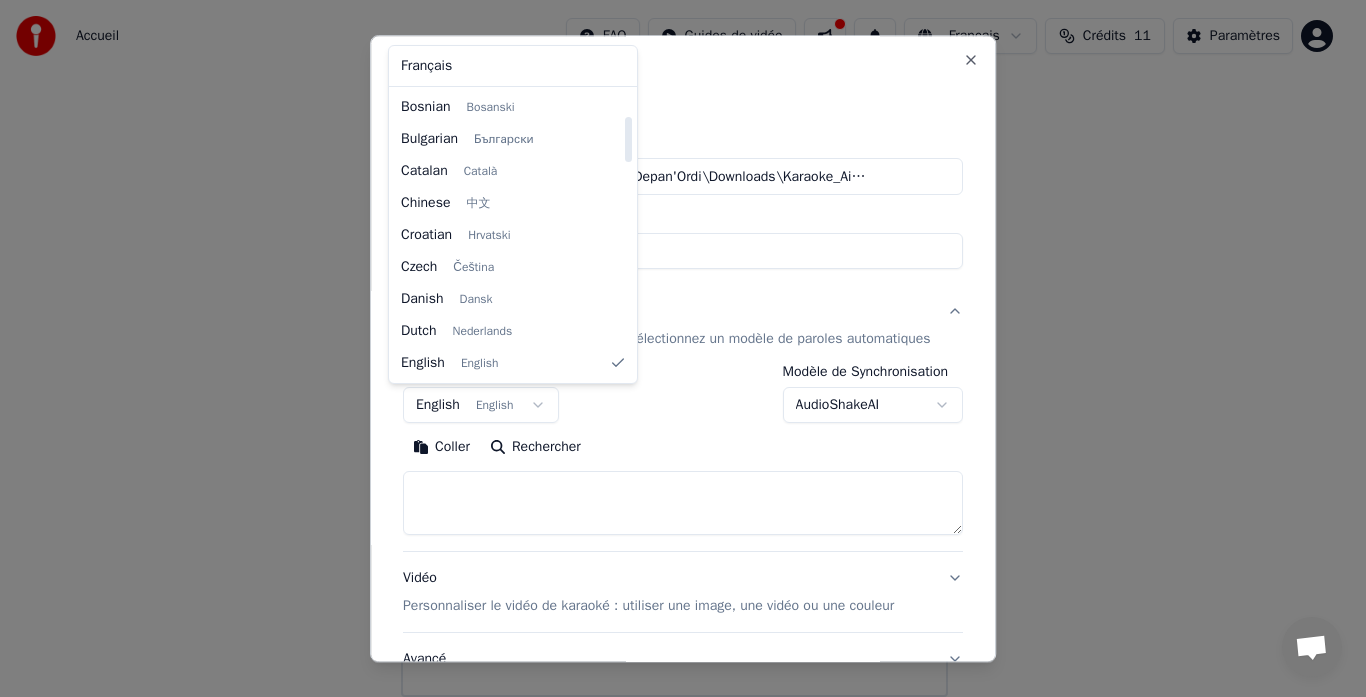 select on "**" 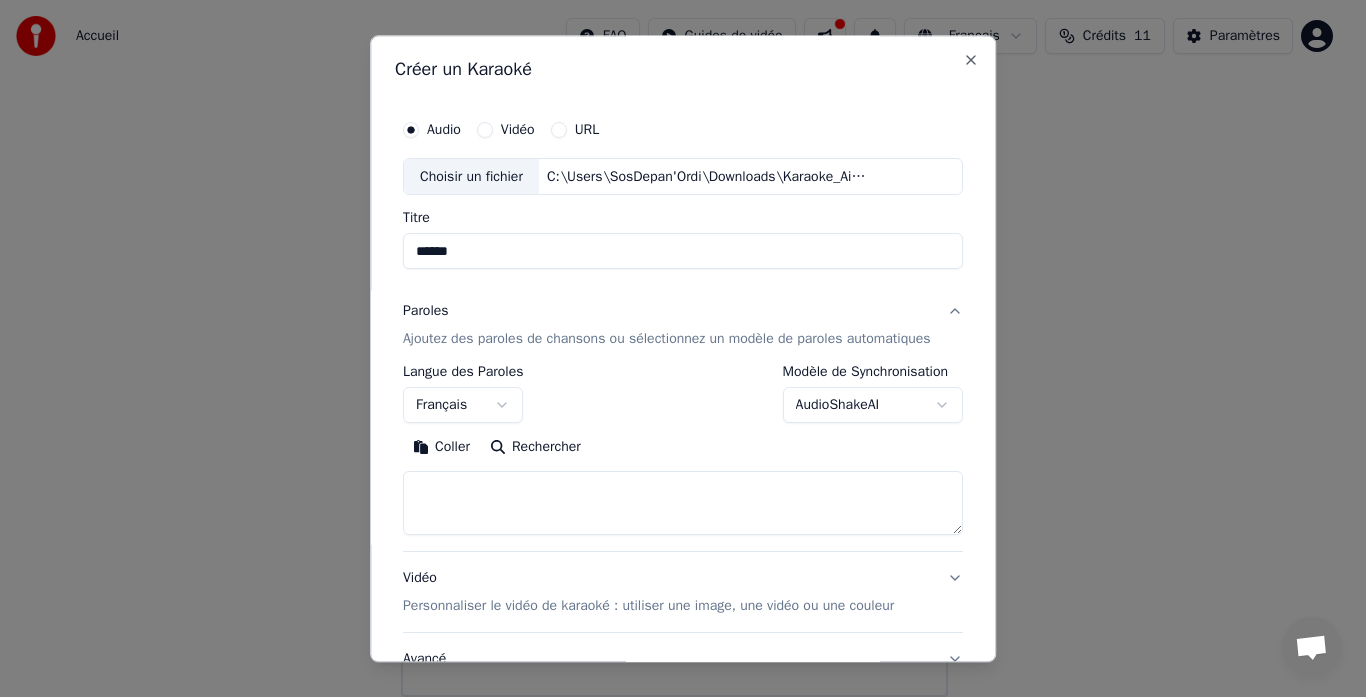 click on "Coller" at bounding box center (441, 448) 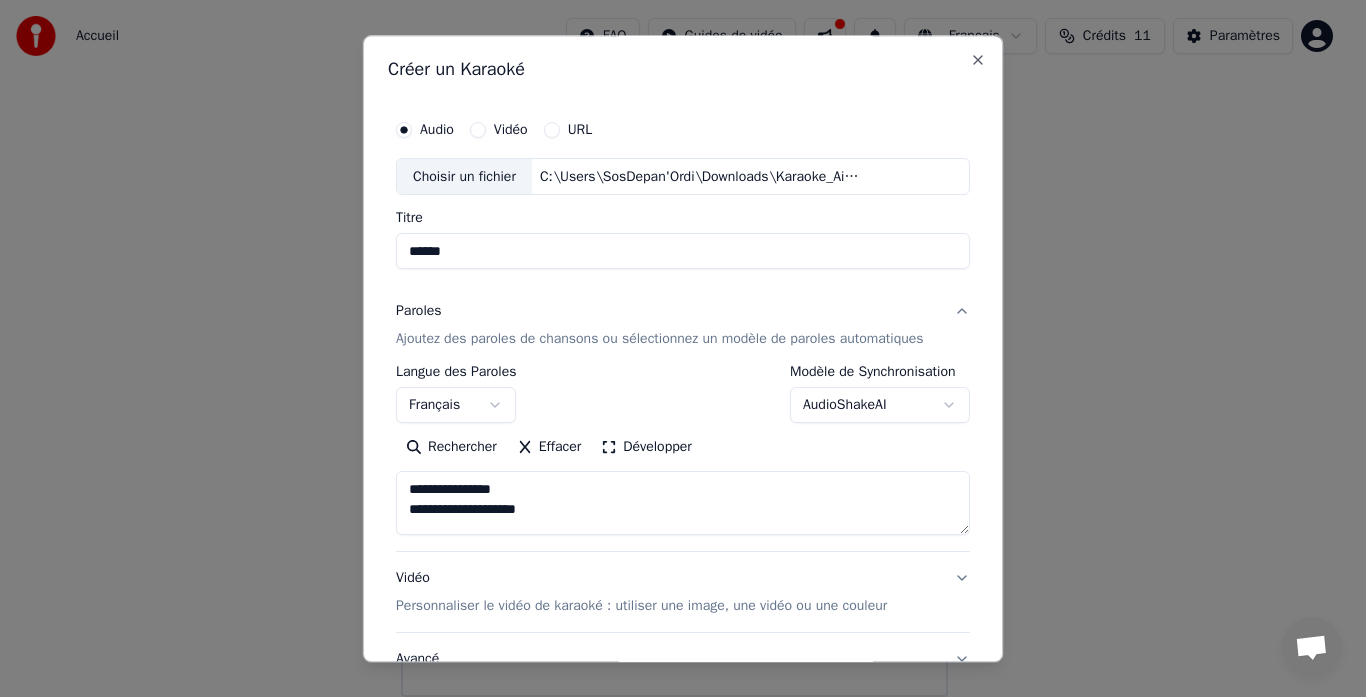 drag, startPoint x: 409, startPoint y: 499, endPoint x: 381, endPoint y: 454, distance: 53 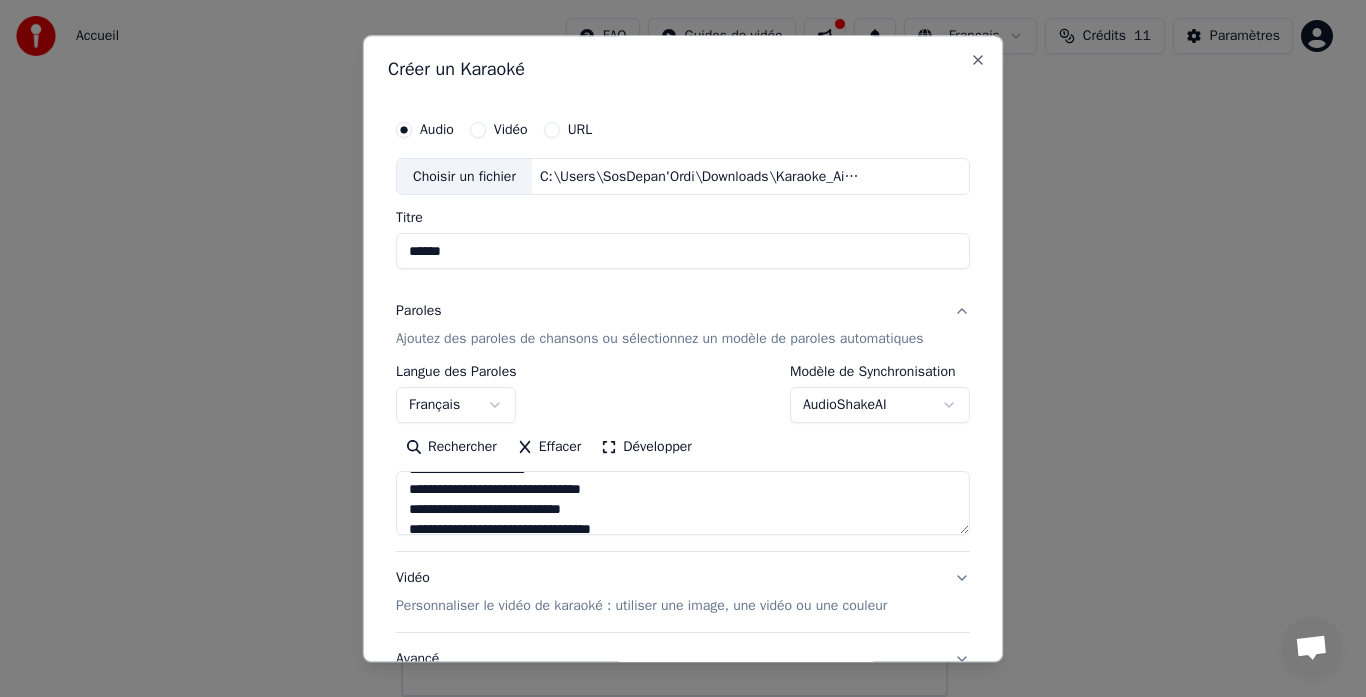 scroll, scrollTop: 0, scrollLeft: 0, axis: both 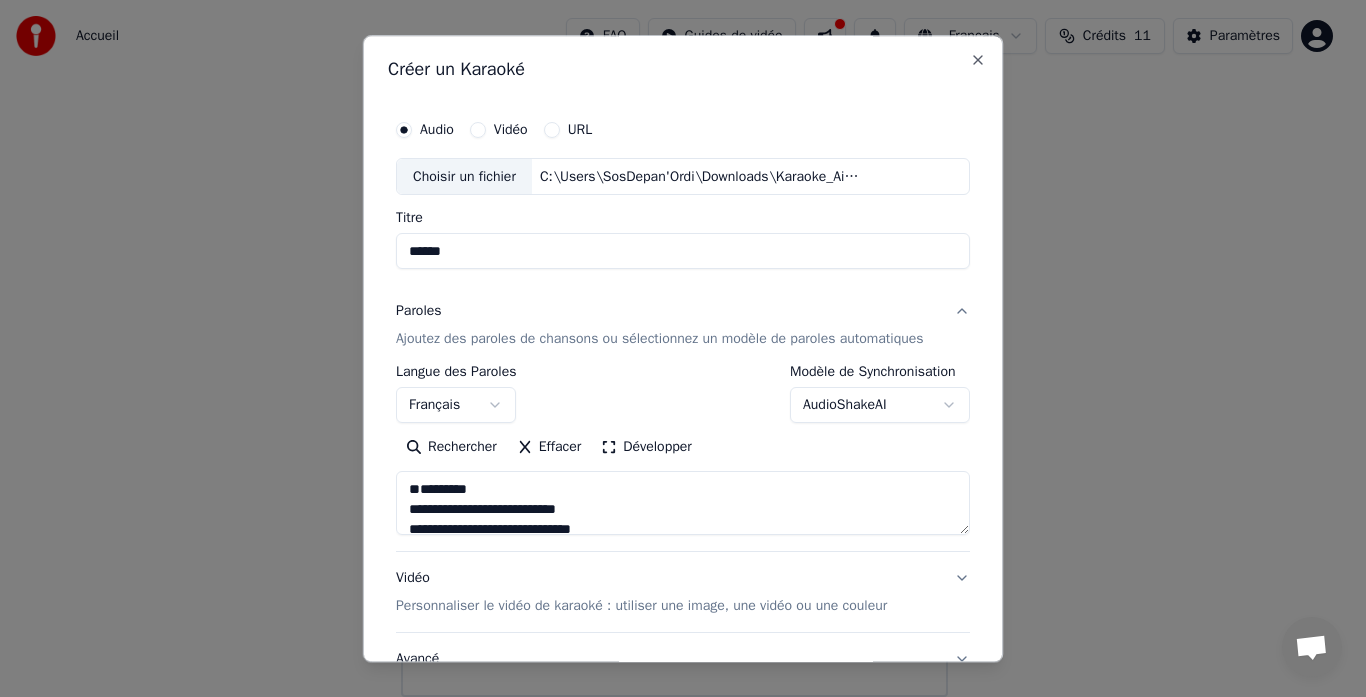 click at bounding box center (683, 504) 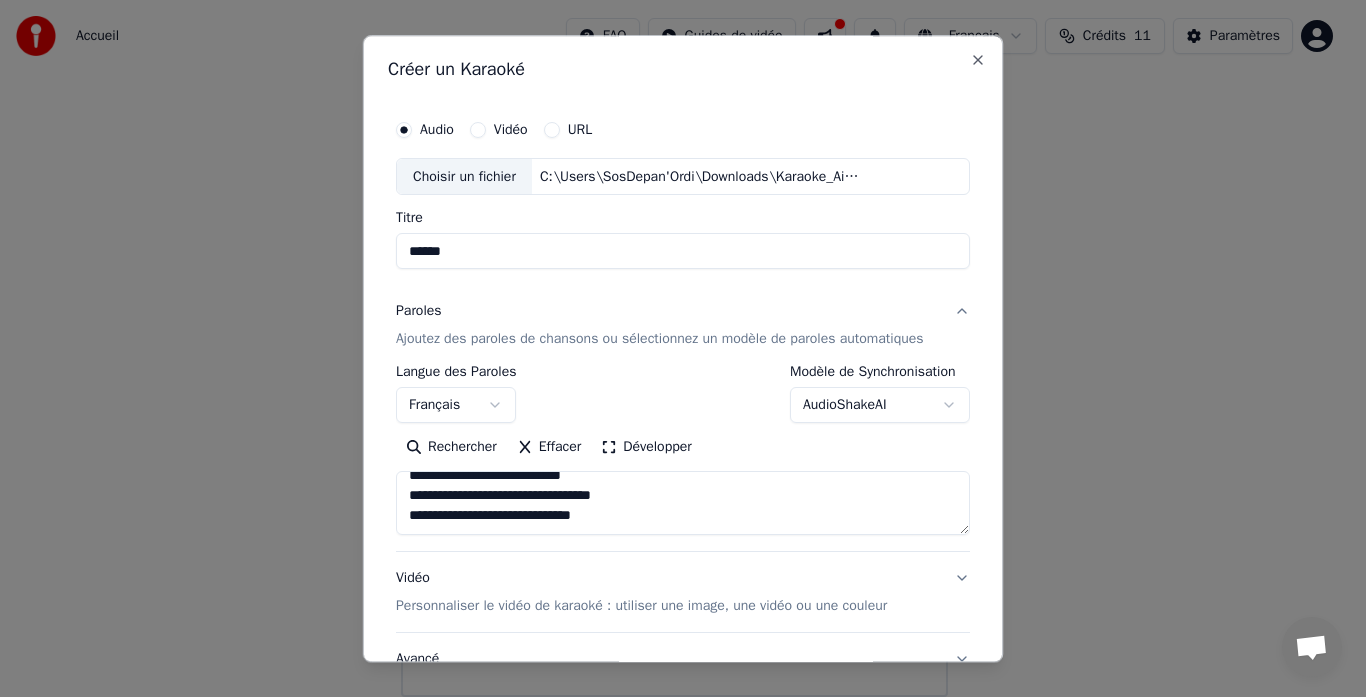 scroll, scrollTop: 0, scrollLeft: 0, axis: both 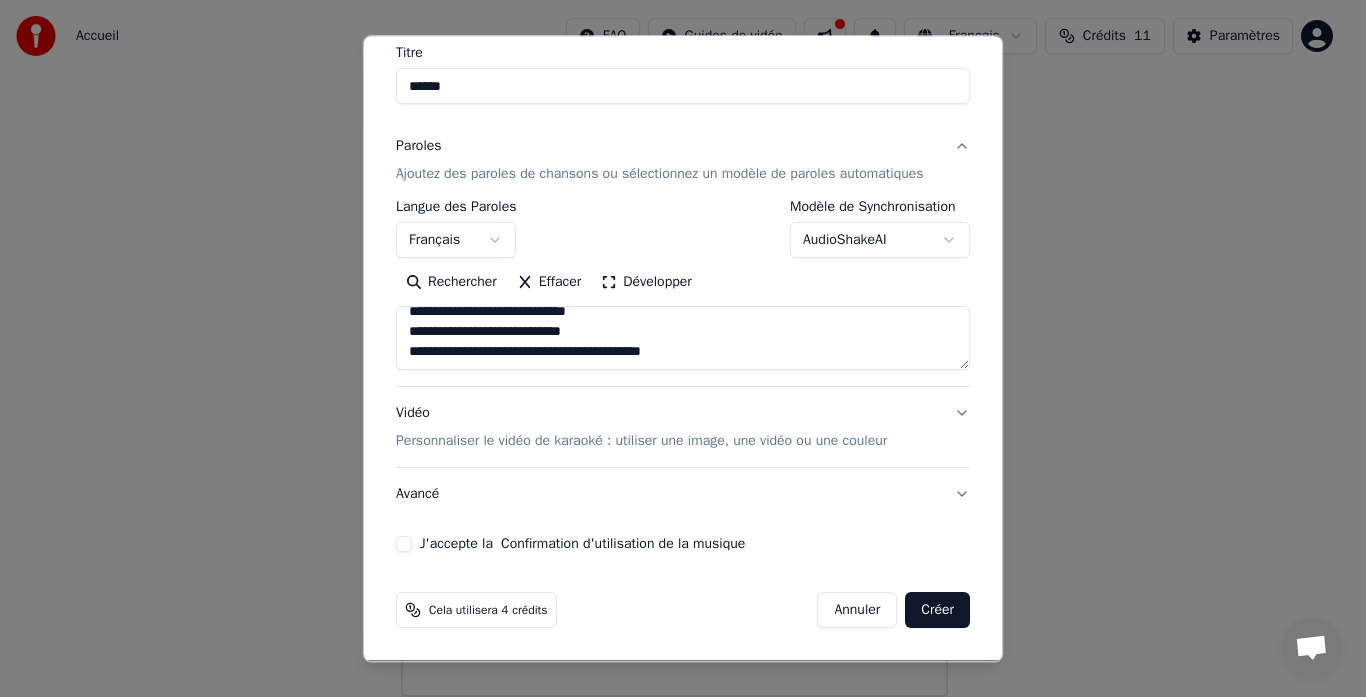 drag, startPoint x: 402, startPoint y: 484, endPoint x: 615, endPoint y: 655, distance: 273.14832 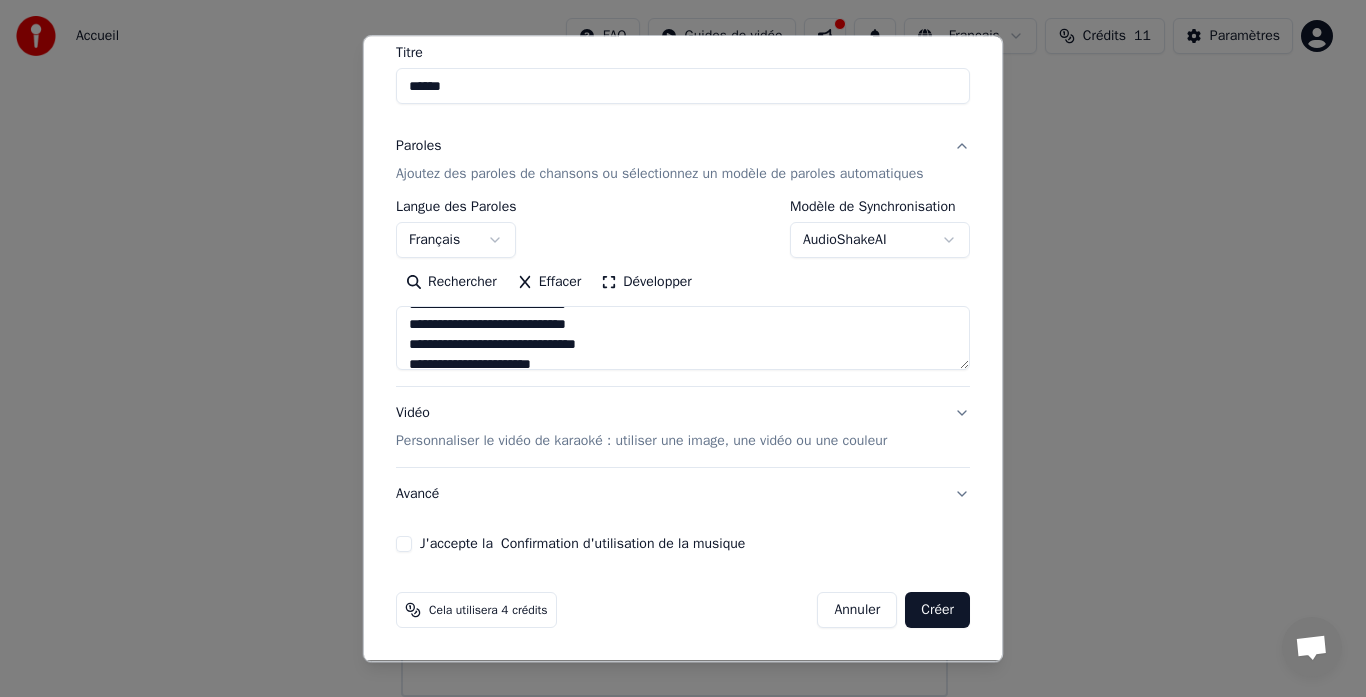 scroll, scrollTop: 0, scrollLeft: 0, axis: both 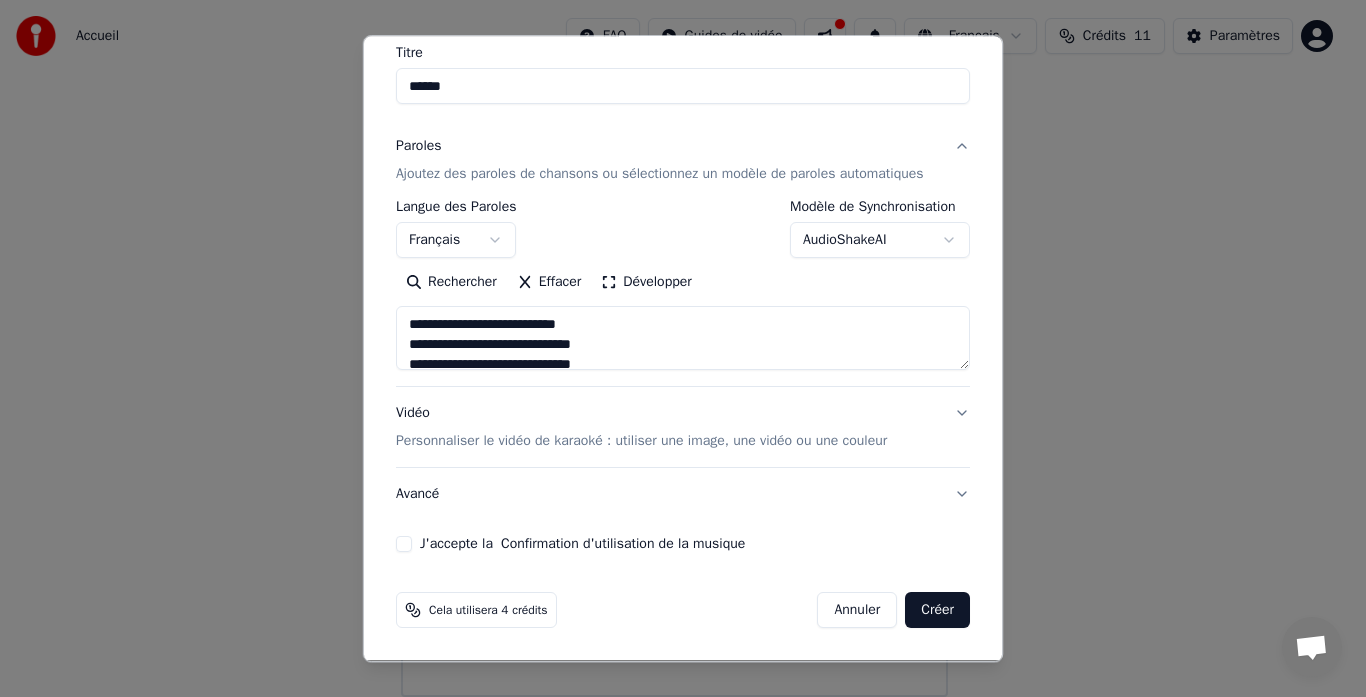 drag, startPoint x: 698, startPoint y: 358, endPoint x: 338, endPoint y: 264, distance: 372.0699 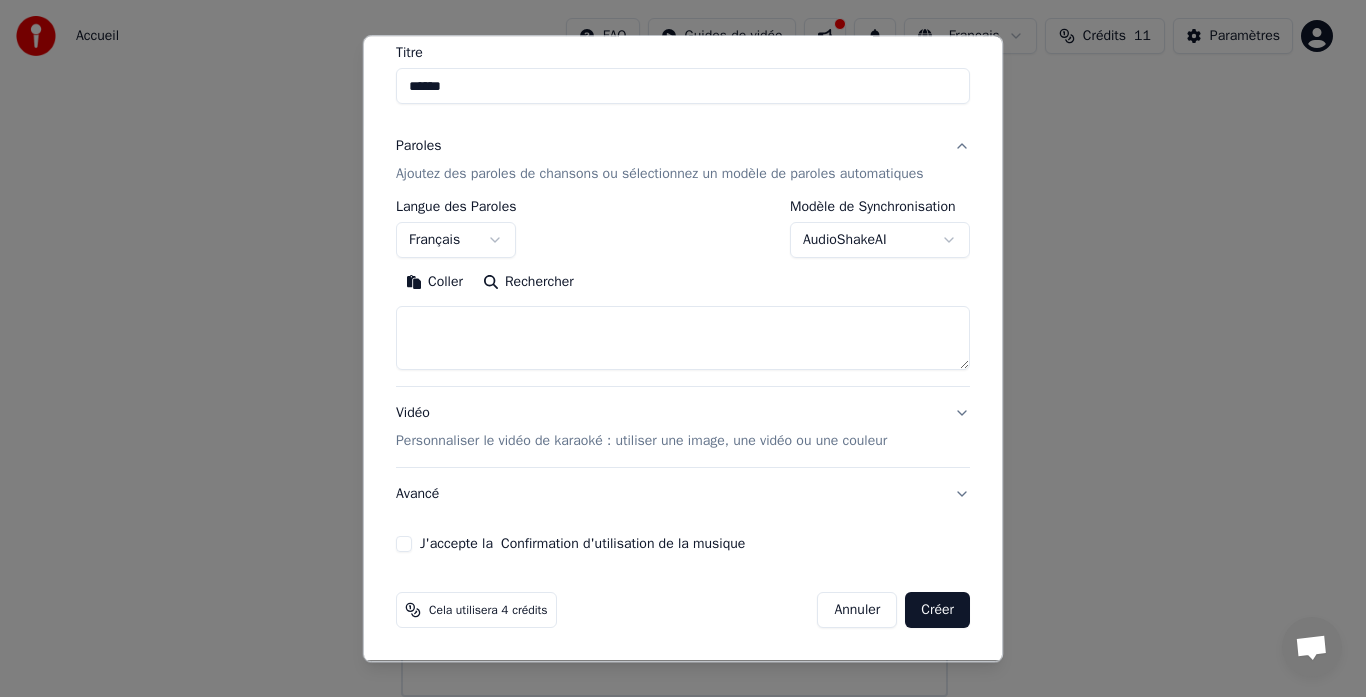click on "Coller" at bounding box center (434, 283) 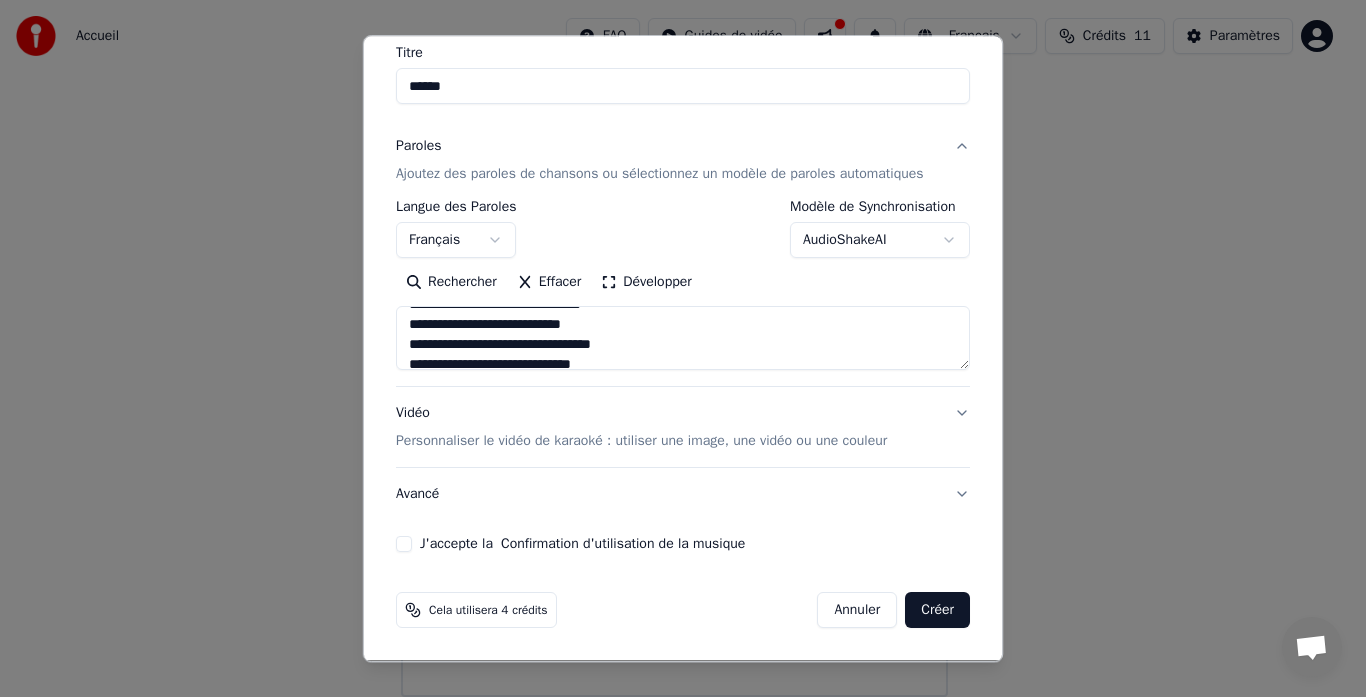 scroll, scrollTop: 114, scrollLeft: 0, axis: vertical 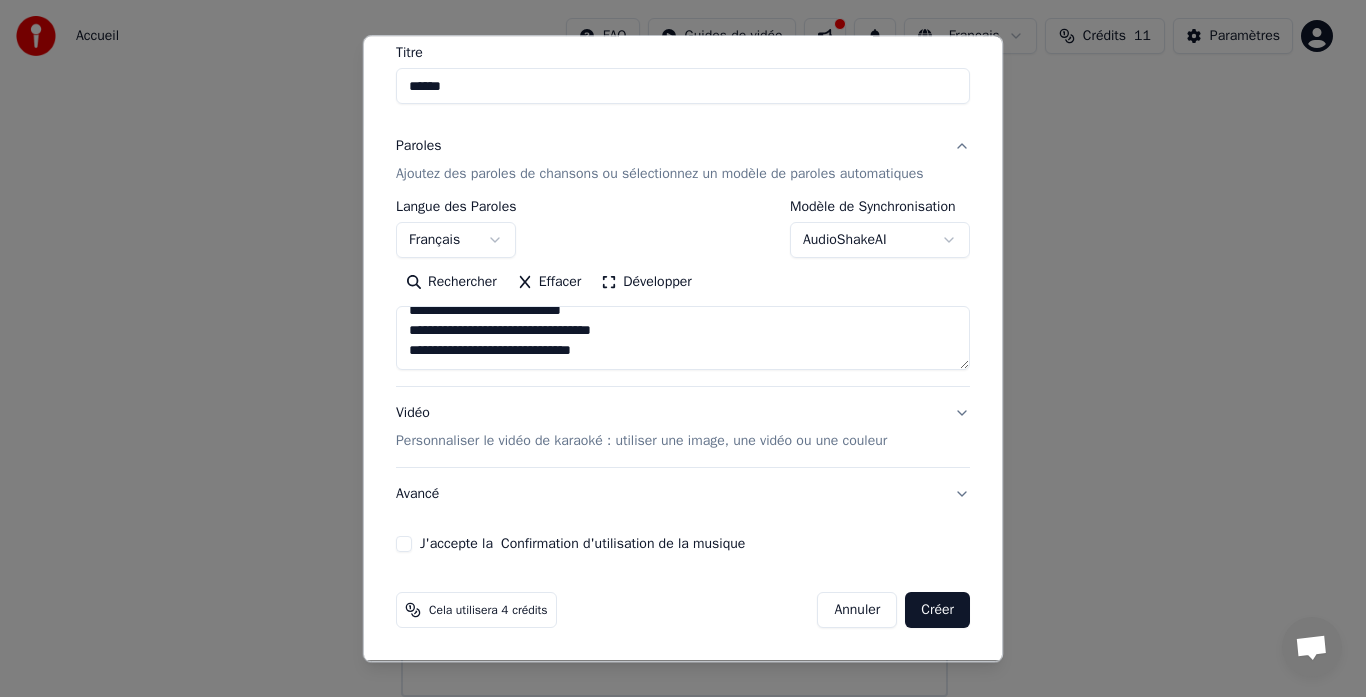 click on "**********" at bounding box center [683, 339] 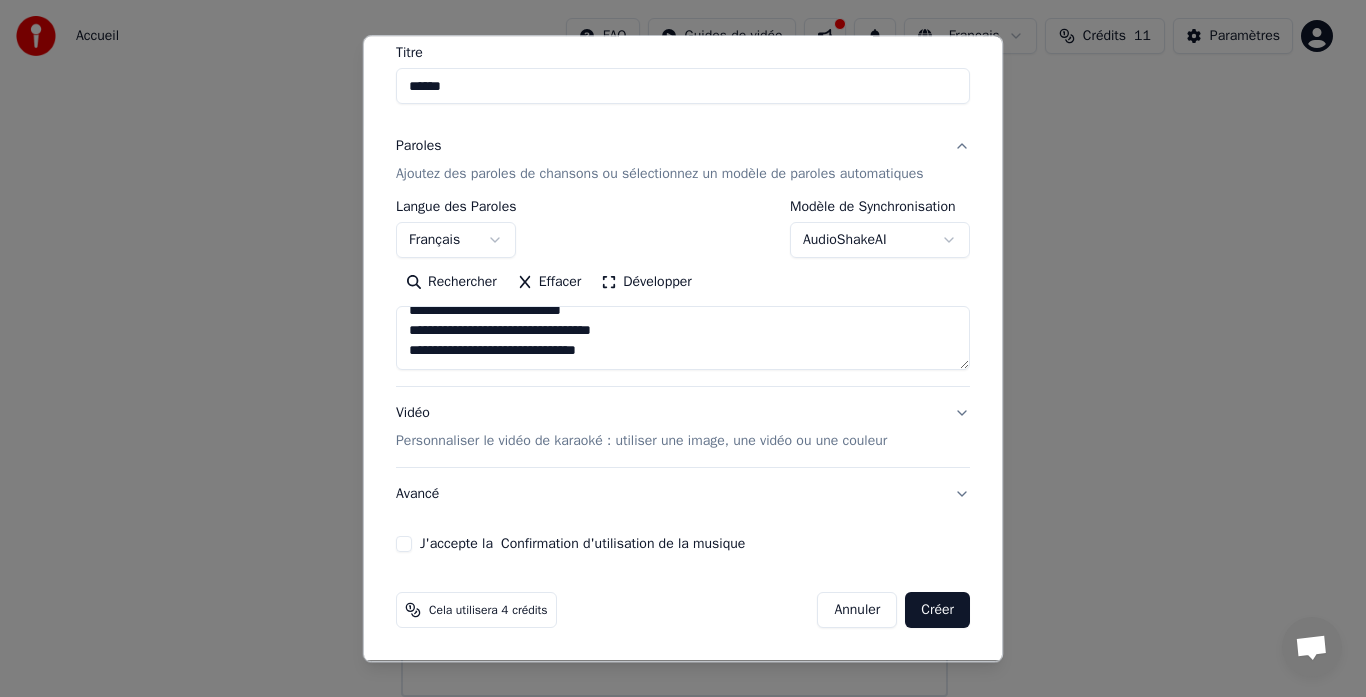 scroll, scrollTop: 125, scrollLeft: 0, axis: vertical 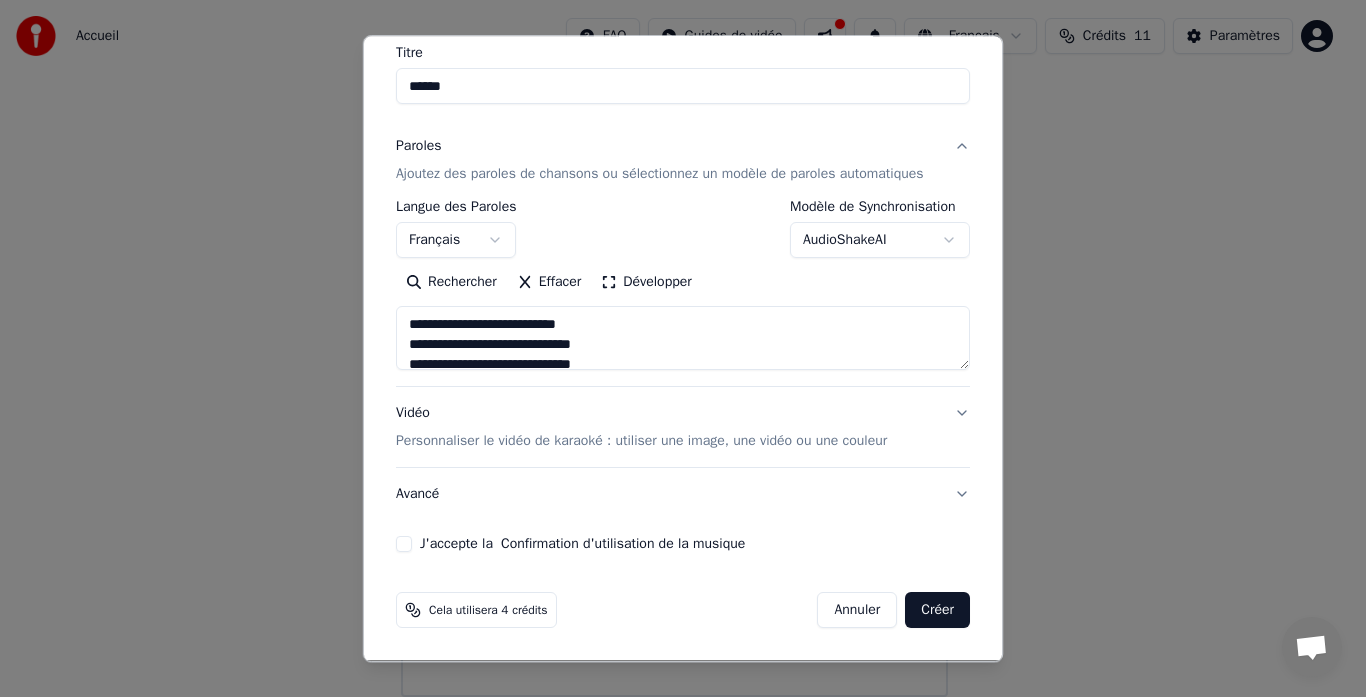 click on "Développer" at bounding box center [646, 283] 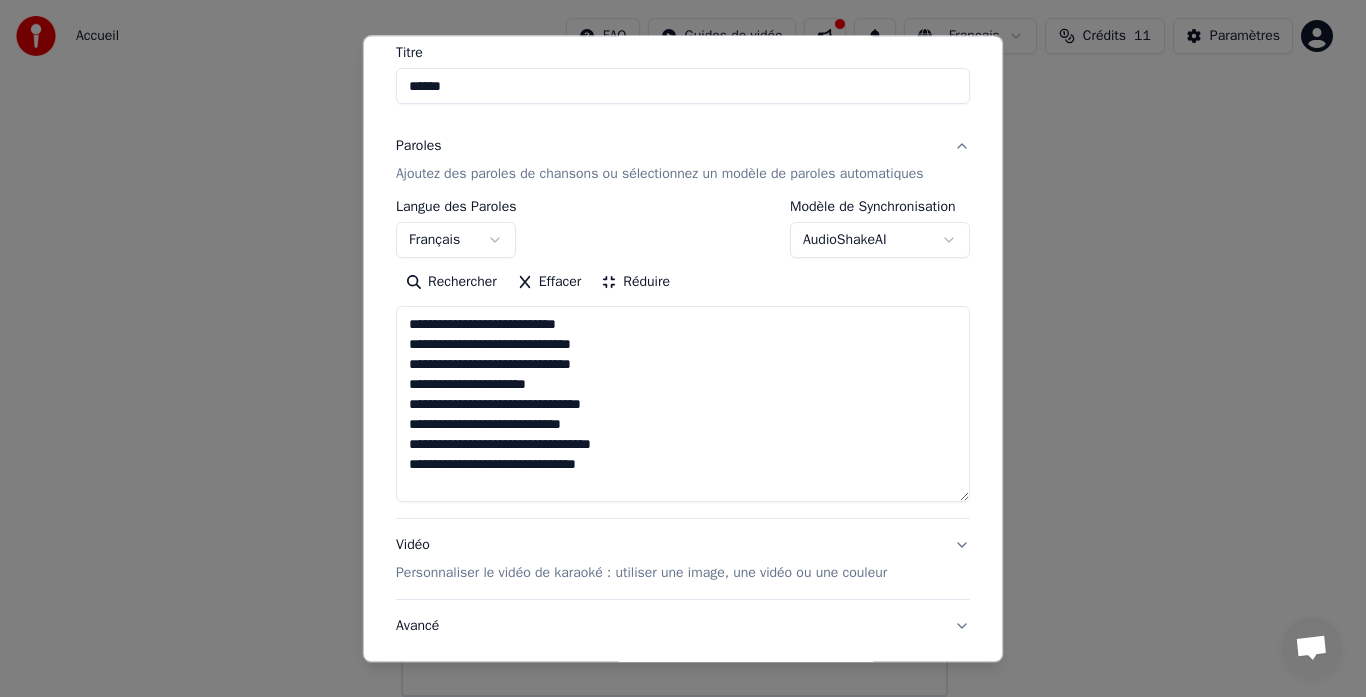 click on "**********" at bounding box center (683, 405) 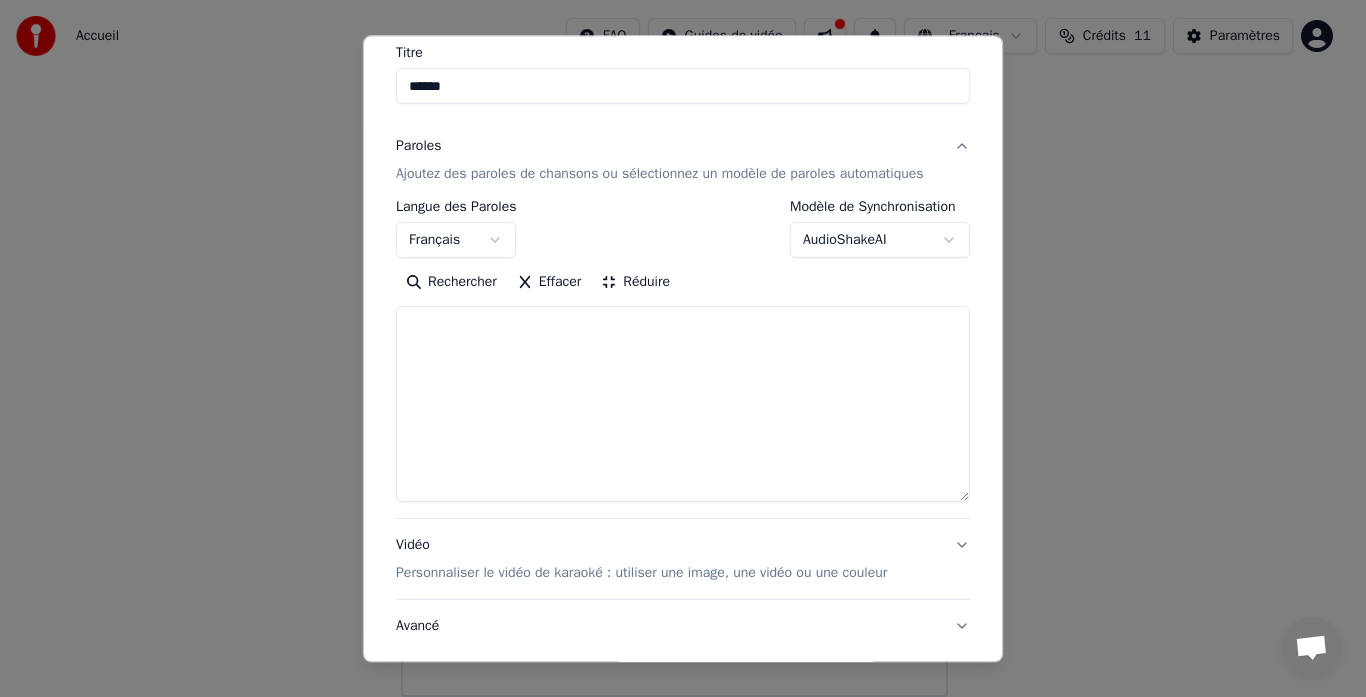 click at bounding box center (683, 405) 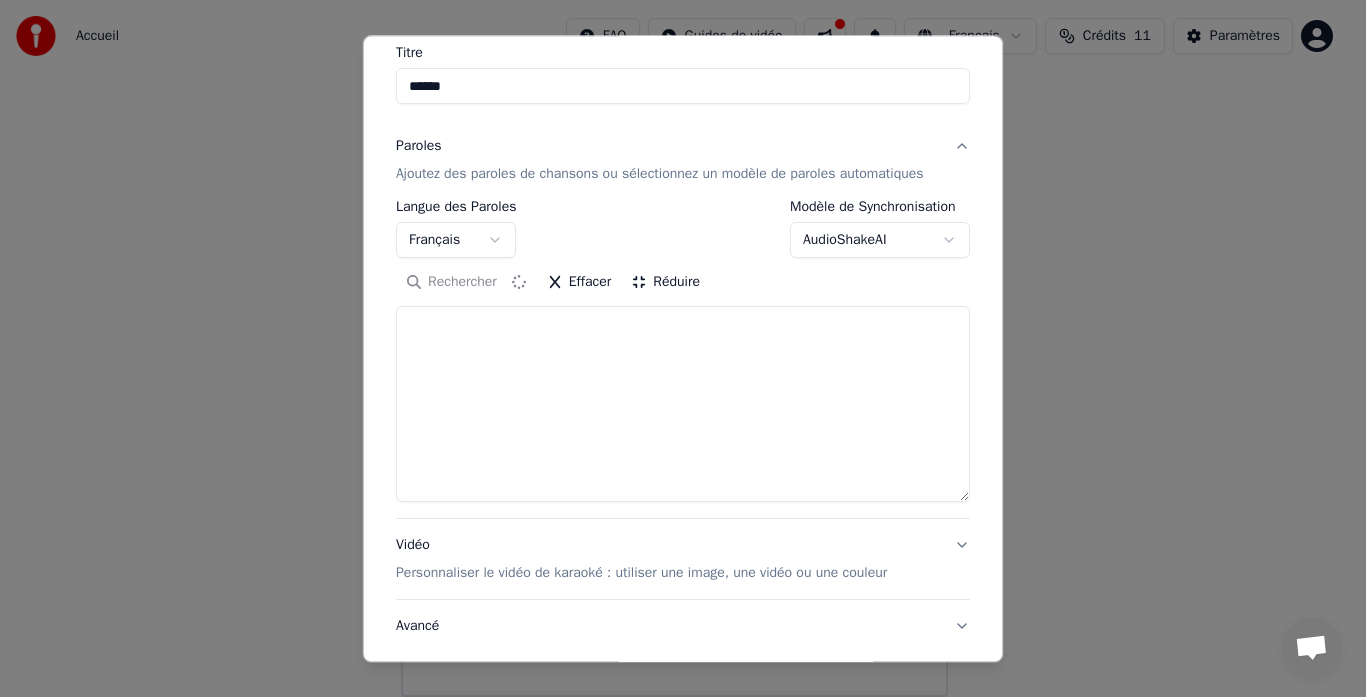 type on "**********" 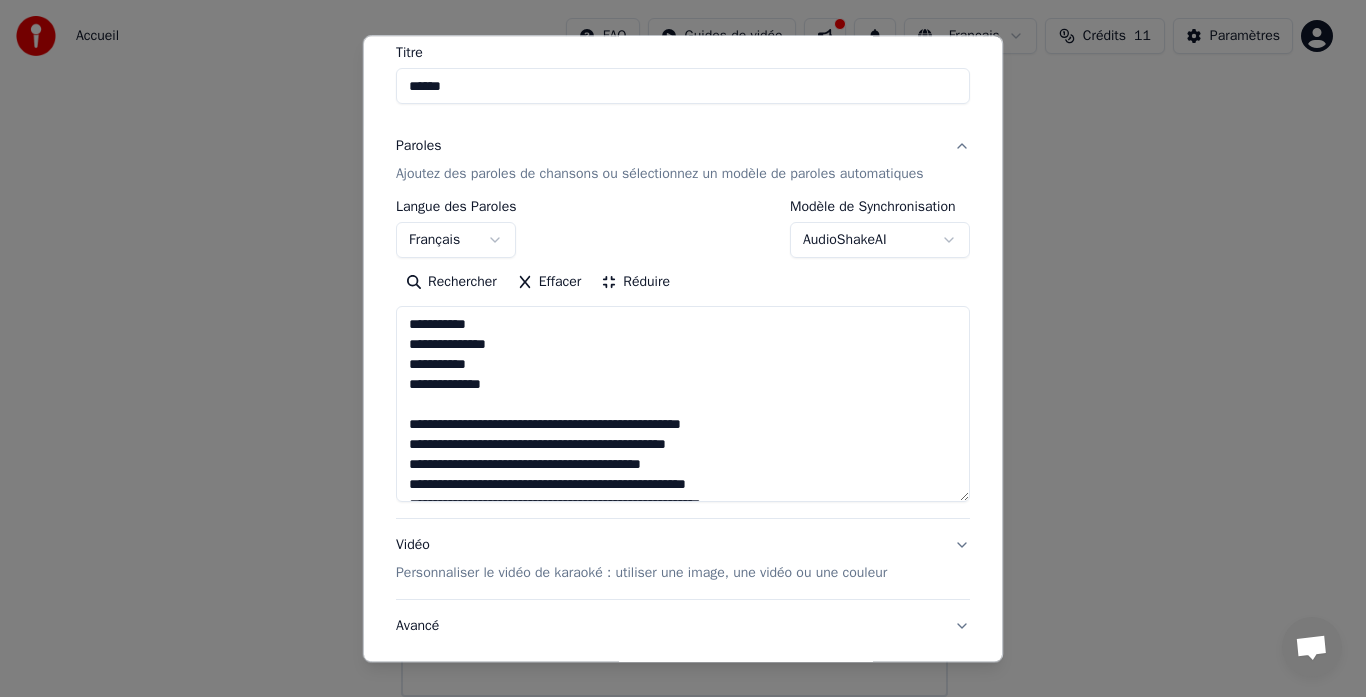 type 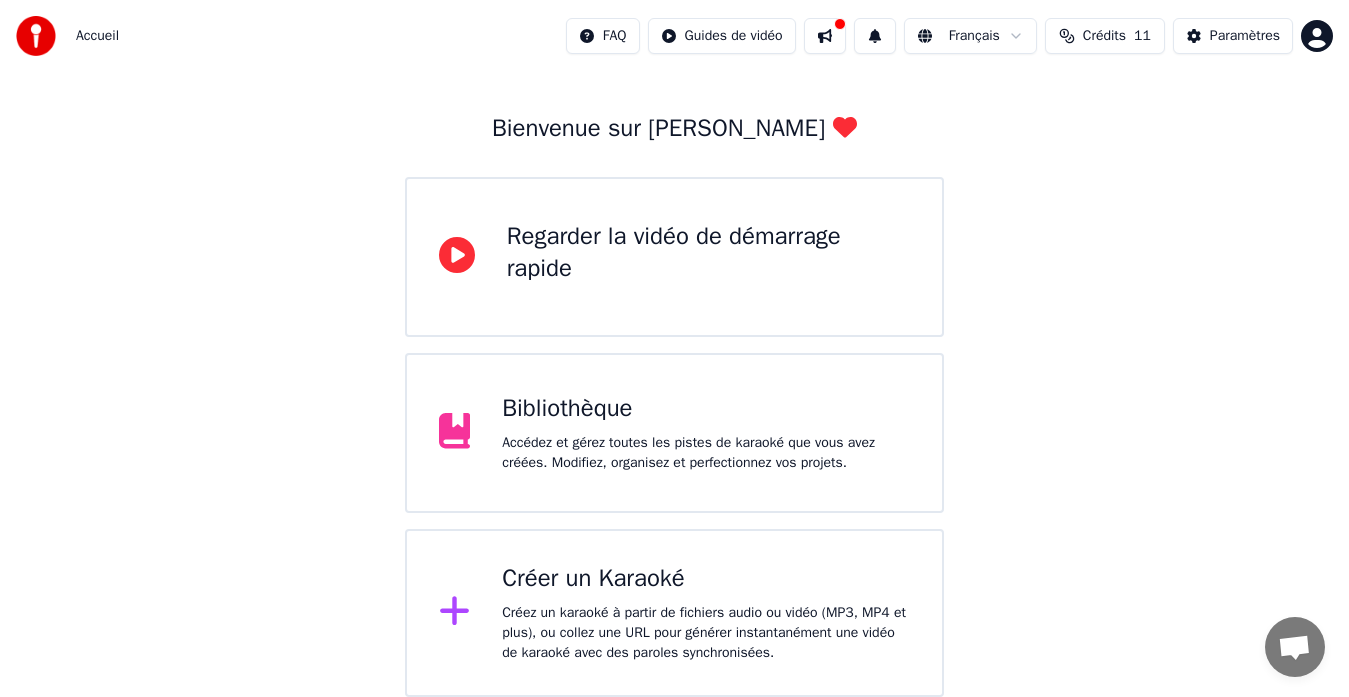 click on "Créer un Karaoké" at bounding box center [706, 579] 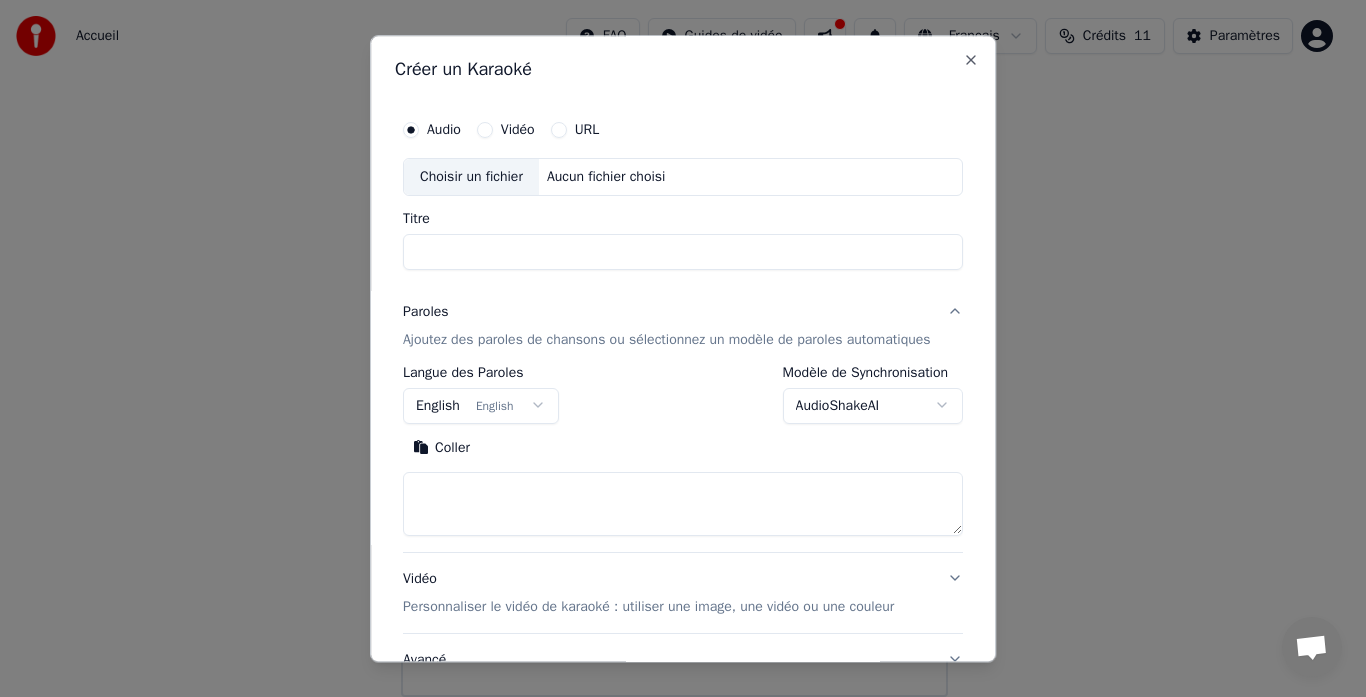 click on "Aucun fichier choisi" at bounding box center (606, 177) 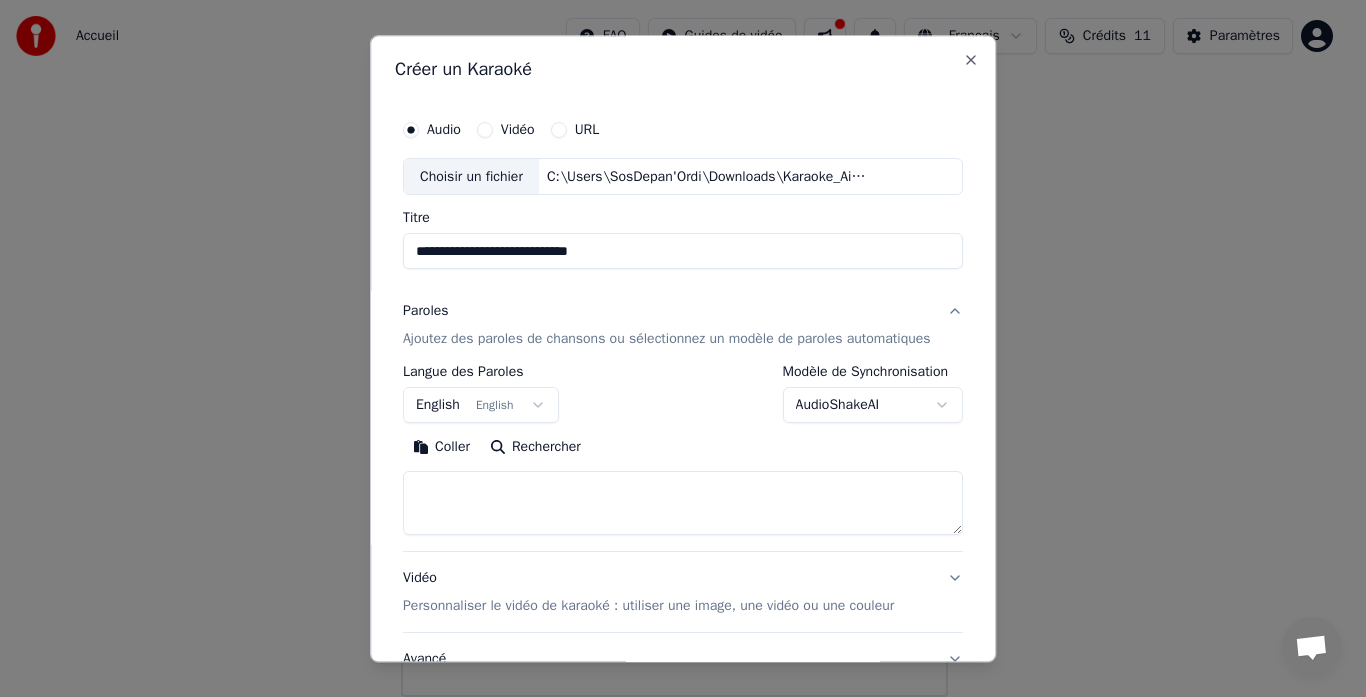 click on "**********" at bounding box center (683, 241) 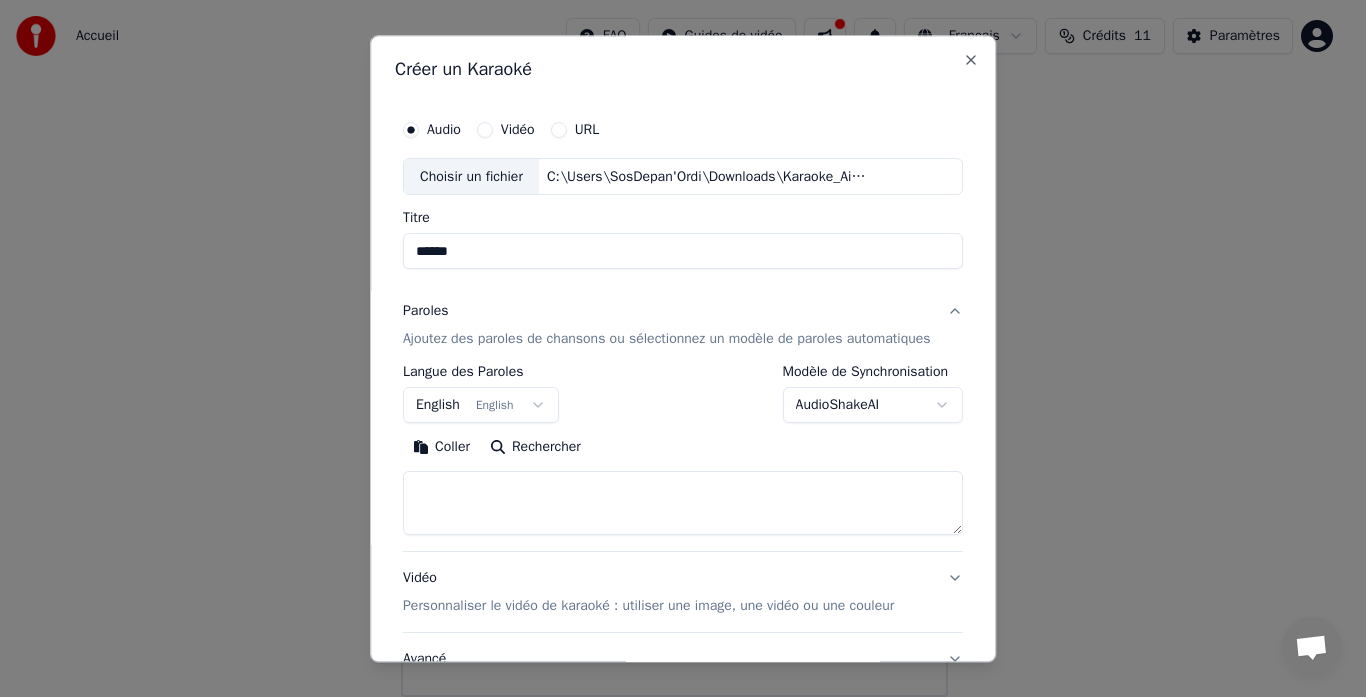 type on "******" 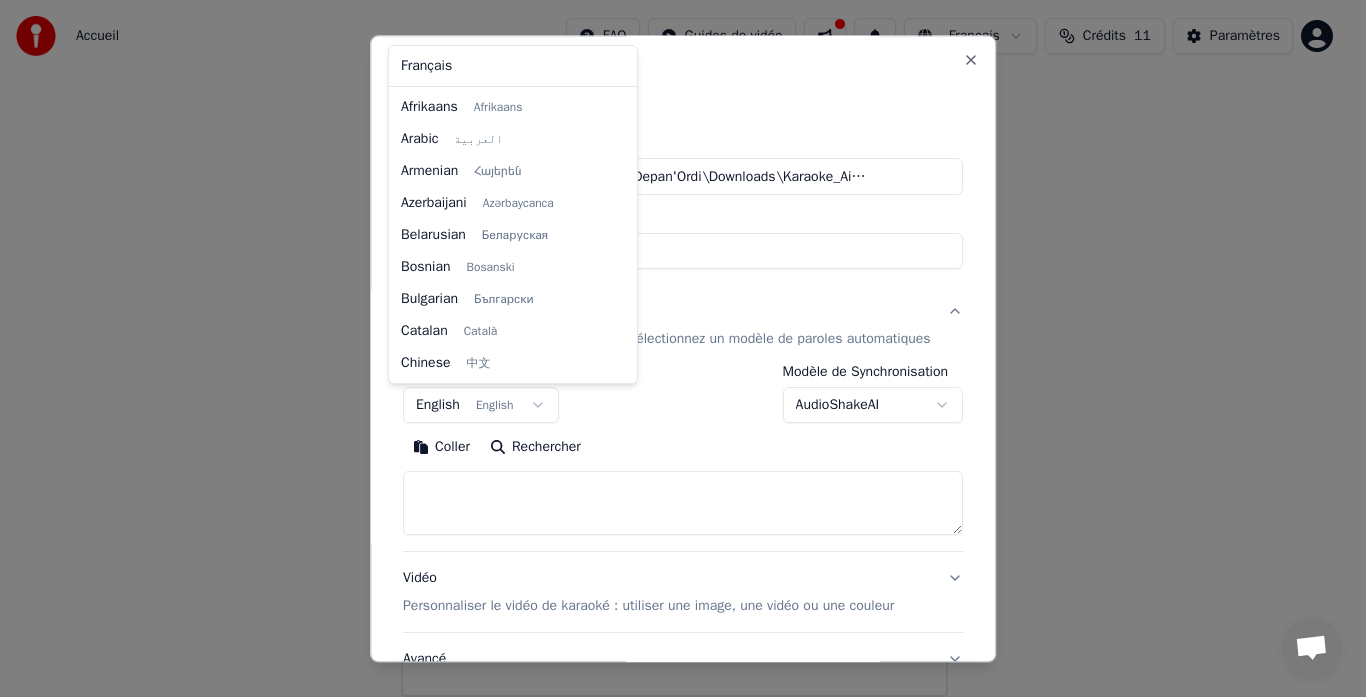 scroll, scrollTop: 160, scrollLeft: 0, axis: vertical 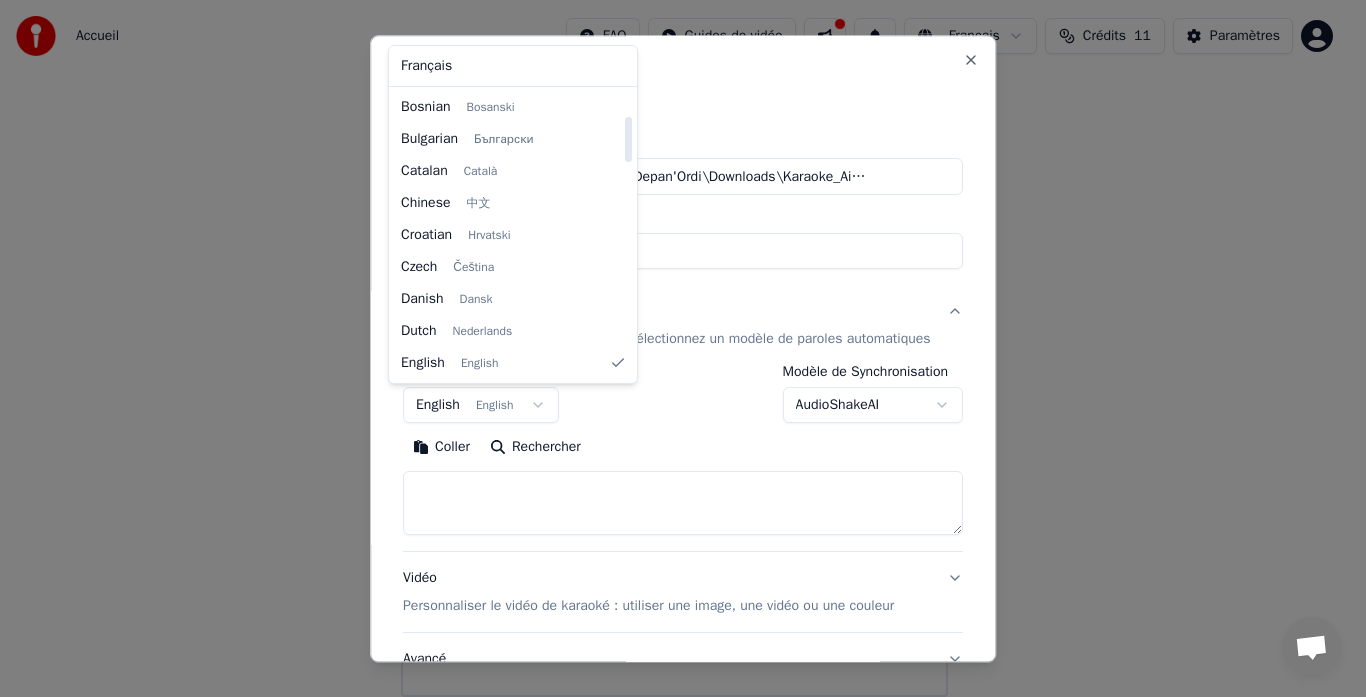 select on "**" 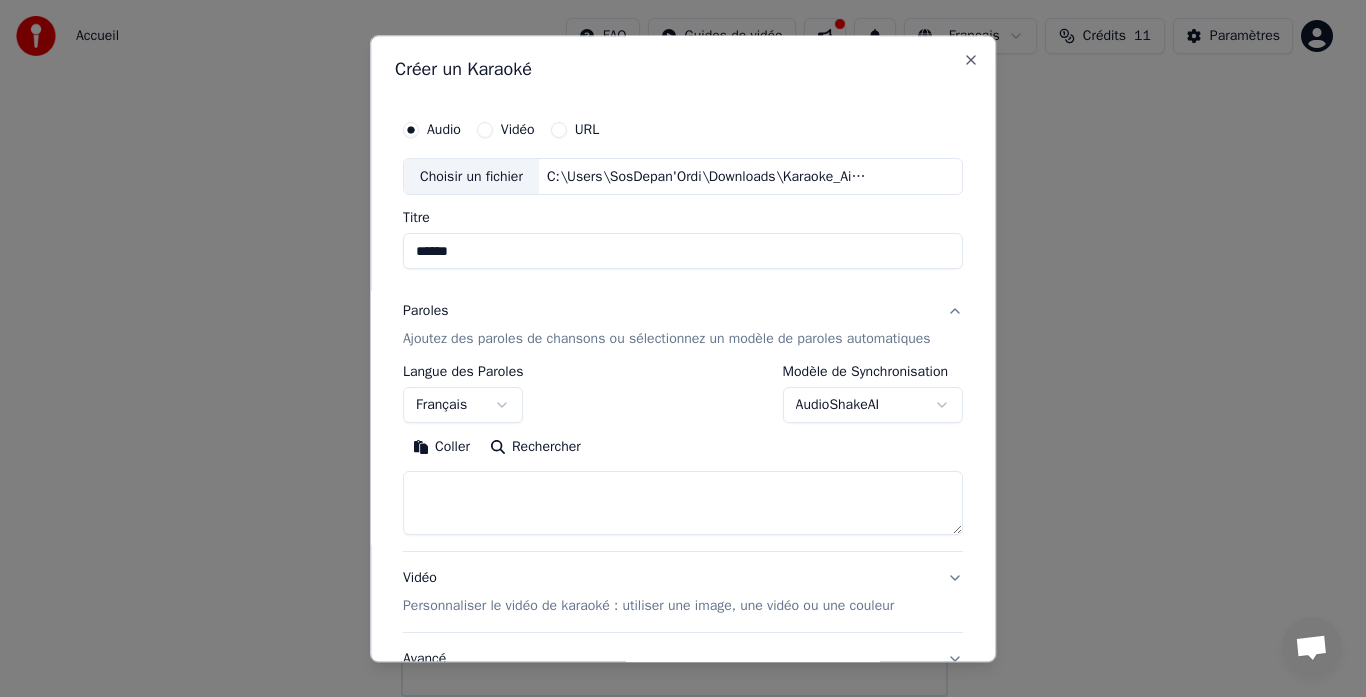 click at bounding box center (683, 504) 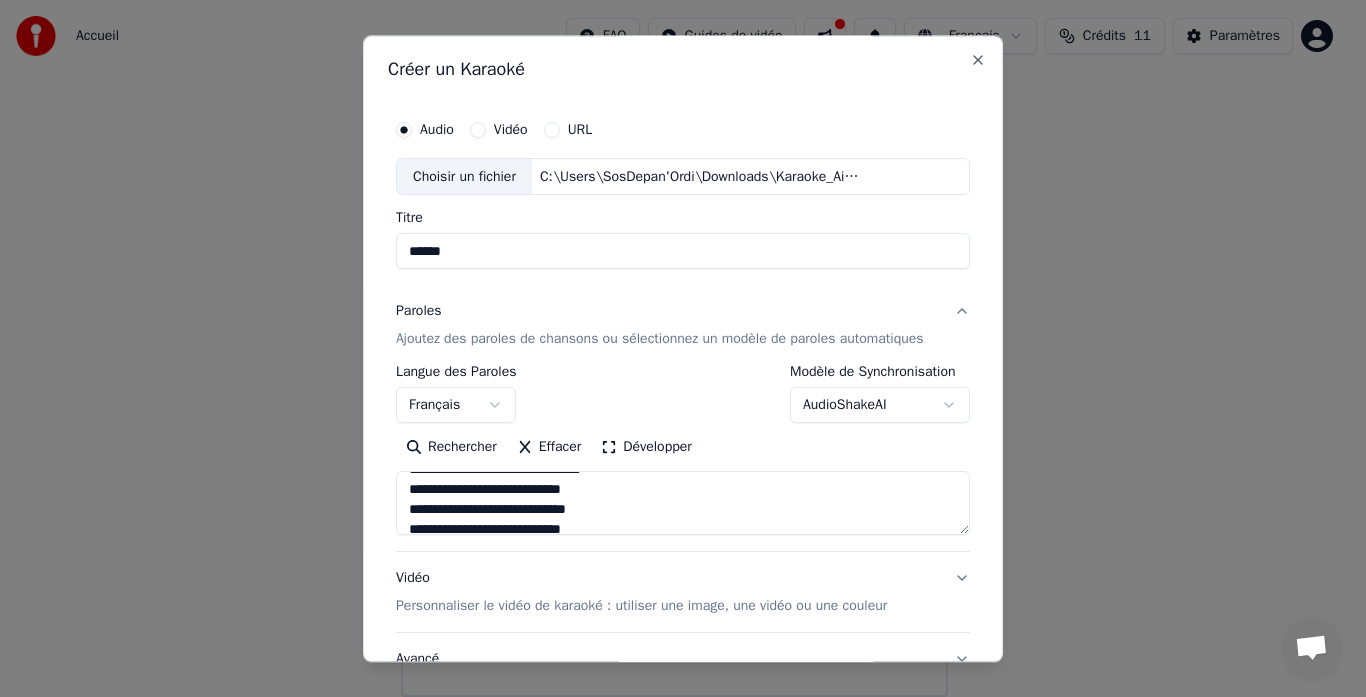 scroll, scrollTop: 853, scrollLeft: 0, axis: vertical 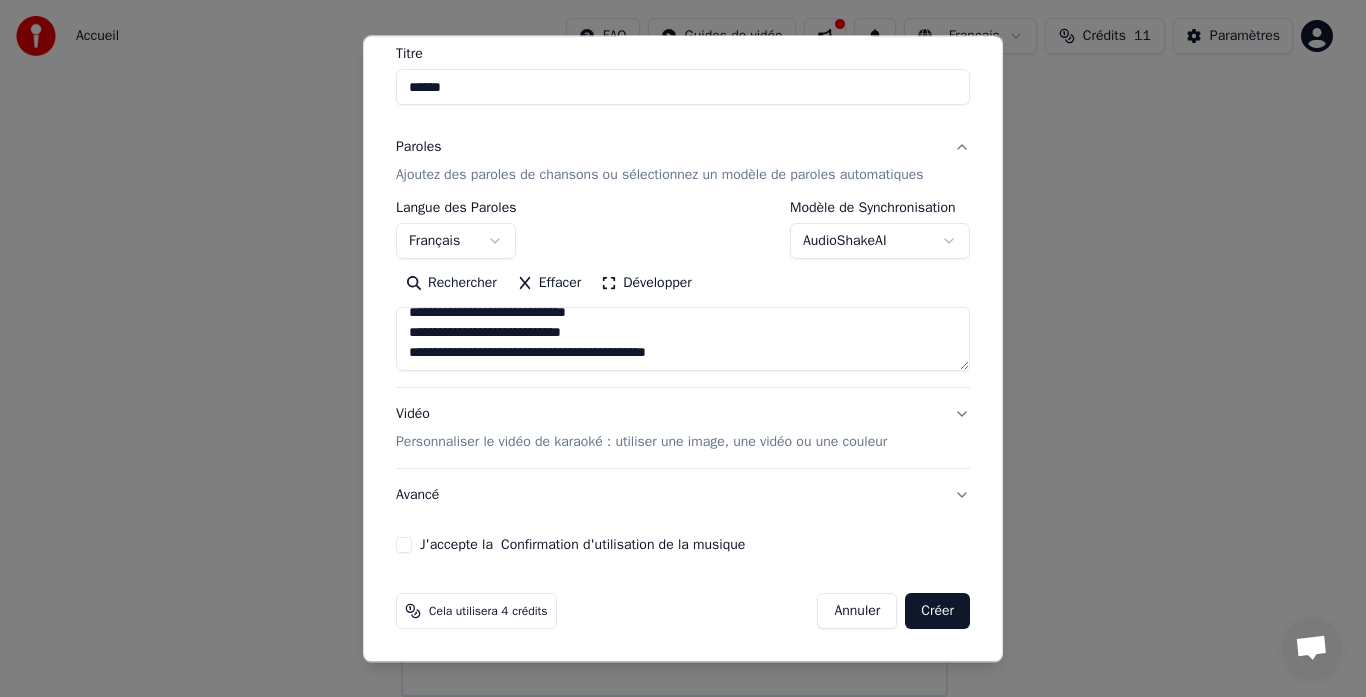 click on "Développer" at bounding box center (646, 284) 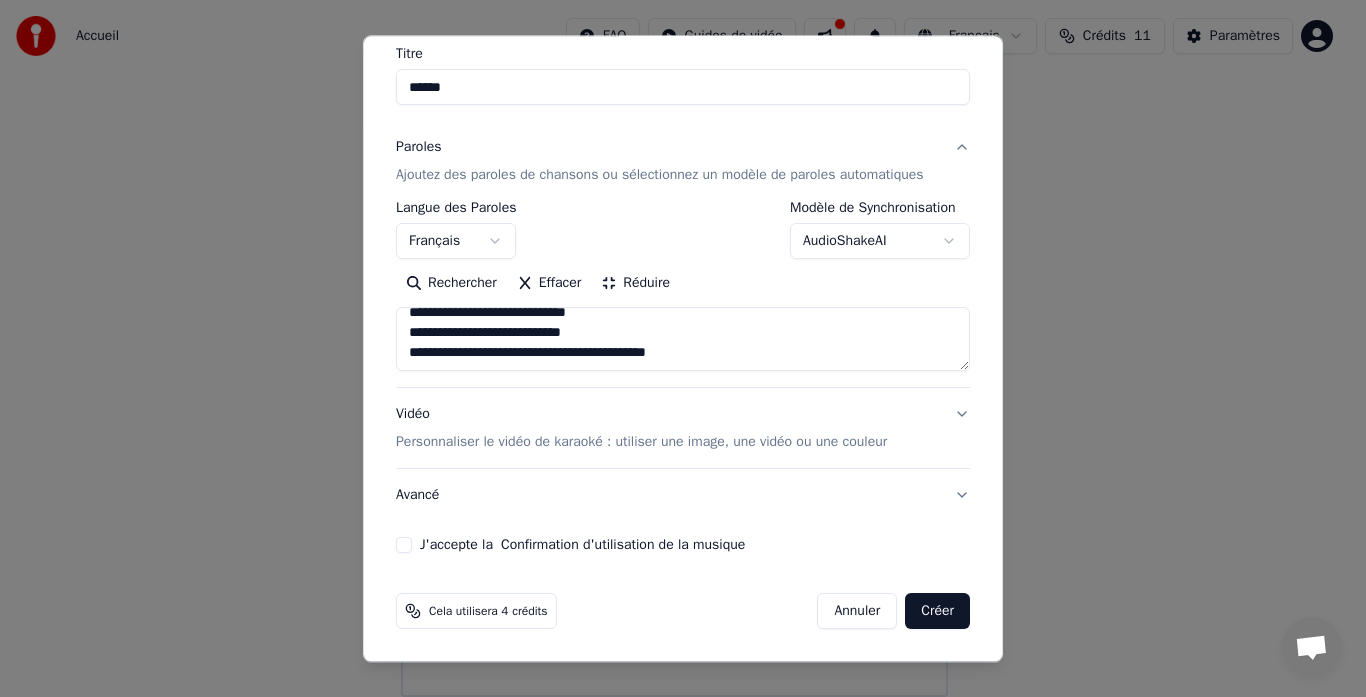 scroll, scrollTop: 2, scrollLeft: 0, axis: vertical 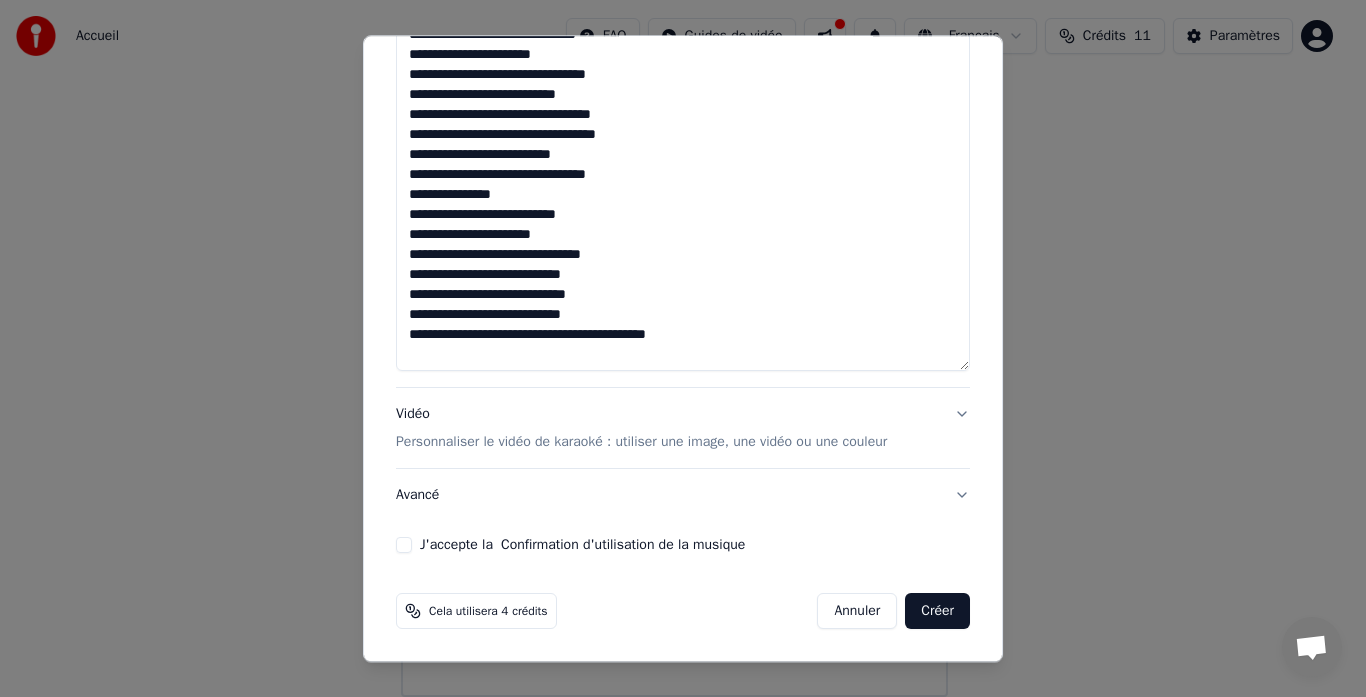 click on "Personnaliser le vidéo de karaoké : utiliser une image, une vidéo ou une couleur" at bounding box center [641, 443] 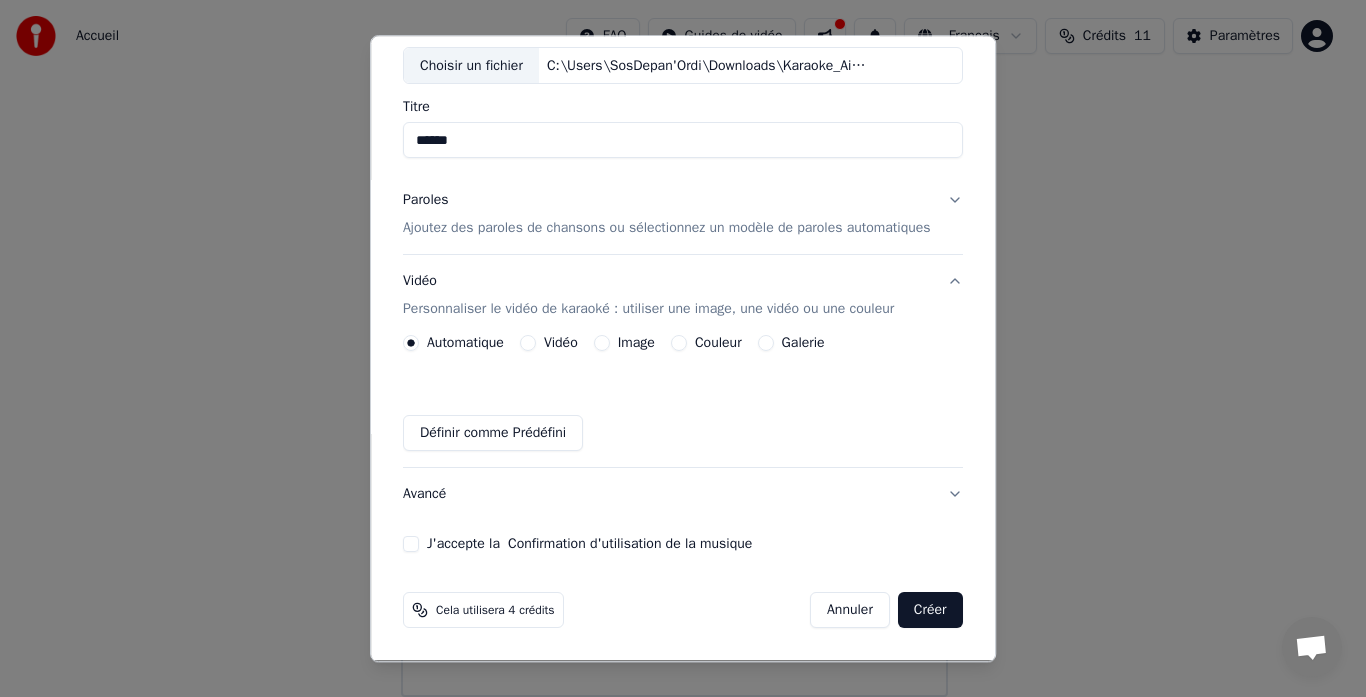 scroll, scrollTop: 111, scrollLeft: 0, axis: vertical 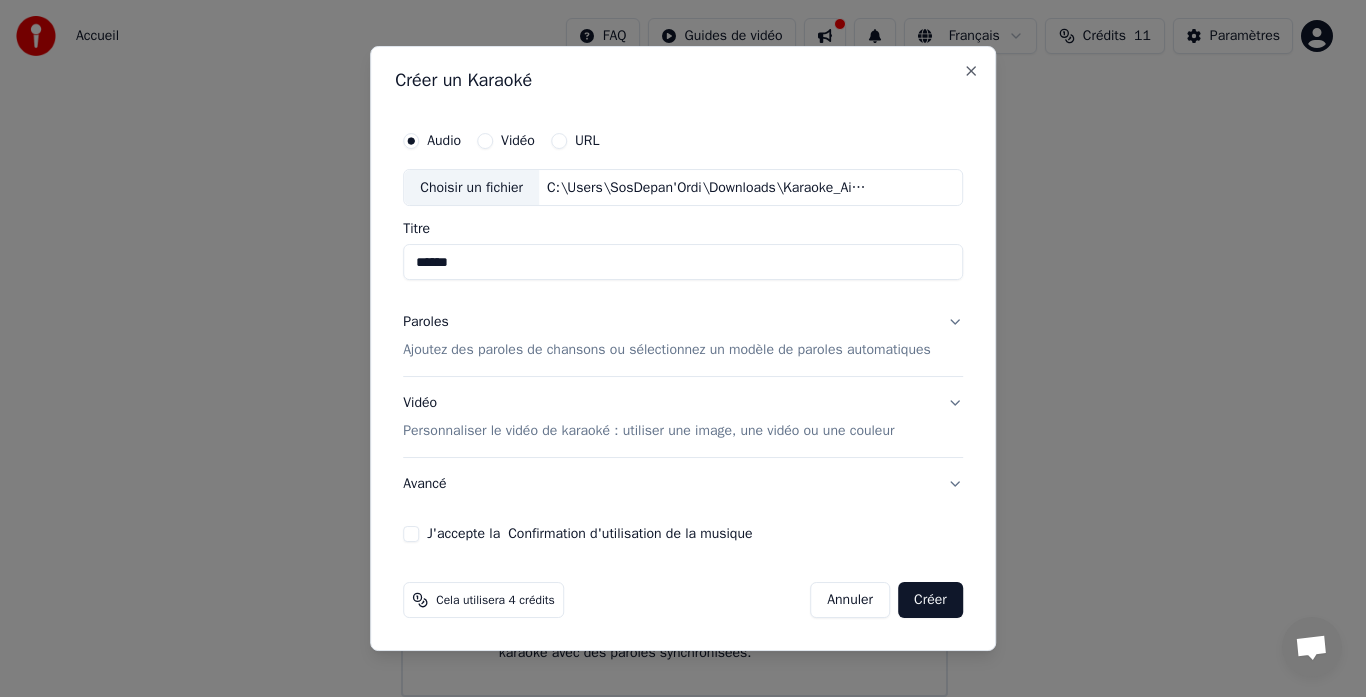 click on "J'accepte la   Confirmation d'utilisation de la musique" at bounding box center (411, 534) 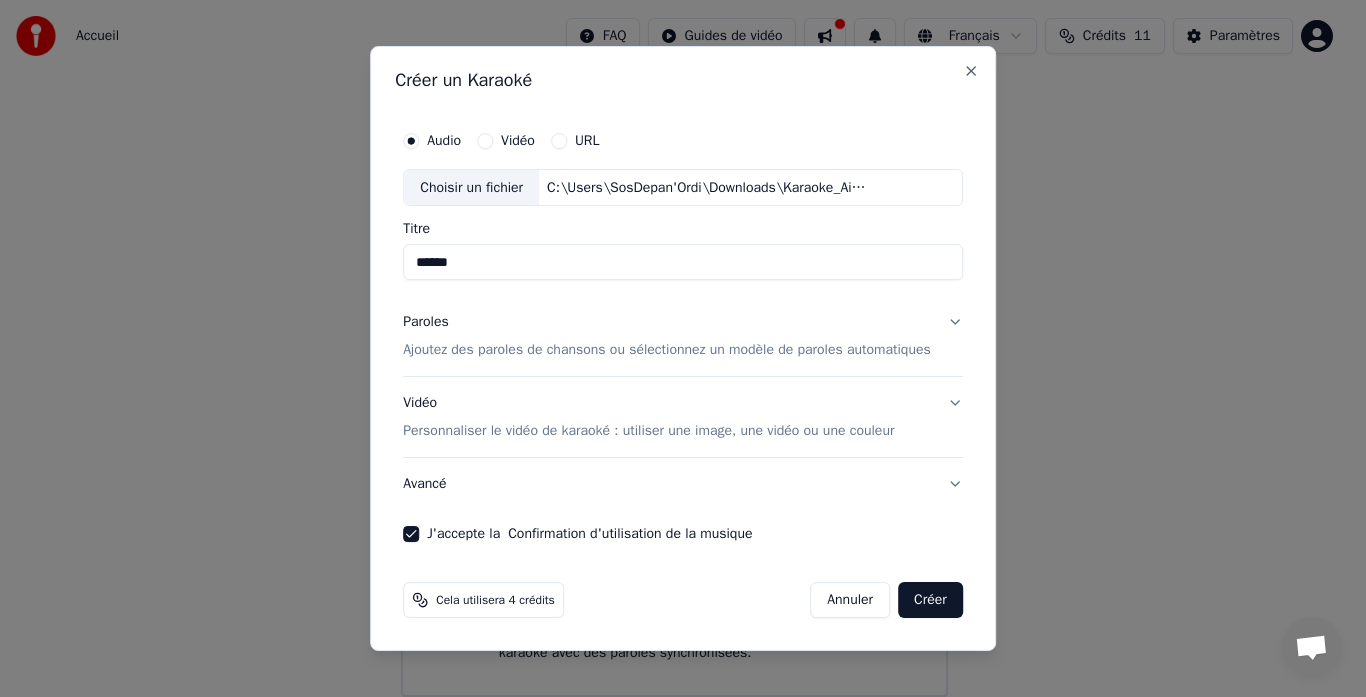 click on "Avancé" at bounding box center [683, 484] 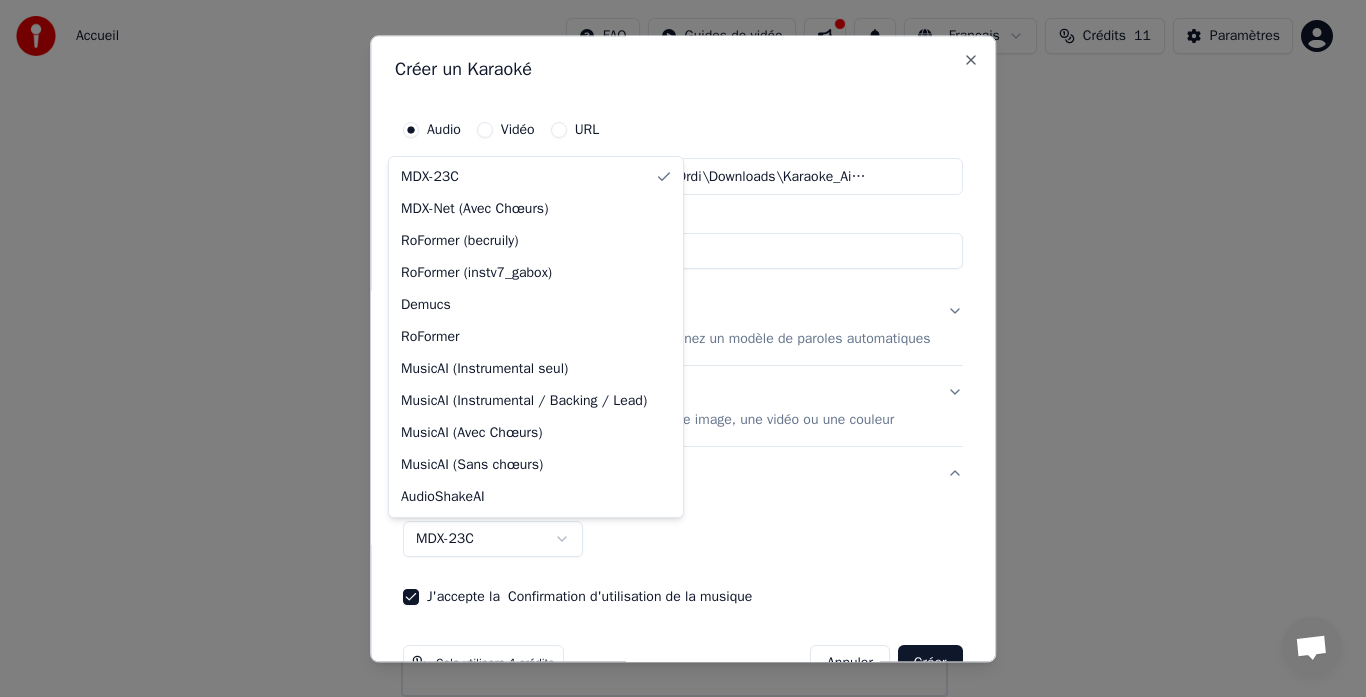 click on "**********" at bounding box center [674, 309] 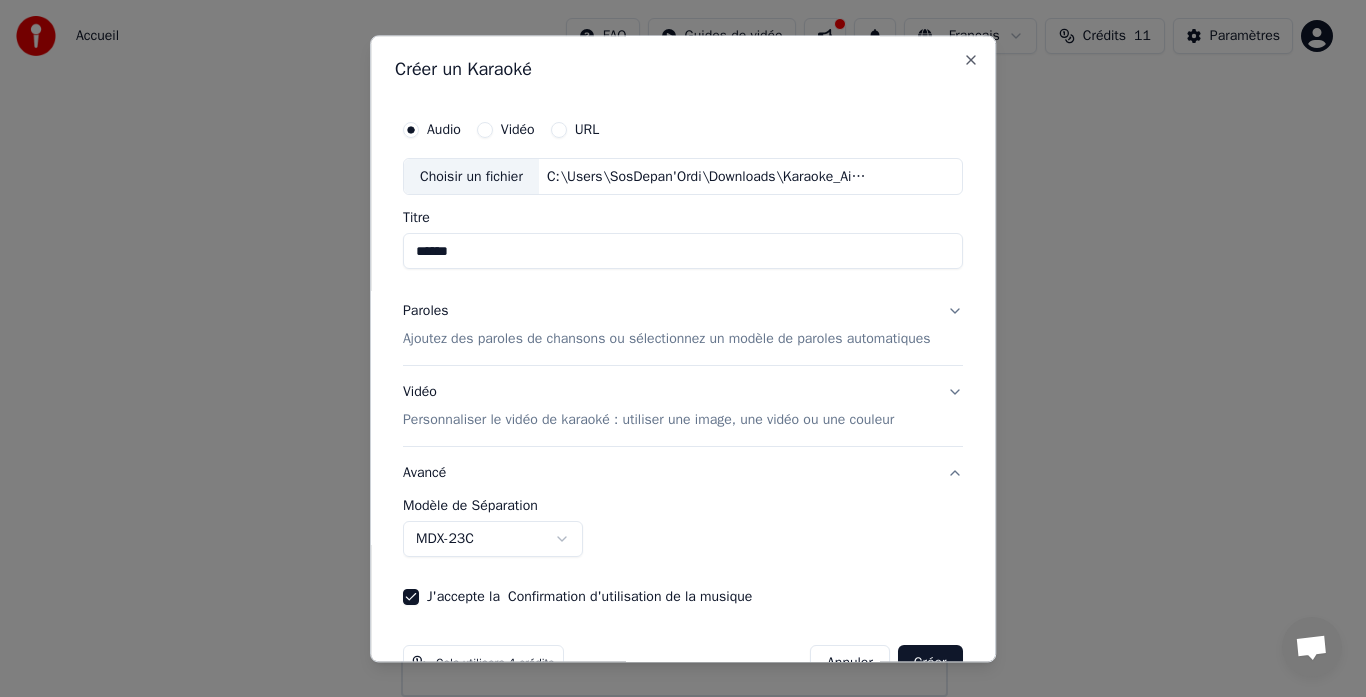 click on "**********" at bounding box center [674, 309] 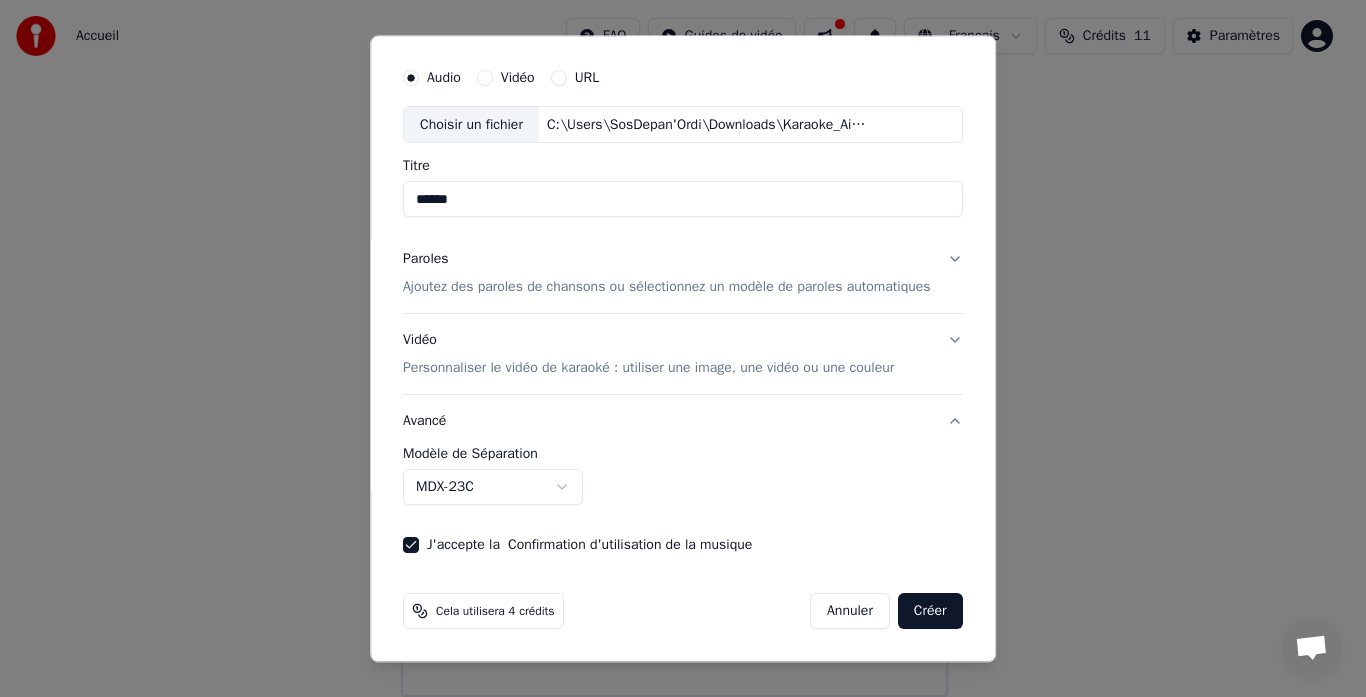 click on "Créer" at bounding box center (930, 612) 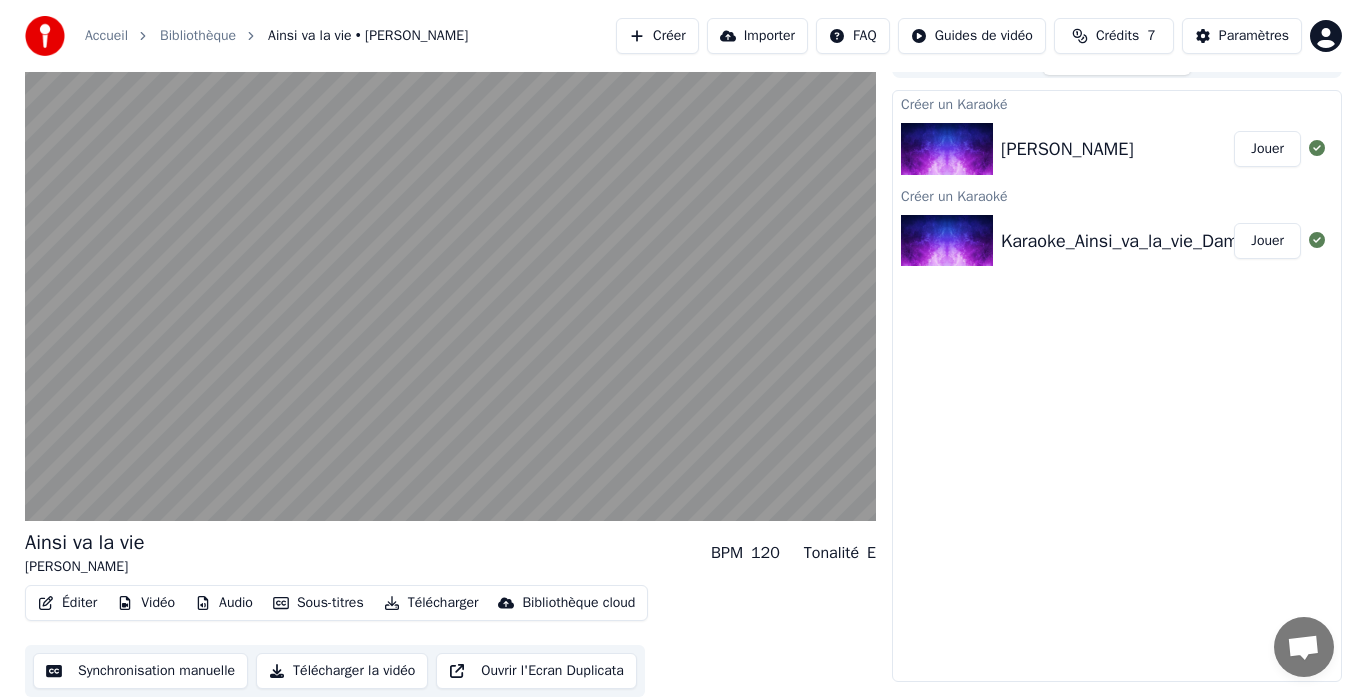 scroll, scrollTop: 0, scrollLeft: 0, axis: both 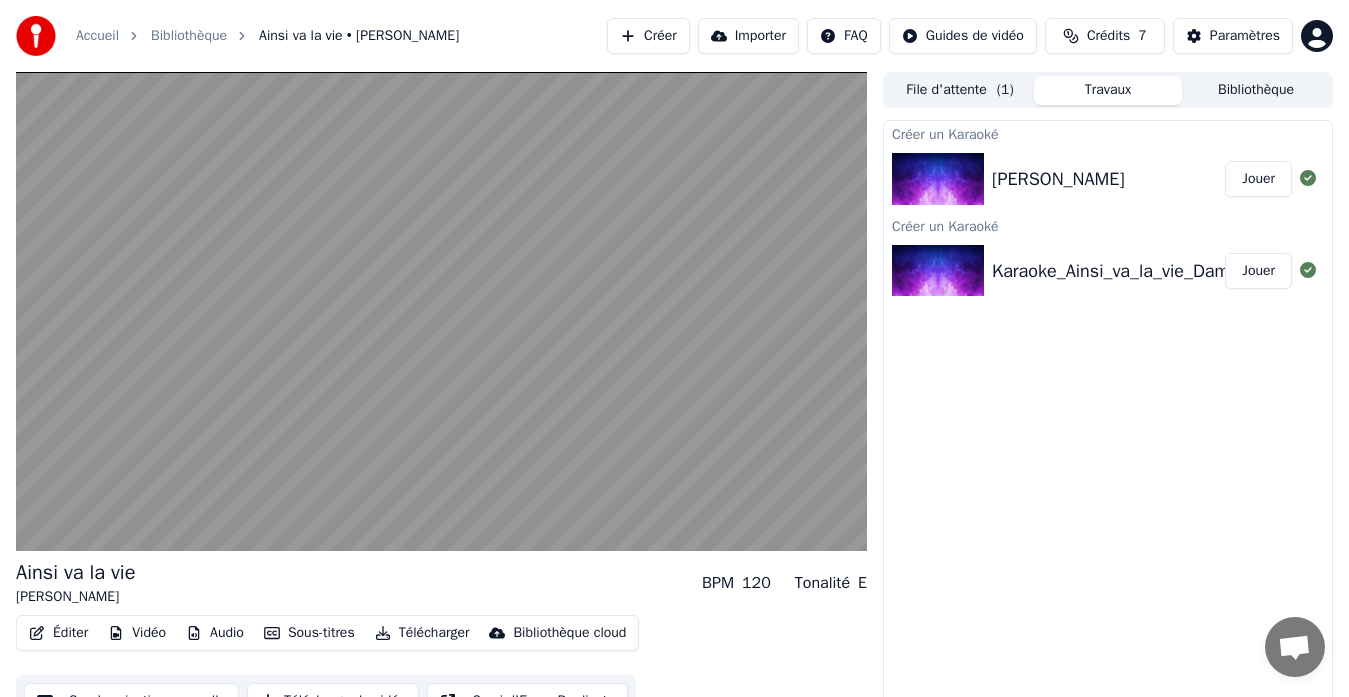 click on "Jouer" at bounding box center (1258, 179) 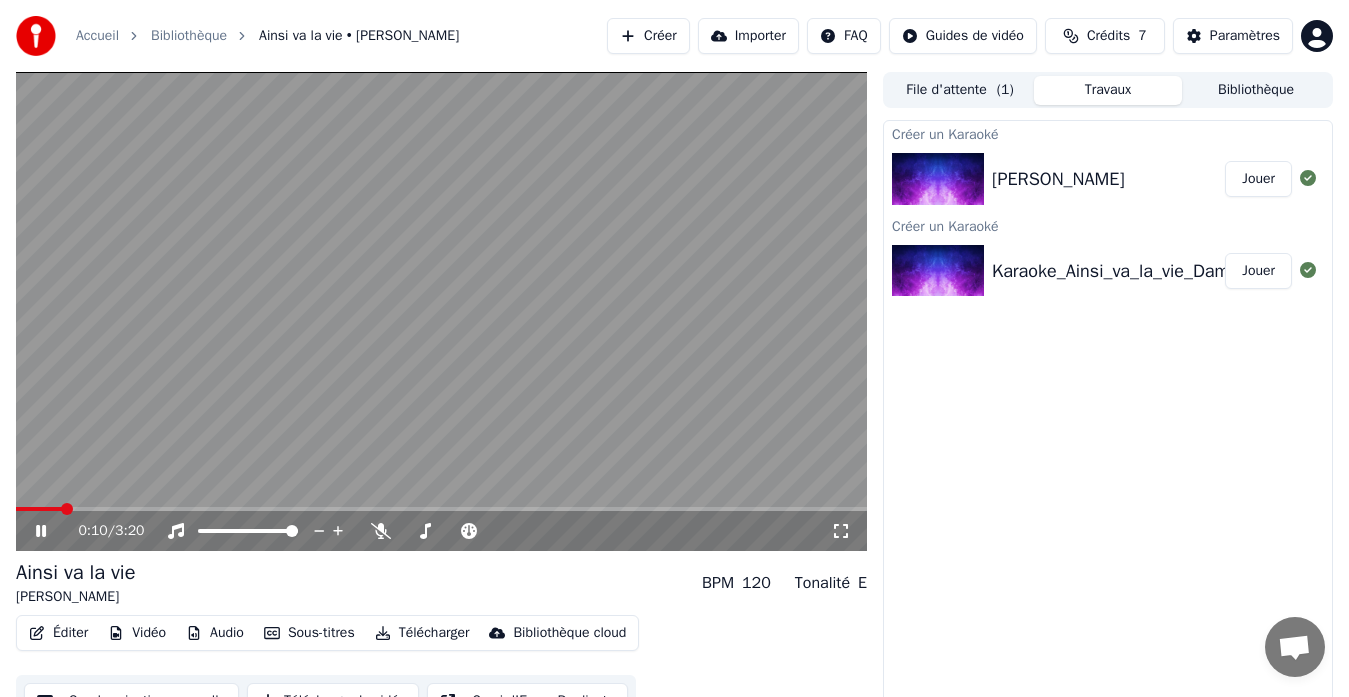 click at bounding box center [938, 271] 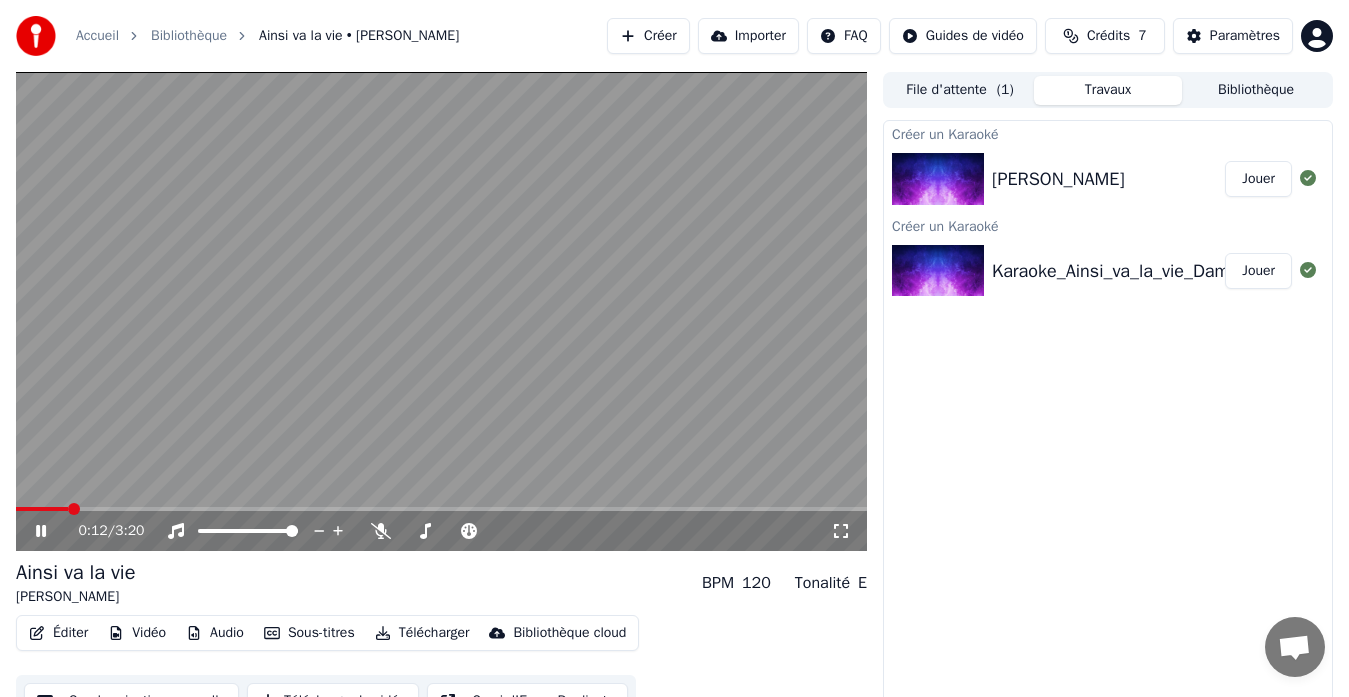click on "Jouer" at bounding box center [1258, 271] 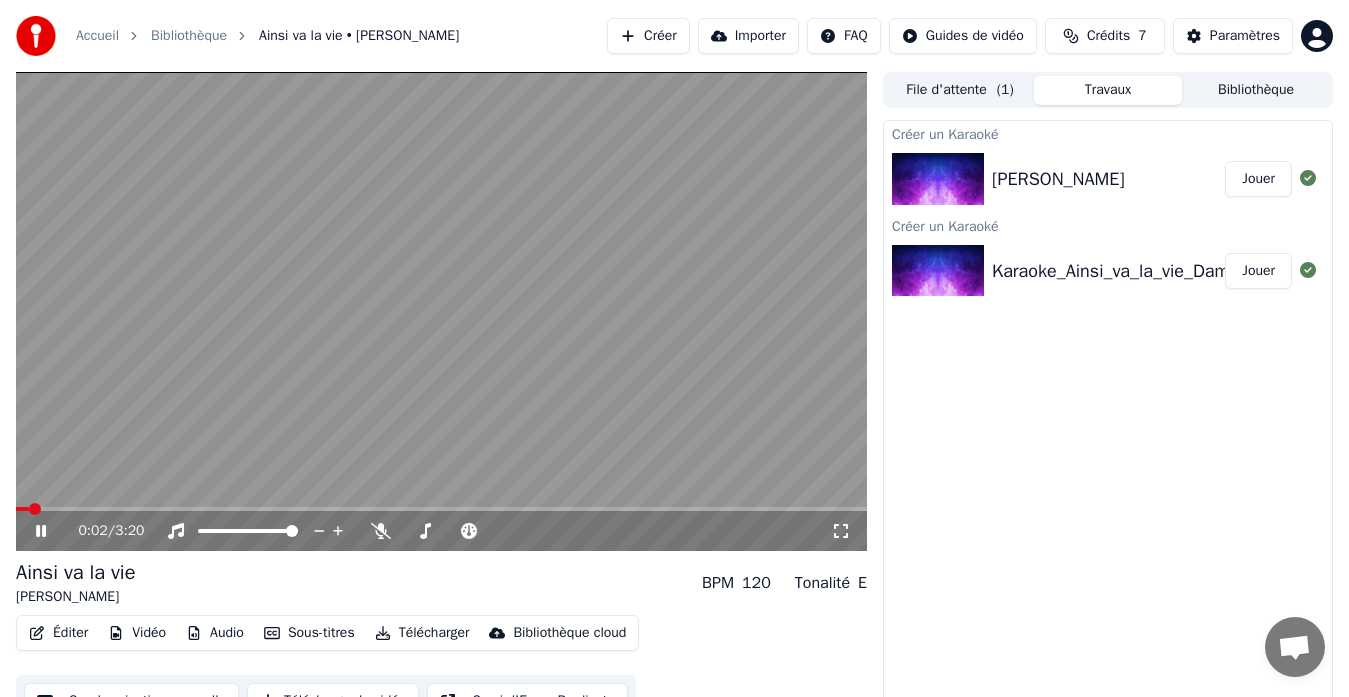 click on "Créer" at bounding box center [648, 36] 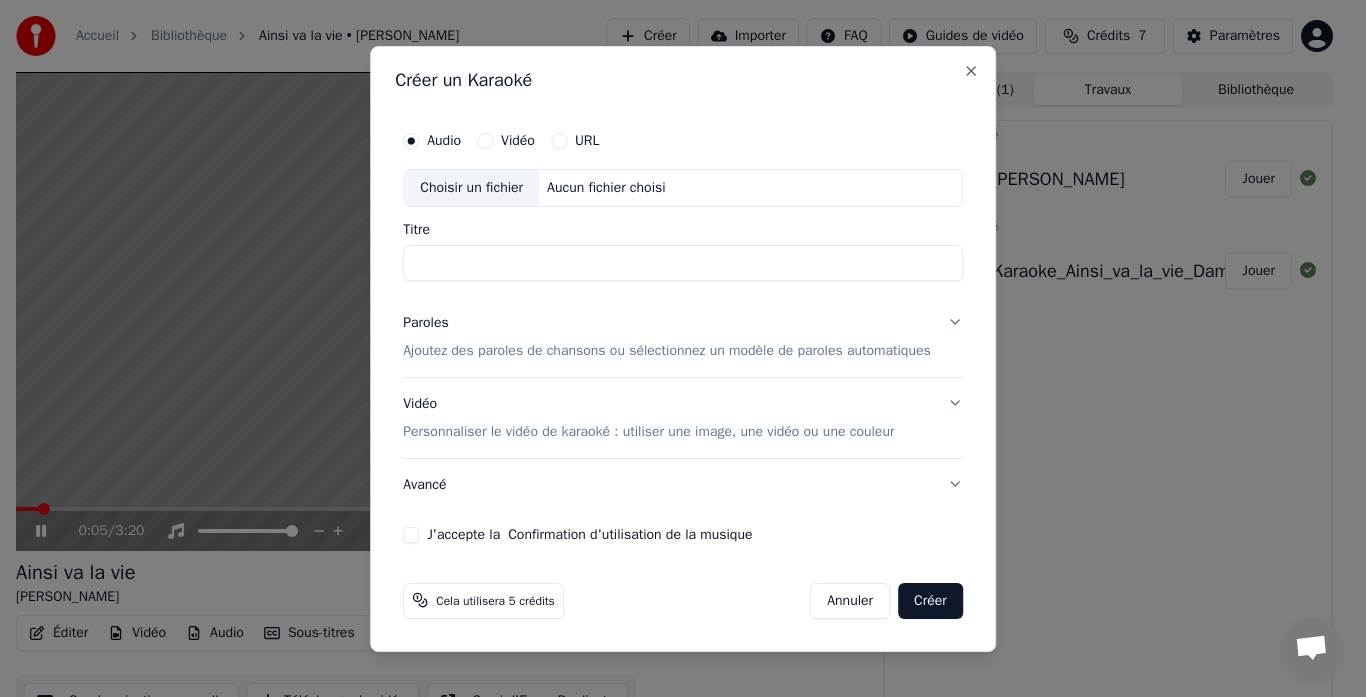 click on "Aucun fichier choisi" at bounding box center [606, 188] 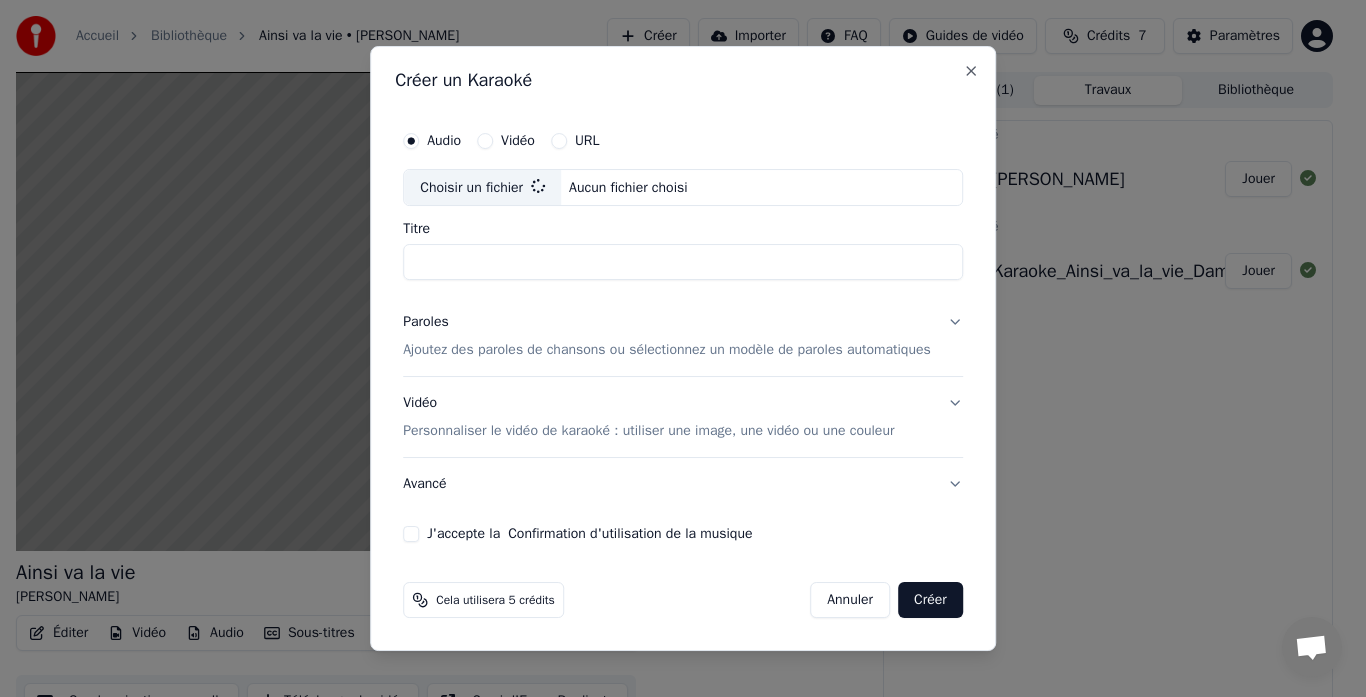 click on "Titre" at bounding box center (683, 263) 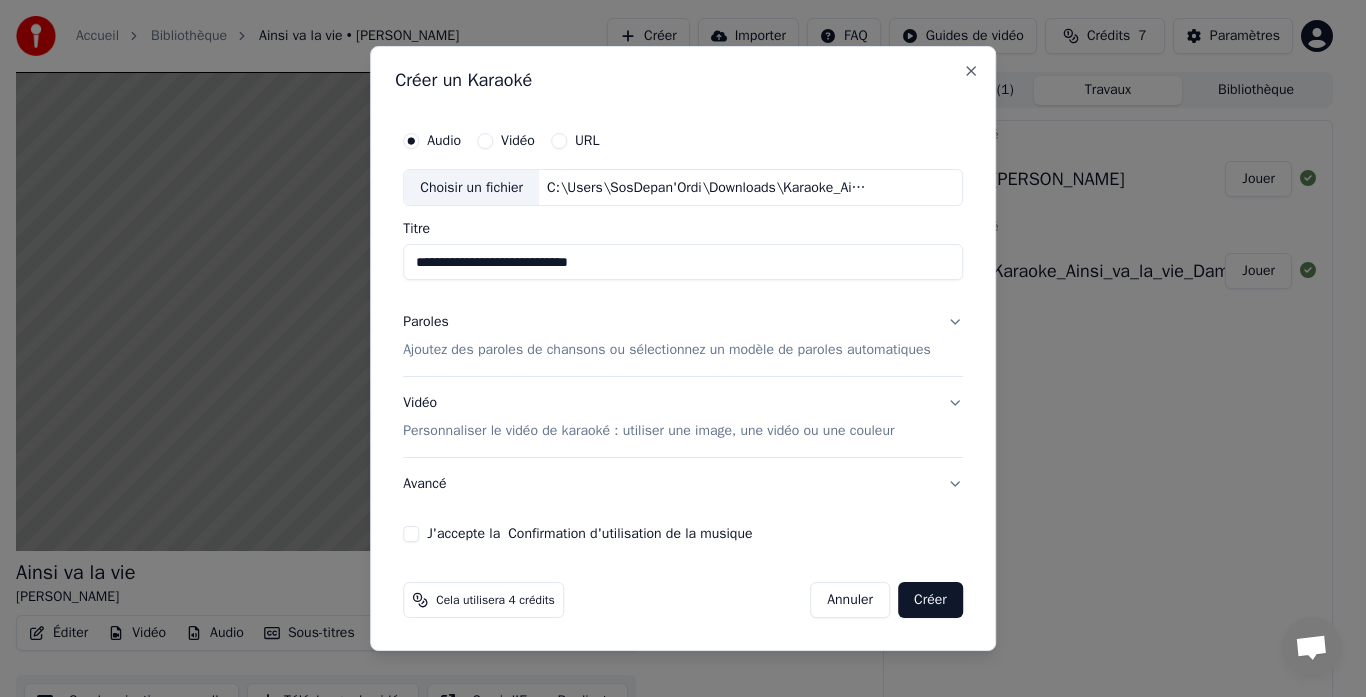 click on "**********" at bounding box center (683, 263) 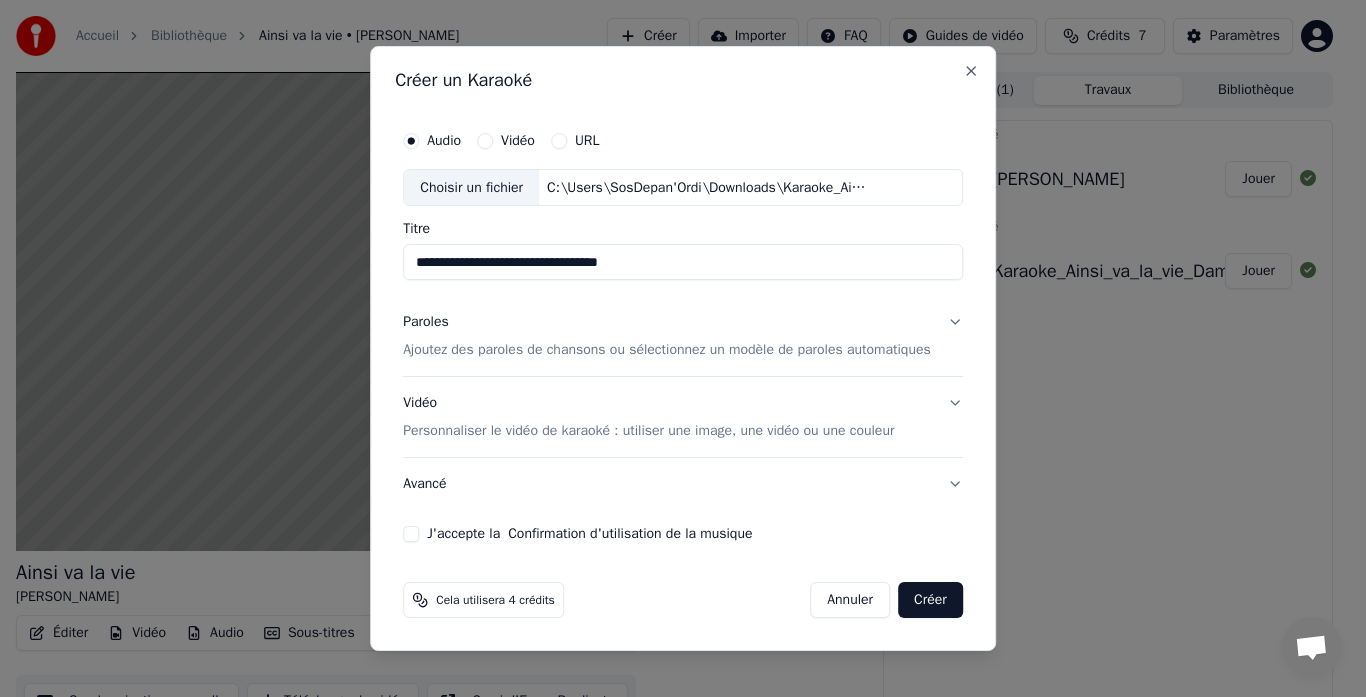 type on "**********" 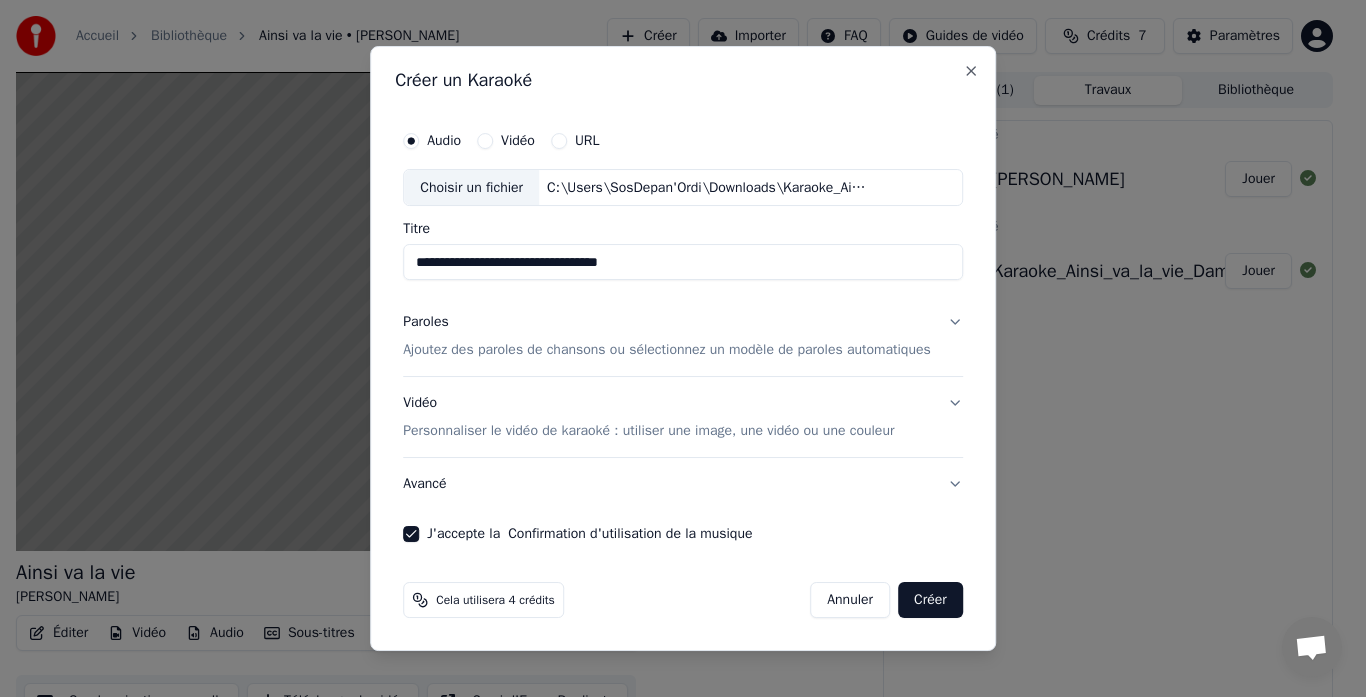 click on "Paroles Ajoutez des paroles de chansons ou sélectionnez un modèle de paroles automatiques" at bounding box center (667, 337) 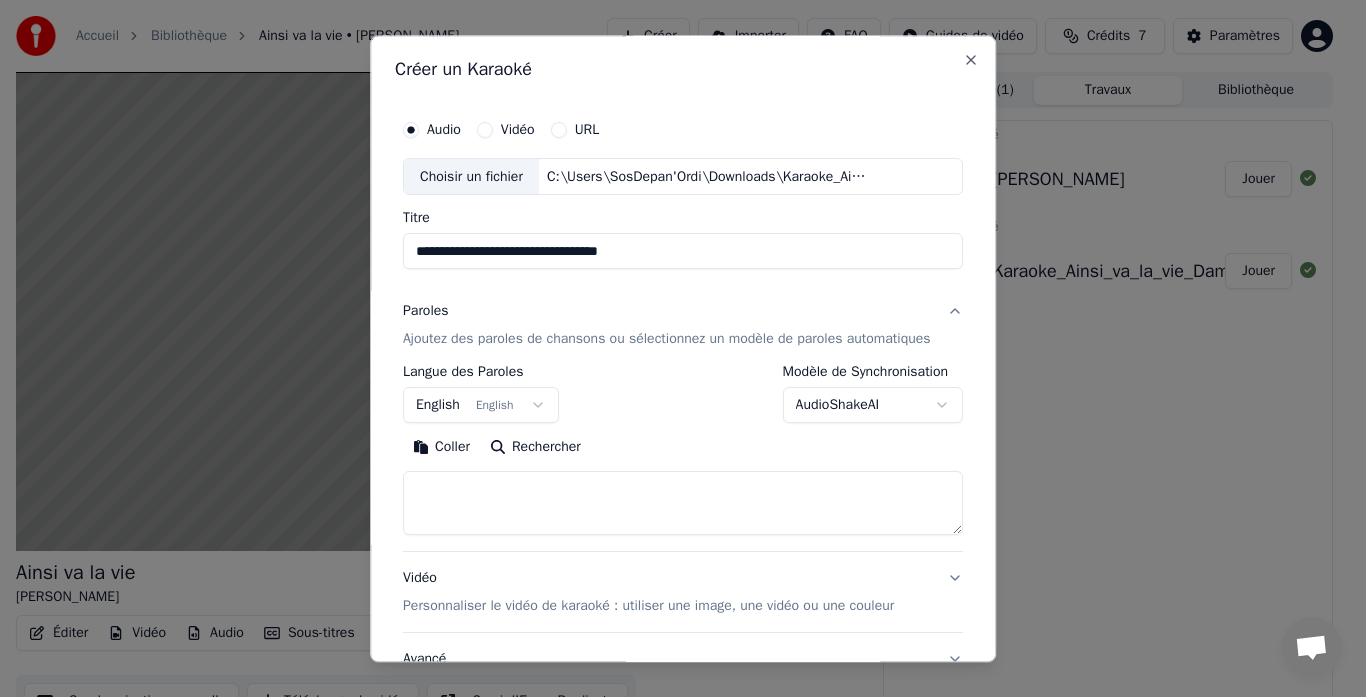 click on "Ajoutez des paroles de chansons ou sélectionnez un modèle de paroles automatiques" at bounding box center (667, 340) 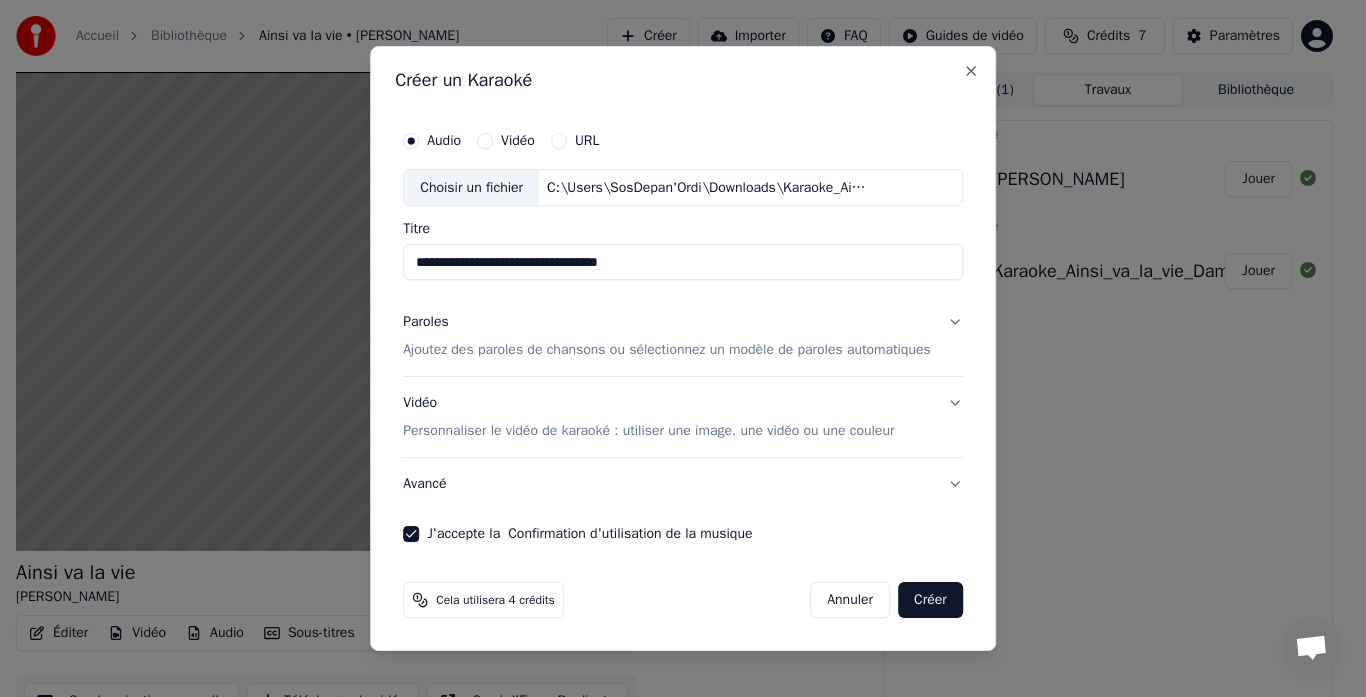 click on "Ajoutez des paroles de chansons ou sélectionnez un modèle de paroles automatiques" at bounding box center (667, 351) 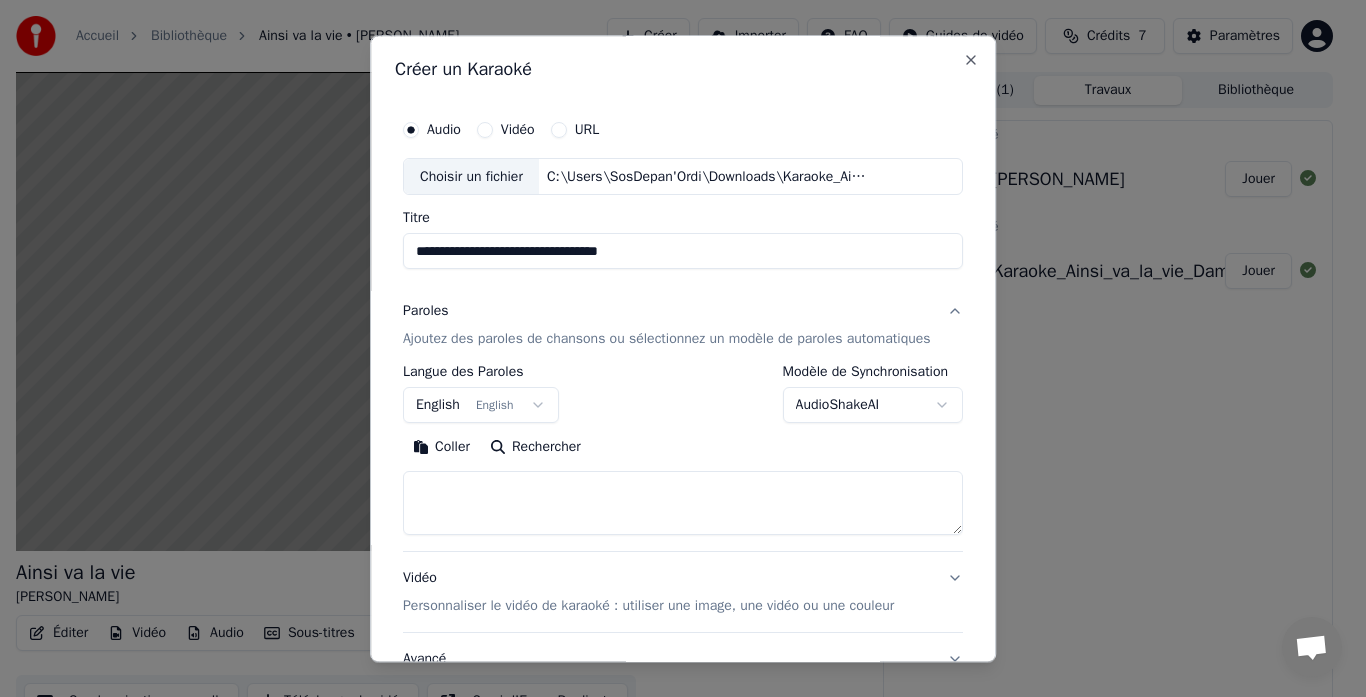 click on "English English" at bounding box center [481, 406] 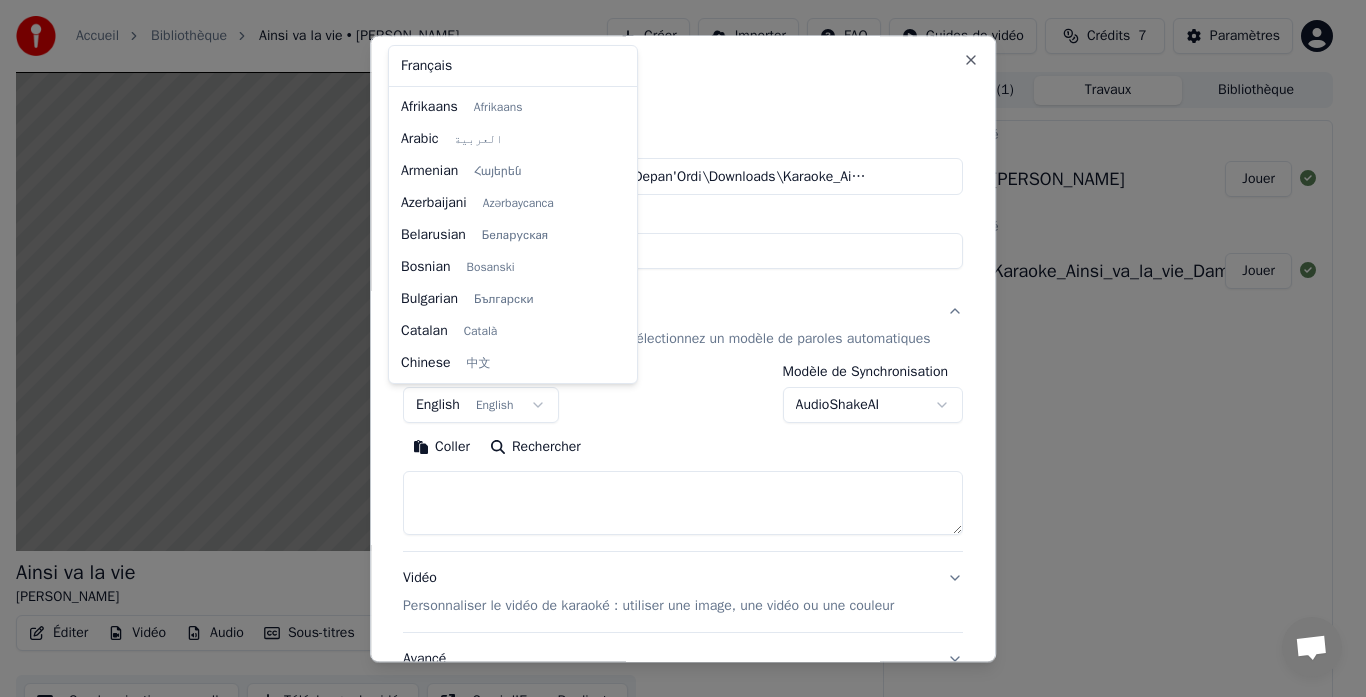 scroll, scrollTop: 160, scrollLeft: 0, axis: vertical 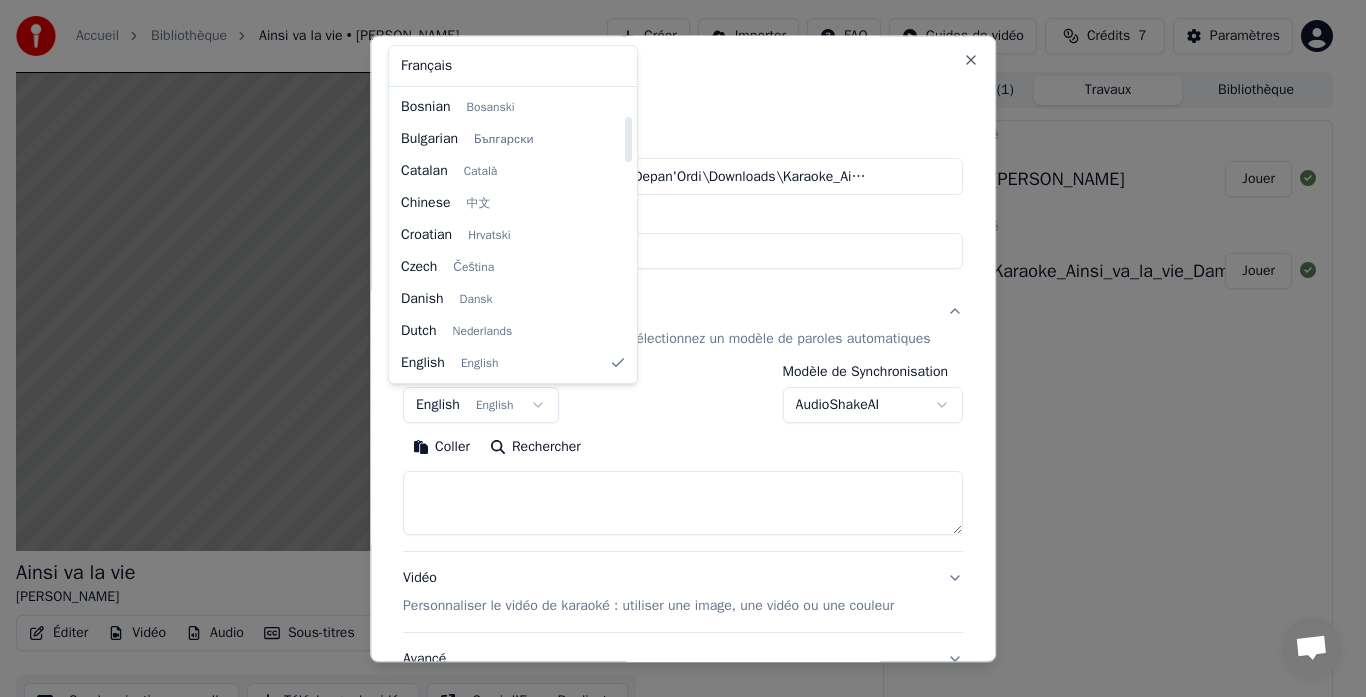 select on "**" 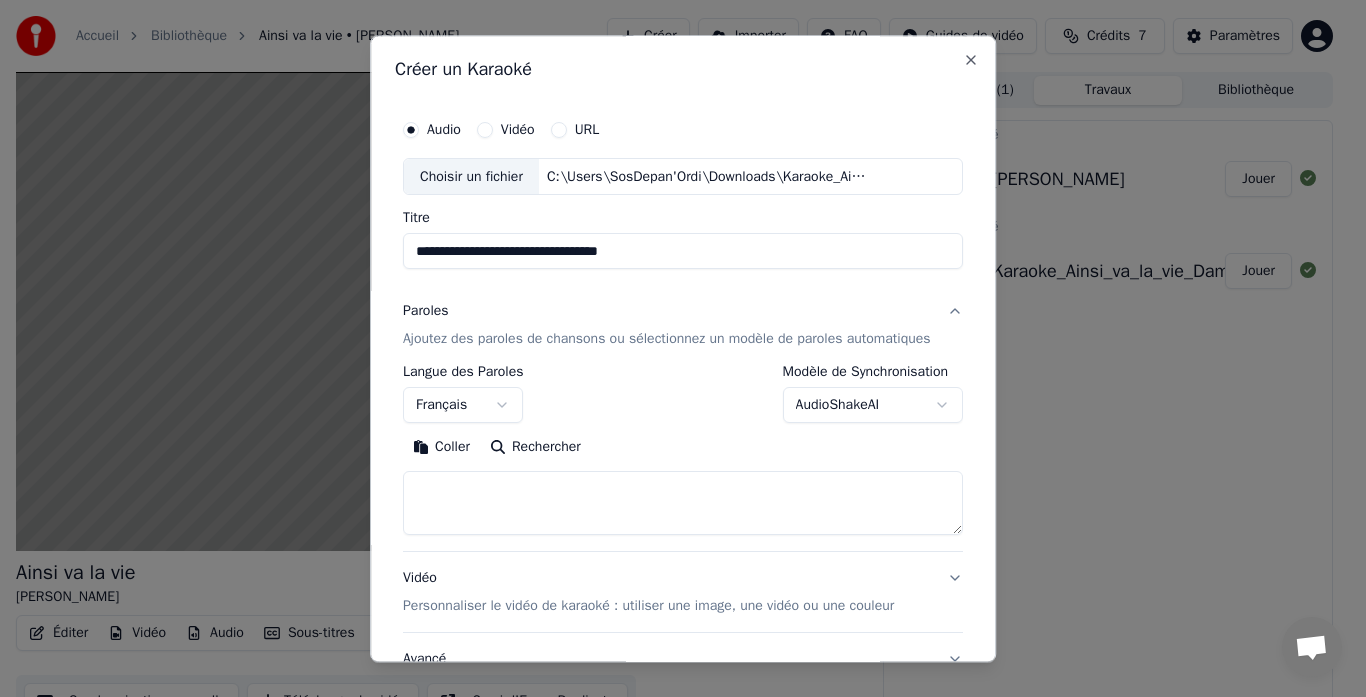 click on "Coller" at bounding box center (441, 448) 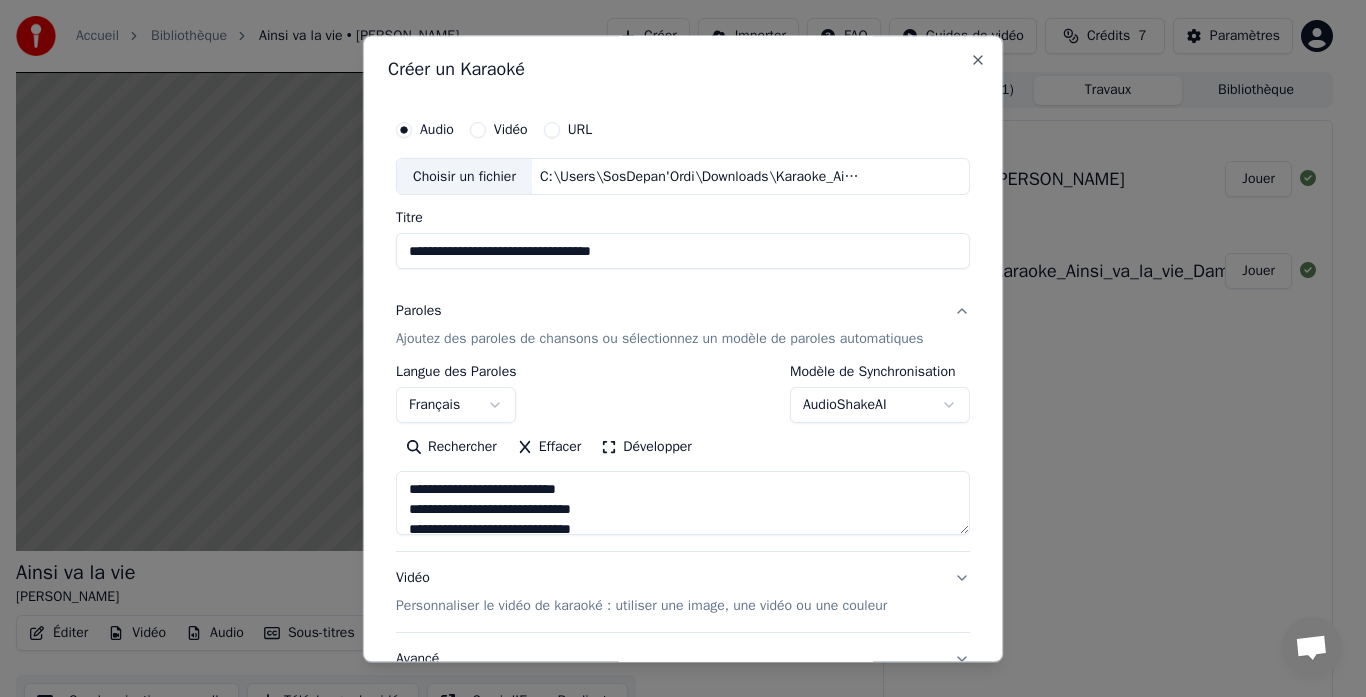 click on "Développer" at bounding box center [646, 448] 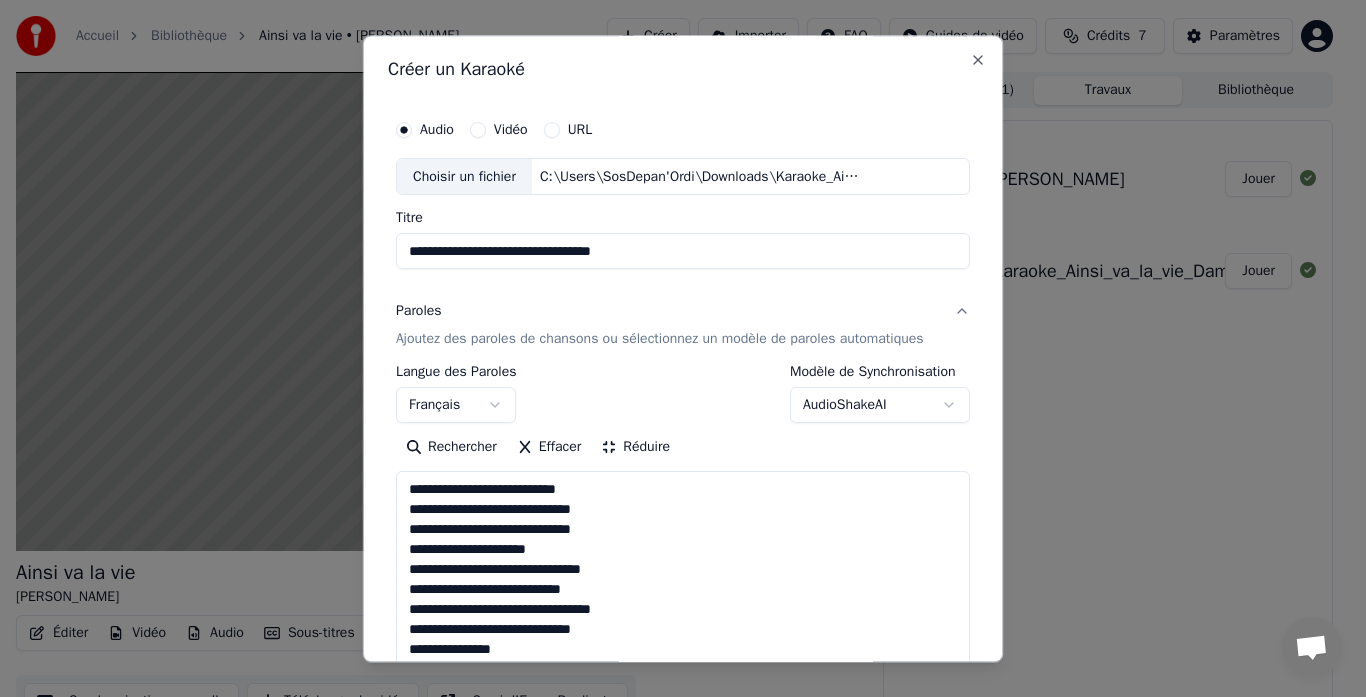 scroll, scrollTop: 2, scrollLeft: 0, axis: vertical 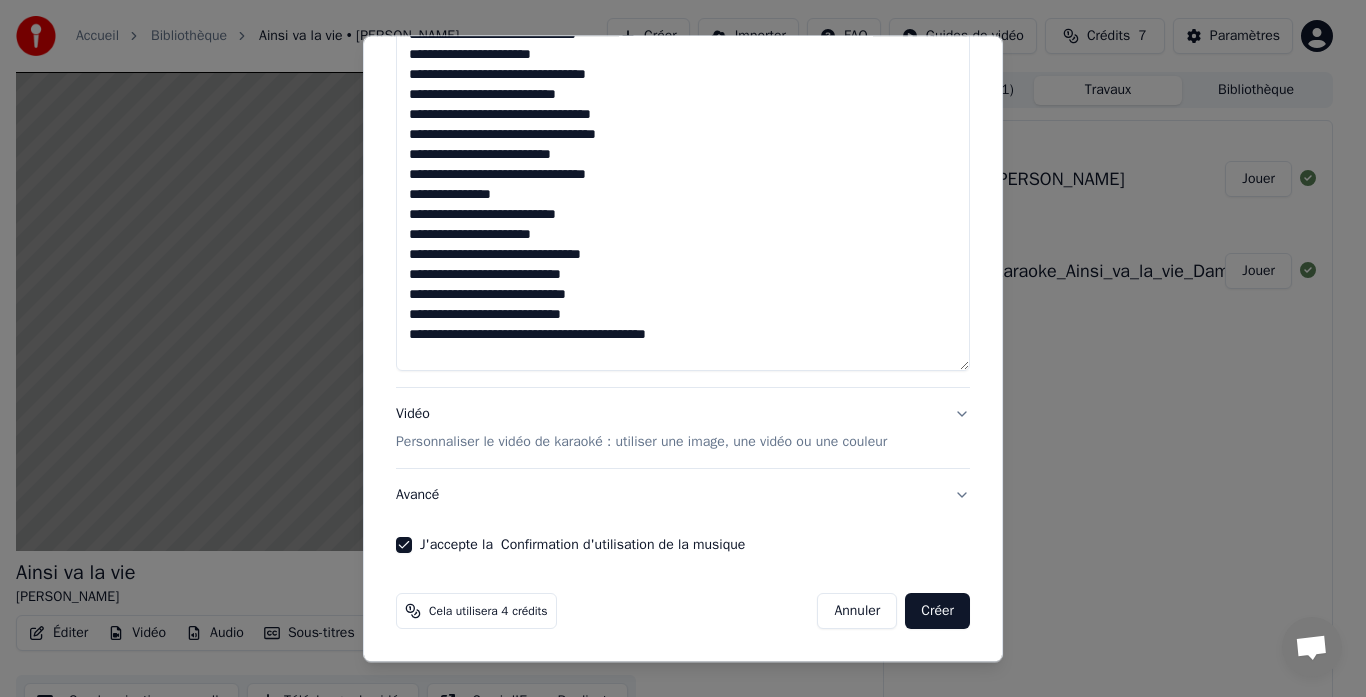 type on "**********" 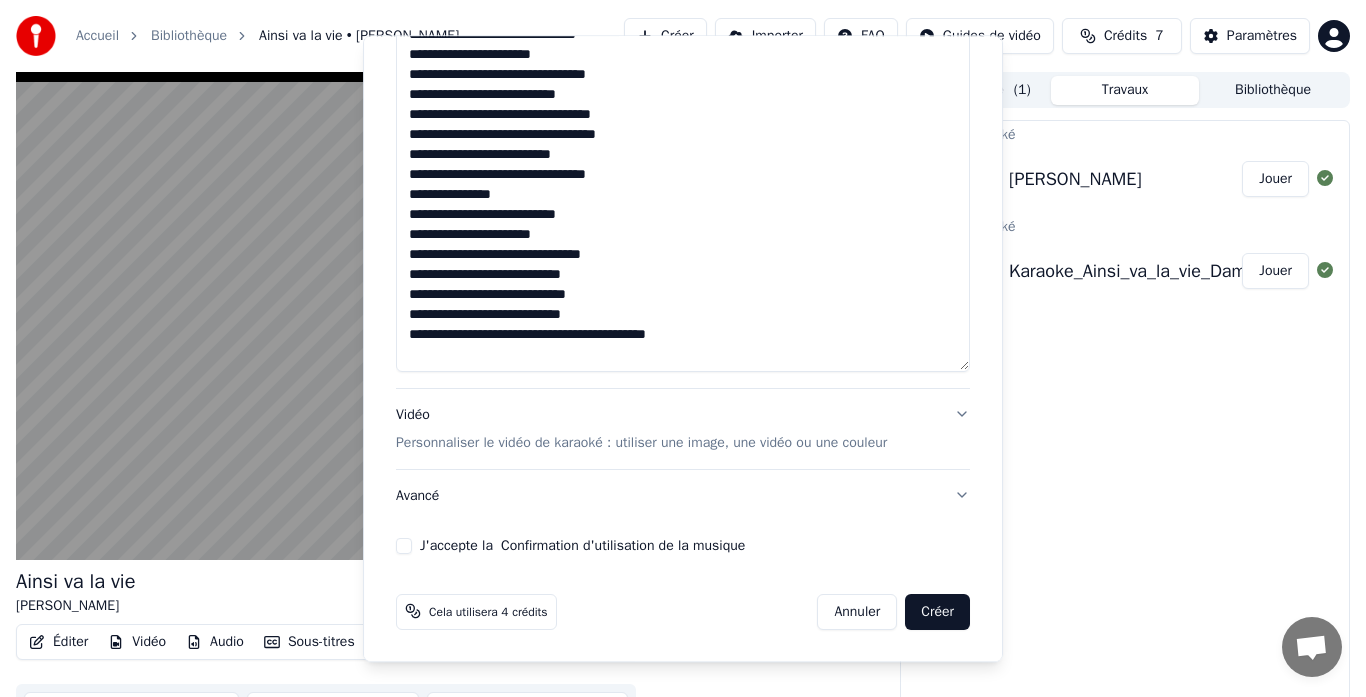 type 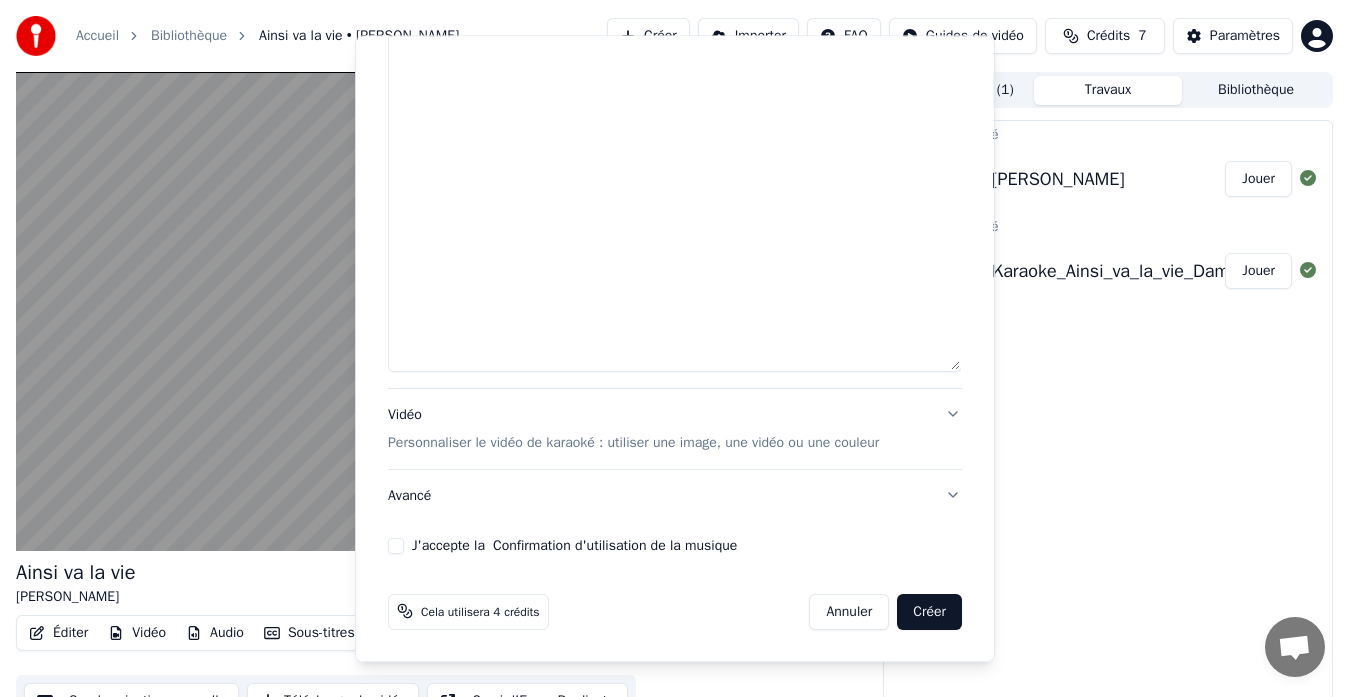 scroll, scrollTop: 0, scrollLeft: 0, axis: both 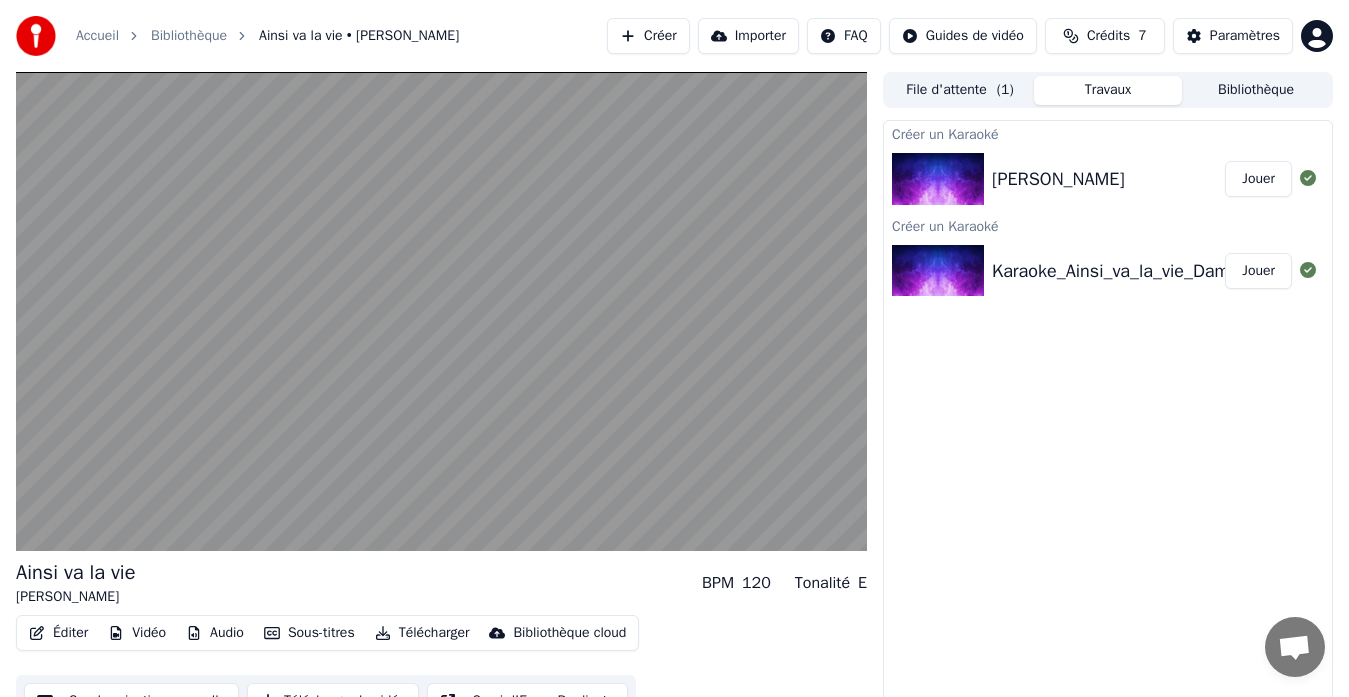 click on "Damien Jouer" at bounding box center (1108, 179) 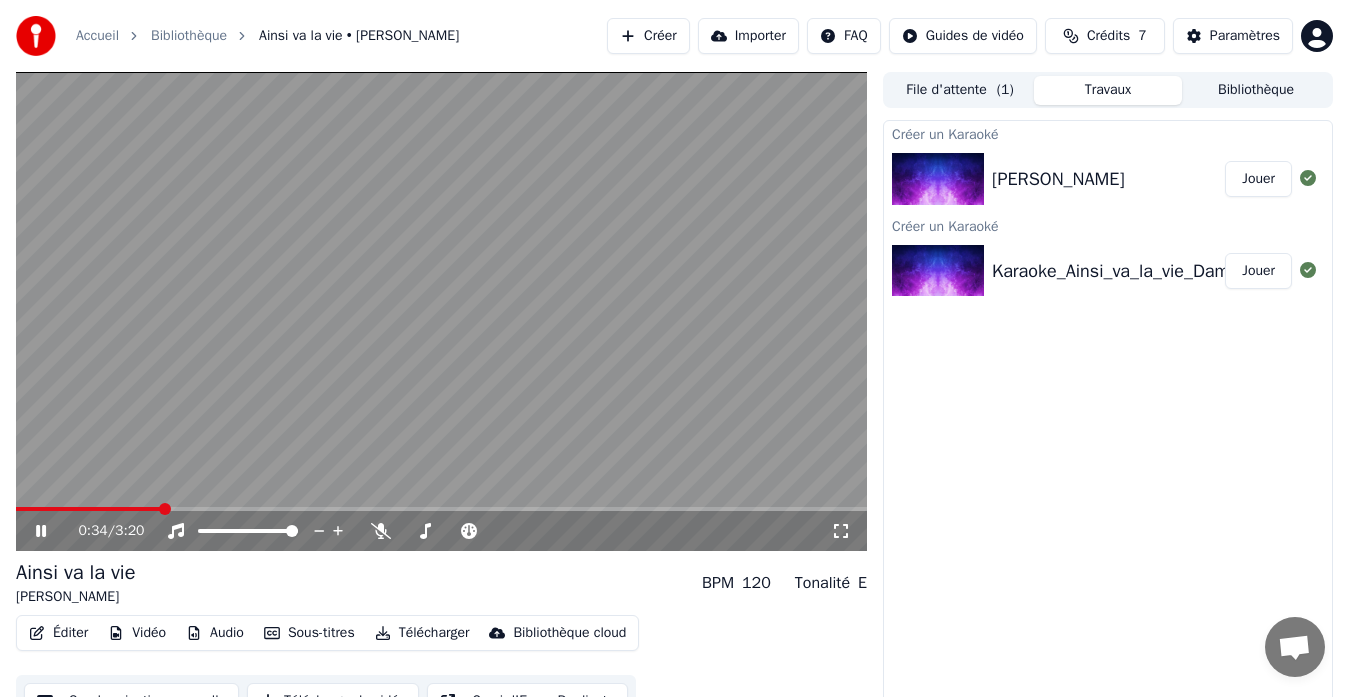 scroll, scrollTop: 30, scrollLeft: 0, axis: vertical 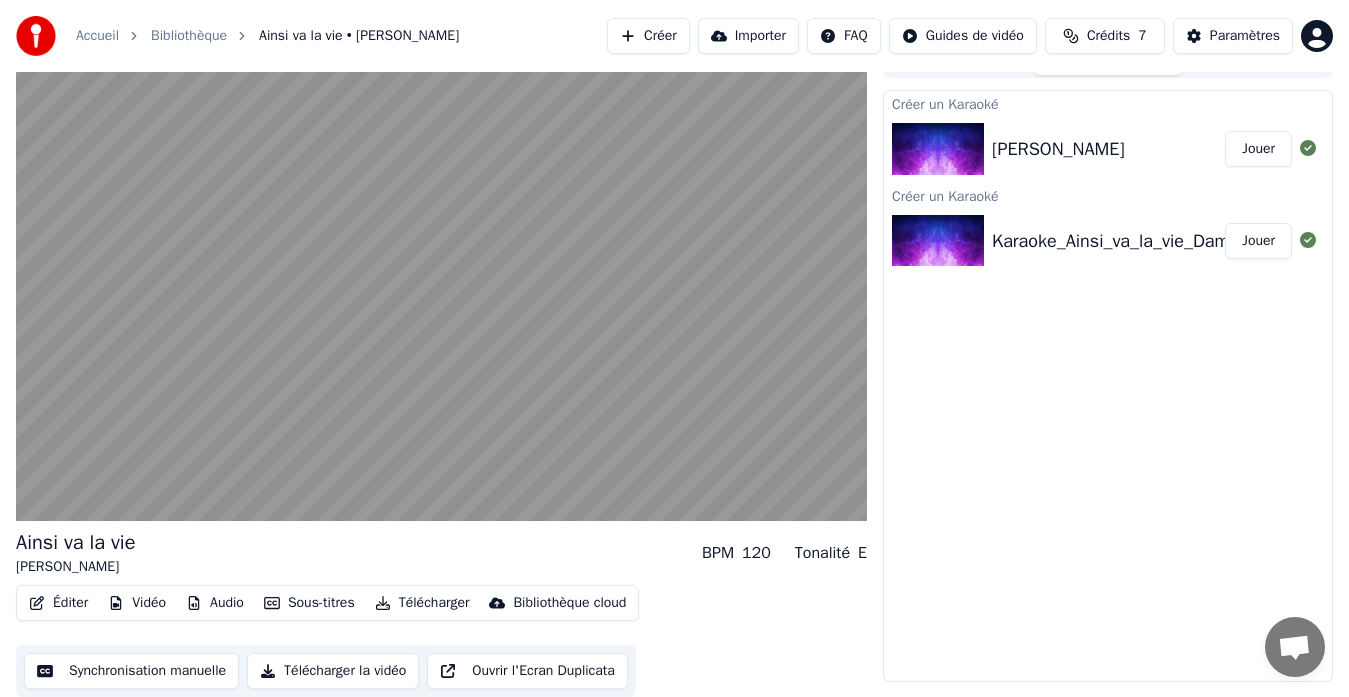 click on "Synchronisation manuelle" at bounding box center [131, 671] 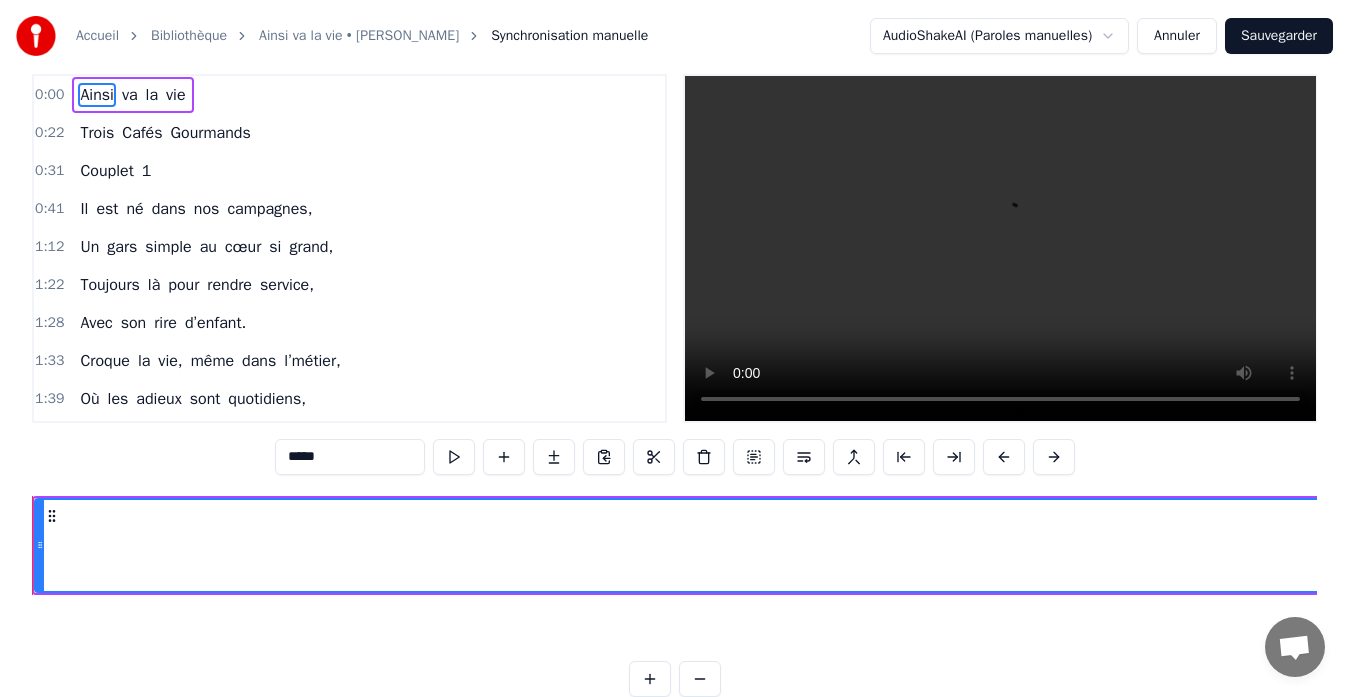 scroll, scrollTop: 0, scrollLeft: 0, axis: both 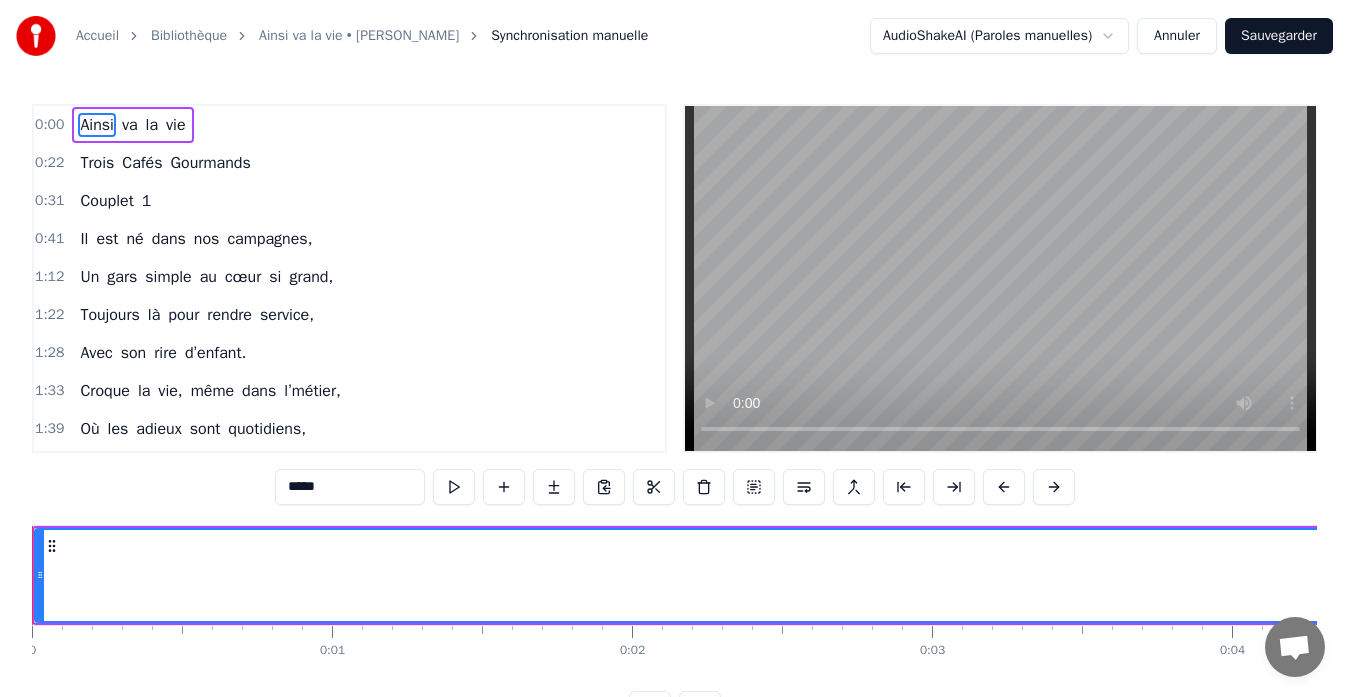click on "Accueil Bibliothèque Ainsi va la vie • Damien Synchronisation manuelle AudioShakeAI (Paroles manuelles) Annuler Sauvegarder 0:00 Ainsi va la vie 0:22 Trois Cafés Gourmands 0:31 Couplet 1 0:41 Il est né dans nos campagnes, 1:12 Un gars simple au cœur si grand, 1:22 Toujours là pour rendre service, 1:28 Avec son rire d’enfant. 1:33 Croque la vie, même dans l’métier, 1:39 Où les adieux sont quotidiens, 1:49 Mais dans ses yeux, la foi, l’envie, 1:51 De vivre fort, d’aimer sans fin. 2:11 [Refrain] 2:13 Ainsi va la vie, 2:37 Avec Gustin et Anthime, 2:37 Et Bertille qui veille sur eux, 2:38 Dans les étoiles, tout là- haut. 2:39 Un papa tendre, un homme sincère, 2:40 Un ami fidèle, un frère, 2:40 À quarante ans, on lève nos verres, 2:41 À toi Damien, notre lumière ! 2:41 Couplet 2 2:42 Il parle patois, l’âme joyeuse, 2:42 “Vindchous !” qu’il lance aux grands- mères heureuses, 2:43 Avec sa grosse totote en blague, 2:44 Il fait rire tout l’monde, même les vagues. 2:45 Il aime la" at bounding box center (674, 379) 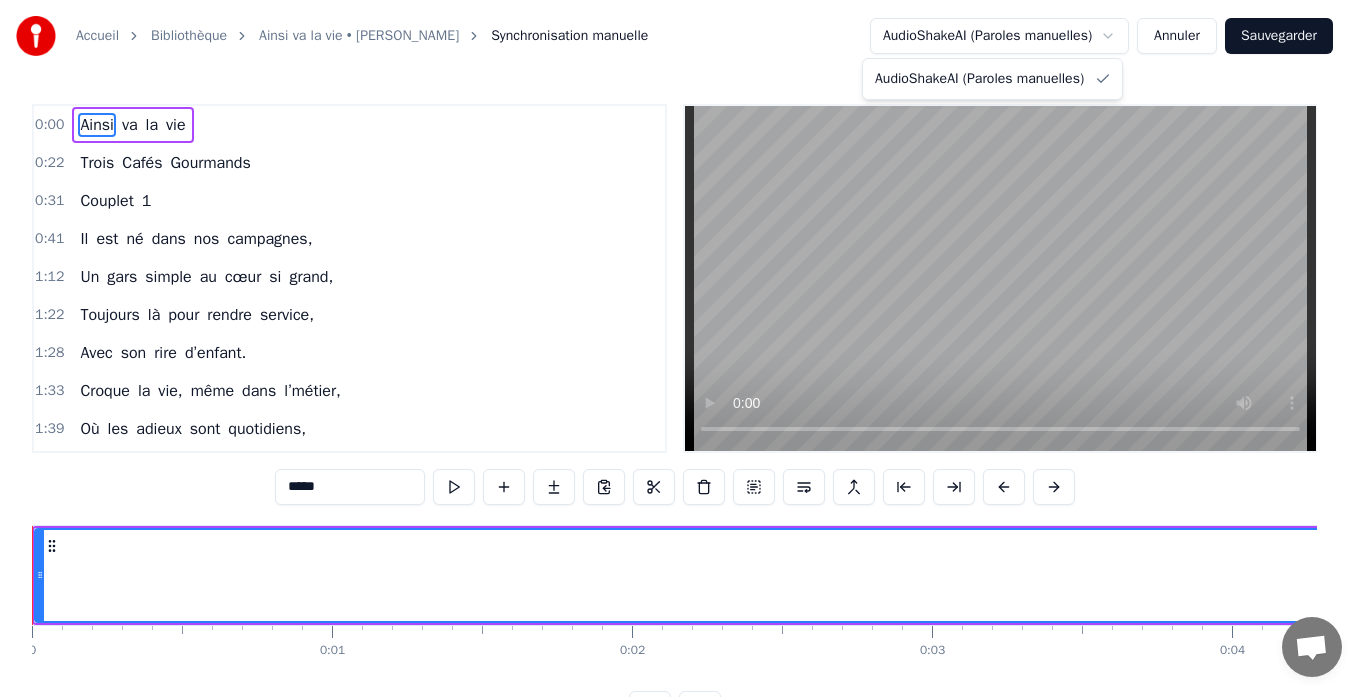click on "Accueil Bibliothèque Ainsi va la vie • Damien Synchronisation manuelle AudioShakeAI (Paroles manuelles) Annuler Sauvegarder 0:00 Ainsi va la vie 0:22 Trois Cafés Gourmands 0:31 Couplet 1 0:41 Il est né dans nos campagnes, 1:12 Un gars simple au cœur si grand, 1:22 Toujours là pour rendre service, 1:28 Avec son rire d’enfant. 1:33 Croque la vie, même dans l’métier, 1:39 Où les adieux sont quotidiens, 1:49 Mais dans ses yeux, la foi, l’envie, 1:51 De vivre fort, d’aimer sans fin. 2:11 [Refrain] 2:13 Ainsi va la vie, 2:37 Avec Gustin et Anthime, 2:37 Et Bertille qui veille sur eux, 2:38 Dans les étoiles, tout là- haut. 2:39 Un papa tendre, un homme sincère, 2:40 Un ami fidèle, un frère, 2:40 À quarante ans, on lève nos verres, 2:41 À toi Damien, notre lumière ! 2:41 Couplet 2 2:42 Il parle patois, l’âme joyeuse, 2:42 “Vindchous !” qu’il lance aux grands- mères heureuses, 2:43 Avec sa grosse totote en blague, 2:44 Il fait rire tout l’monde, même les vagues. 2:45 Il aime la" at bounding box center (683, 379) 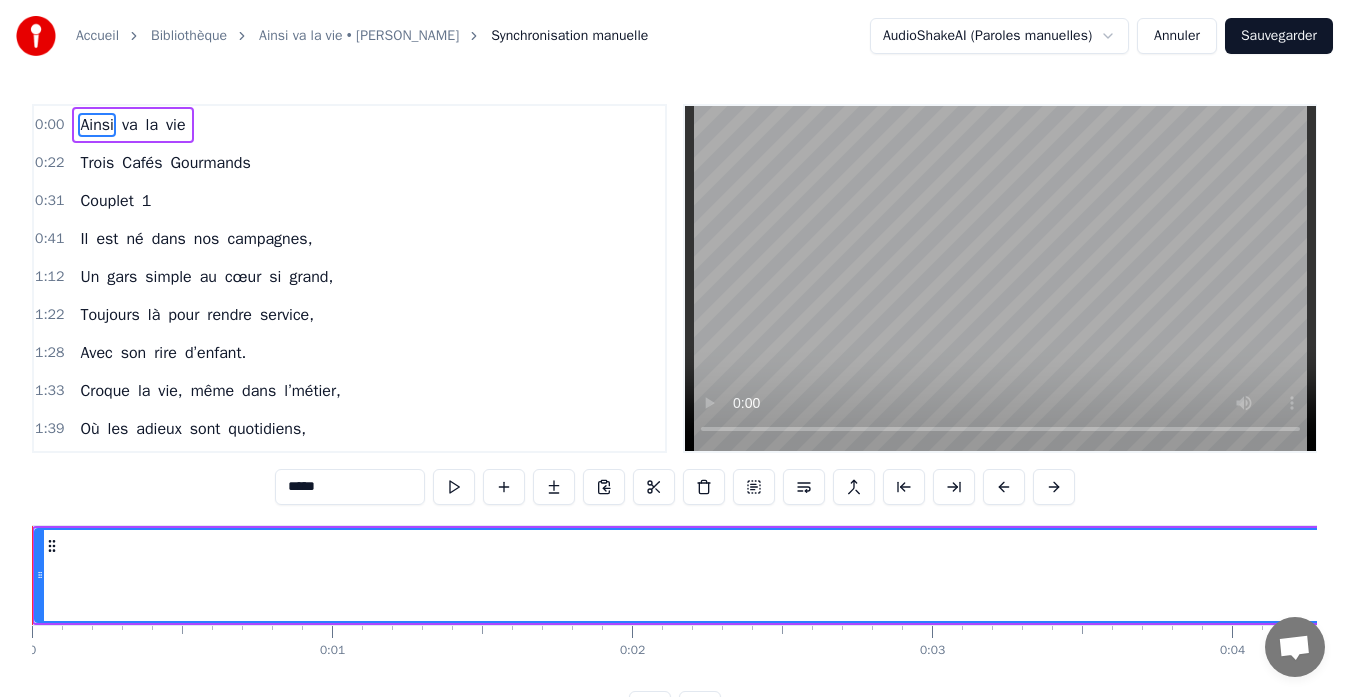 click on "Annuler" at bounding box center (1177, 36) 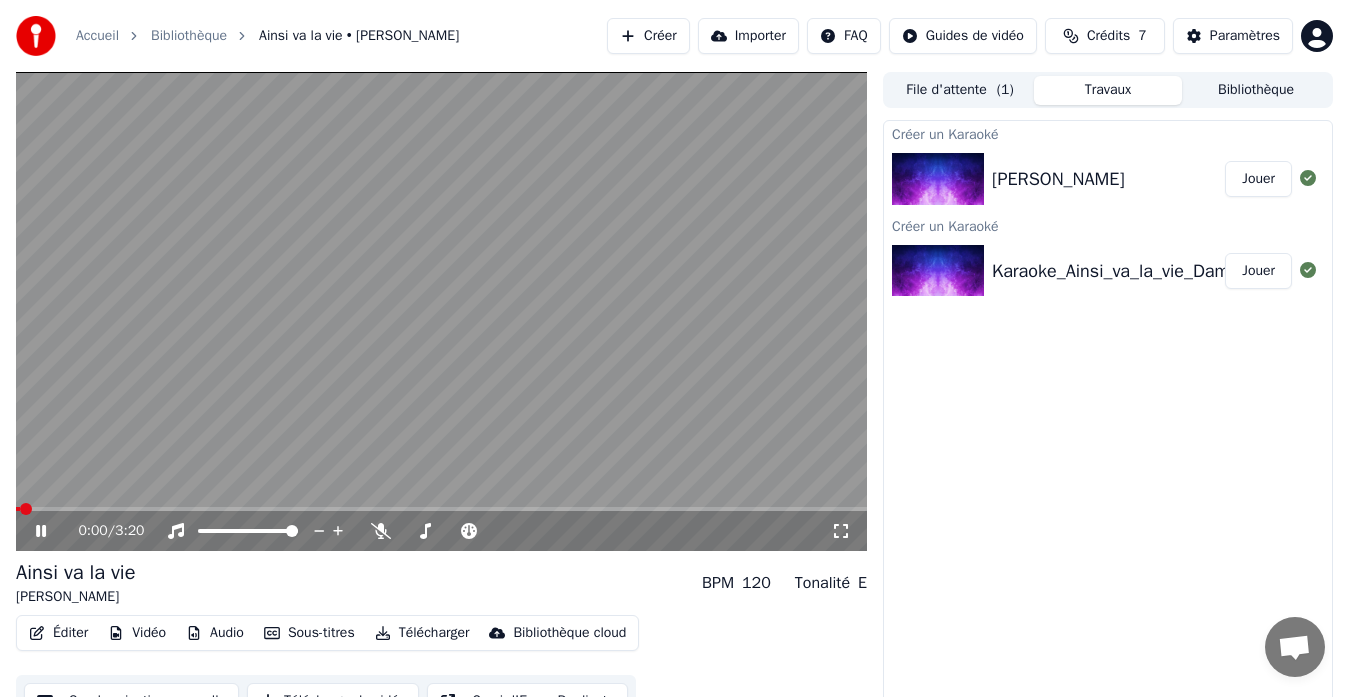 scroll, scrollTop: 30, scrollLeft: 0, axis: vertical 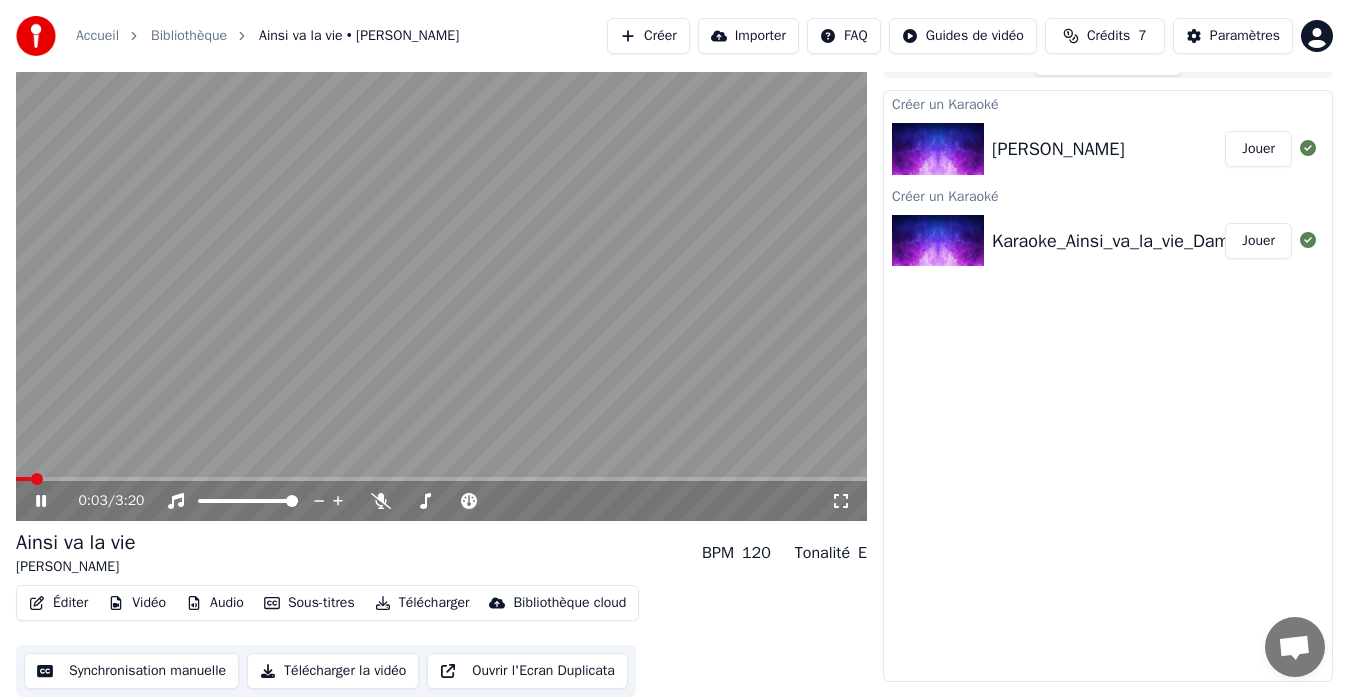 click on "Accueil" at bounding box center (97, 36) 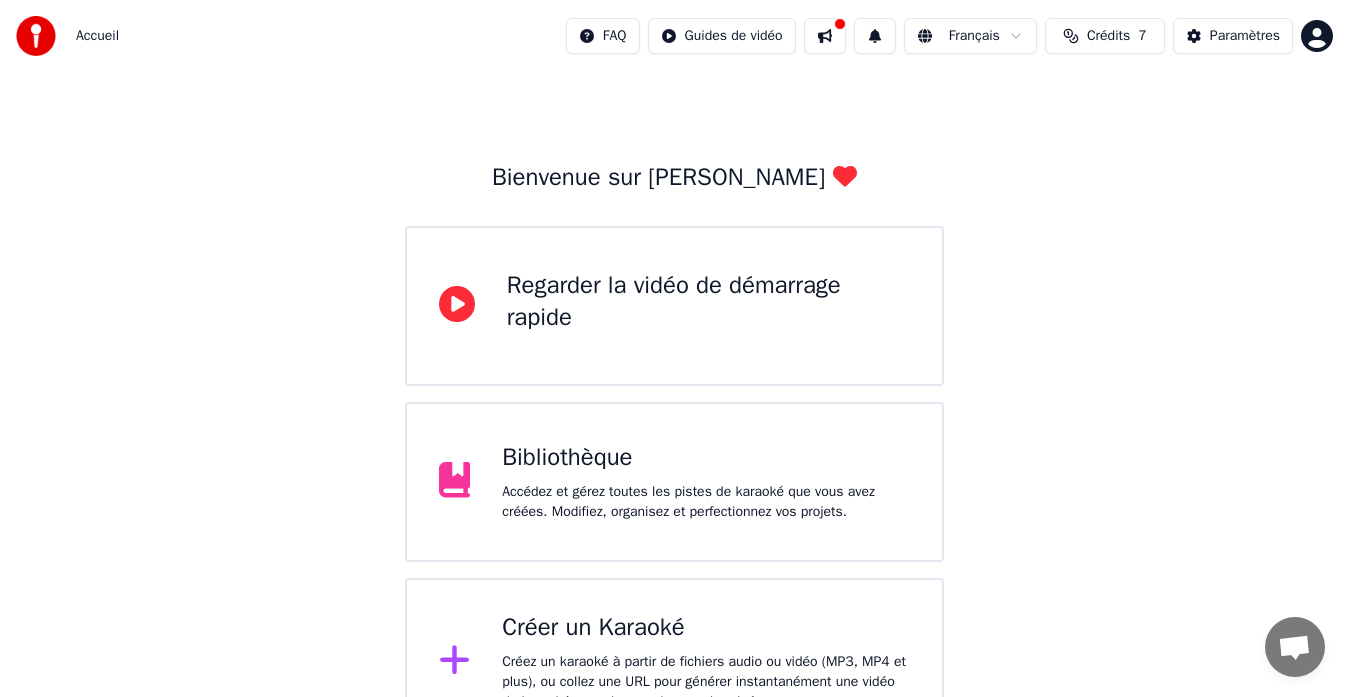 click on "Bienvenue sur Youka Regarder la vidéo de démarrage rapide Bibliothèque Accédez et gérez toutes les pistes de karaoké que vous avez créées. Modifiez, organisez et perfectionnez vos projets. Créer un Karaoké Créez un karaoké à partir de fichiers audio ou vidéo (MP3, MP4 et plus), ou collez une URL pour générer instantanément une vidéo de karaoké avec des paroles synchronisées." at bounding box center [675, 454] 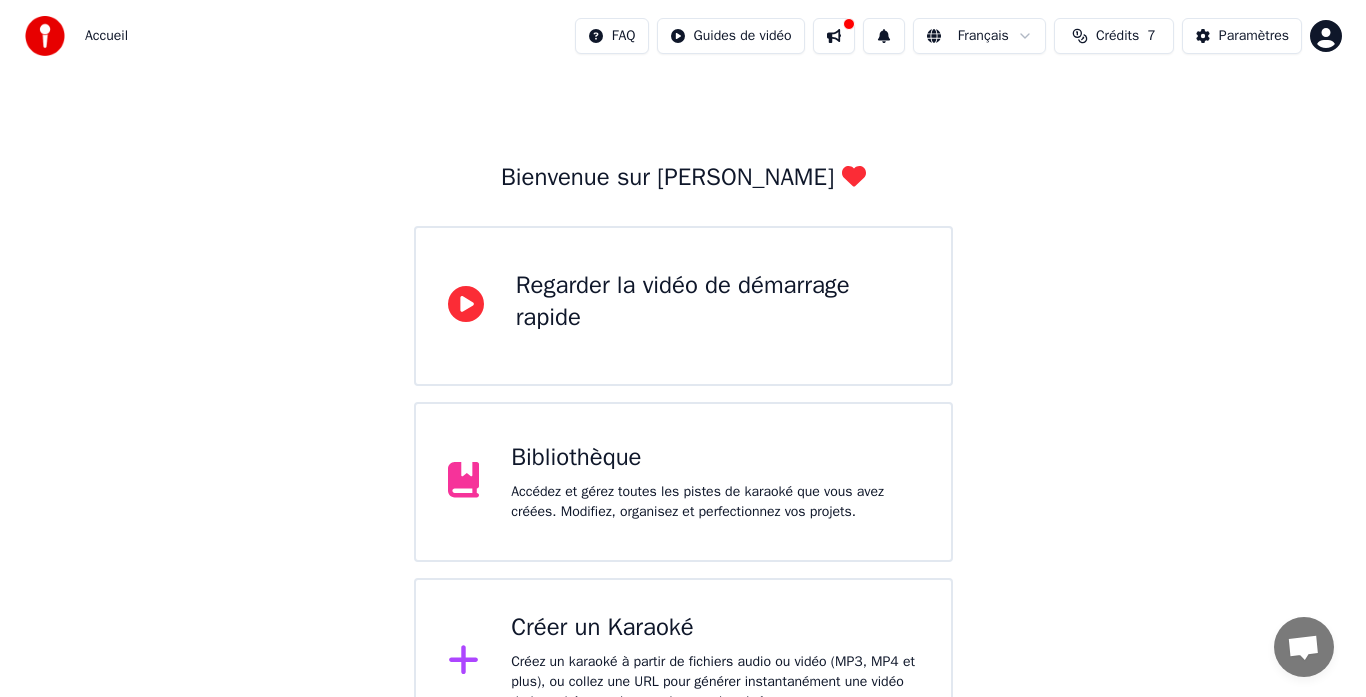 scroll, scrollTop: 0, scrollLeft: 0, axis: both 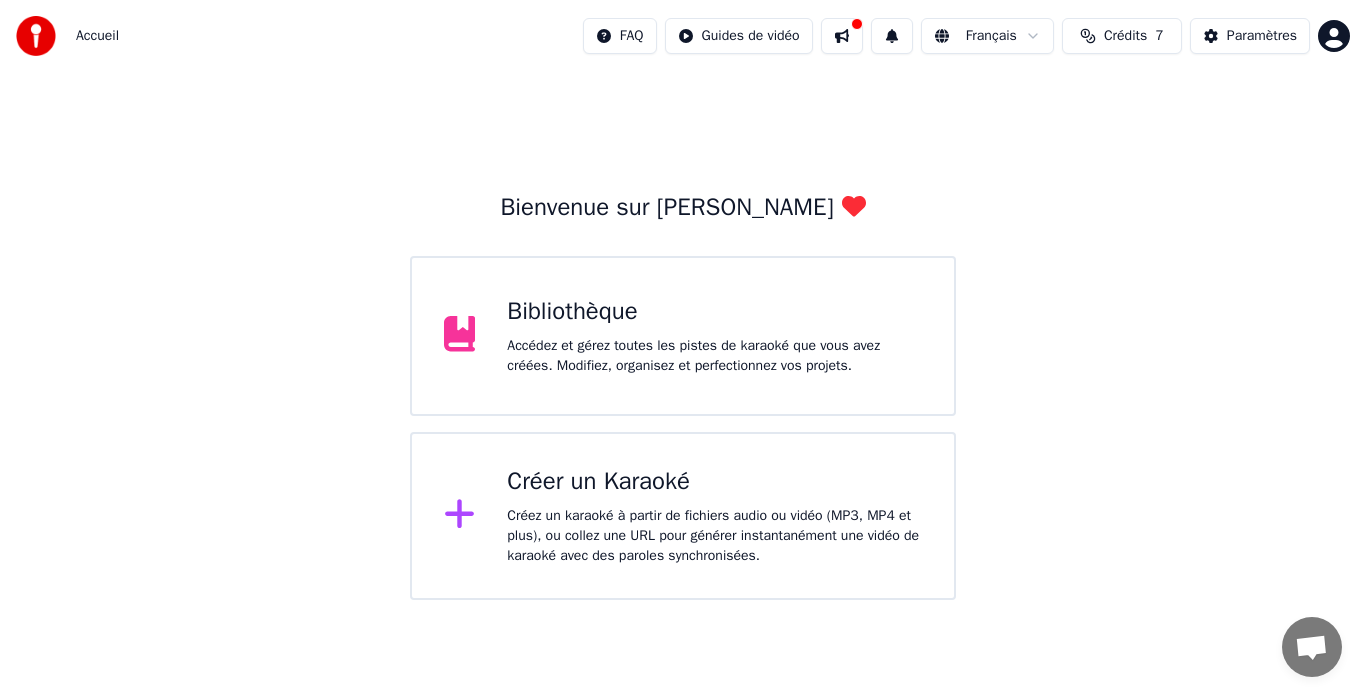 click on "Créer un Karaoké" at bounding box center (714, 482) 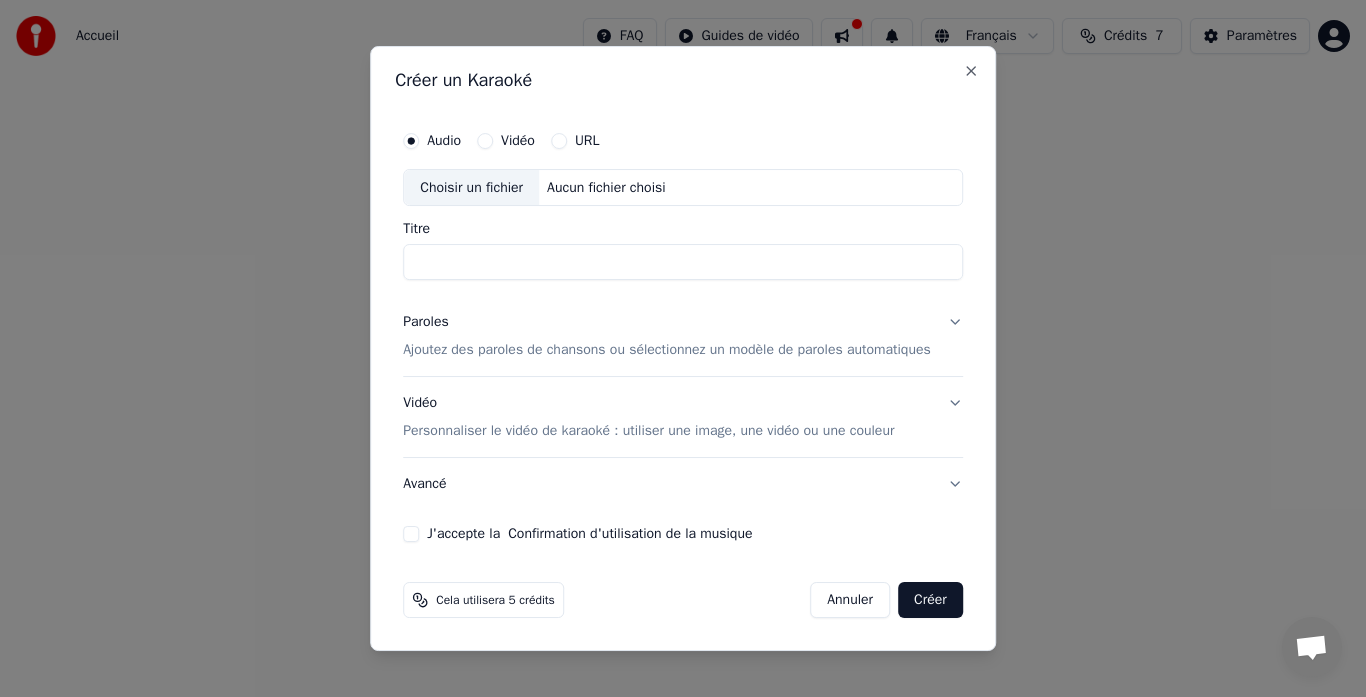 click on "Ajoutez des paroles de chansons ou sélectionnez un modèle de paroles automatiques" at bounding box center (667, 351) 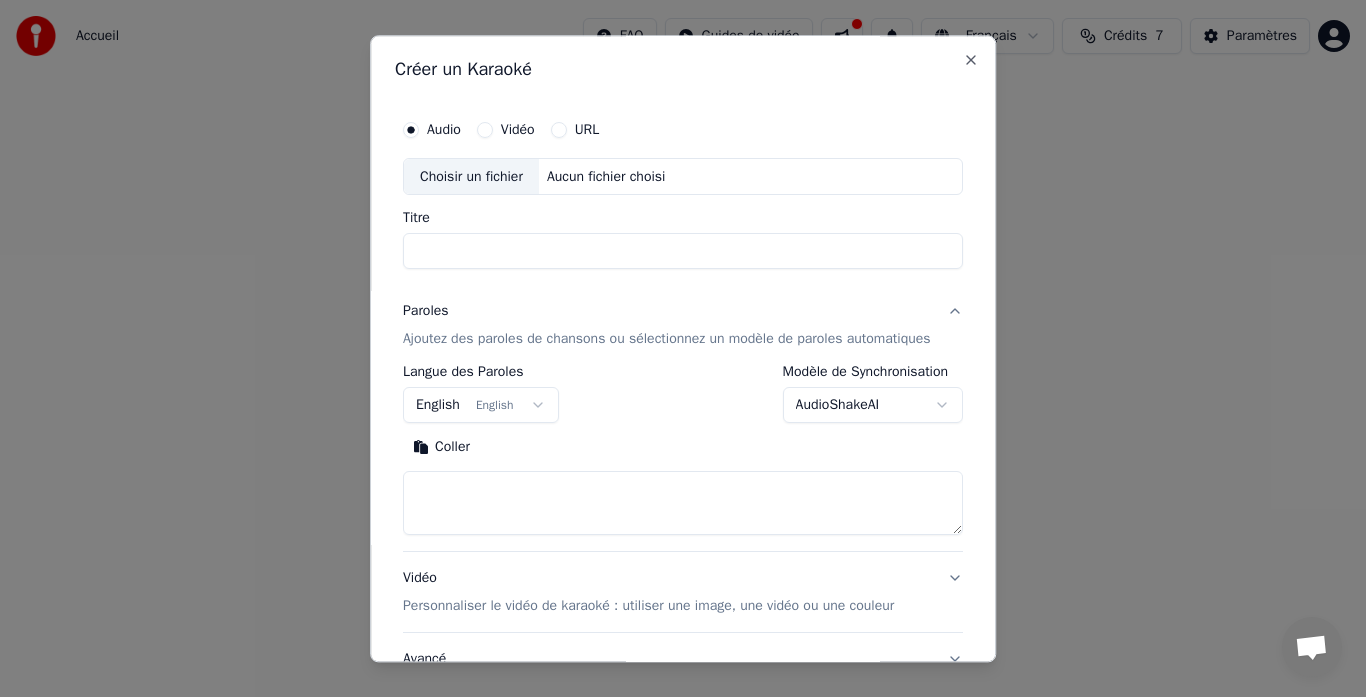 click on "English English" at bounding box center [481, 406] 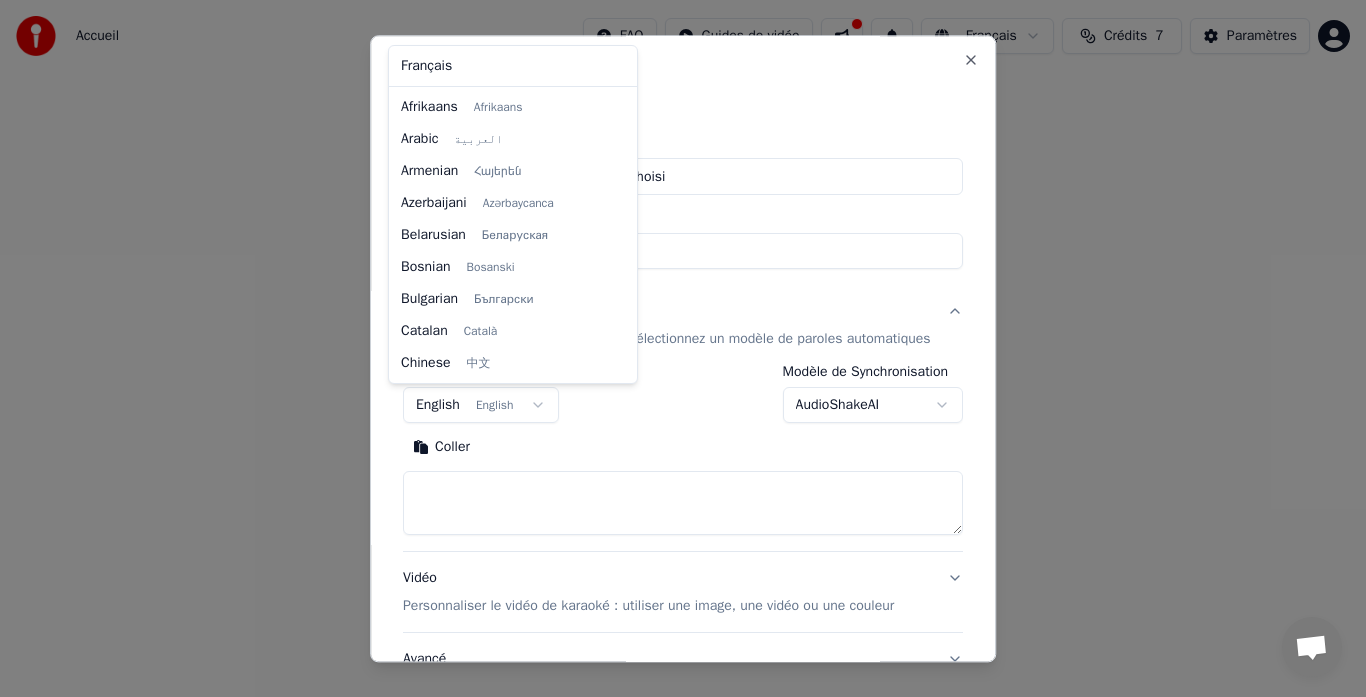 scroll, scrollTop: 160, scrollLeft: 0, axis: vertical 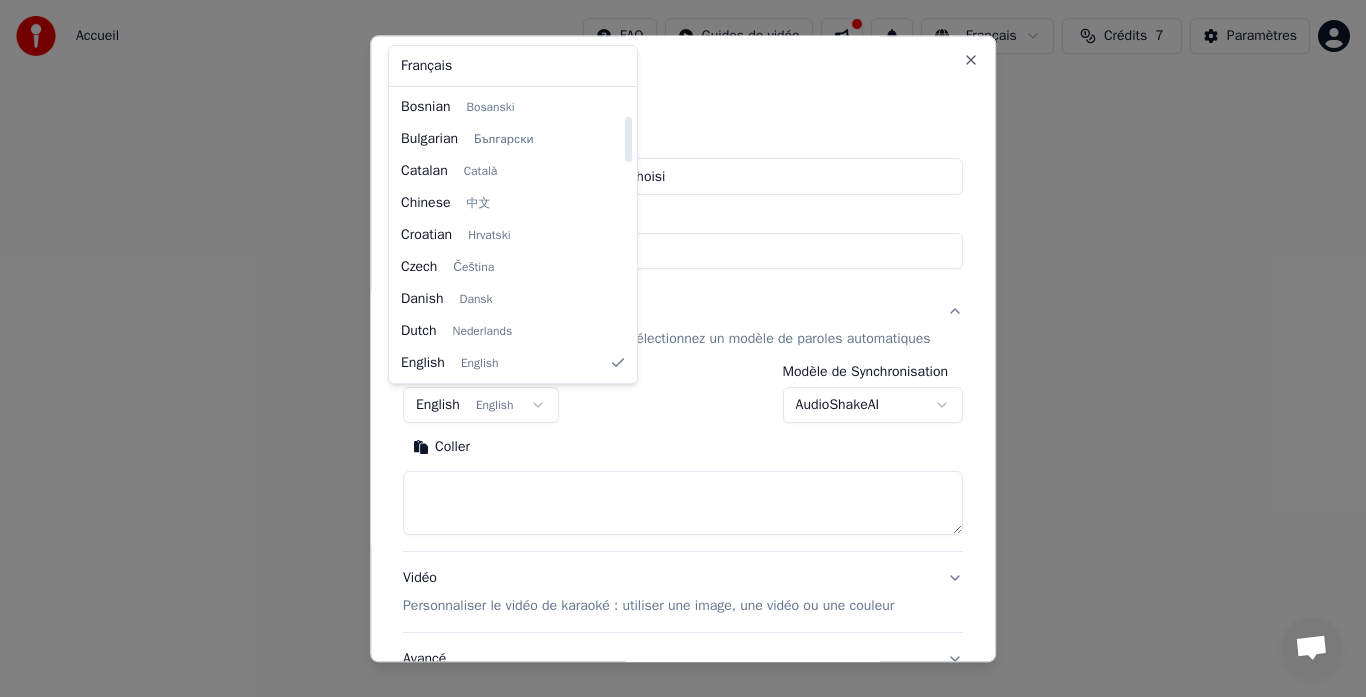 select on "**" 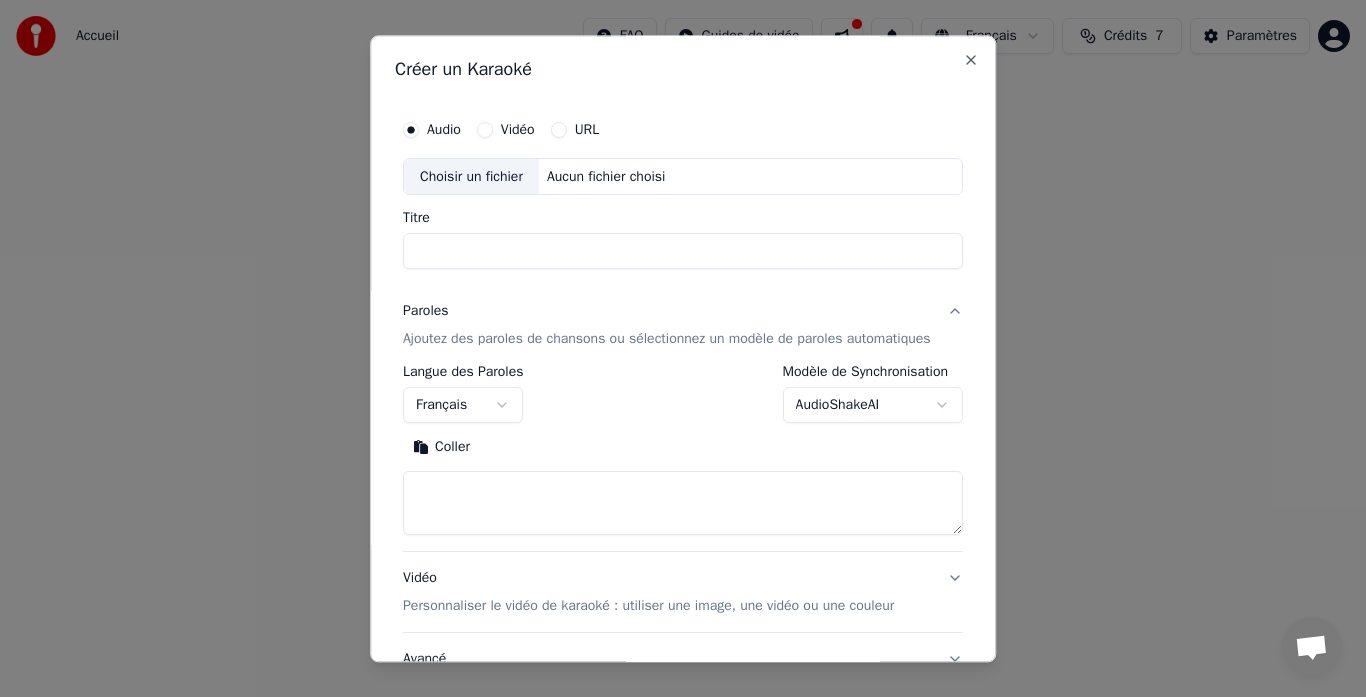 click at bounding box center [683, 504] 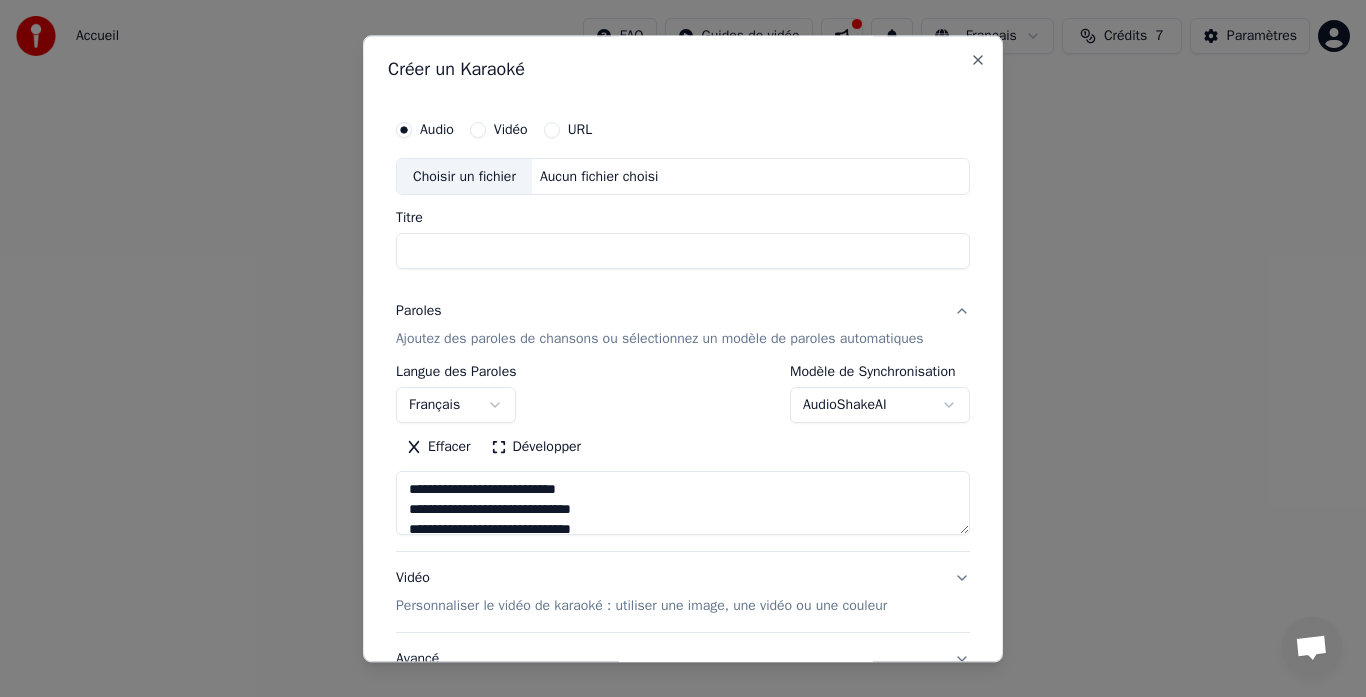 click on "Choisir un fichier" at bounding box center (464, 177) 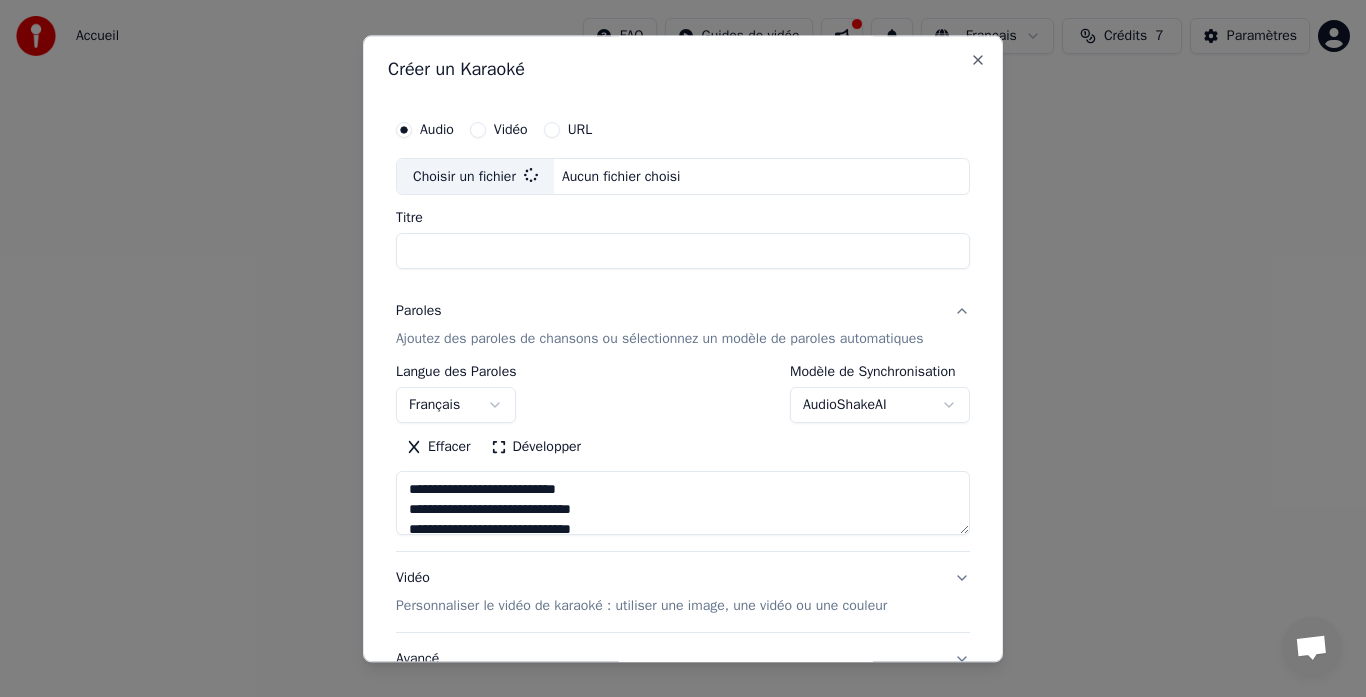 type on "**********" 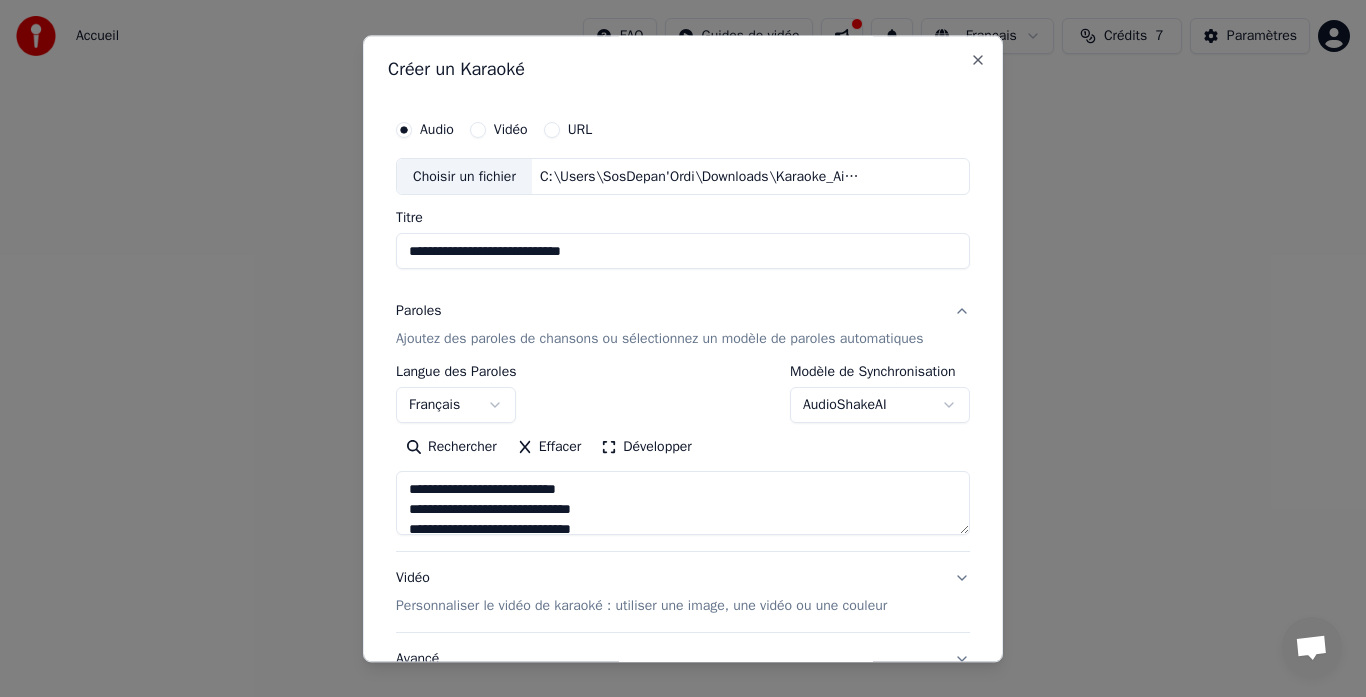 drag, startPoint x: 684, startPoint y: 258, endPoint x: 317, endPoint y: 263, distance: 367.03406 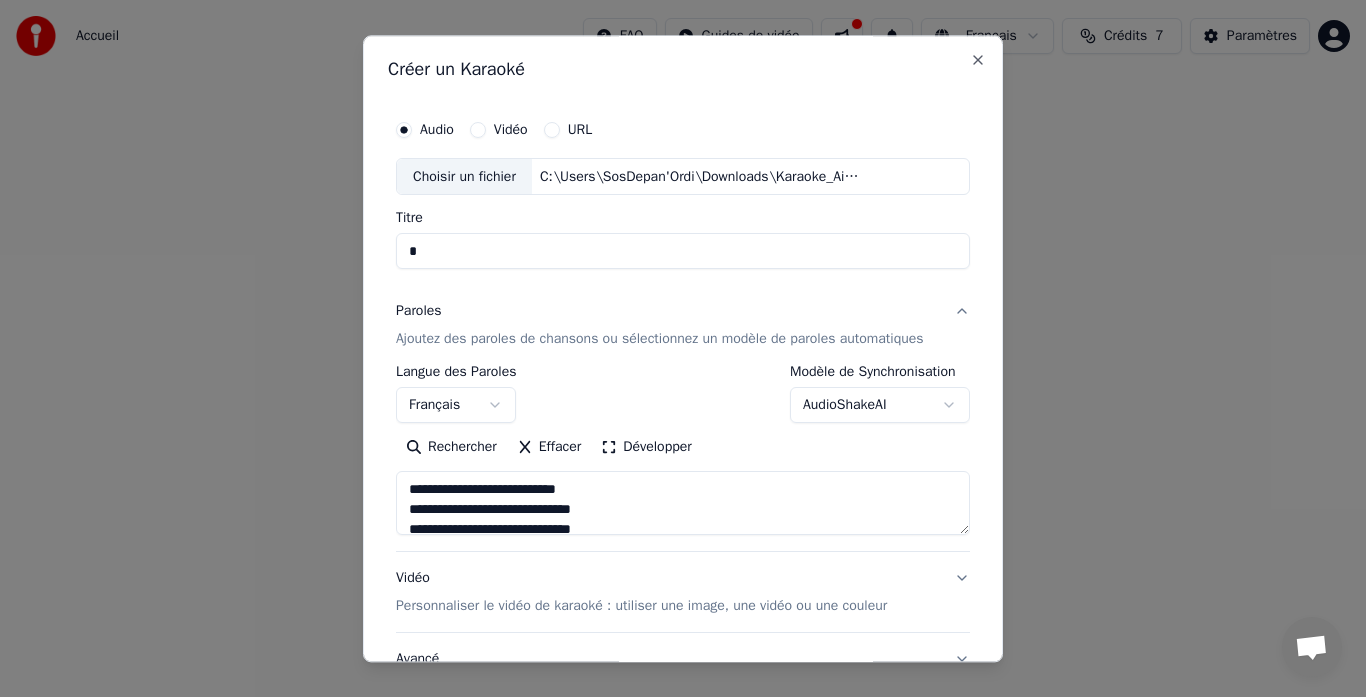 type on "**" 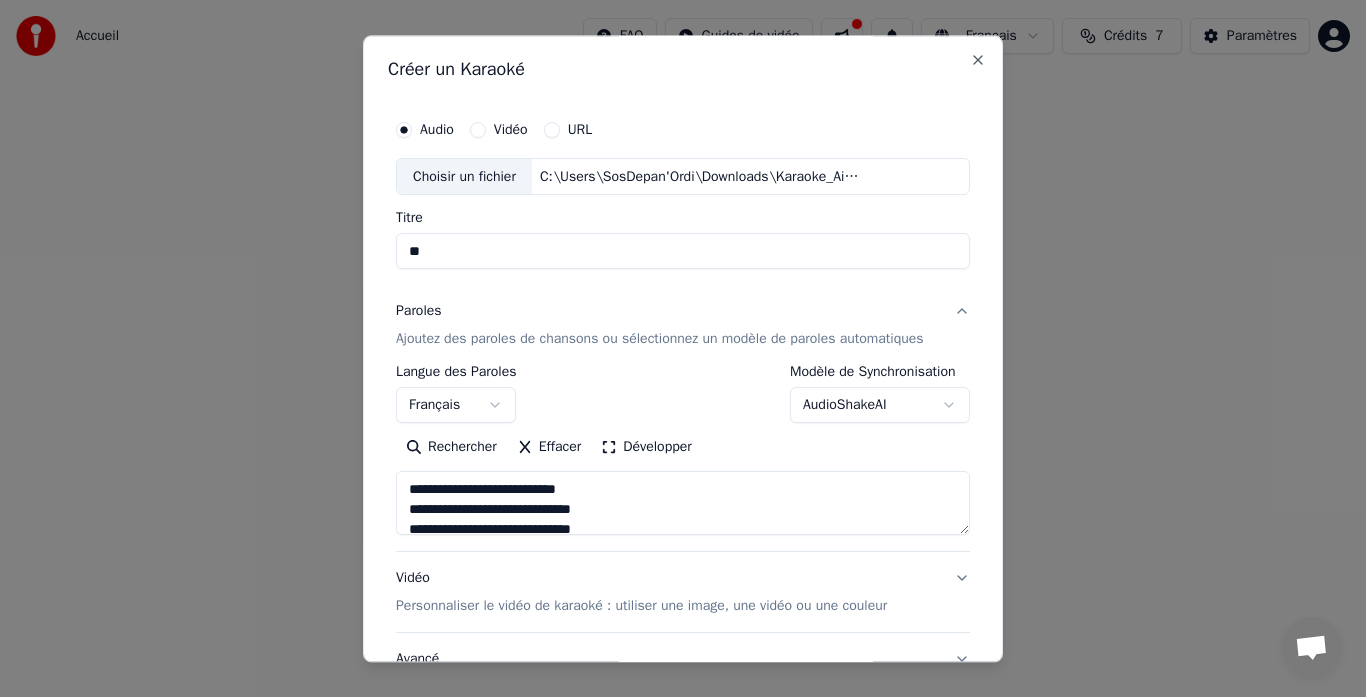type on "**" 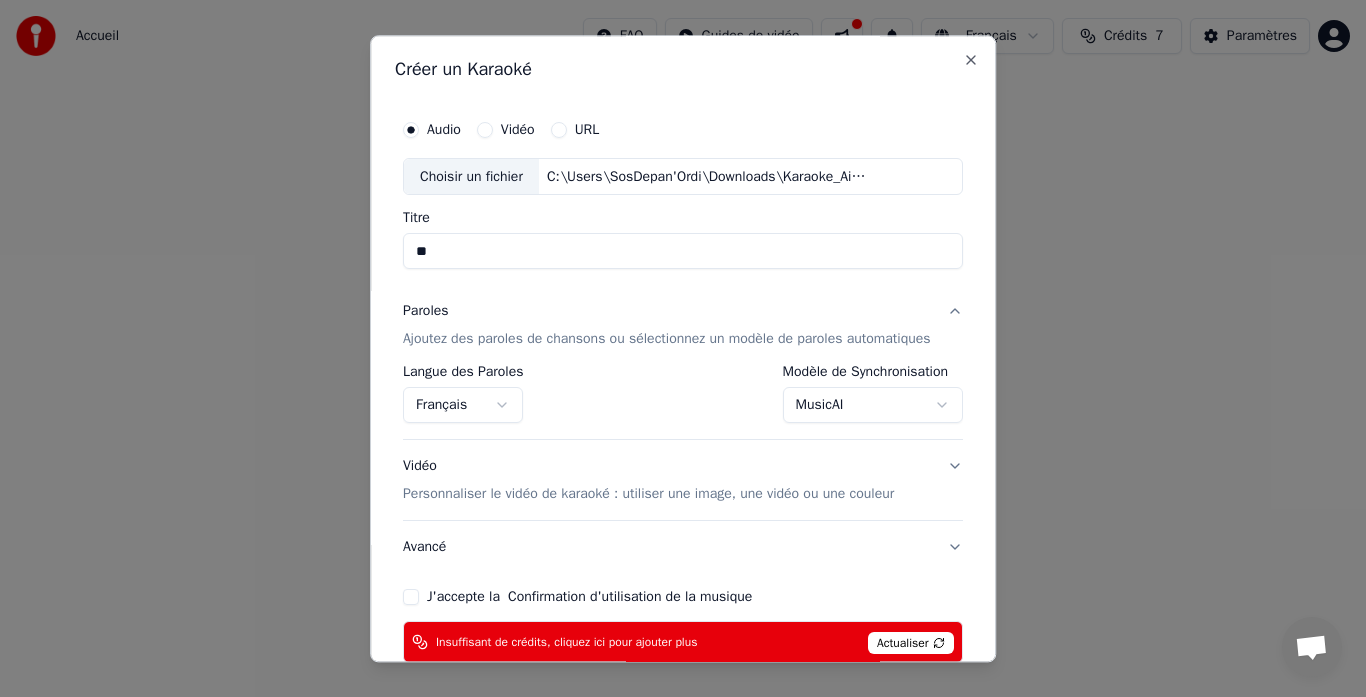 scroll, scrollTop: 100, scrollLeft: 0, axis: vertical 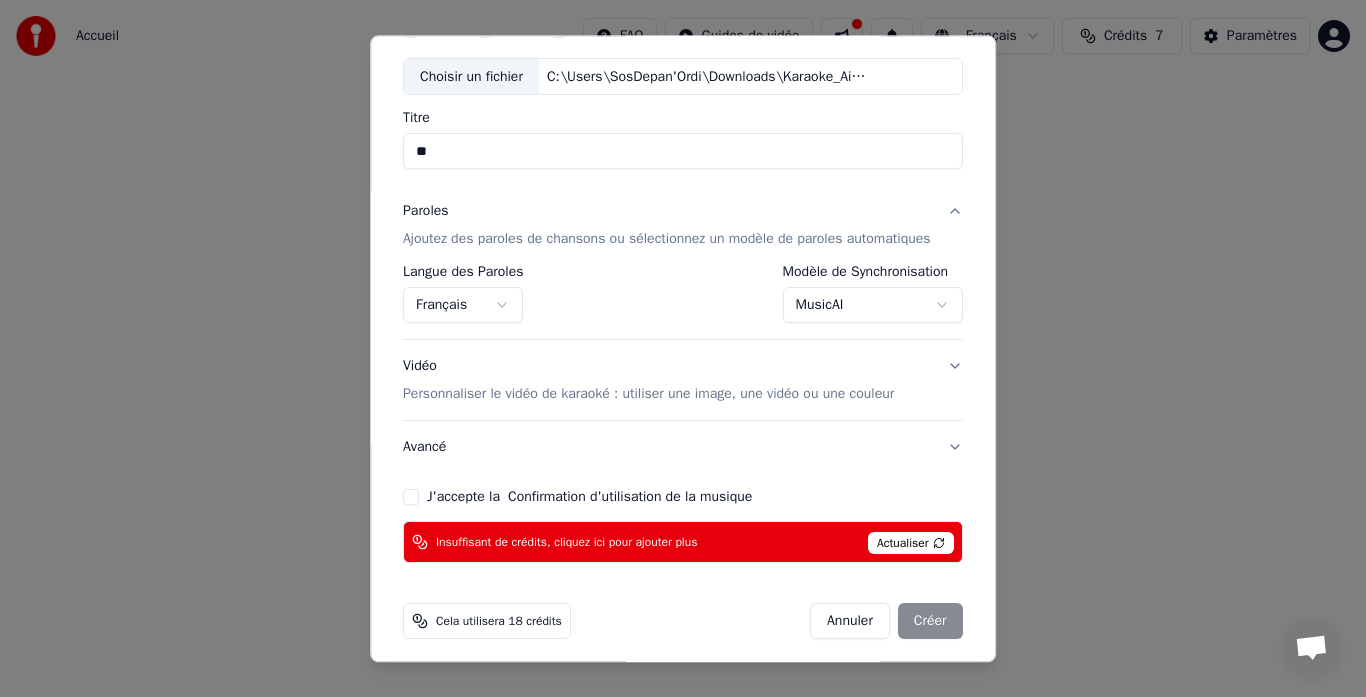 click on "Actualiser" at bounding box center (911, 544) 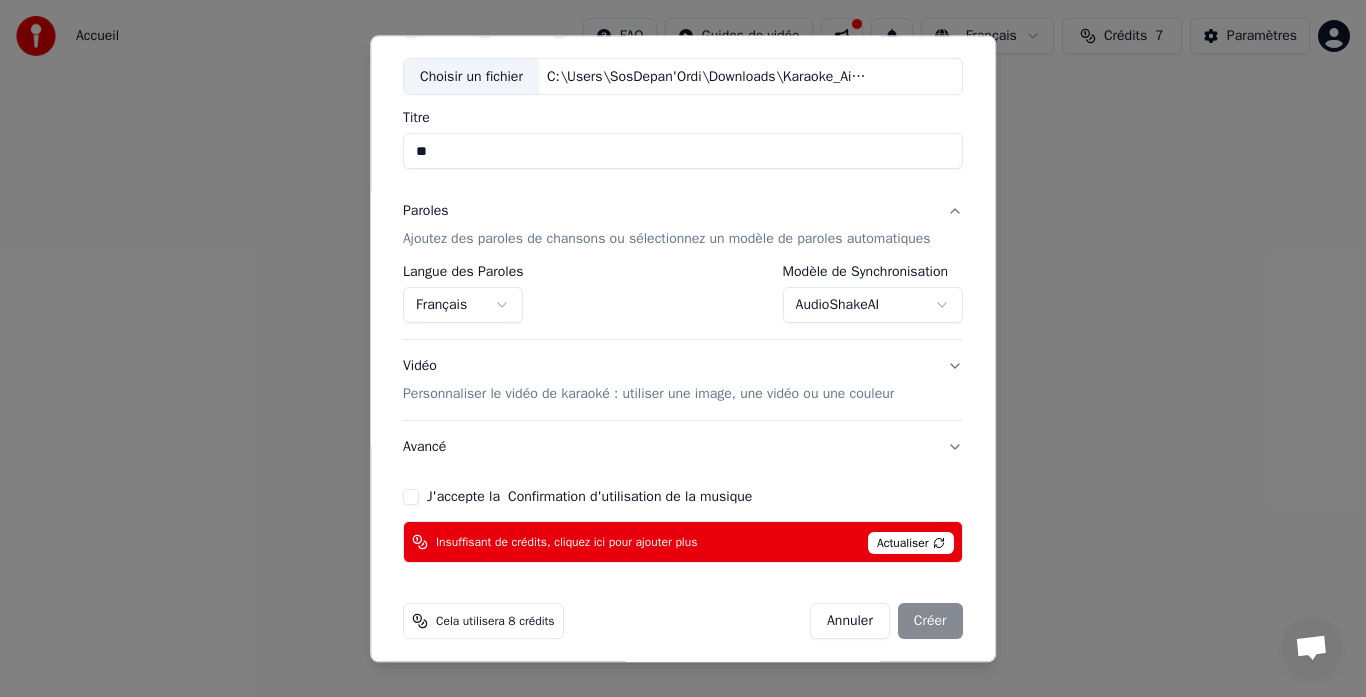 click on "**********" at bounding box center (683, 300) 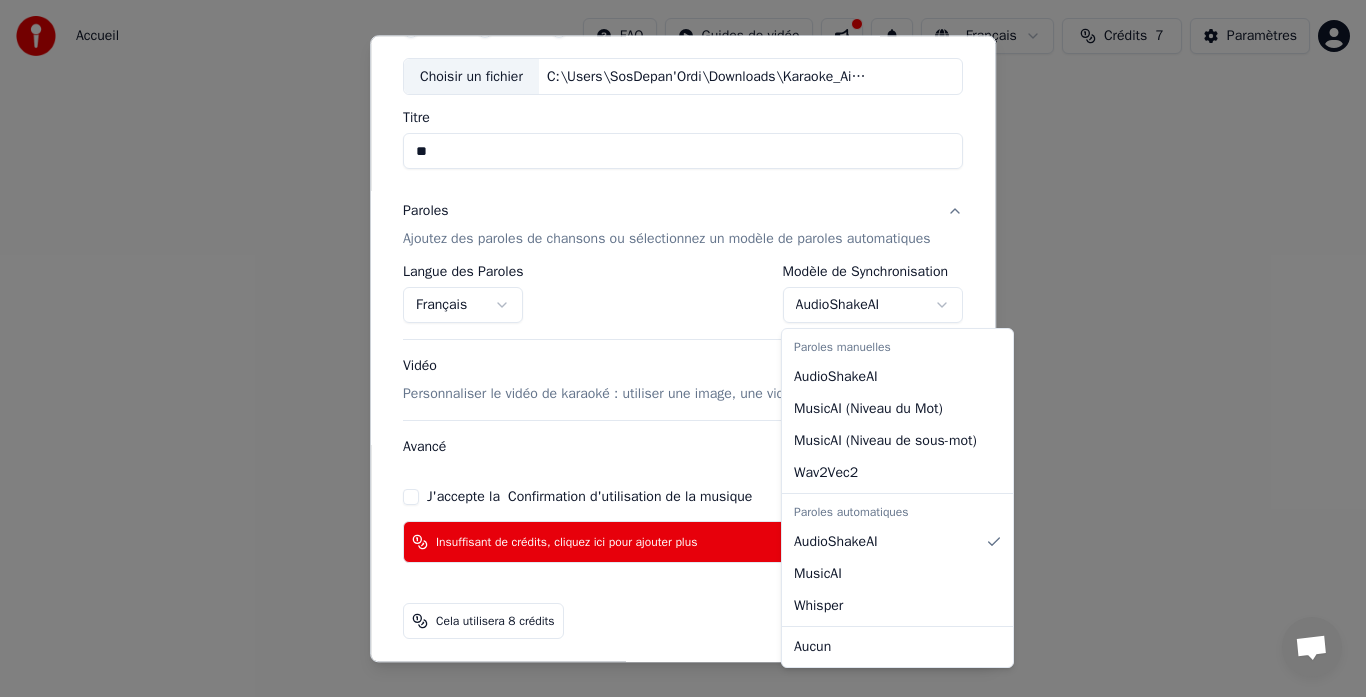 select on "*******" 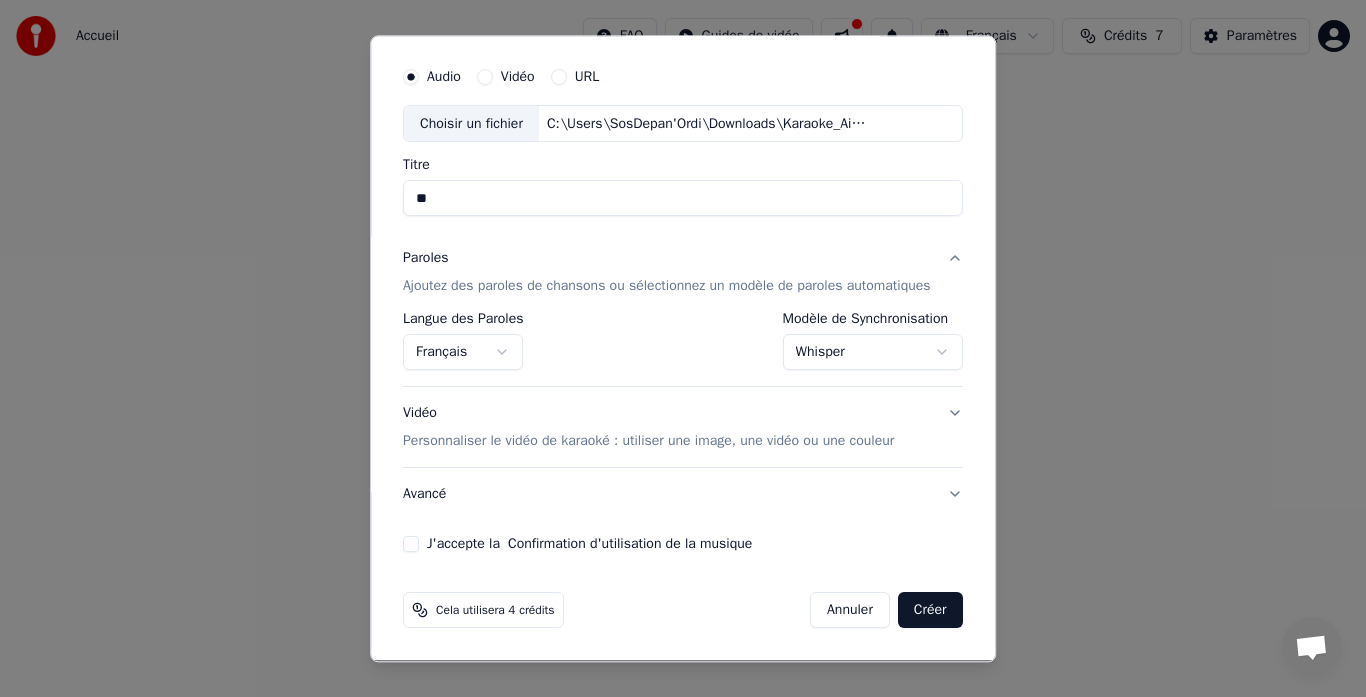 scroll, scrollTop: 53, scrollLeft: 0, axis: vertical 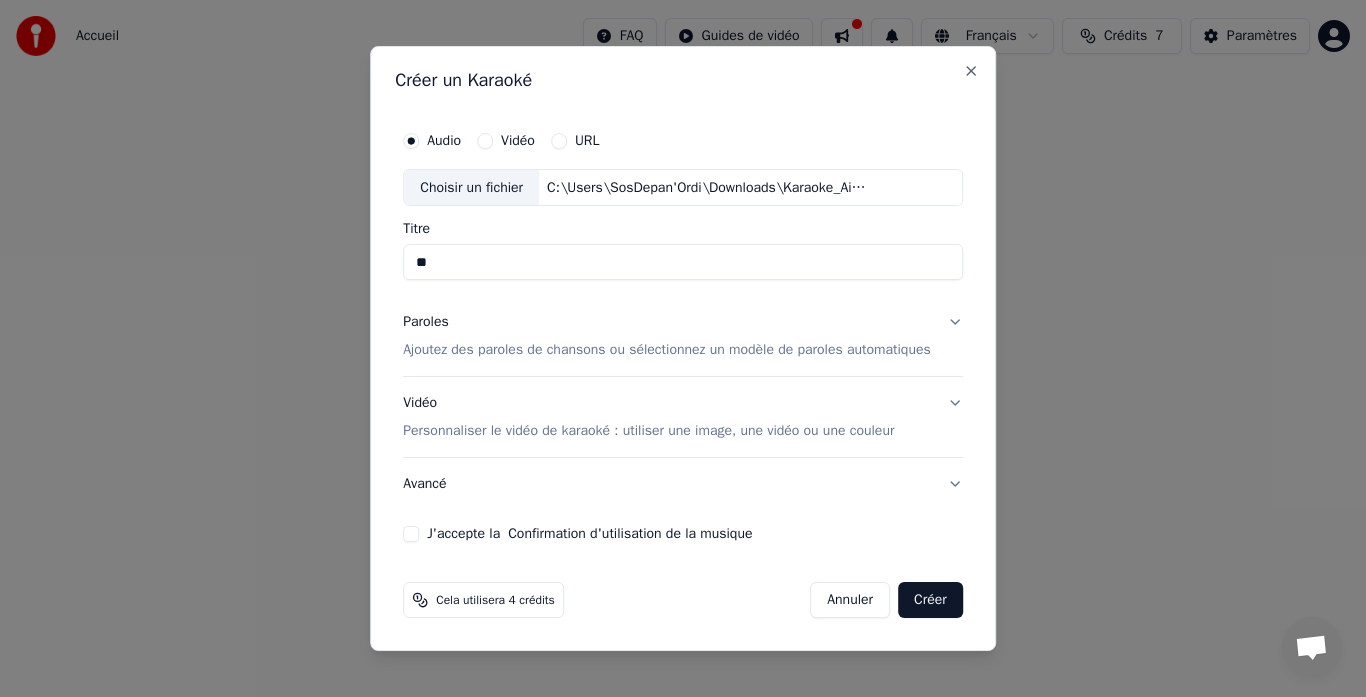 click on "Ajoutez des paroles de chansons ou sélectionnez un modèle de paroles automatiques" at bounding box center (667, 351) 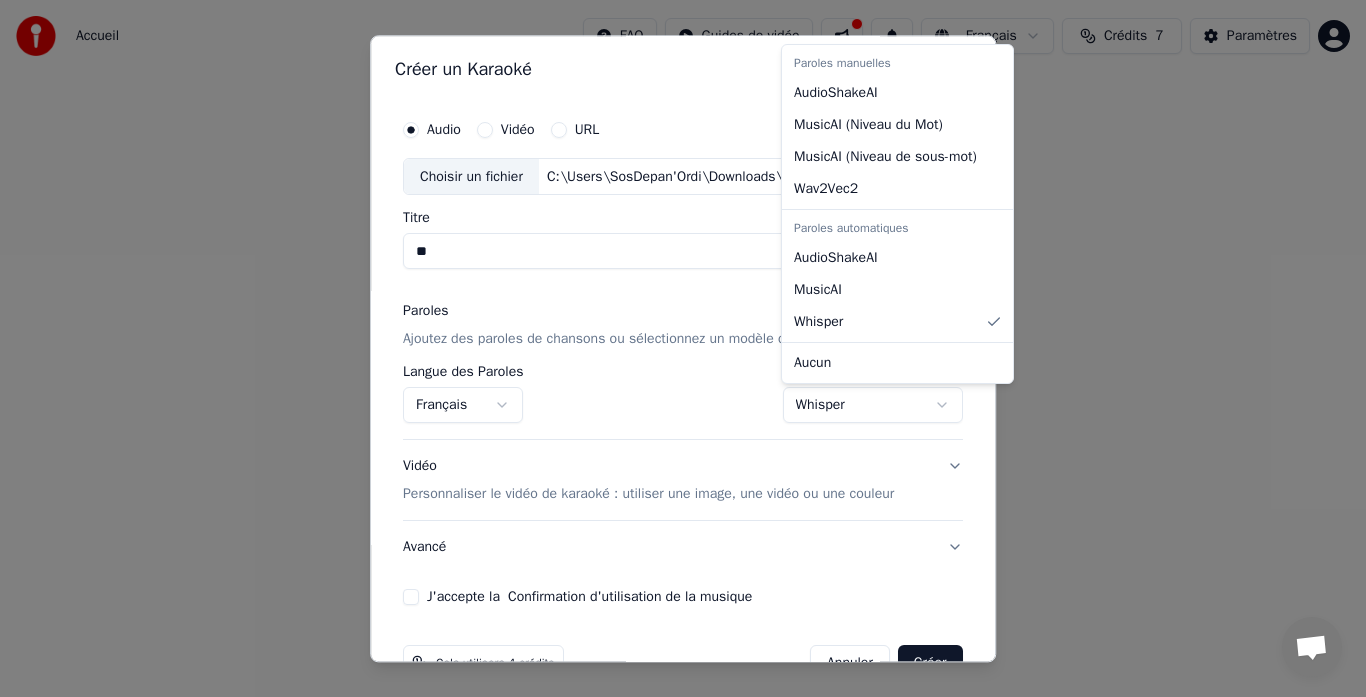 click on "**********" at bounding box center [683, 300] 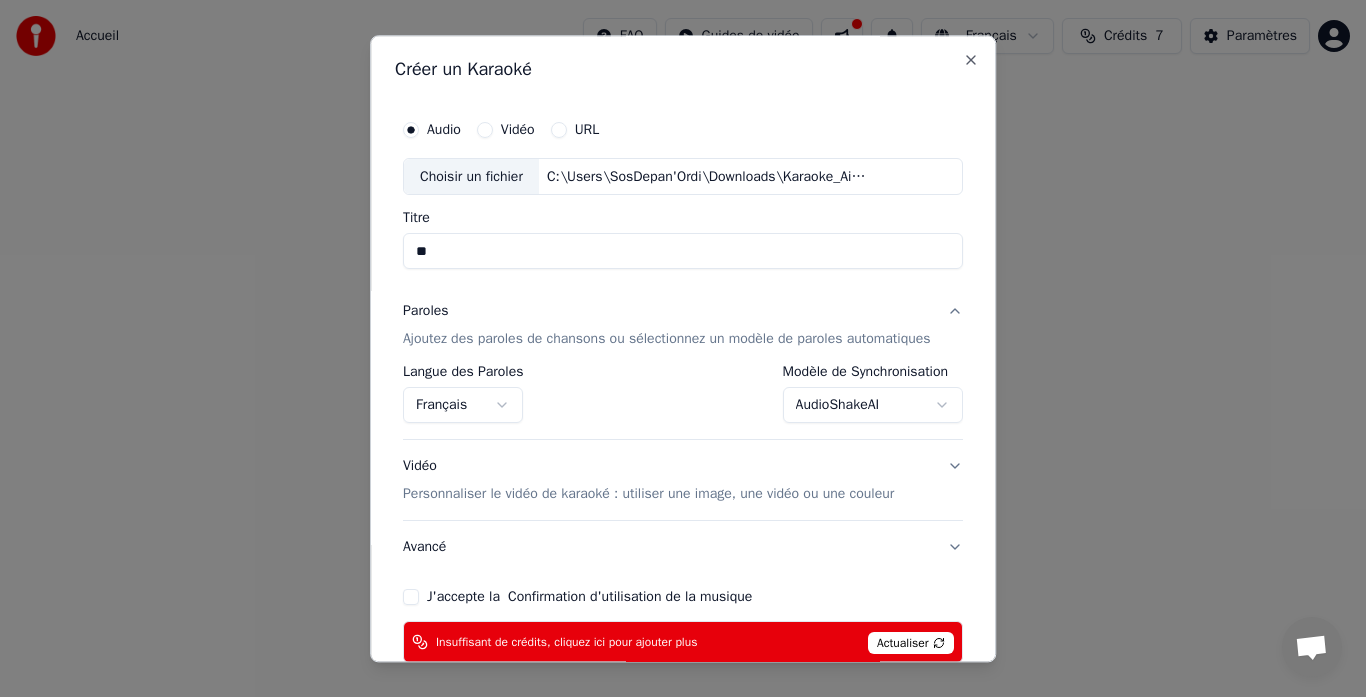 scroll, scrollTop: 110, scrollLeft: 0, axis: vertical 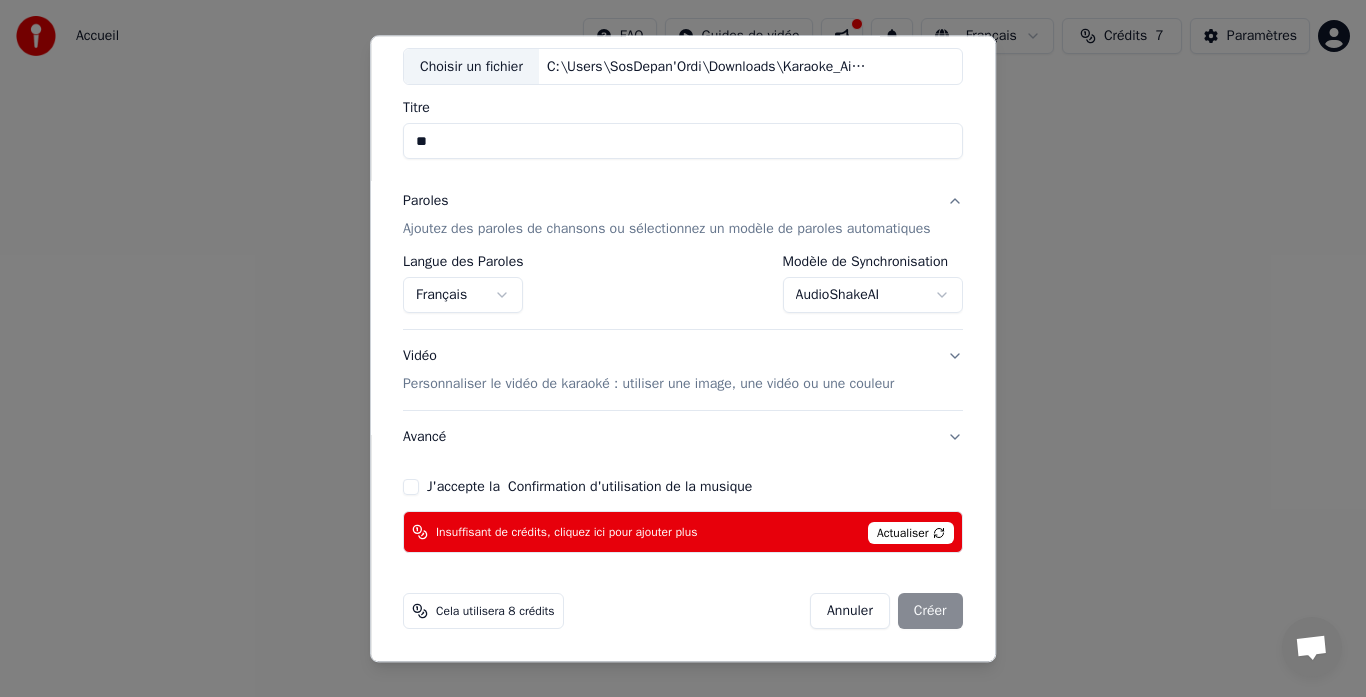 click on "J'accepte la   Confirmation d'utilisation de la musique" at bounding box center (411, 488) 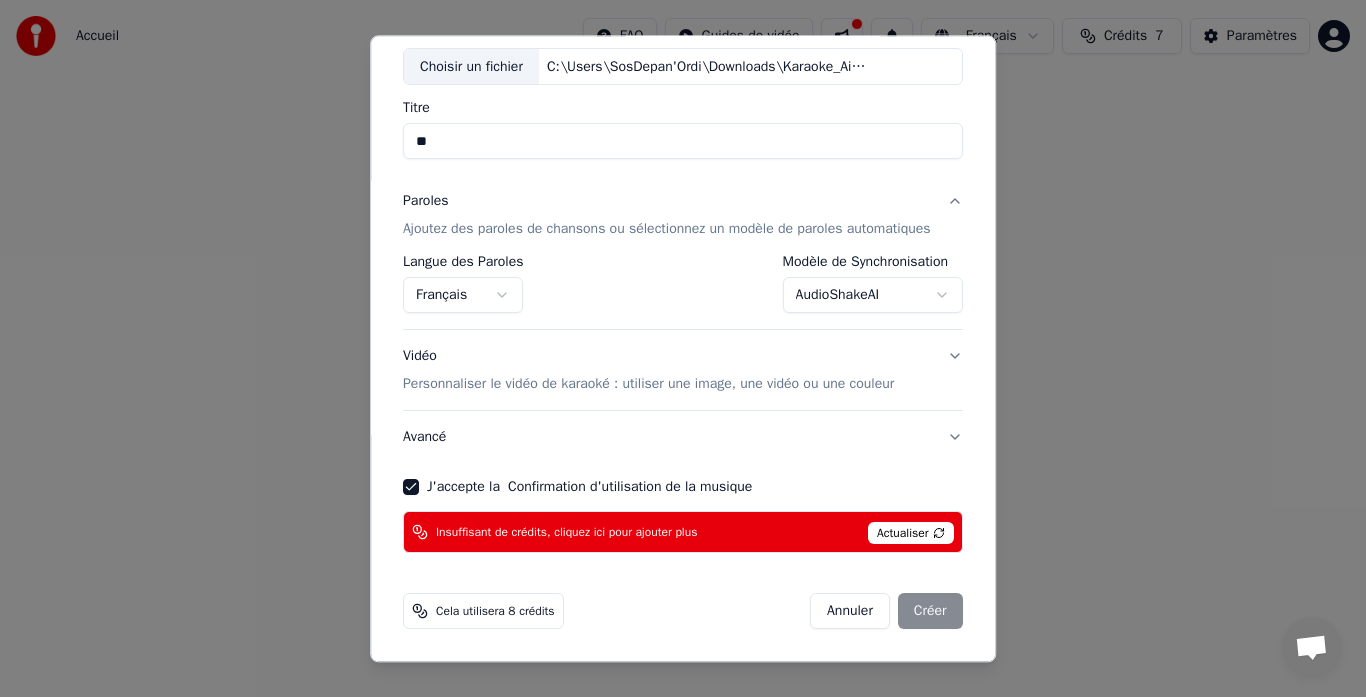 click on "Ajoutez des paroles de chansons ou sélectionnez un modèle de paroles automatiques" at bounding box center (667, 230) 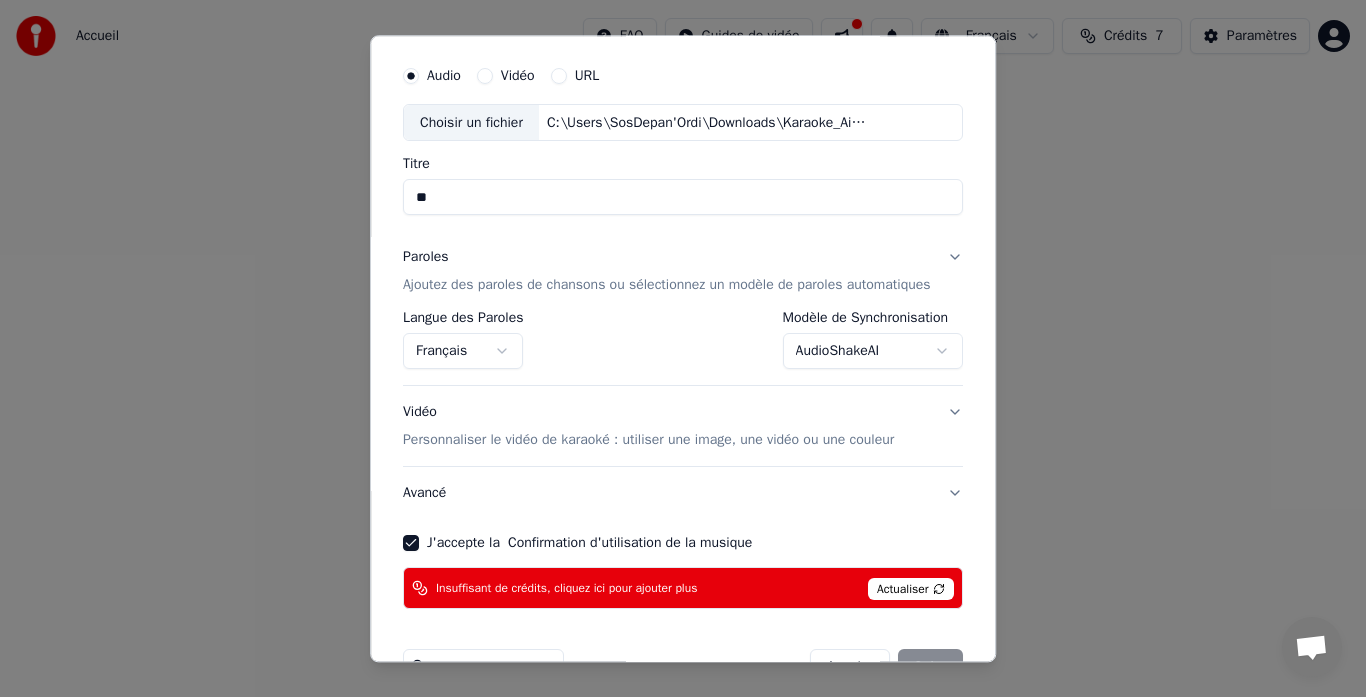 scroll, scrollTop: 37, scrollLeft: 0, axis: vertical 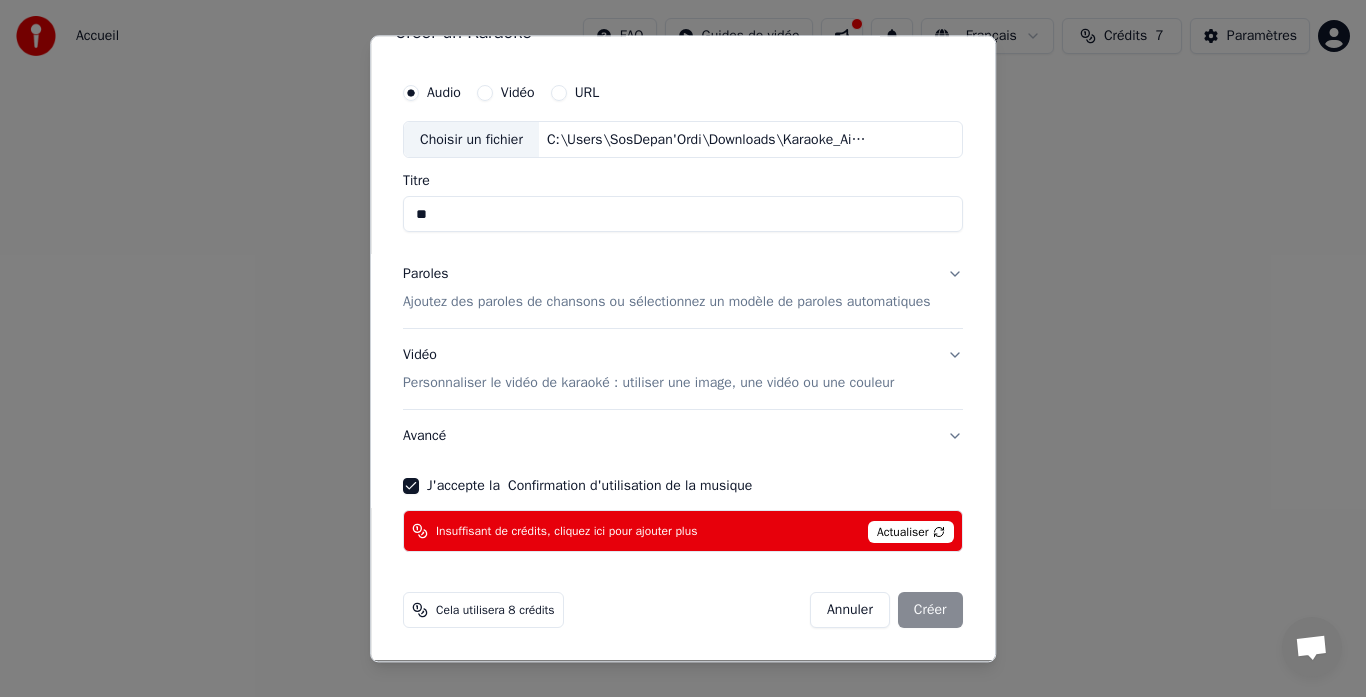 click on "Paroles Ajoutez des paroles de chansons ou sélectionnez un modèle de paroles automatiques" at bounding box center [683, 289] 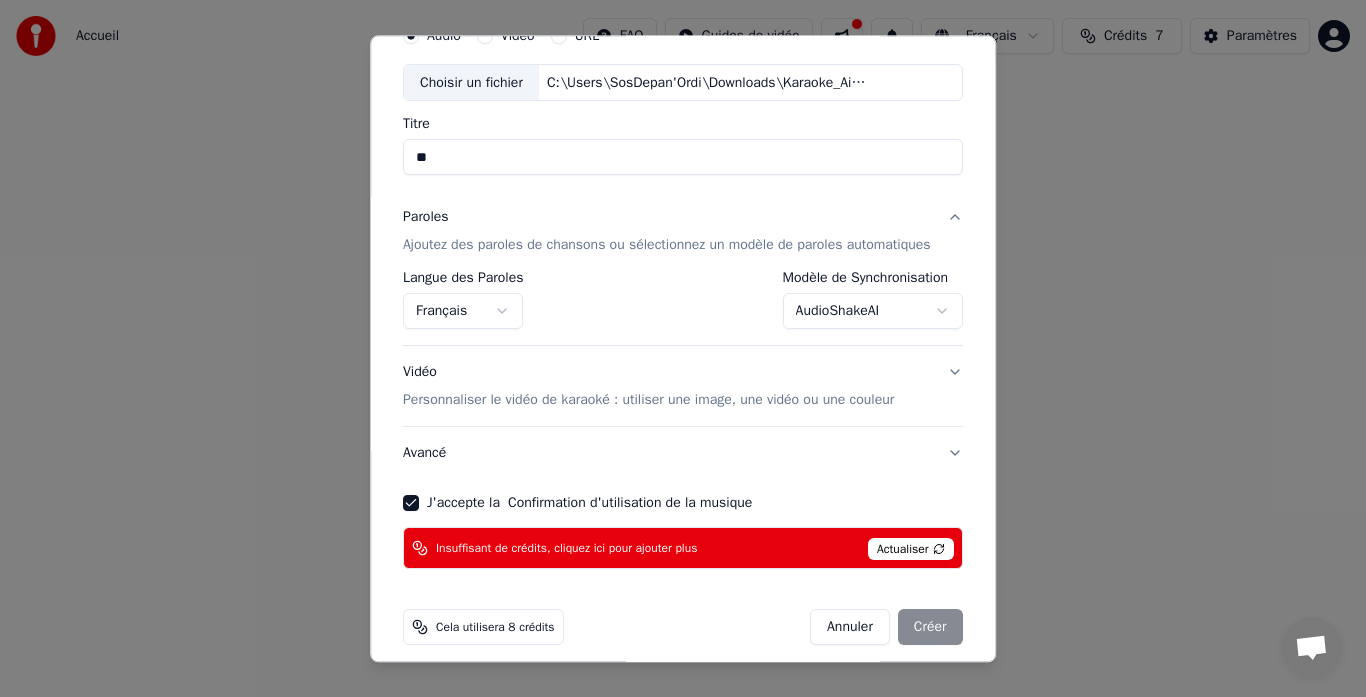 scroll, scrollTop: 110, scrollLeft: 0, axis: vertical 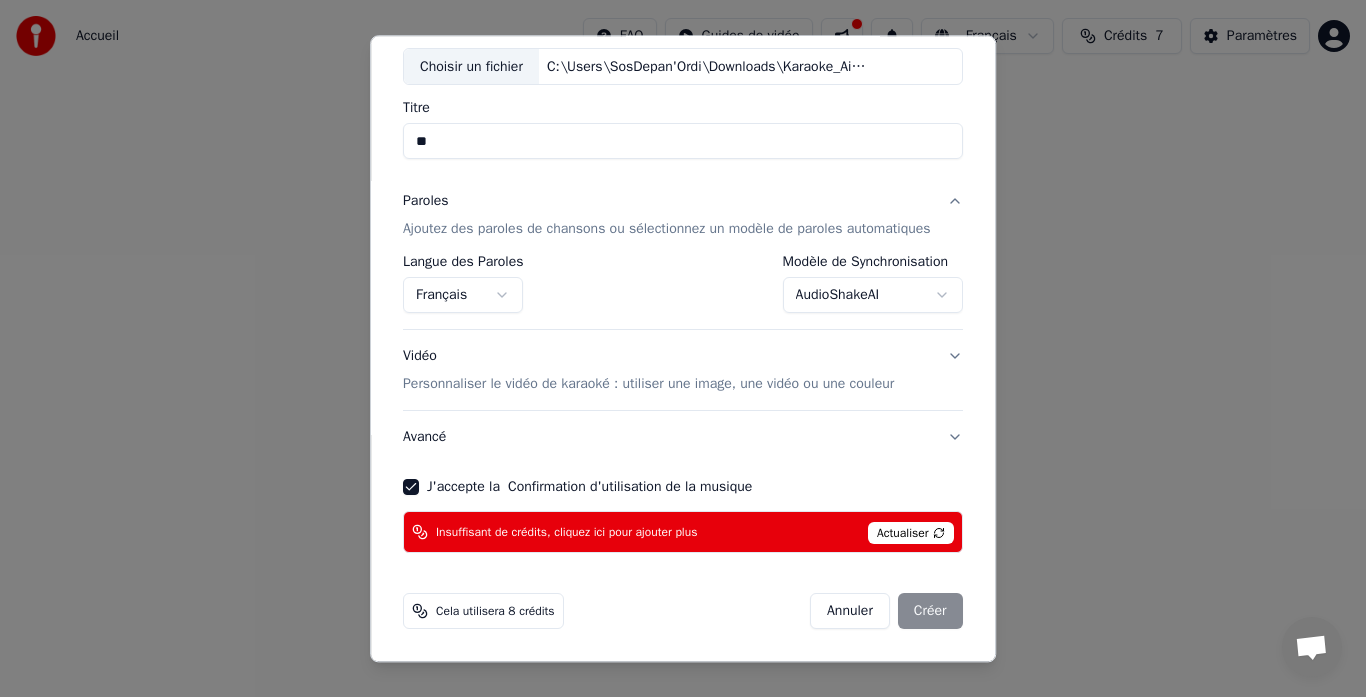 click on "**********" at bounding box center (683, 300) 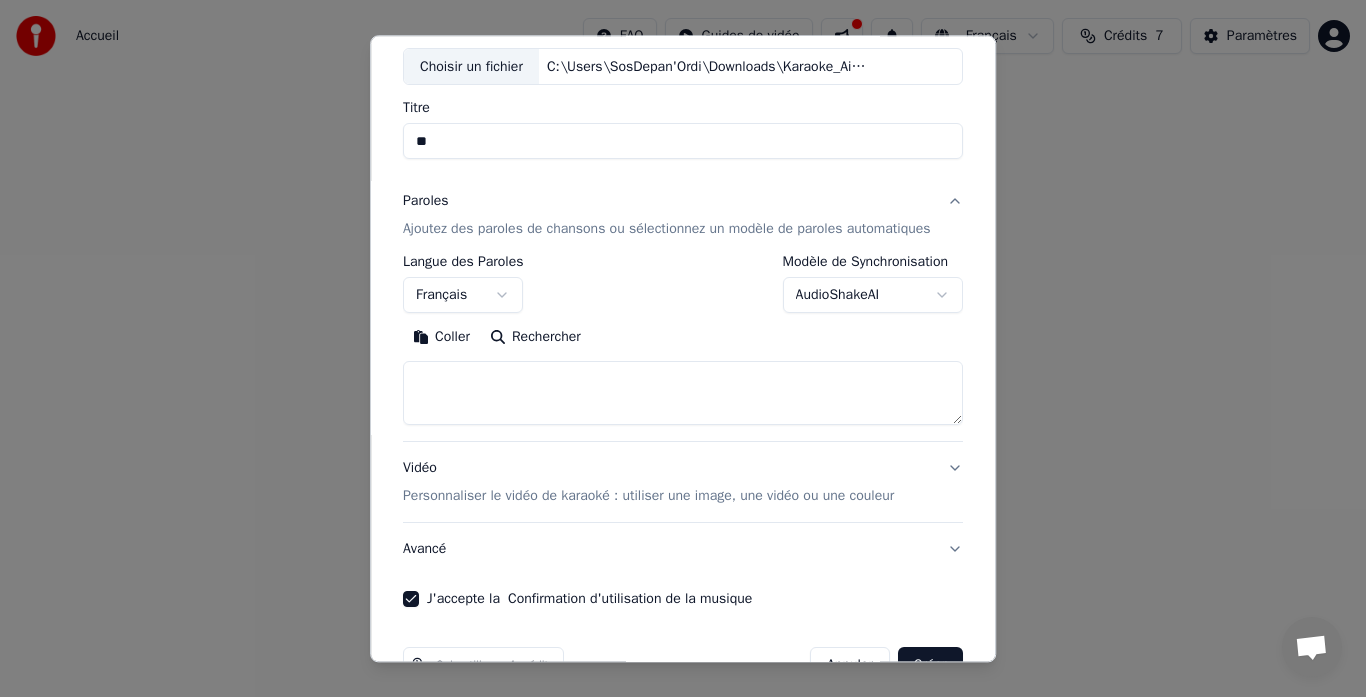 click on "**********" at bounding box center [683, 300] 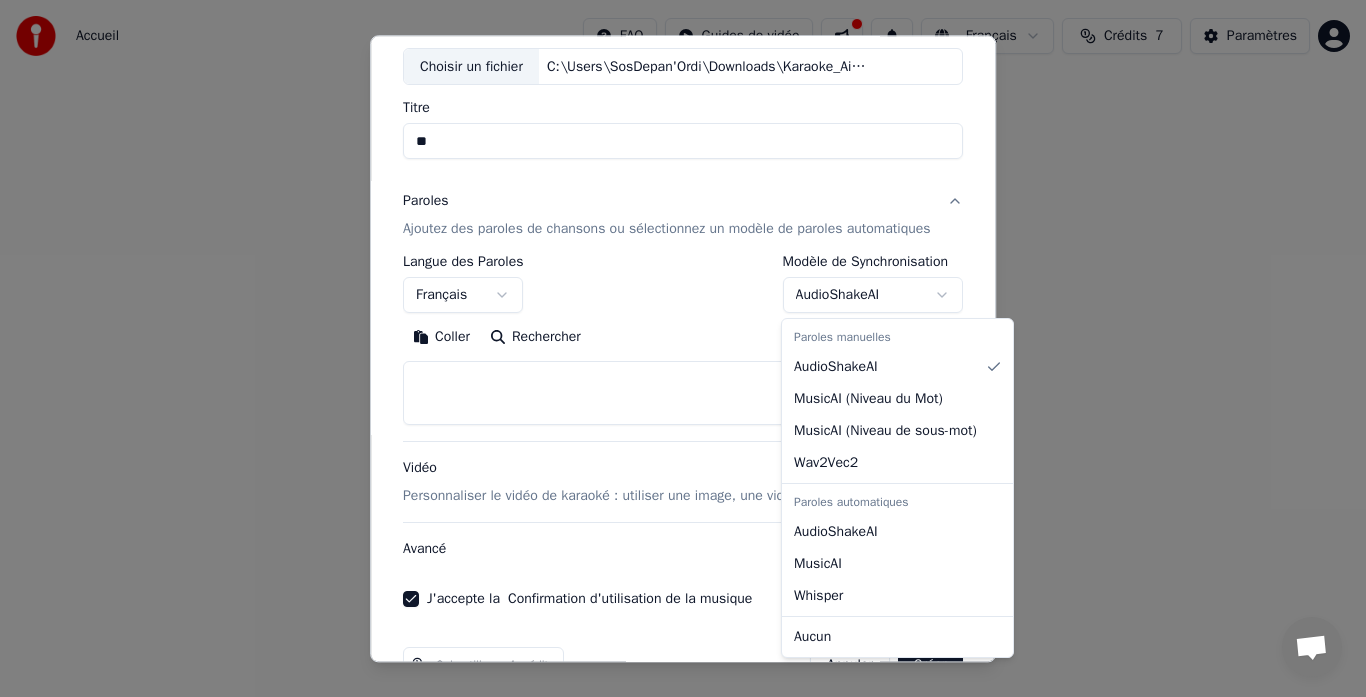 select on "**********" 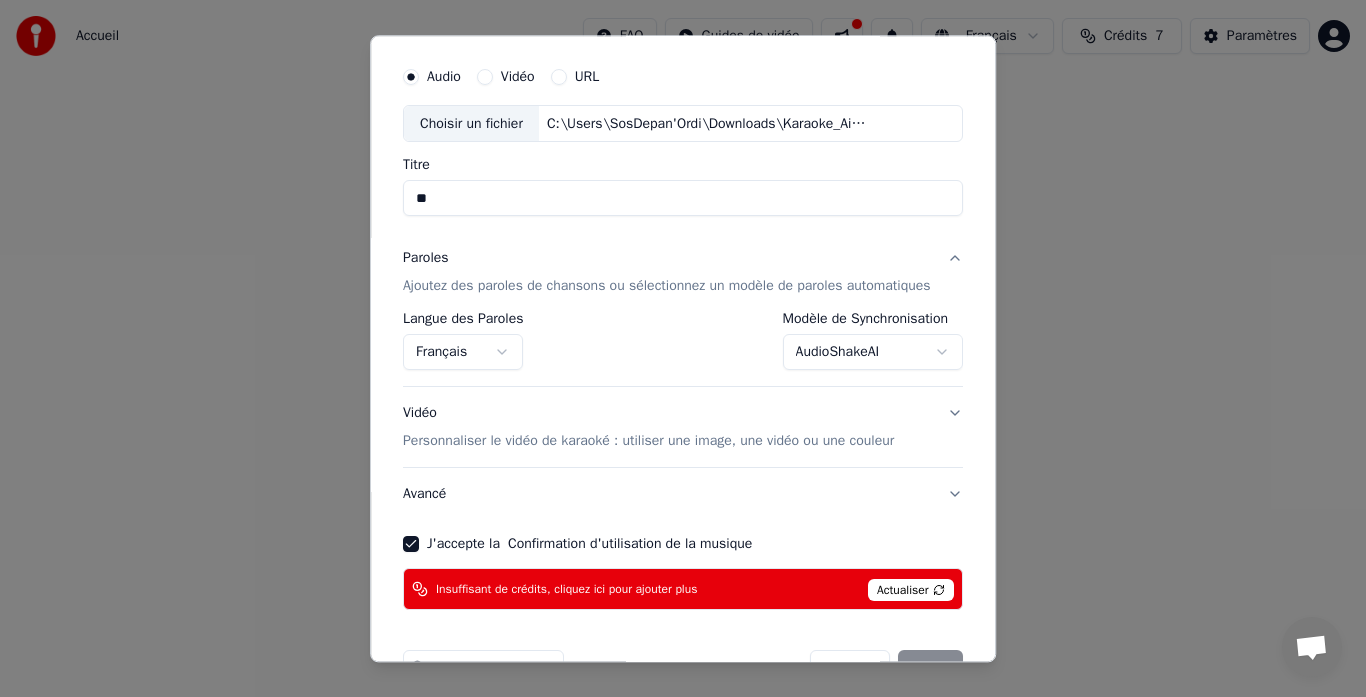 click on "Ajoutez des paroles de chansons ou sélectionnez un modèle de paroles automatiques" at bounding box center (667, 287) 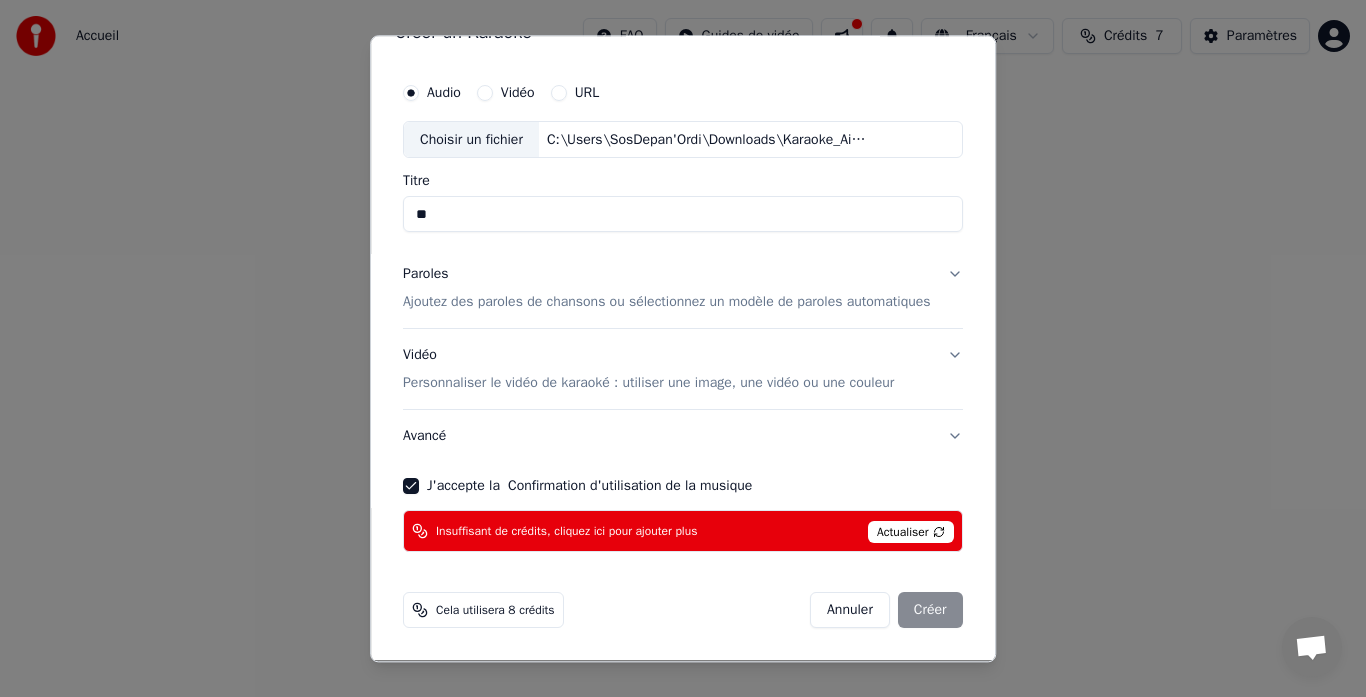 click on "Paroles Ajoutez des paroles de chansons ou sélectionnez un modèle de paroles automatiques" at bounding box center [683, 289] 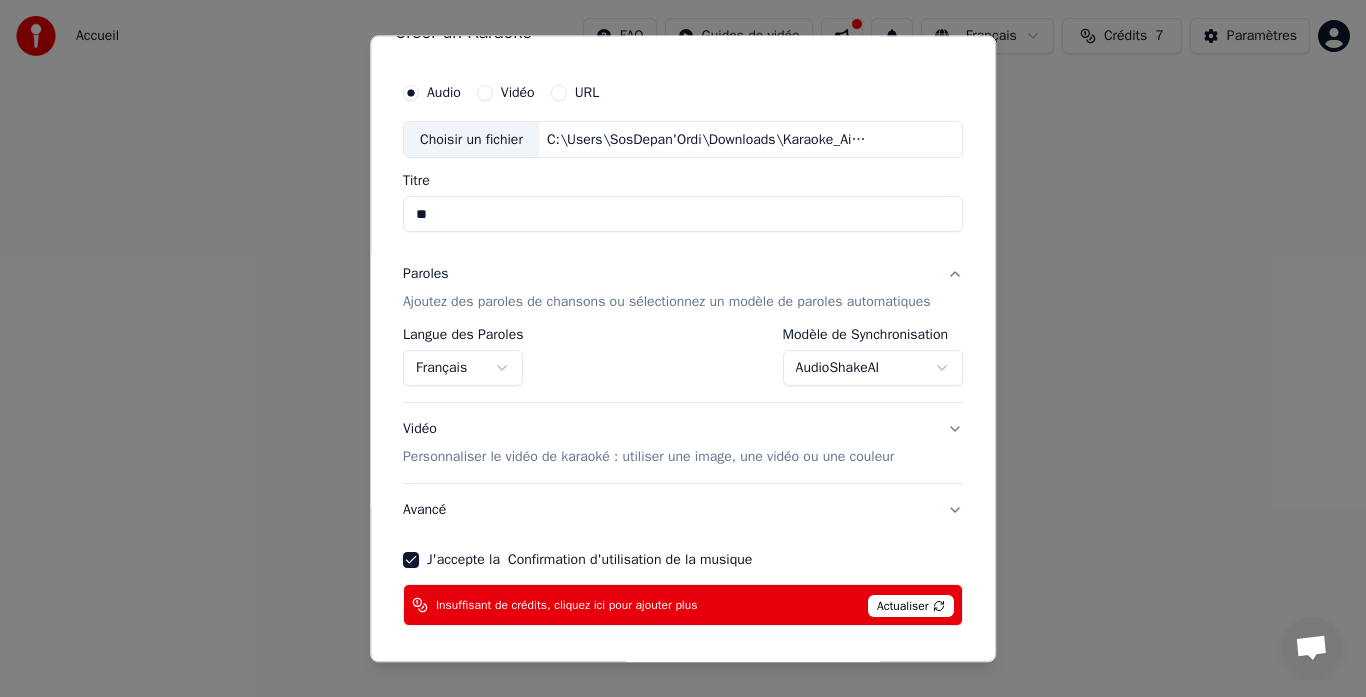 scroll, scrollTop: 53, scrollLeft: 0, axis: vertical 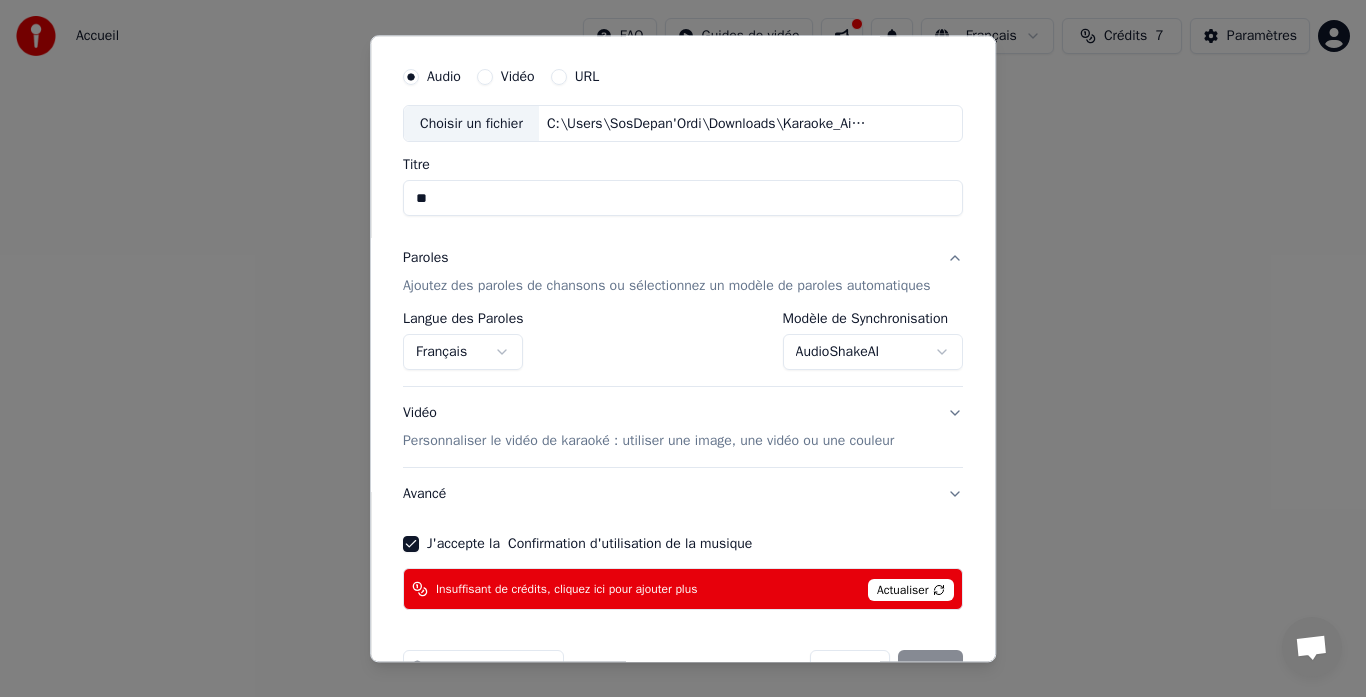 click on "**********" at bounding box center [683, 300] 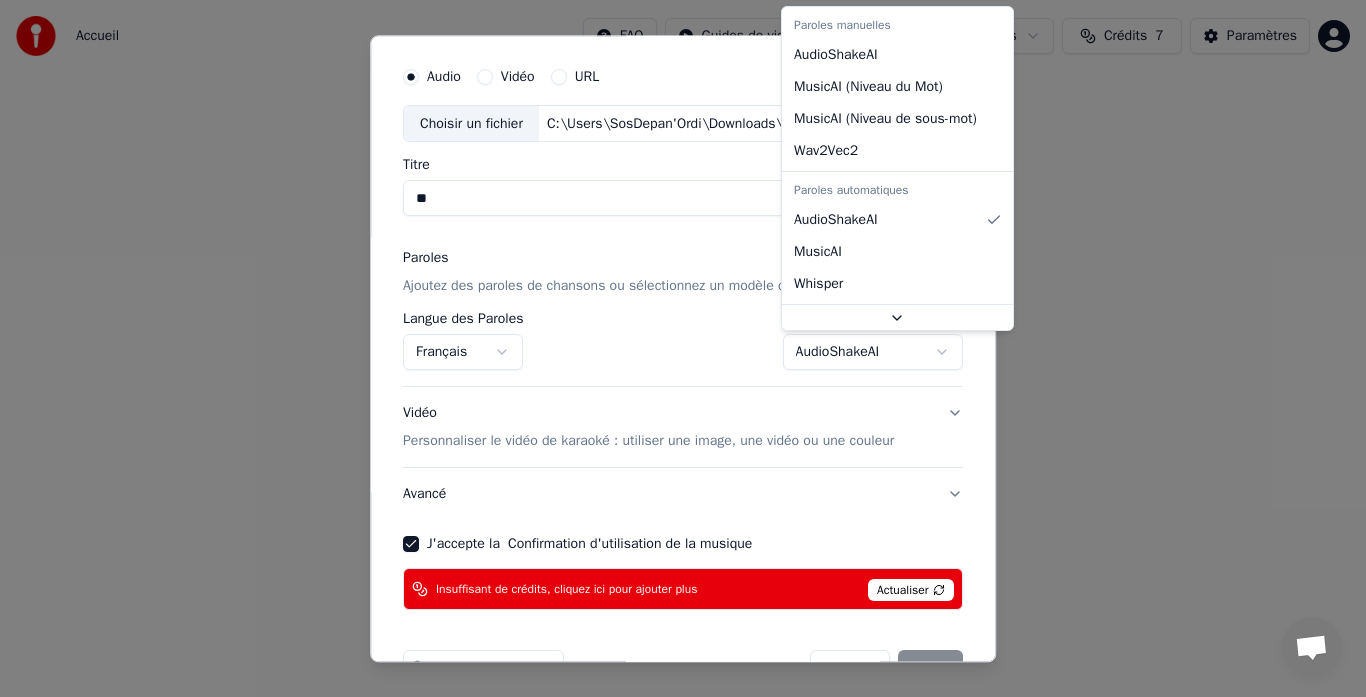 select on "**********" 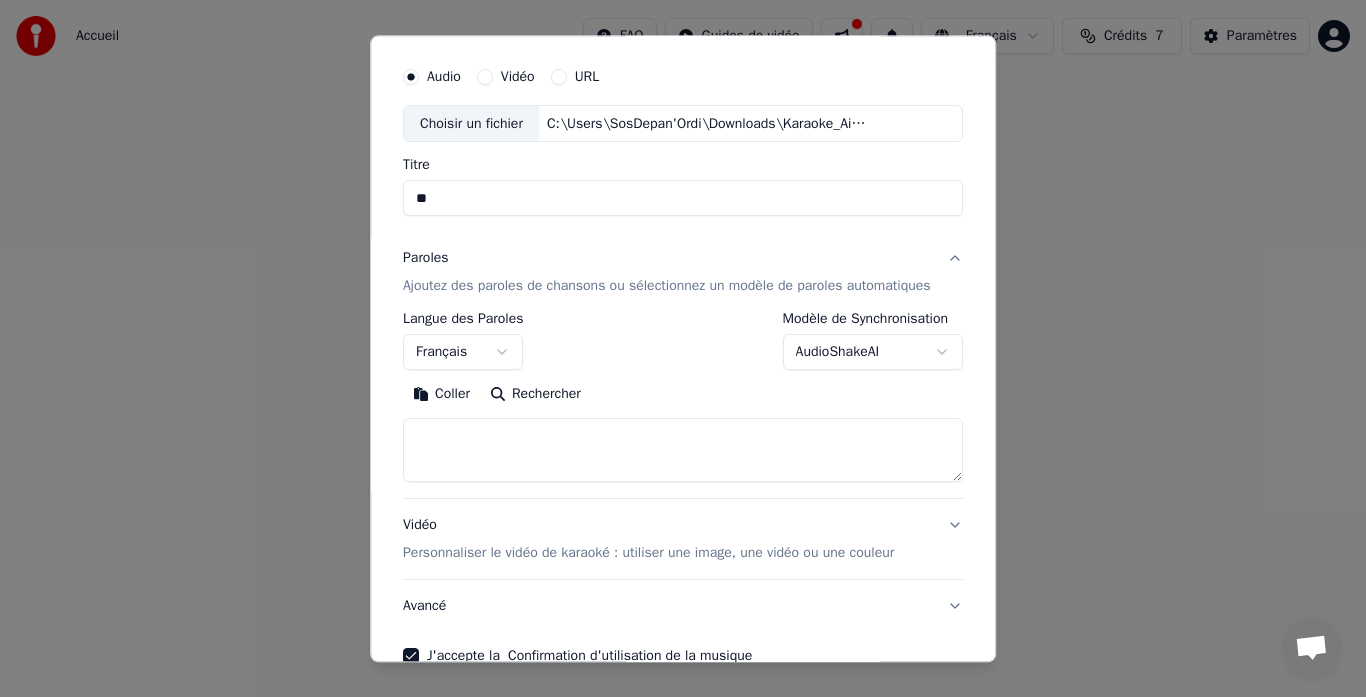 click on "Coller" at bounding box center (441, 395) 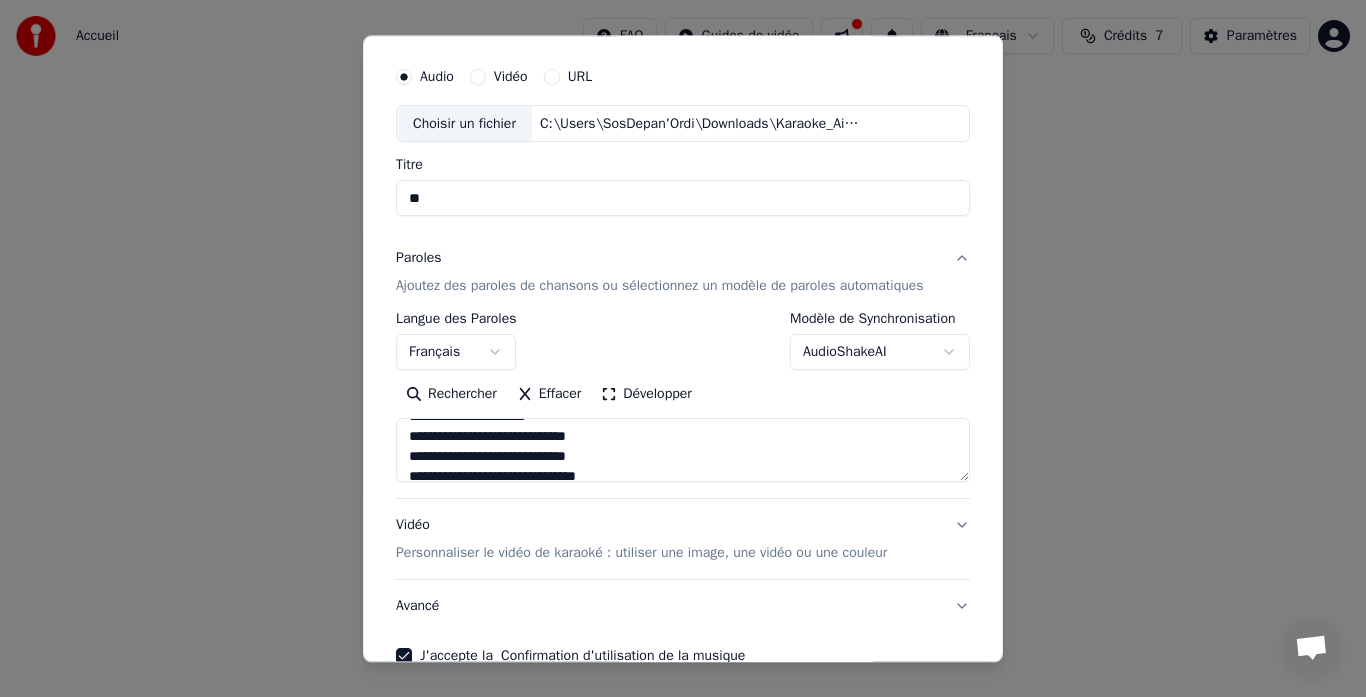 click on "Développer" at bounding box center (646, 395) 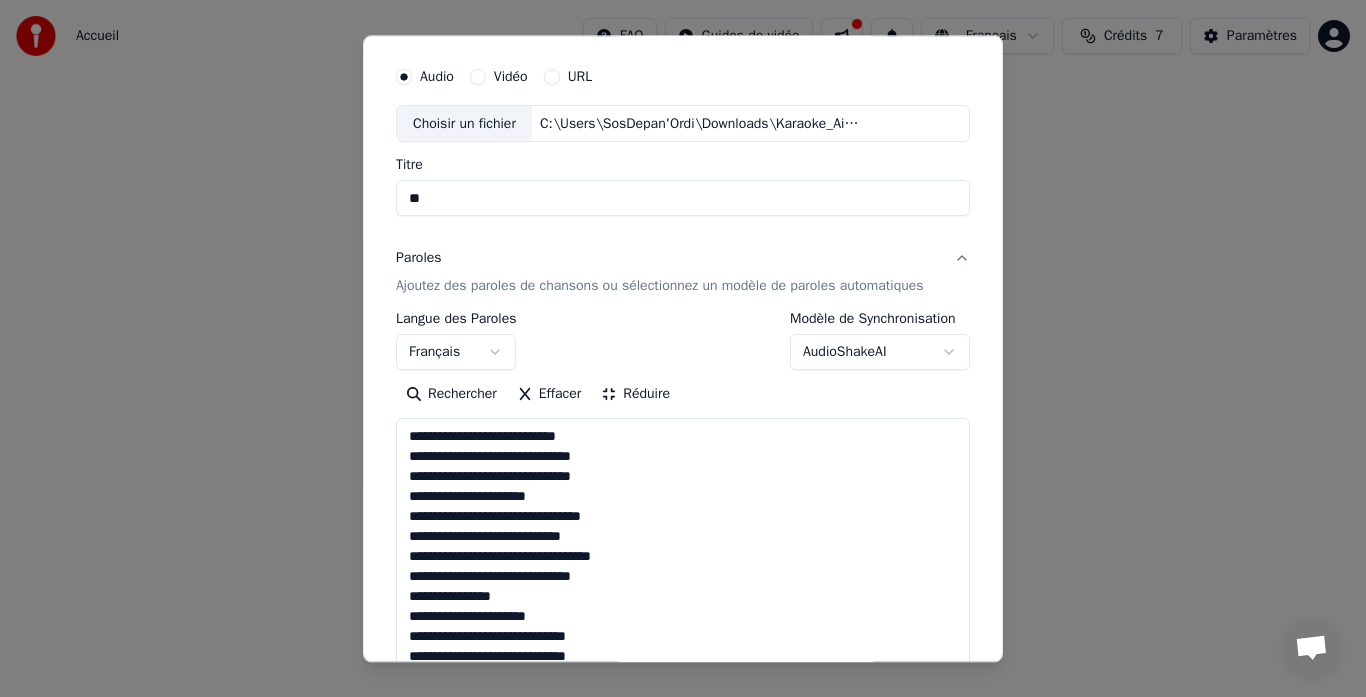 scroll, scrollTop: 2, scrollLeft: 0, axis: vertical 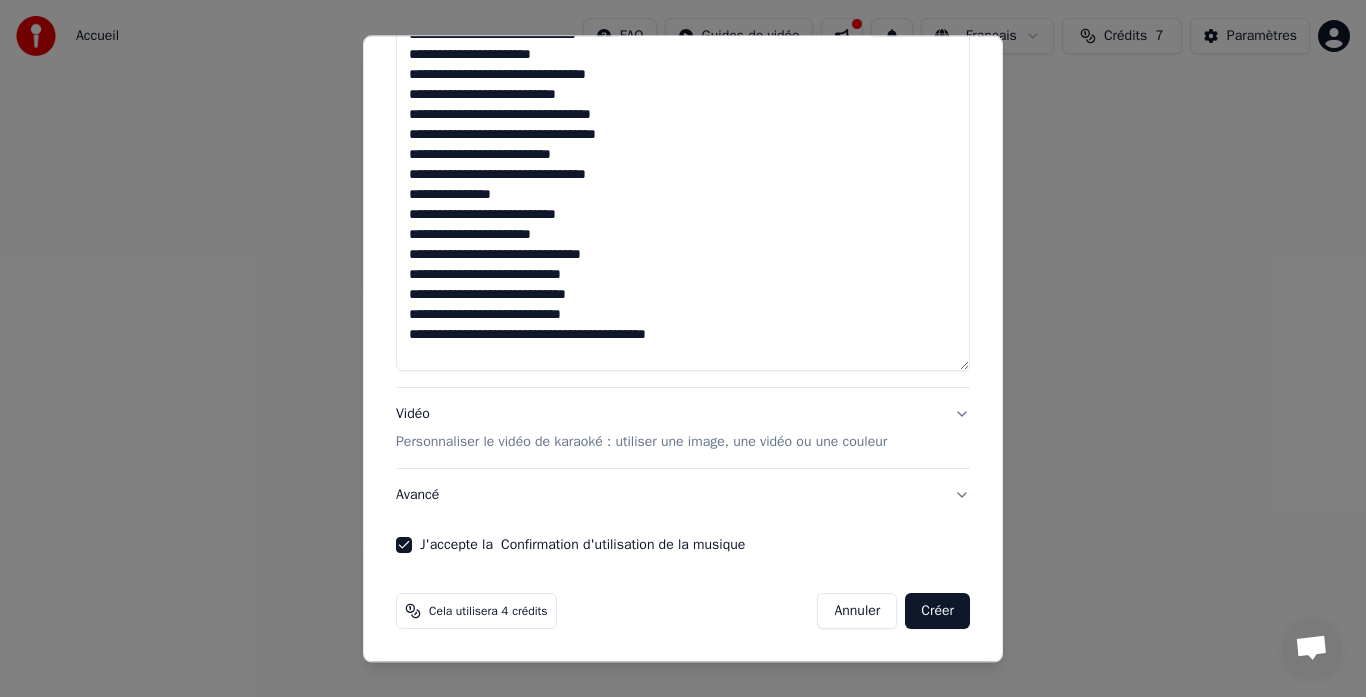 click on "Créer" at bounding box center (937, 612) 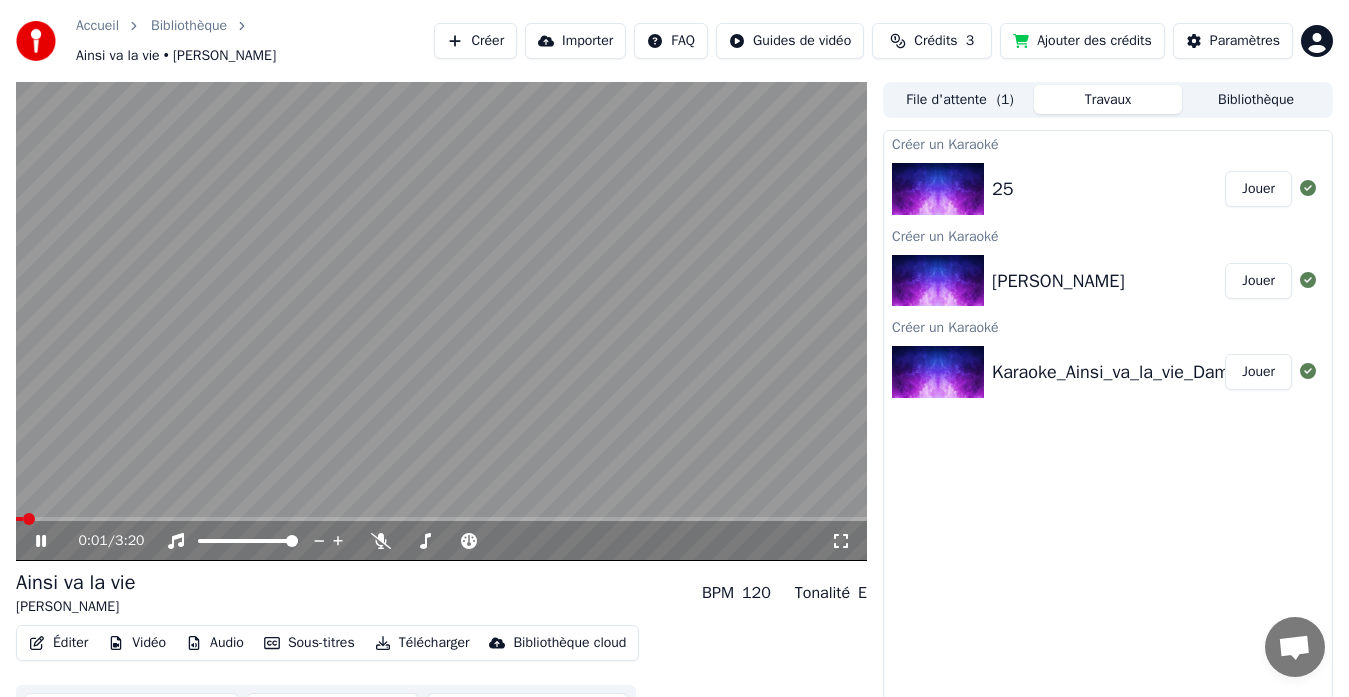 click on "Vidéo" at bounding box center (137, 643) 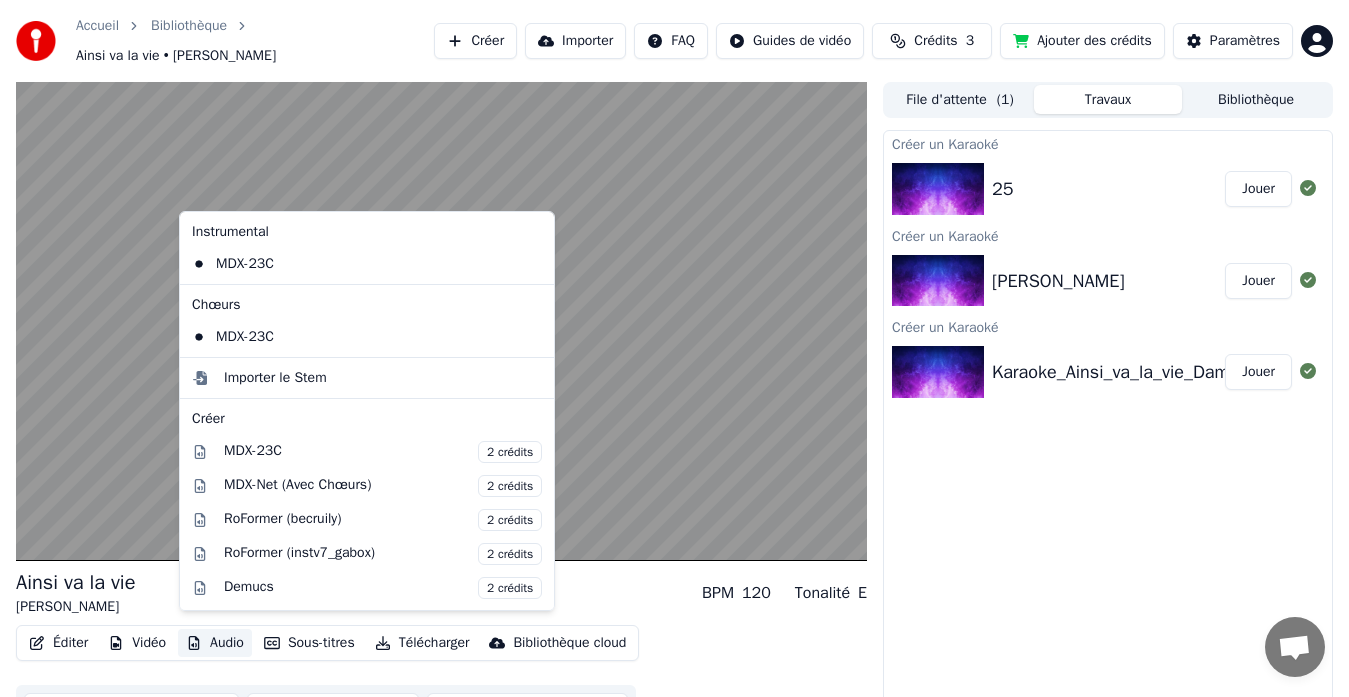 click on "Audio" at bounding box center [215, 643] 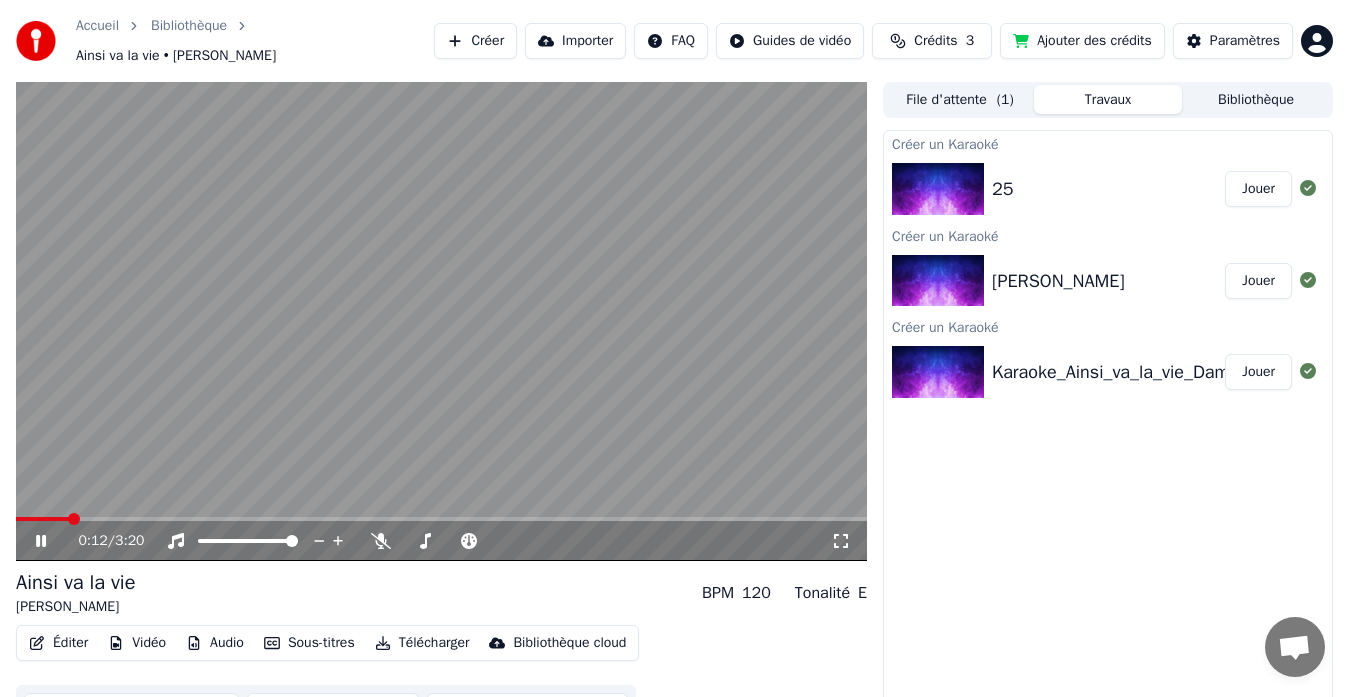 click on "Créer un Karaoké 25 Jouer Créer un Karaoké Damien Jouer Créer un Karaoké Karaoke_Ainsi_va_la_vie_Damien Jouer" at bounding box center (1108, 426) 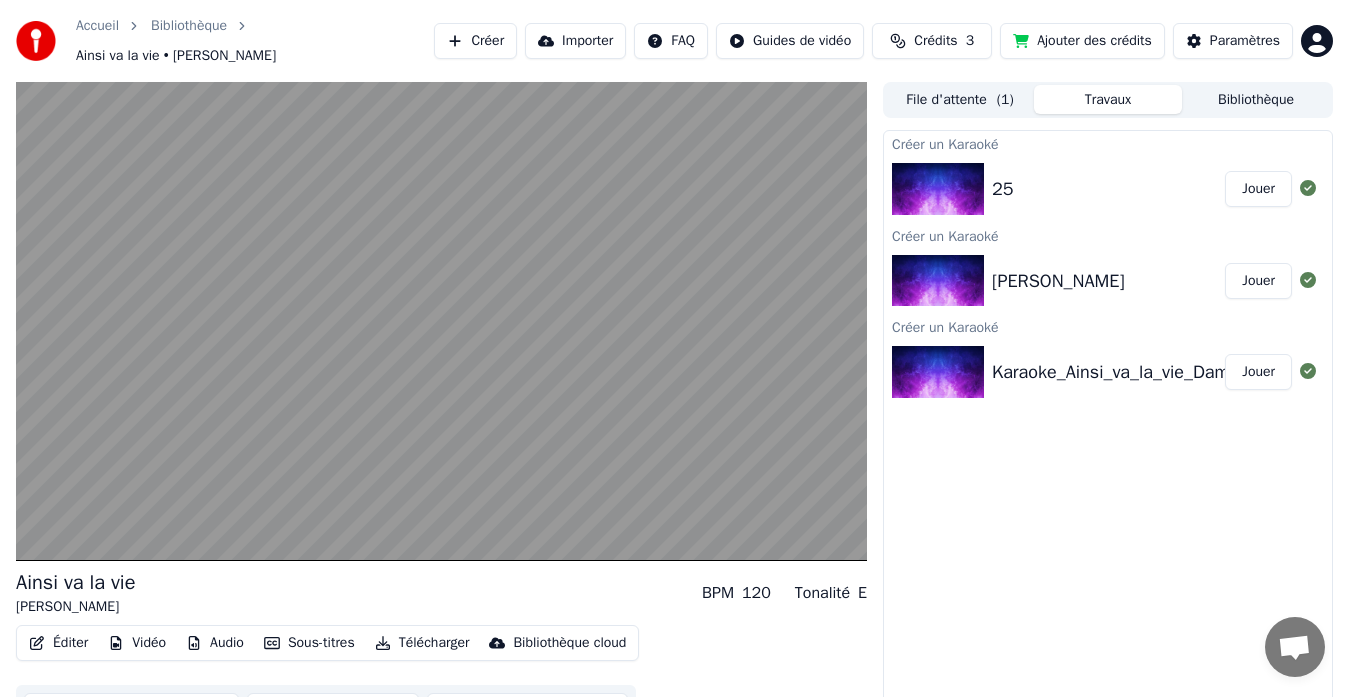 scroll, scrollTop: 30, scrollLeft: 0, axis: vertical 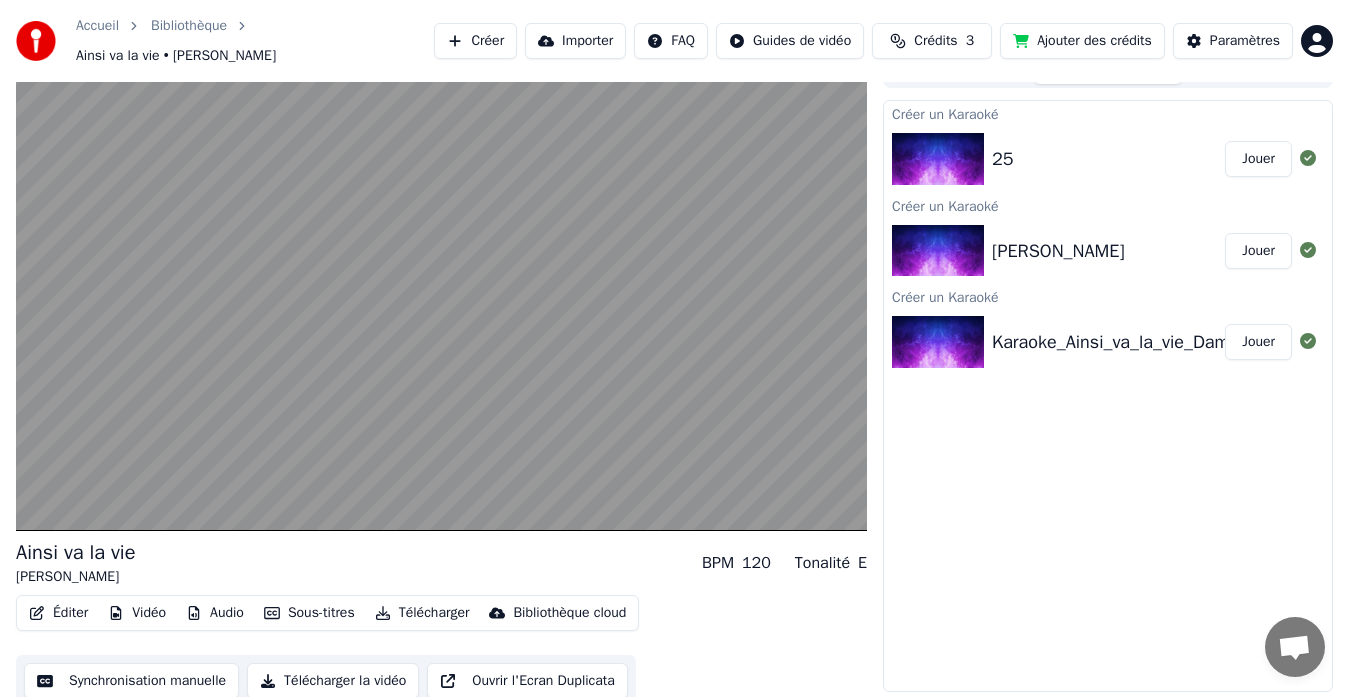 click on "Synchronisation manuelle" at bounding box center (131, 681) 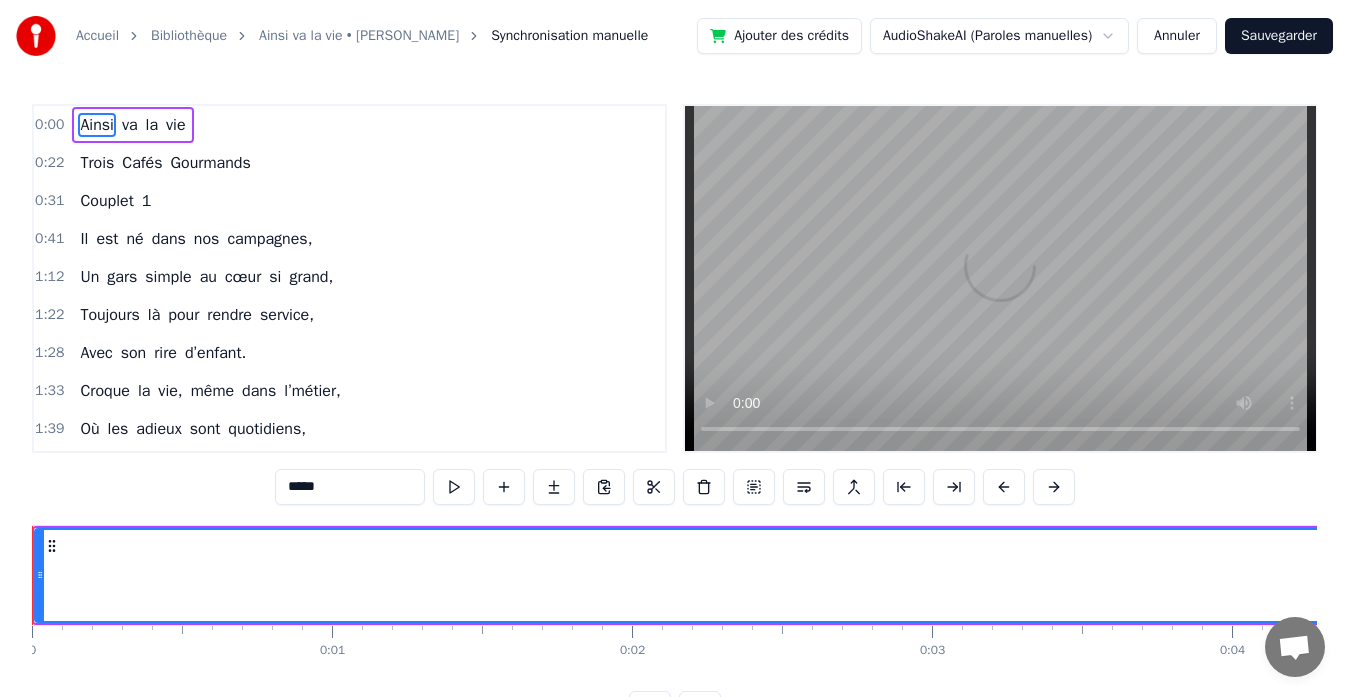 click on "Accueil Bibliothèque Ainsi va la vie • Damien Synchronisation manuelle Ajouter des crédits AudioShakeAI (Paroles manuelles) Annuler Sauvegarder 0:00 Ainsi va la vie 0:22 Trois Cafés Gourmands 0:31 Couplet 1 0:41 Il est né dans nos campagnes, 1:12 Un gars simple au cœur si grand, 1:22 Toujours là pour rendre service, 1:28 Avec son rire d’enfant. 1:33 Croque la vie, même dans l’métier, 1:39 Où les adieux sont quotidiens, 1:49 Mais dans ses yeux, la foi, l’envie, 1:51 De vivre fort, d’aimer sans fin. 2:11 [Refrain] 2:13 Ainsi va la vie, 2:37 Avec Gustin et Anthime, 2:37 Et Bertille qui veille sur eux, 2:38 Dans les étoiles, tout là- haut. 2:39 Un papa tendre, un homme sincère, 2:40 Un ami fidèle, un frère, 2:40 À quarante ans, on lève nos verres, 2:41 À toi Damien, notre lumière ! 2:41 Couplet 2 2:42 Il parle patois, l’âme joyeuse, 2:42 “Vindchous !” qu’il lance aux grands- mères heureuses, 2:43 Avec sa grosse totote en blague, 2:44 Il fait rire tout l’monde, même les Il" at bounding box center (674, 379) 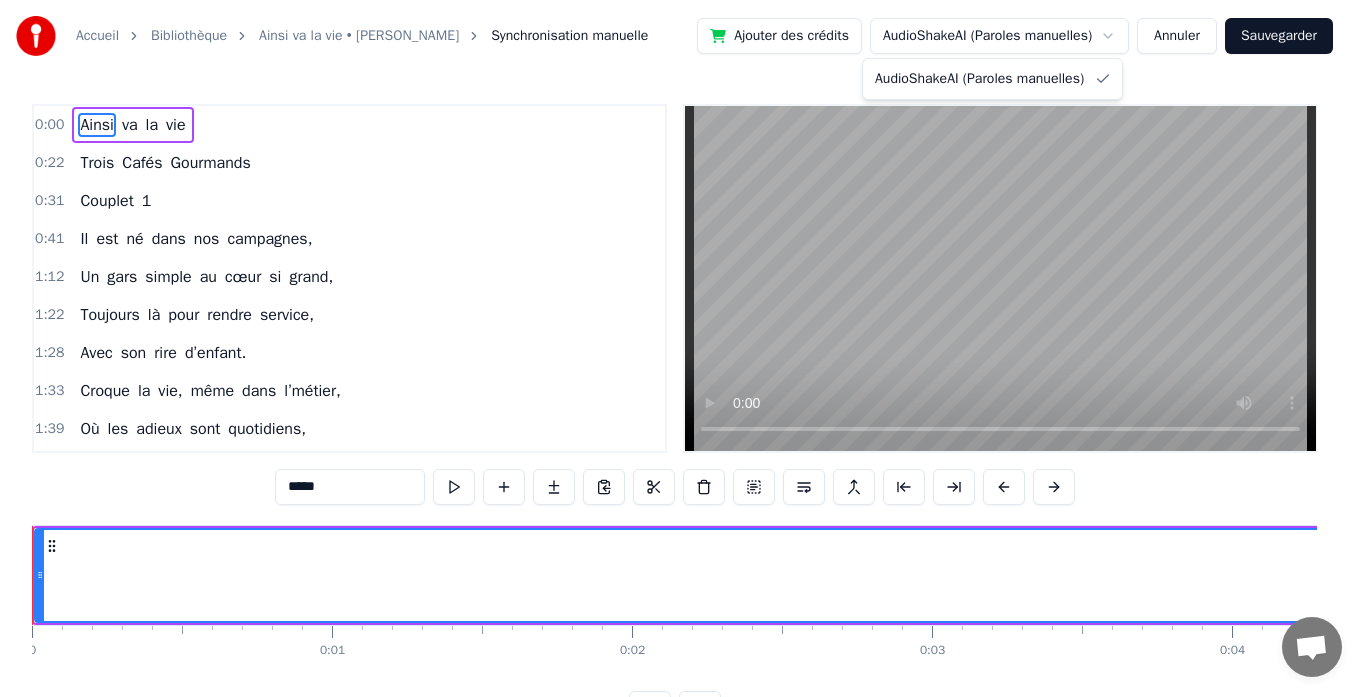 click on "Accueil Bibliothèque Ainsi va la vie • Damien Synchronisation manuelle Ajouter des crédits AudioShakeAI (Paroles manuelles) Annuler Sauvegarder 0:00 Ainsi va la vie 0:22 Trois Cafés Gourmands 0:31 Couplet 1 0:41 Il est né dans nos campagnes, 1:12 Un gars simple au cœur si grand, 1:22 Toujours là pour rendre service, 1:28 Avec son rire d’enfant. 1:33 Croque la vie, même dans l’métier, 1:39 Où les adieux sont quotidiens, 1:49 Mais dans ses yeux, la foi, l’envie, 1:51 De vivre fort, d’aimer sans fin. 2:11 [Refrain] 2:13 Ainsi va la vie, 2:37 Avec Gustin et Anthime, 2:37 Et Bertille qui veille sur eux, 2:38 Dans les étoiles, tout là- haut. 2:39 Un papa tendre, un homme sincère, 2:40 Un ami fidèle, un frère, 2:40 À quarante ans, on lève nos verres, 2:41 À toi Damien, notre lumière ! 2:41 Couplet 2 2:42 Il parle patois, l’âme joyeuse, 2:42 “Vindchous !” qu’il lance aux grands- mères heureuses, 2:43 Avec sa grosse totote en blague, 2:44 Il fait rire tout l’monde, même les Il" at bounding box center [683, 379] 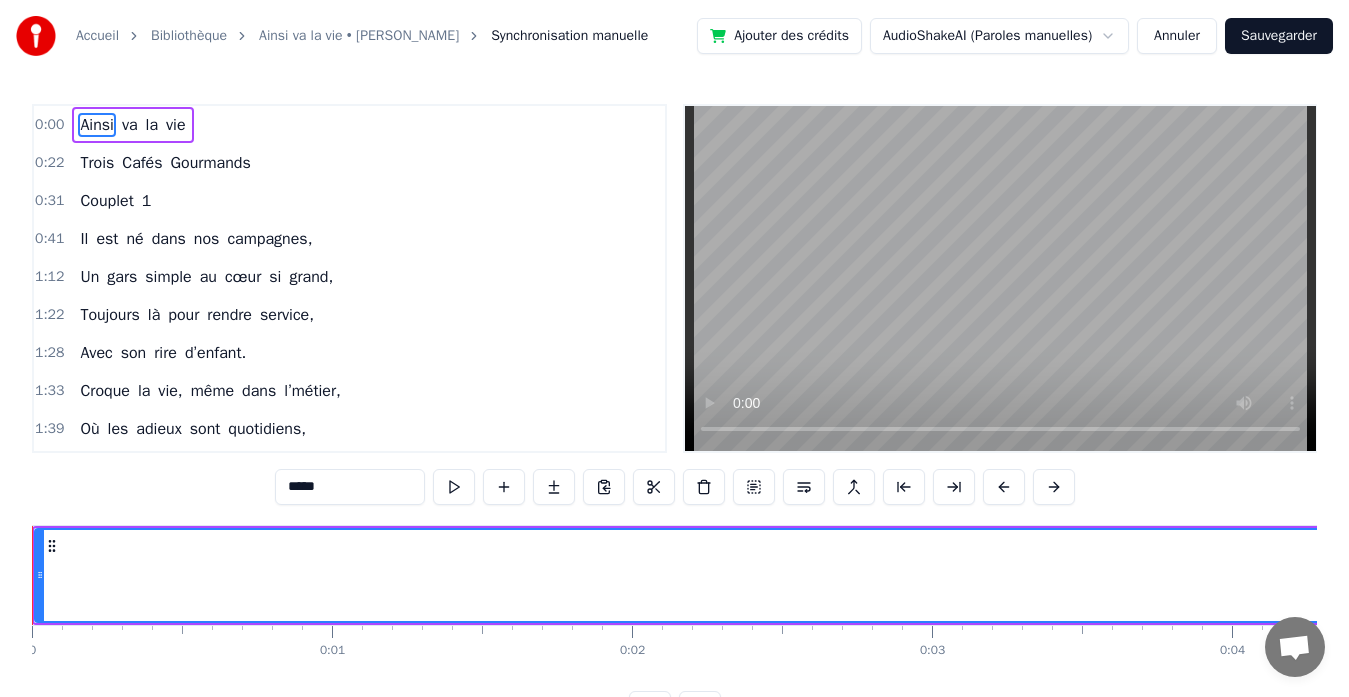click on "vie" at bounding box center (175, 125) 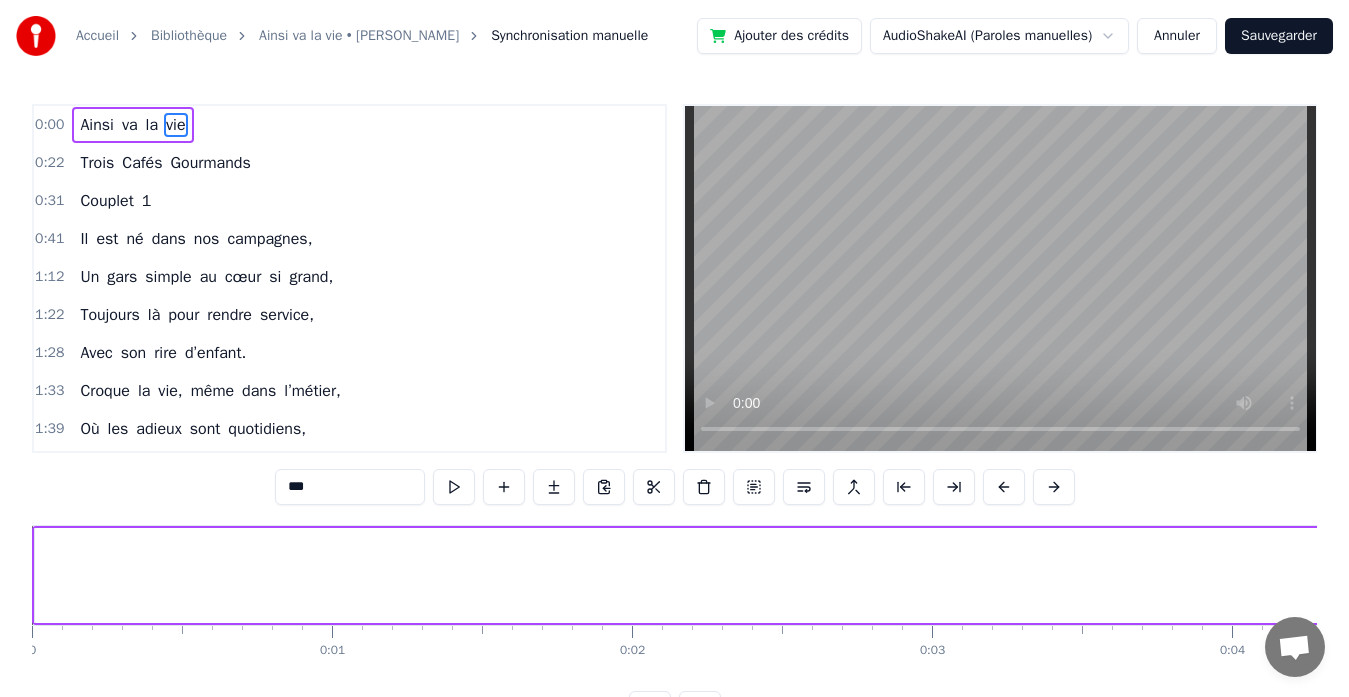 scroll, scrollTop: 0, scrollLeft: 5221, axis: horizontal 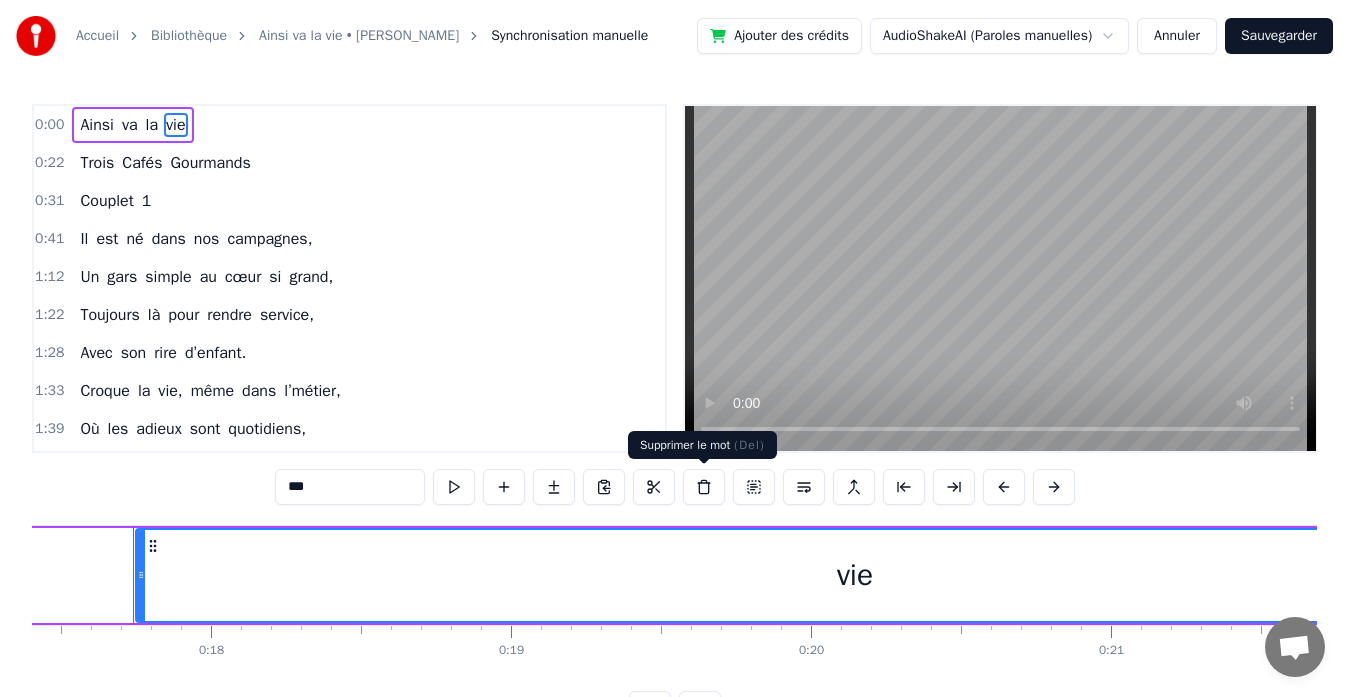 drag, startPoint x: 700, startPoint y: 490, endPoint x: 210, endPoint y: 191, distance: 574.0218 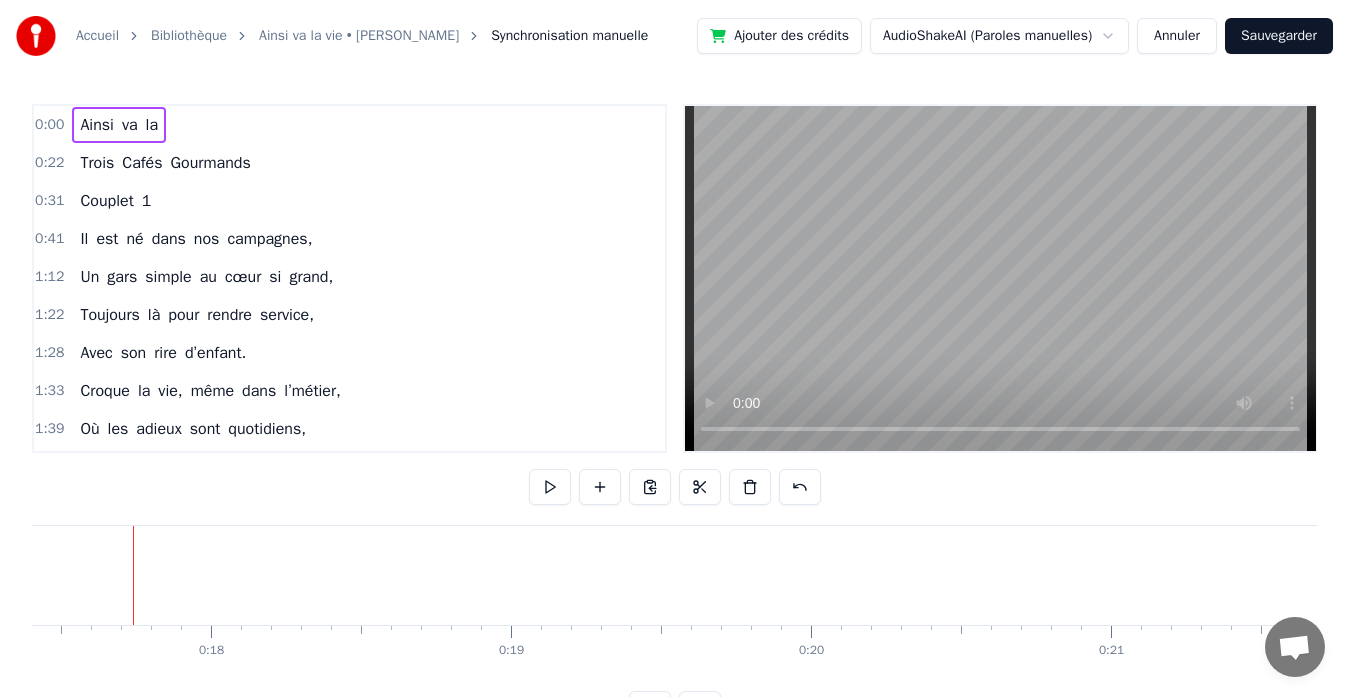 click on "Ainsi" at bounding box center (97, 125) 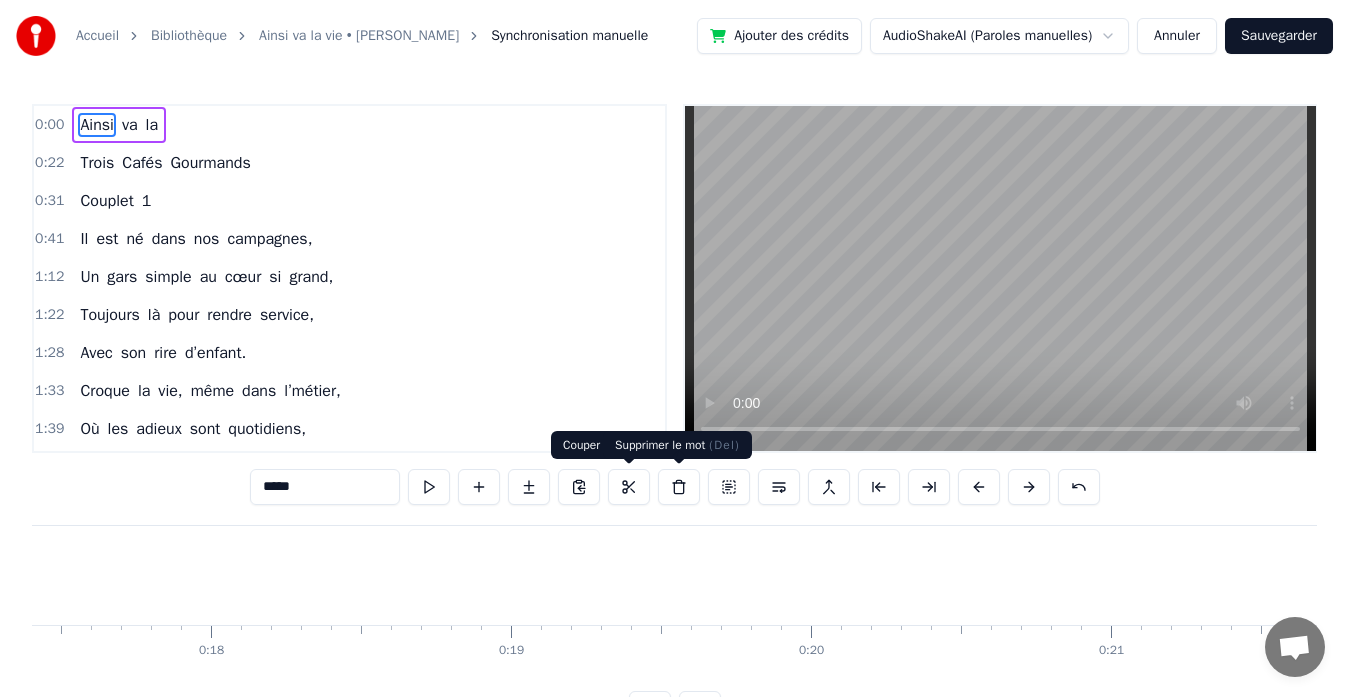 click at bounding box center (679, 487) 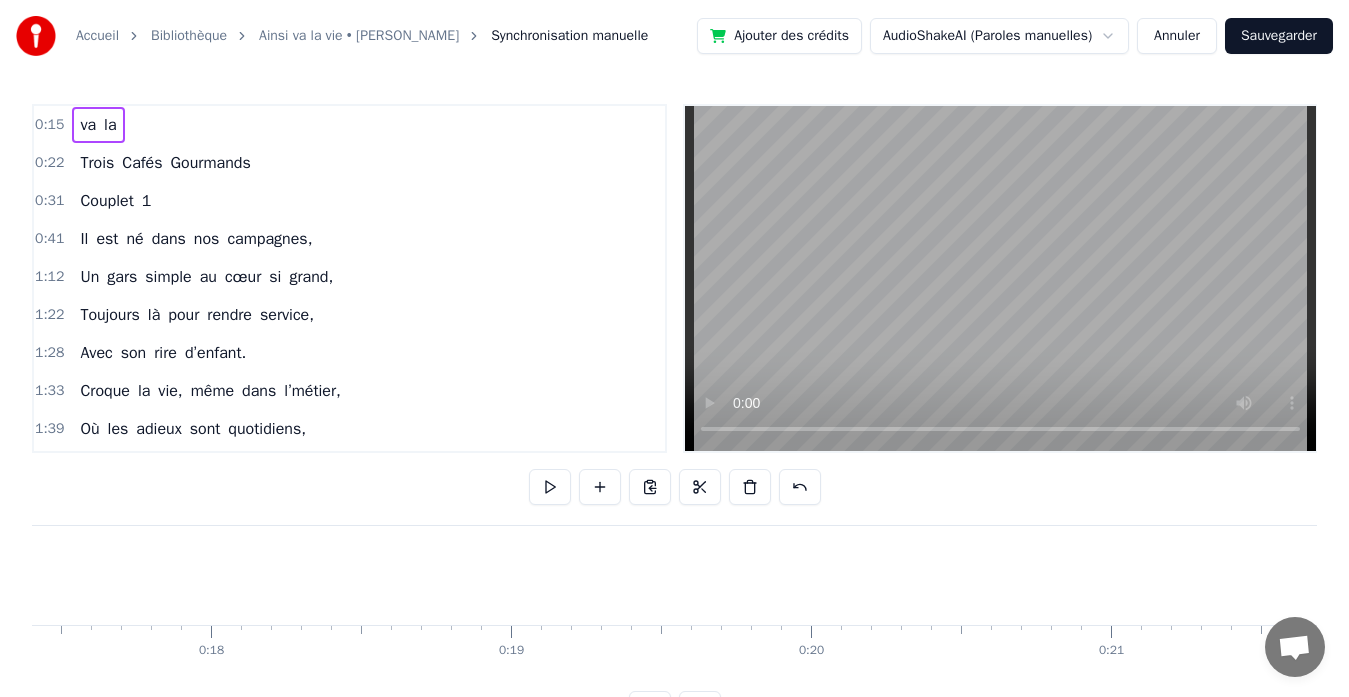 click on "0:15 va la" at bounding box center [349, 125] 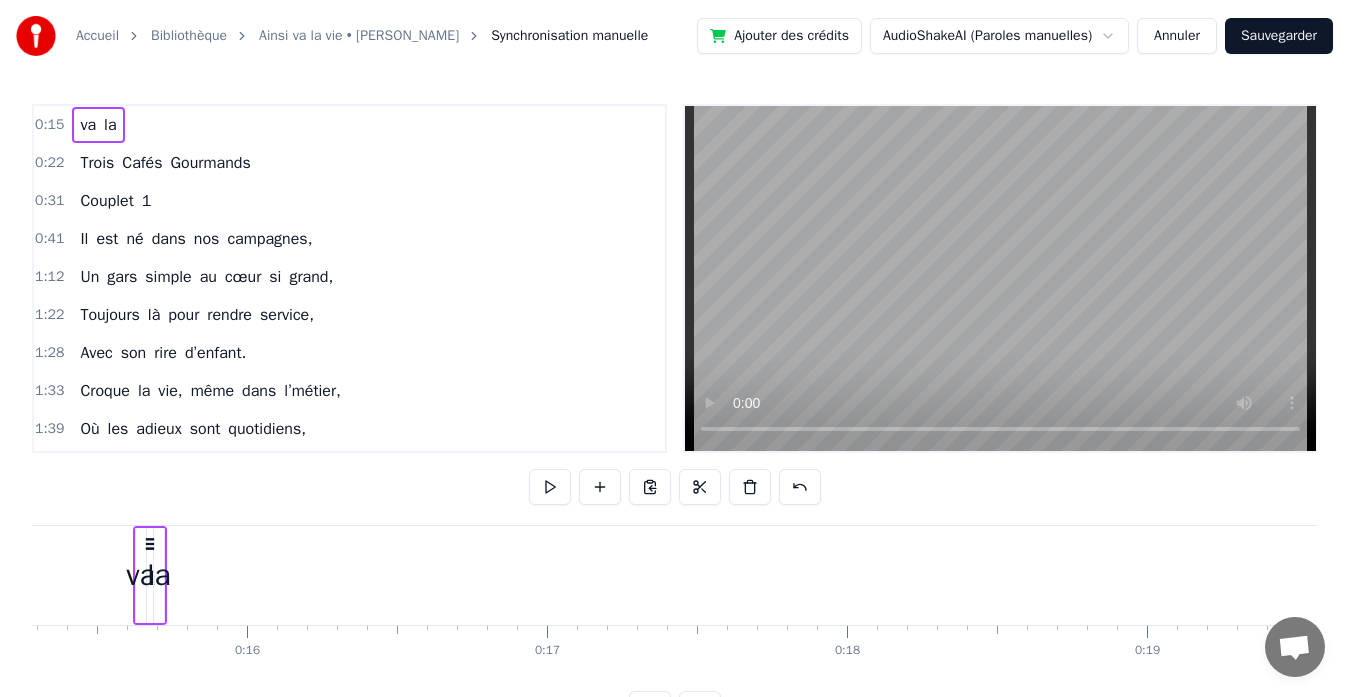 click on "va" at bounding box center [88, 125] 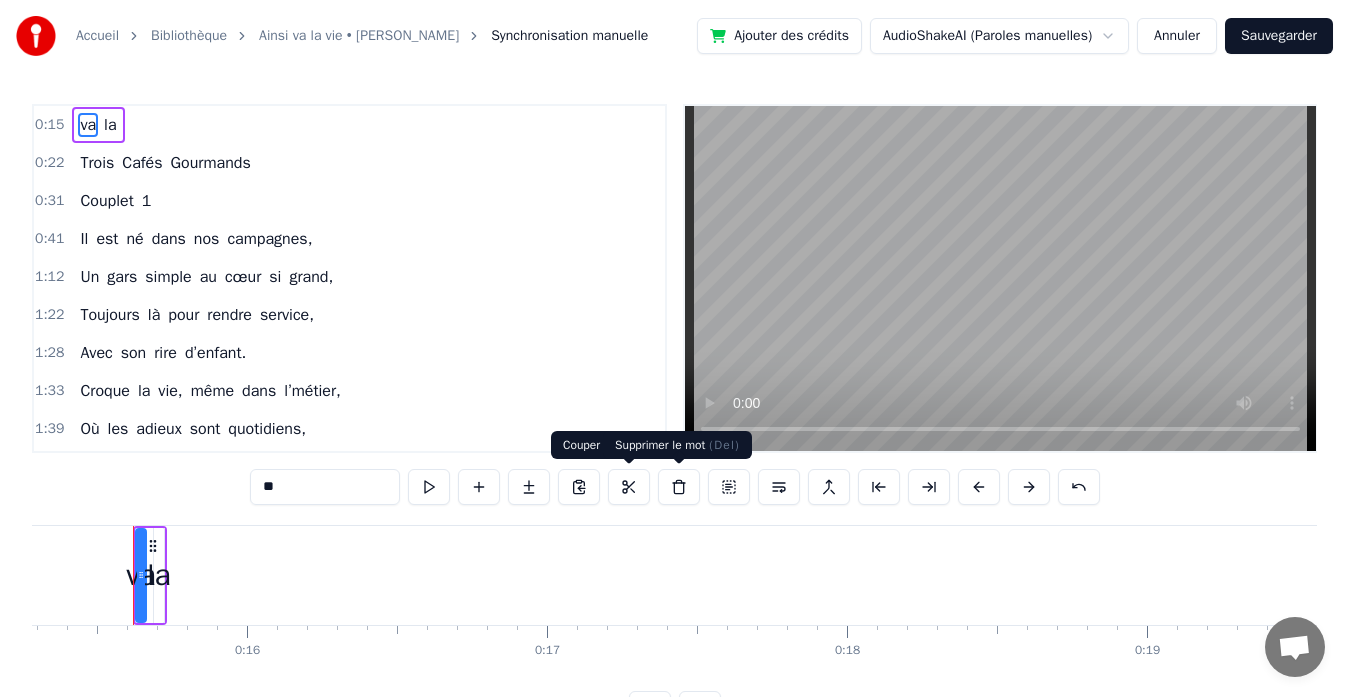 click at bounding box center [679, 487] 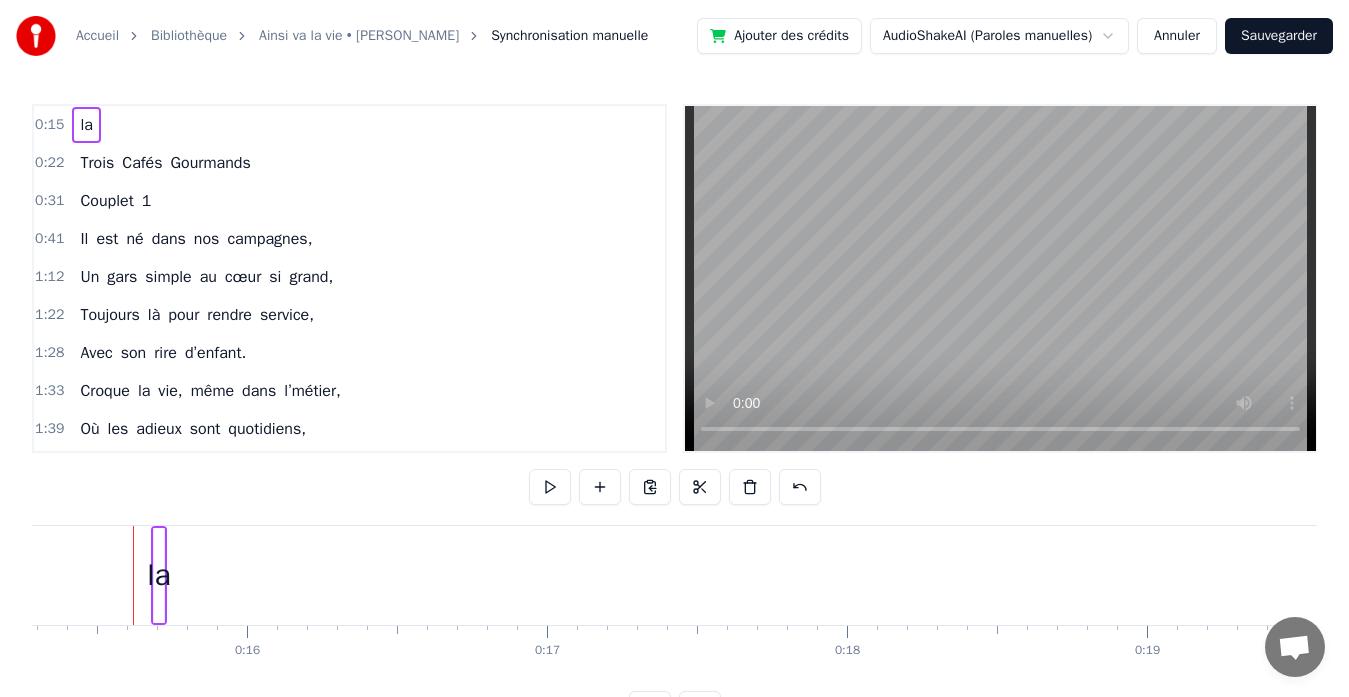 click on "la" at bounding box center [86, 125] 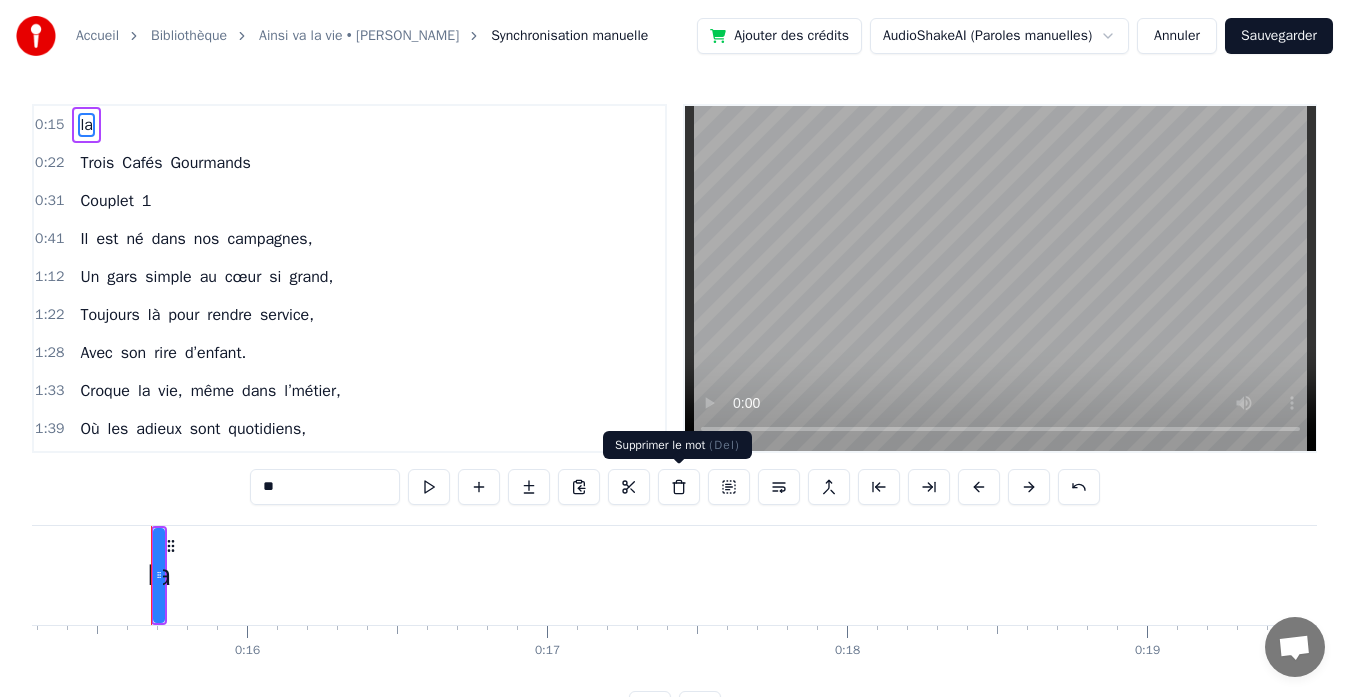 click at bounding box center [679, 487] 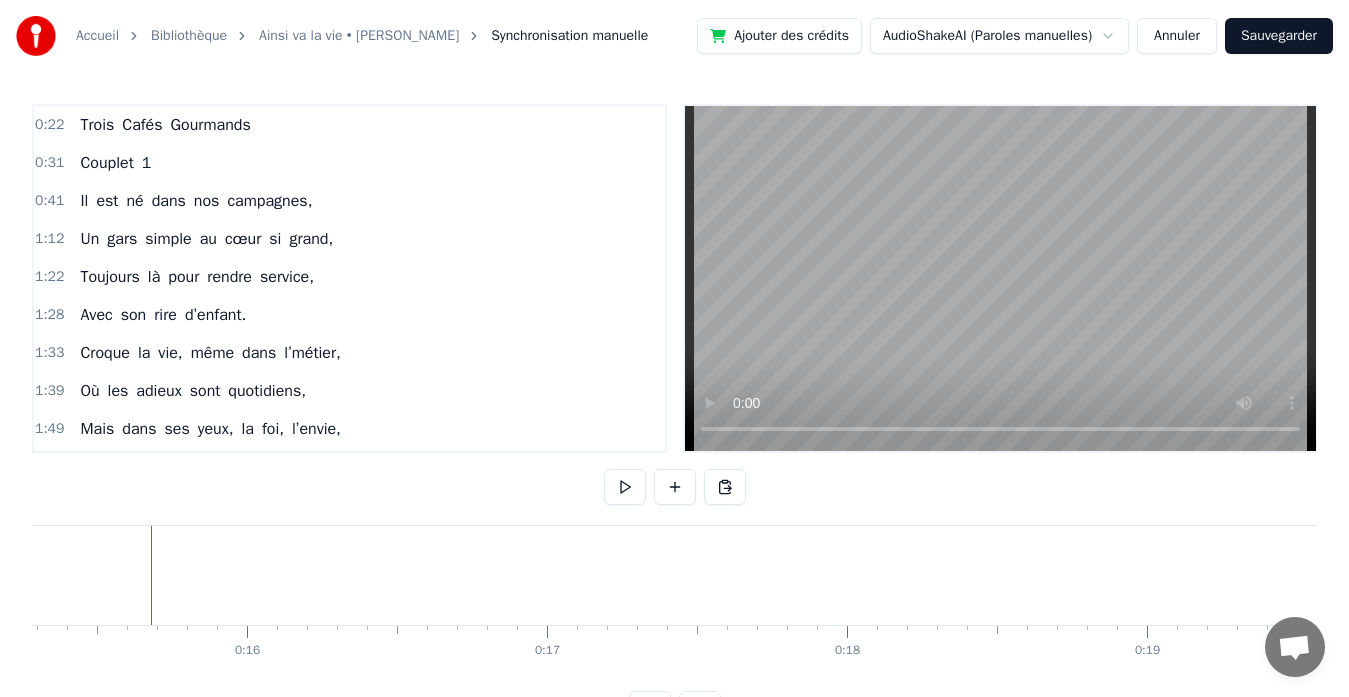 click on "campagnes," at bounding box center [269, 201] 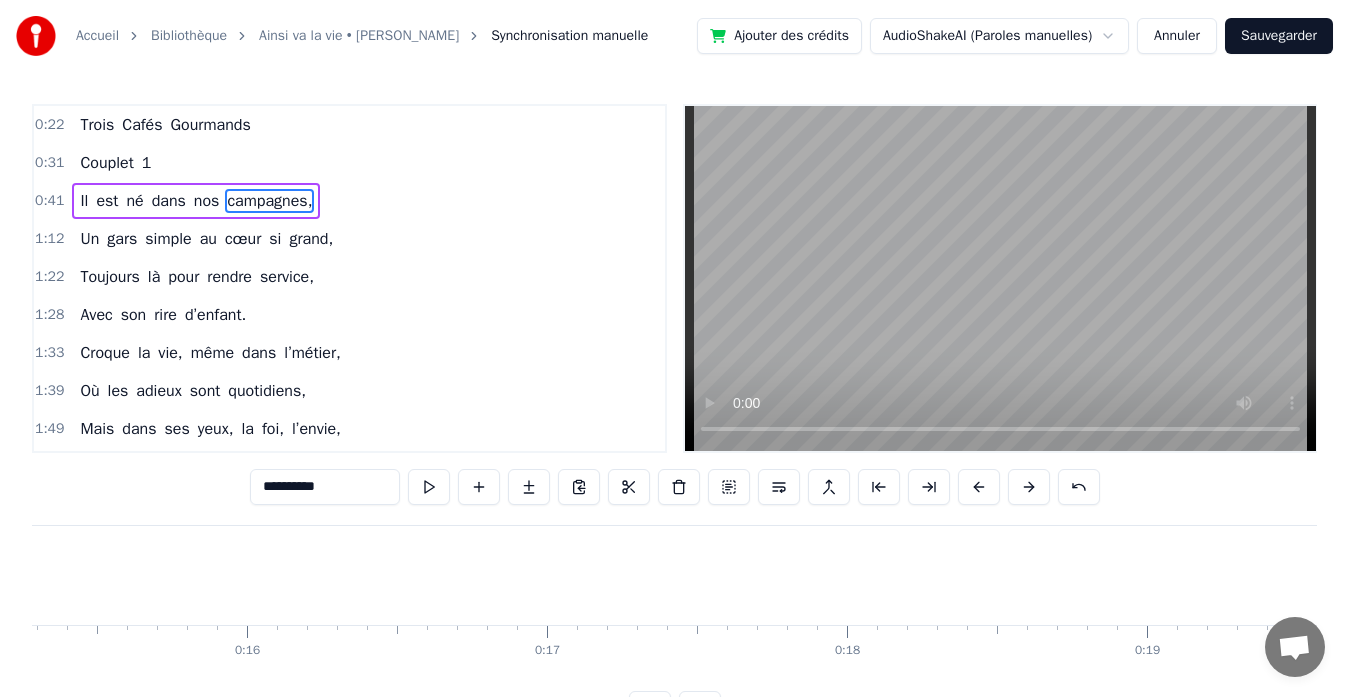 scroll, scrollTop: 0, scrollLeft: 19705, axis: horizontal 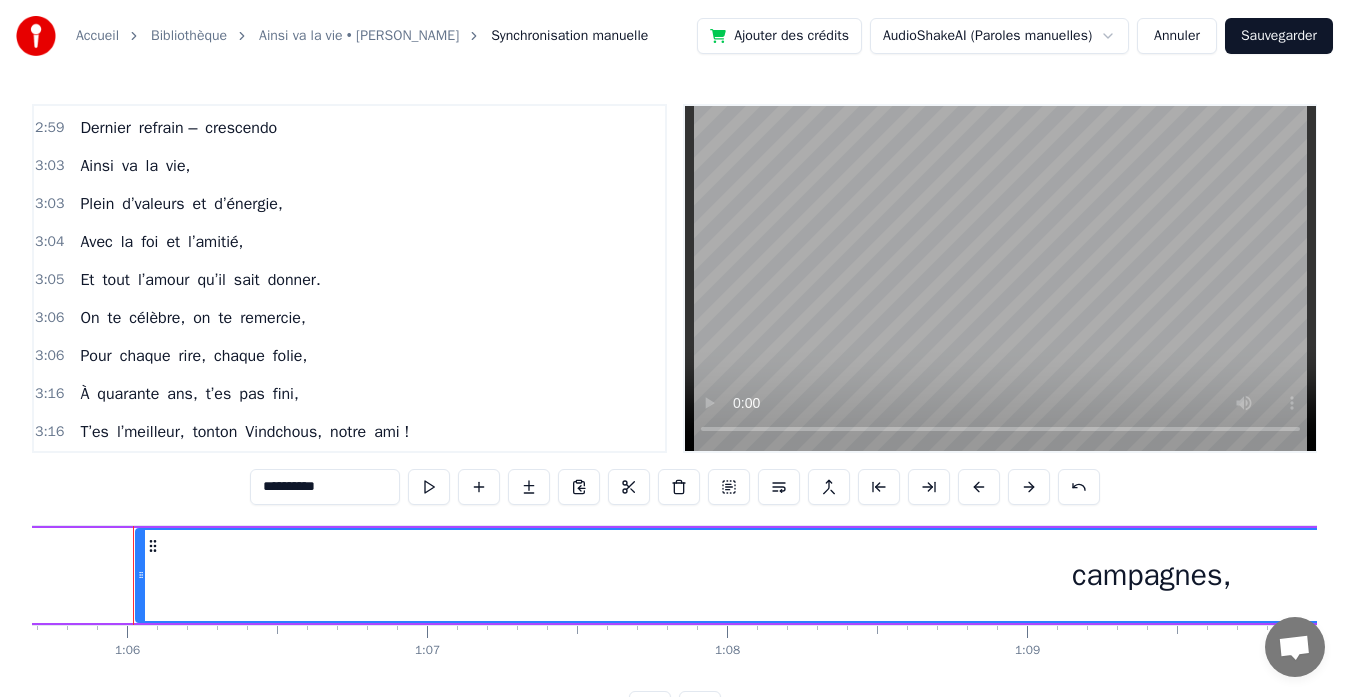 click on "Annuler" at bounding box center (1177, 36) 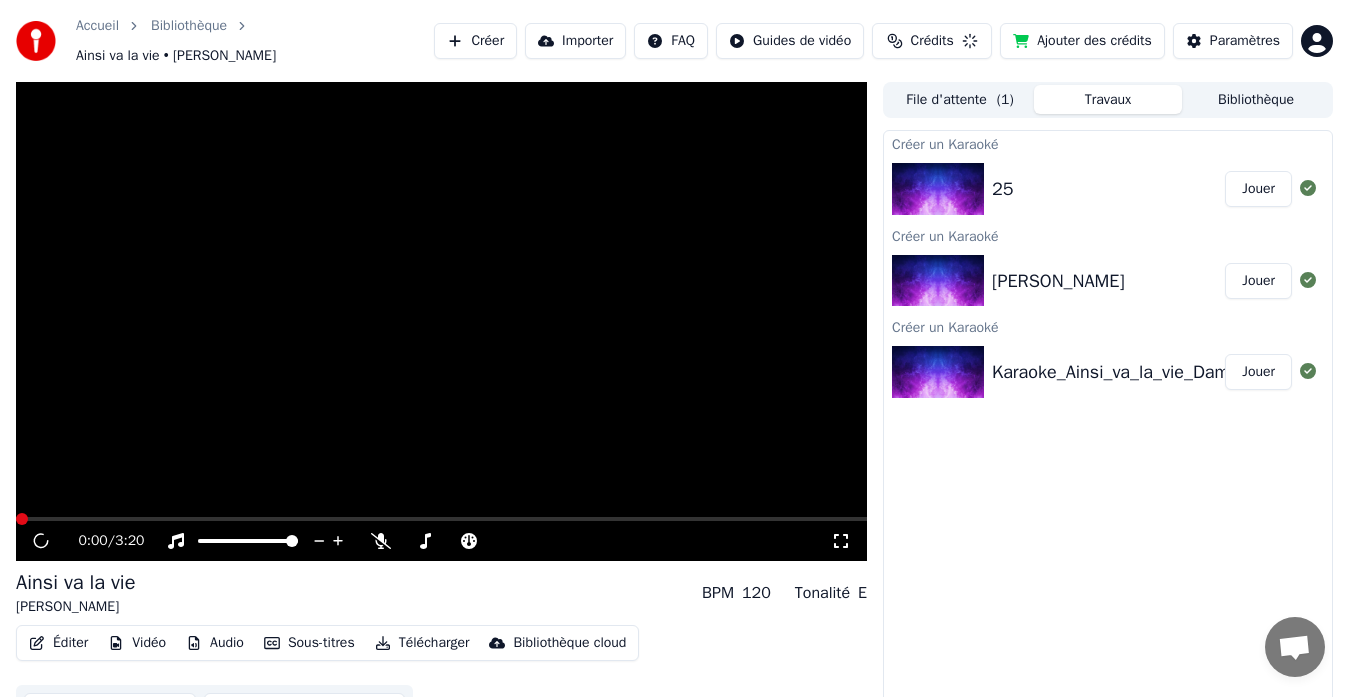 scroll, scrollTop: 15, scrollLeft: 0, axis: vertical 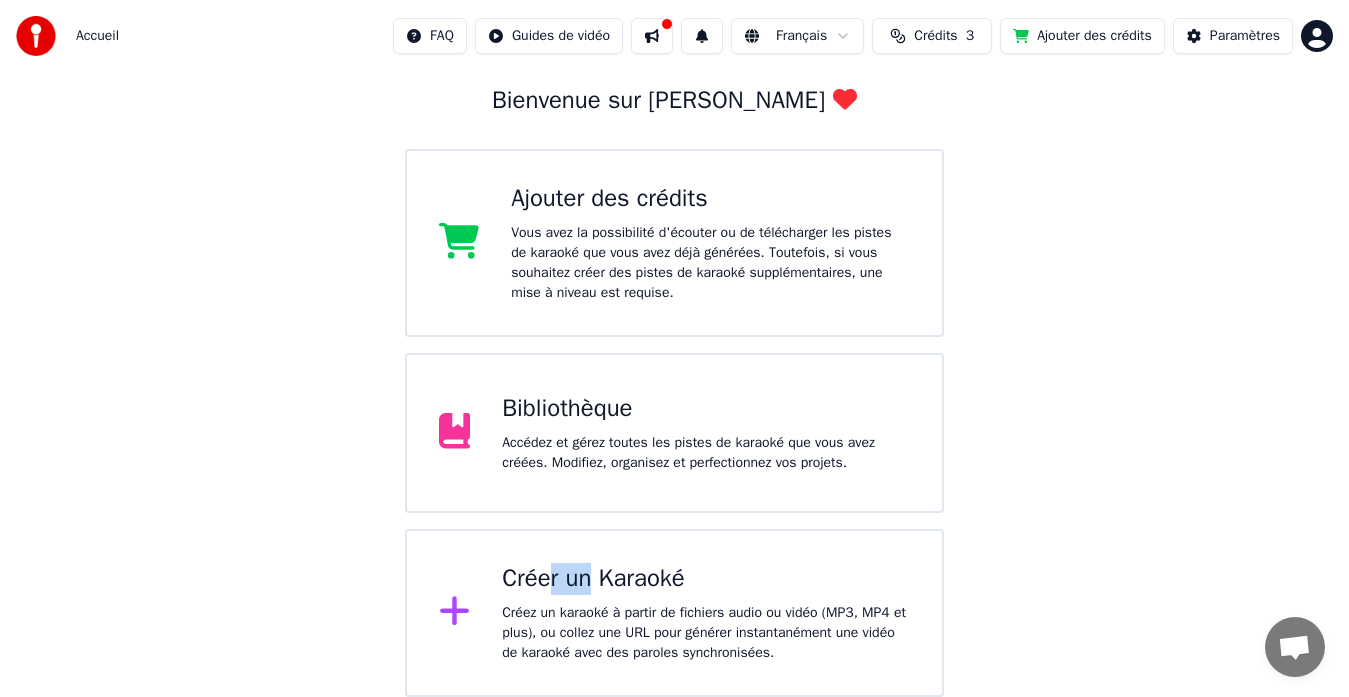 drag, startPoint x: 547, startPoint y: 594, endPoint x: 588, endPoint y: 591, distance: 41.109608 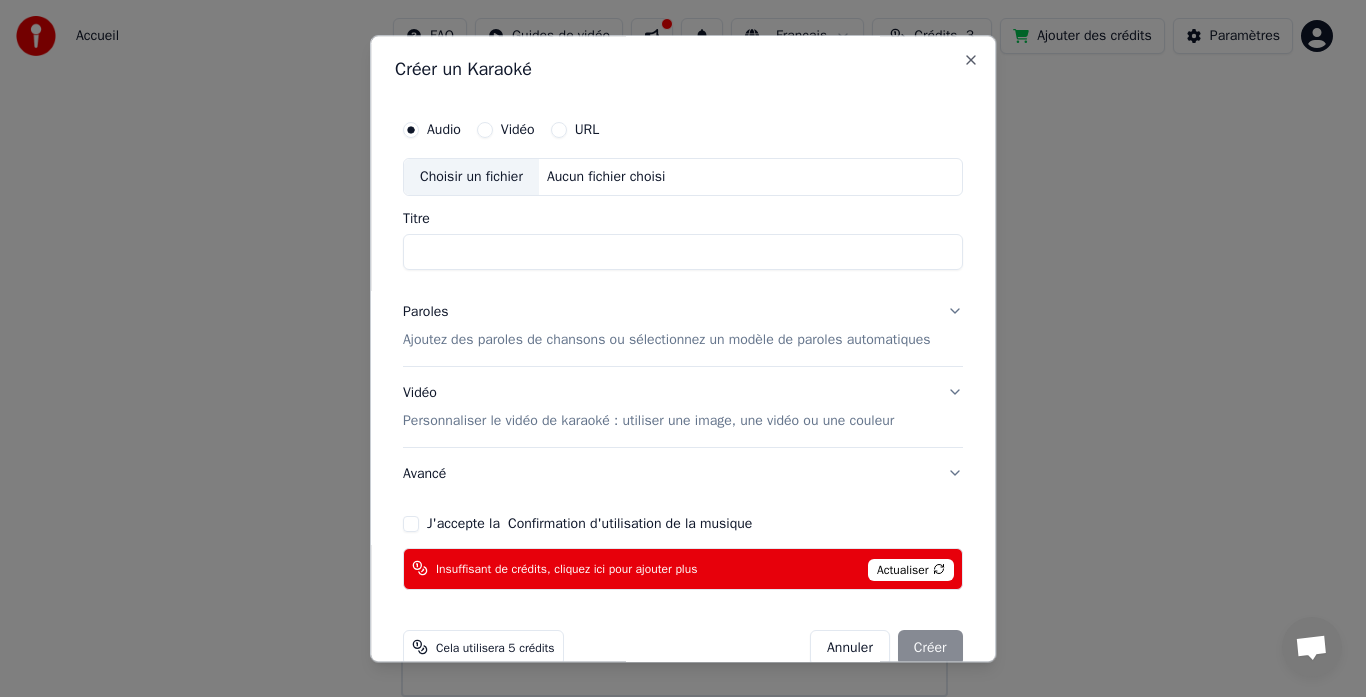 click on "Actualiser" at bounding box center [911, 570] 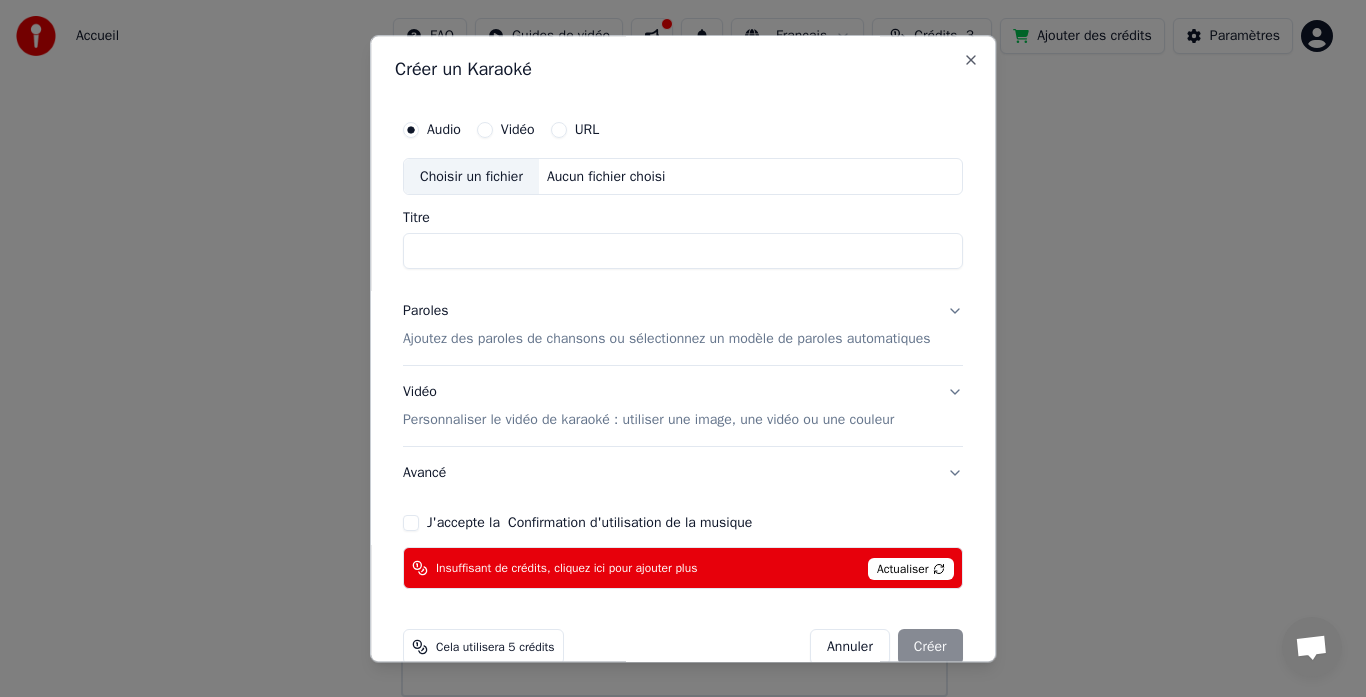 click on "Titre" at bounding box center (683, 252) 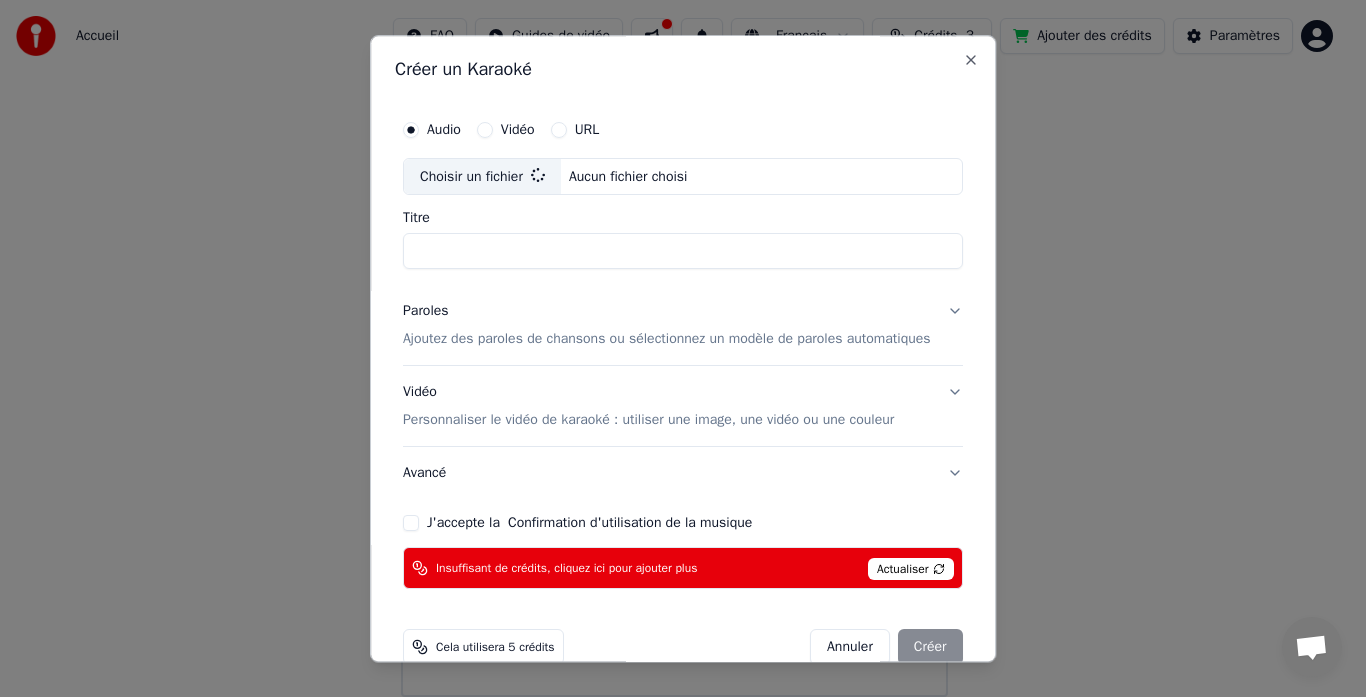 type on "**********" 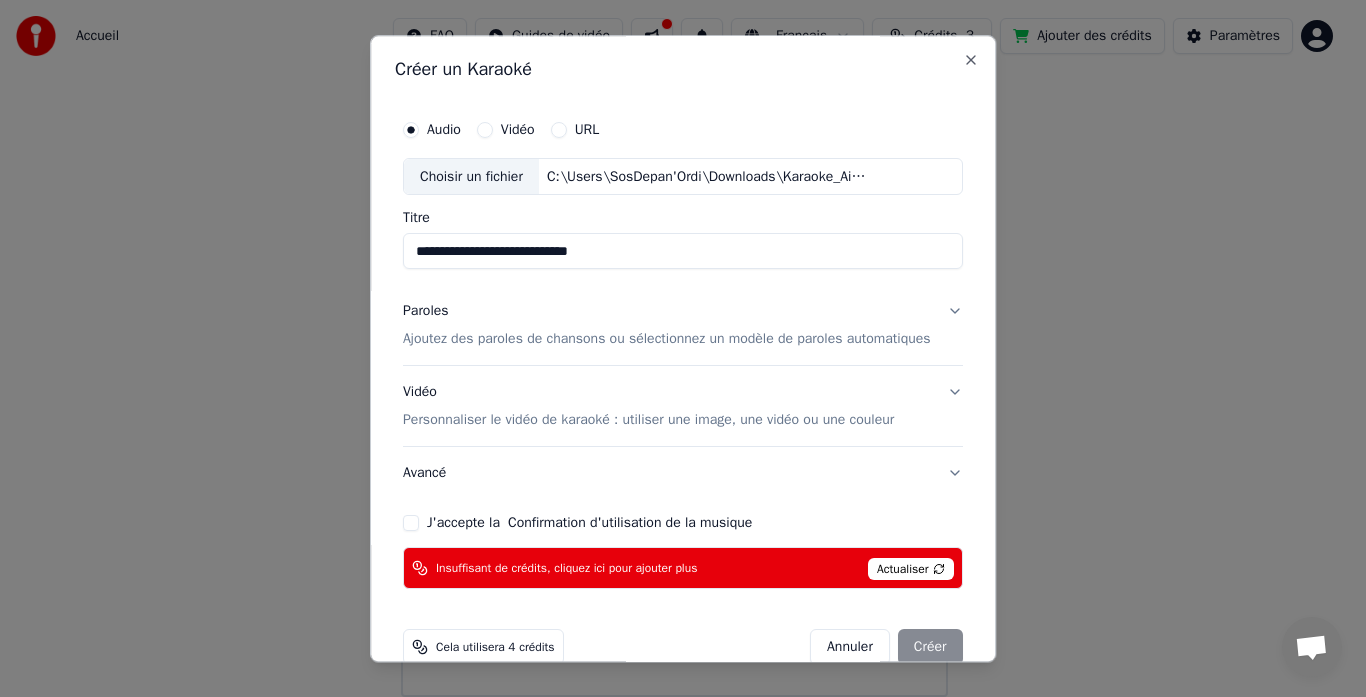 click on "Ajoutez des paroles de chansons ou sélectionnez un modèle de paroles automatiques" at bounding box center (667, 340) 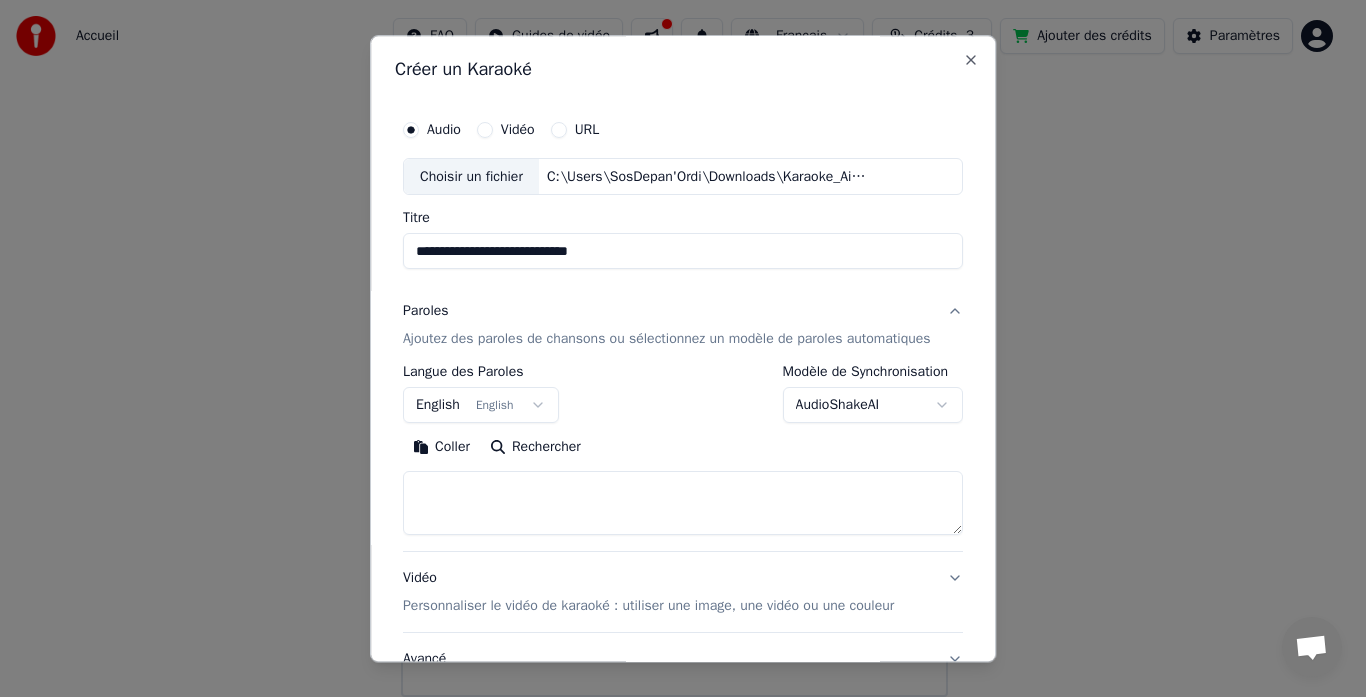 click on "English English" at bounding box center (481, 406) 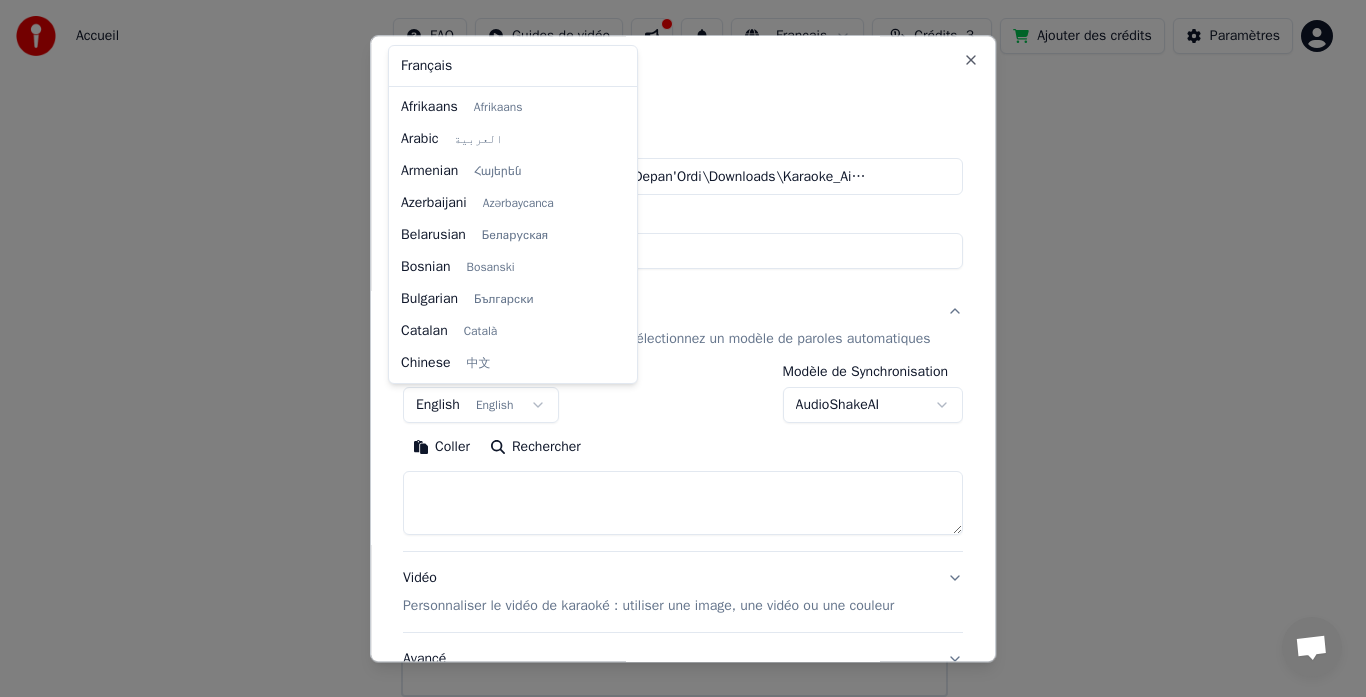 scroll, scrollTop: 160, scrollLeft: 0, axis: vertical 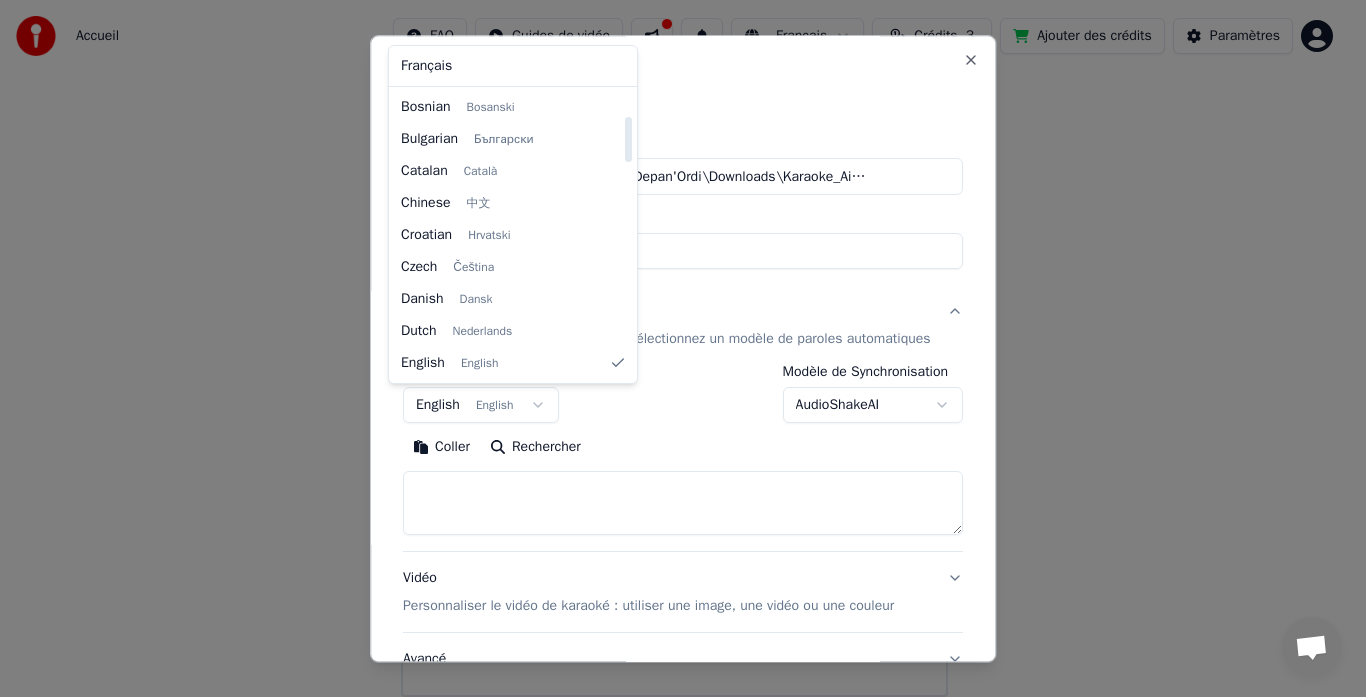 select on "**" 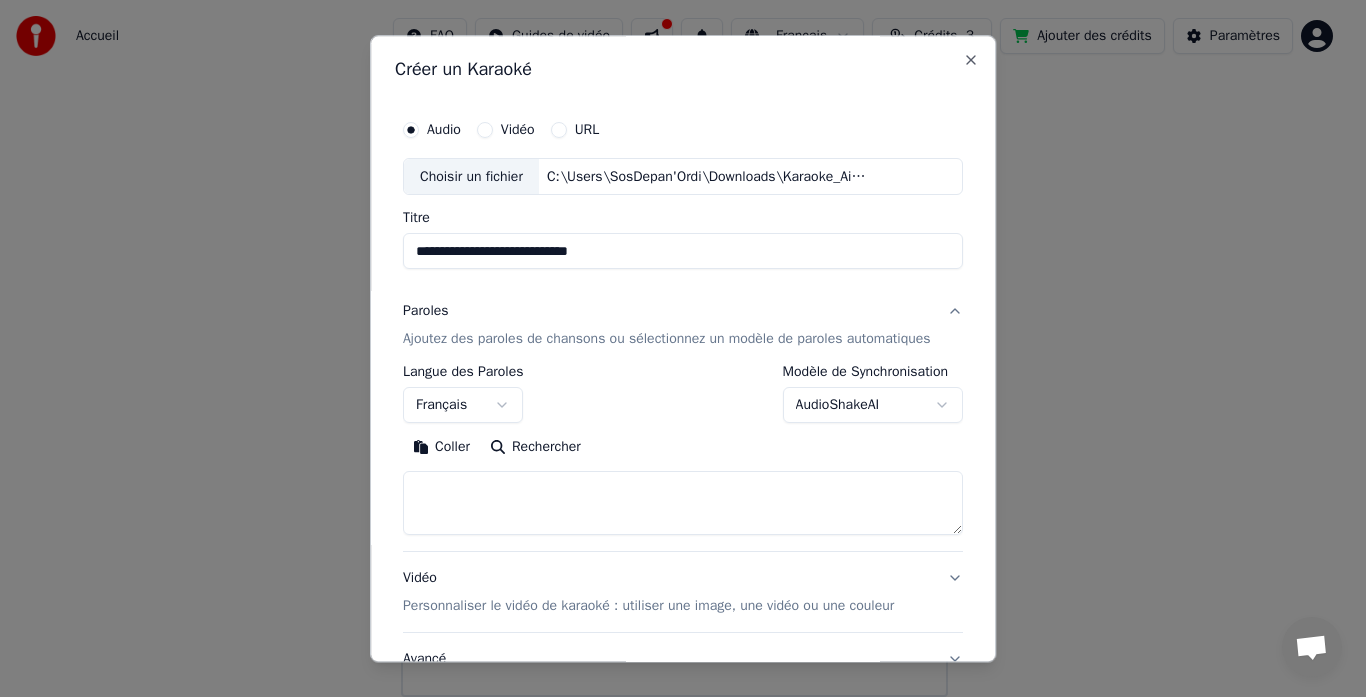 click on "Coller" at bounding box center (441, 448) 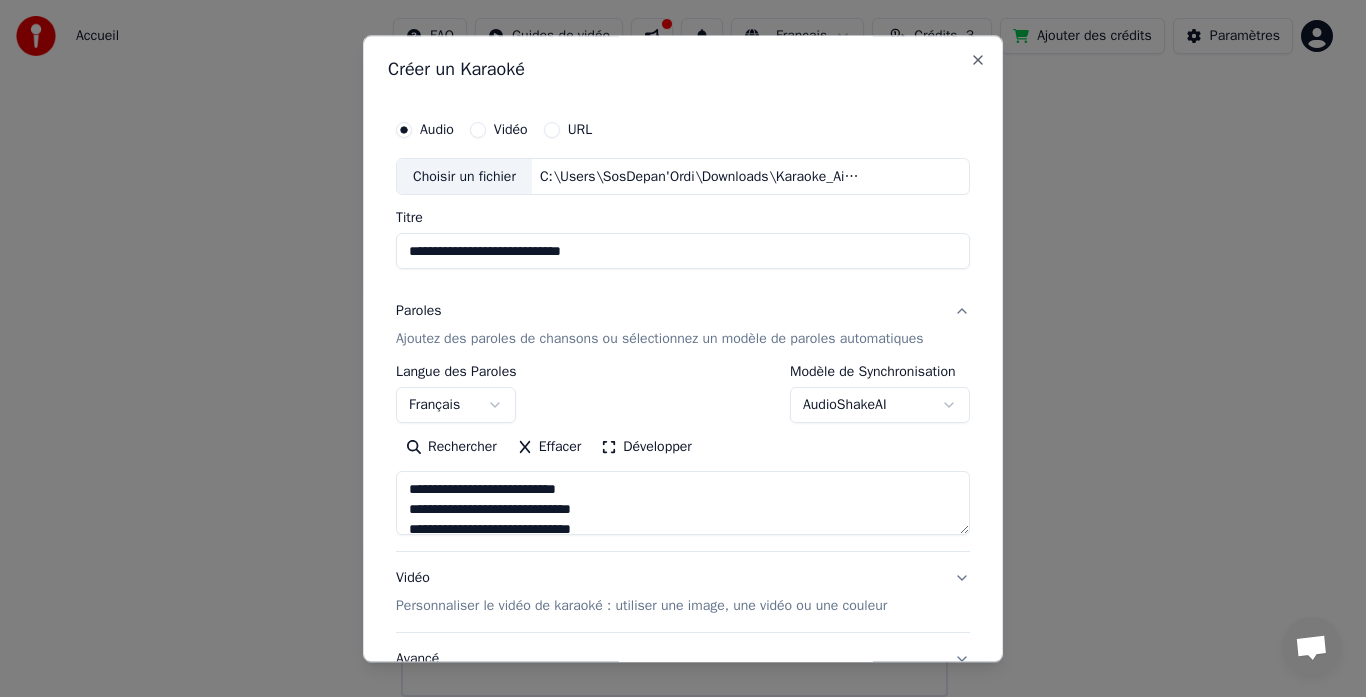 scroll, scrollTop: 222, scrollLeft: 0, axis: vertical 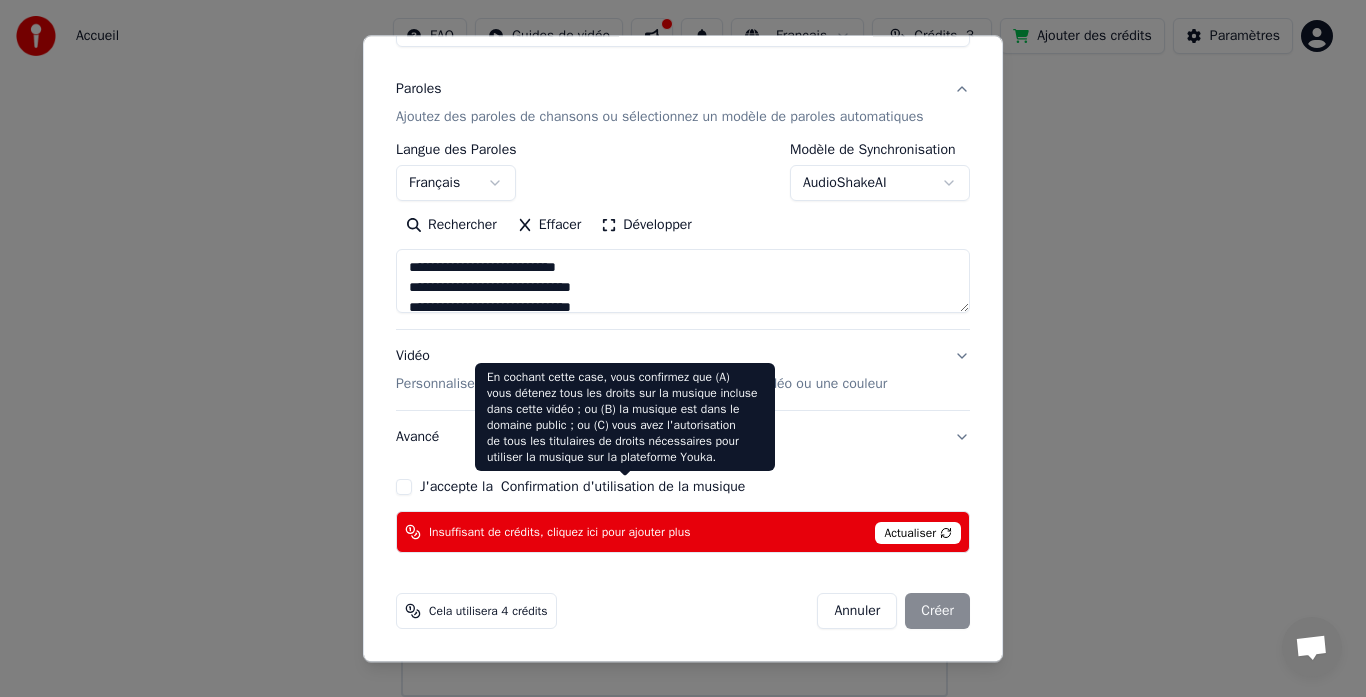type on "**********" 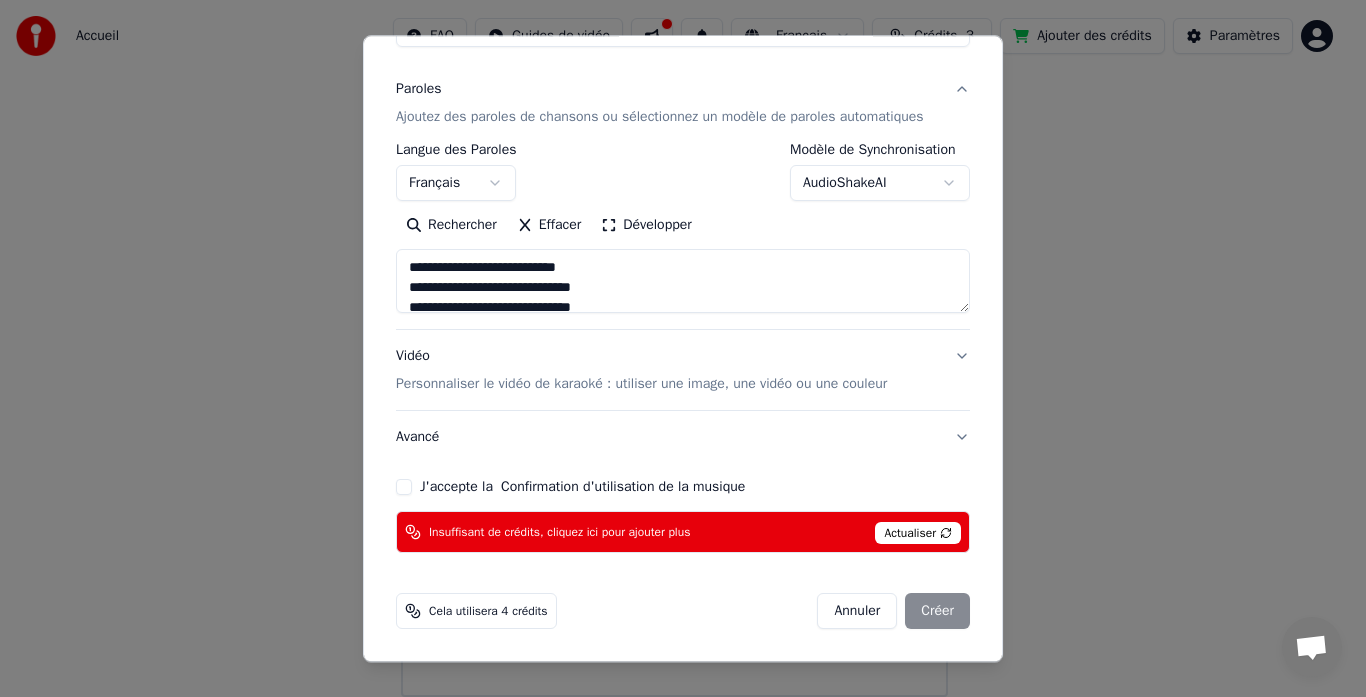 drag, startPoint x: 398, startPoint y: 484, endPoint x: 409, endPoint y: 482, distance: 11.18034 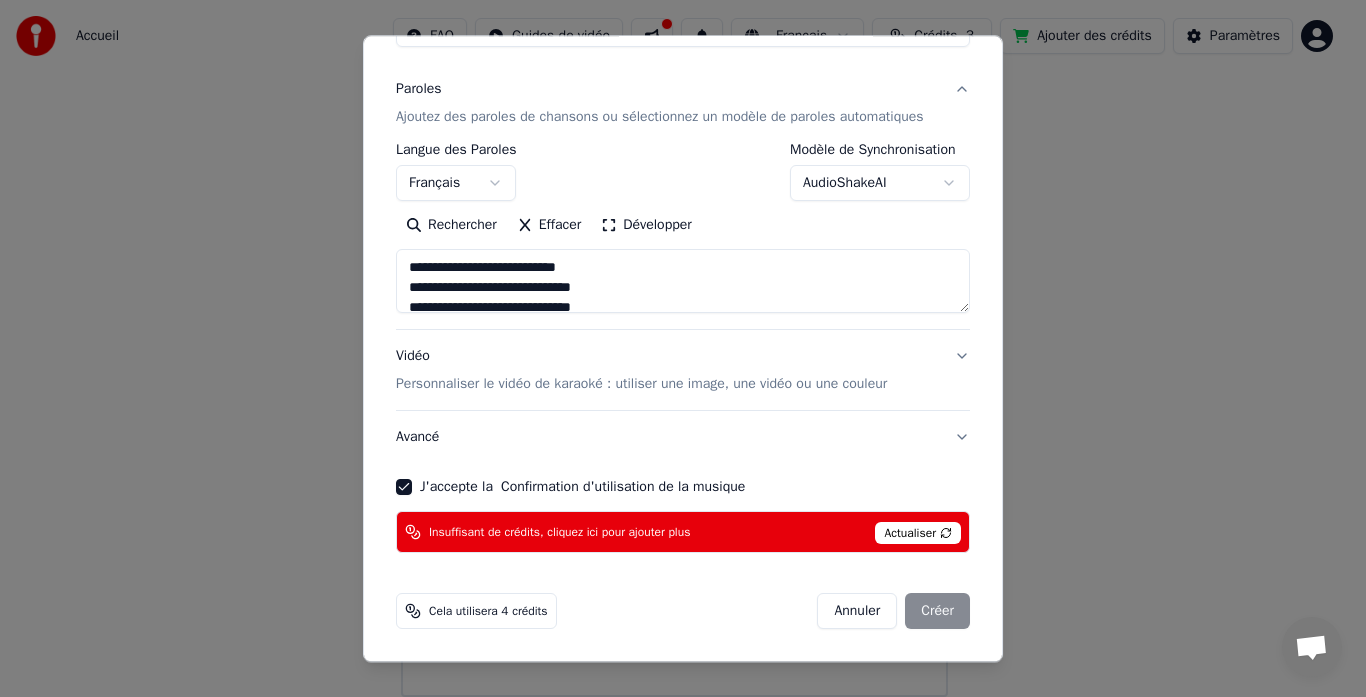 click on "Annuler Créer" at bounding box center (893, 612) 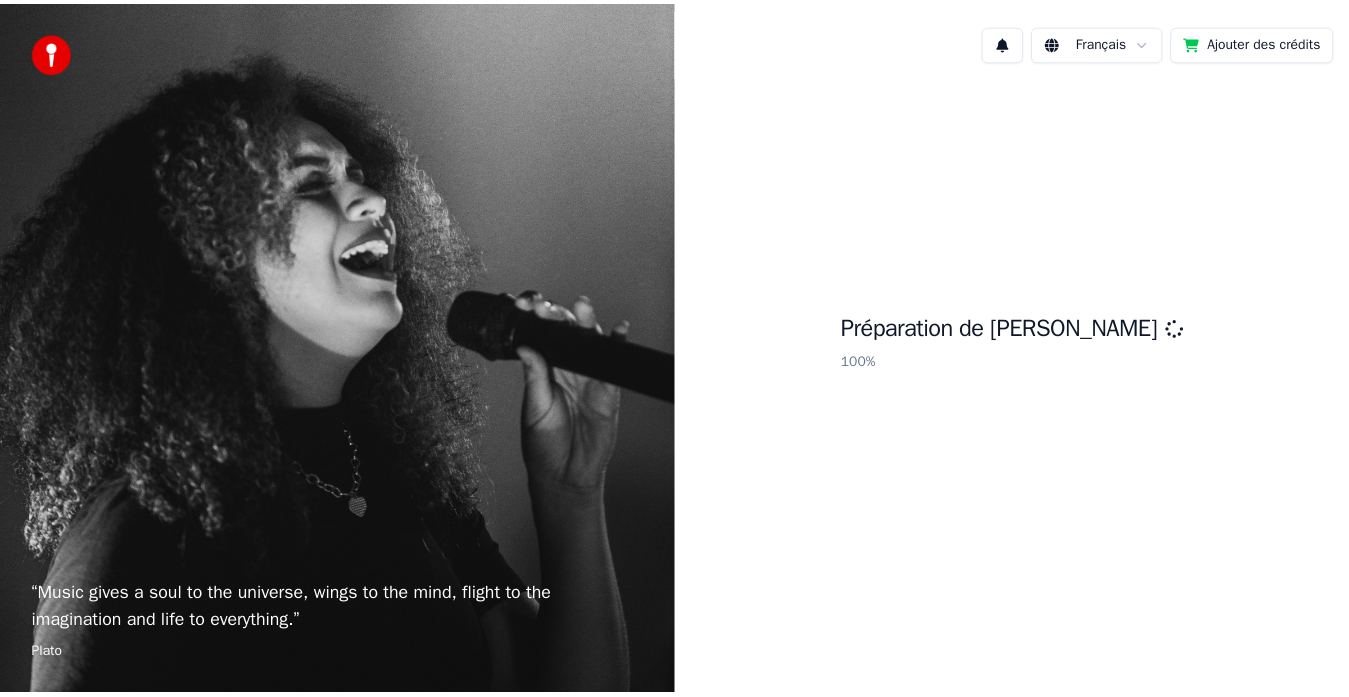 scroll, scrollTop: 0, scrollLeft: 0, axis: both 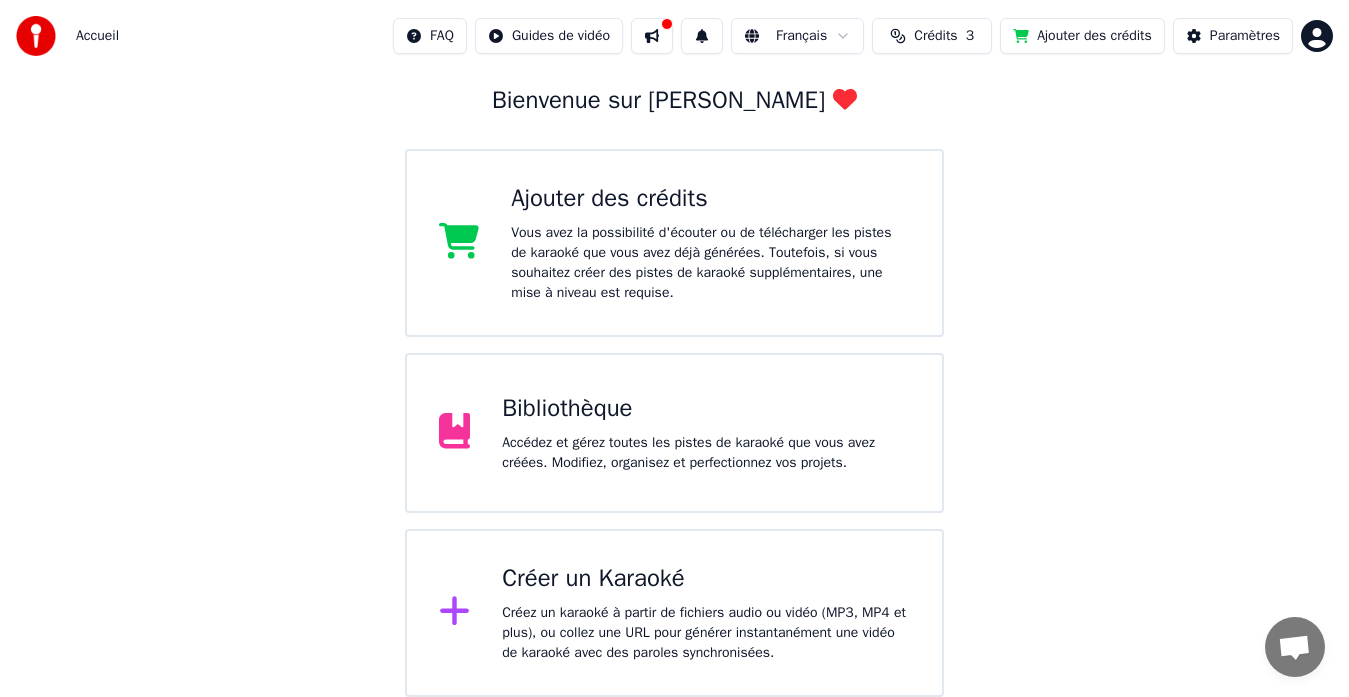 click on "Accédez et gérez toutes les pistes de karaoké que vous avez créées. Modifiez, organisez et perfectionnez vos projets." at bounding box center (706, 453) 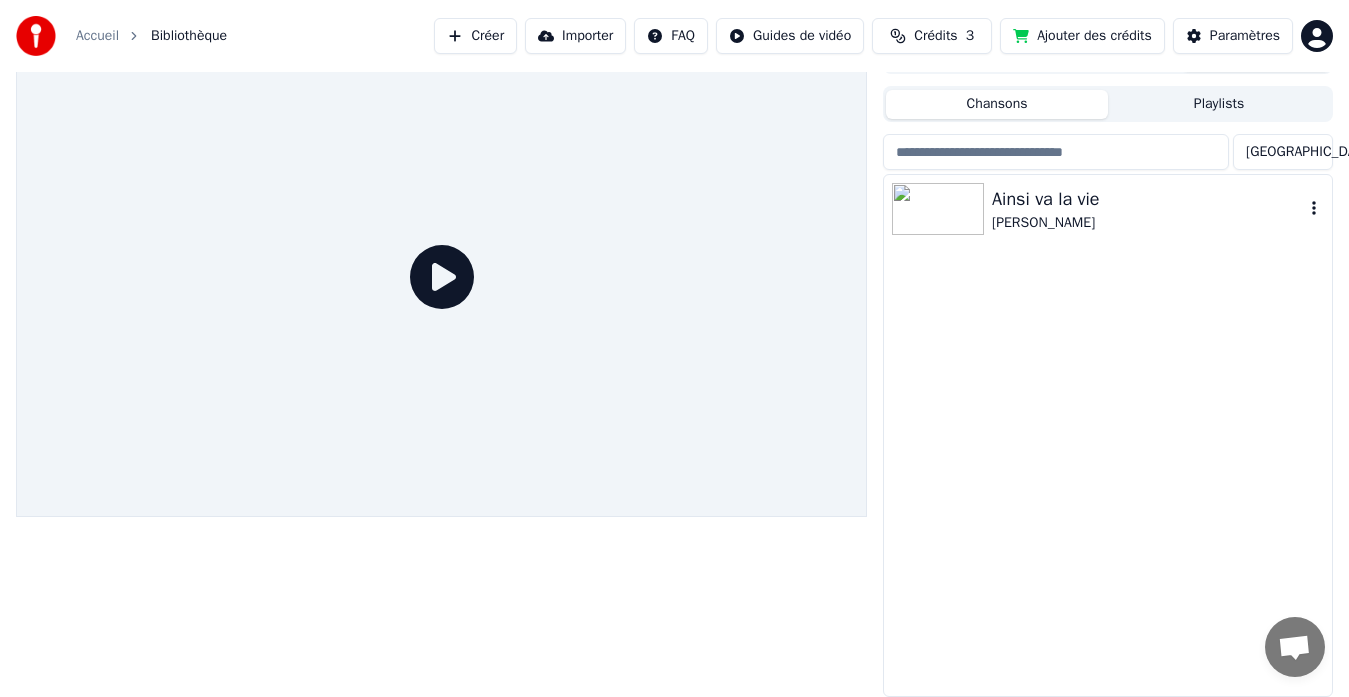click on "Ainsi va la vie" at bounding box center [1148, 199] 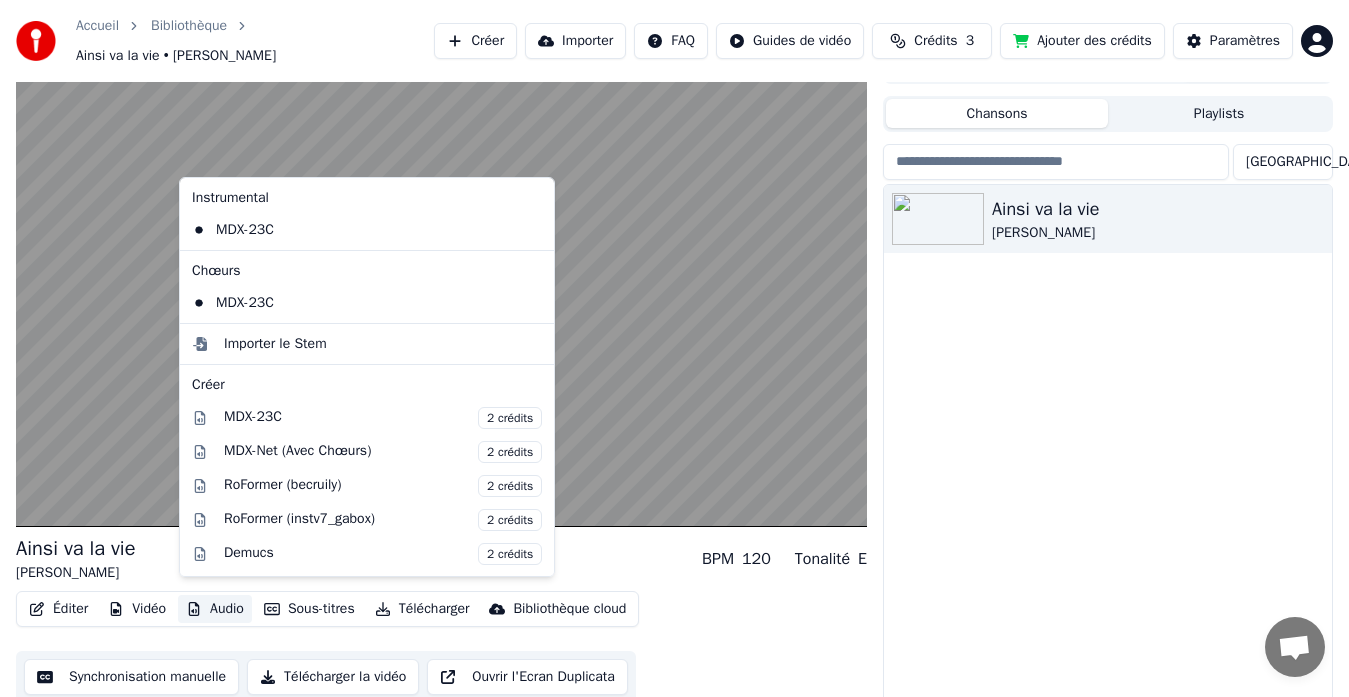 click on "Audio" at bounding box center (215, 609) 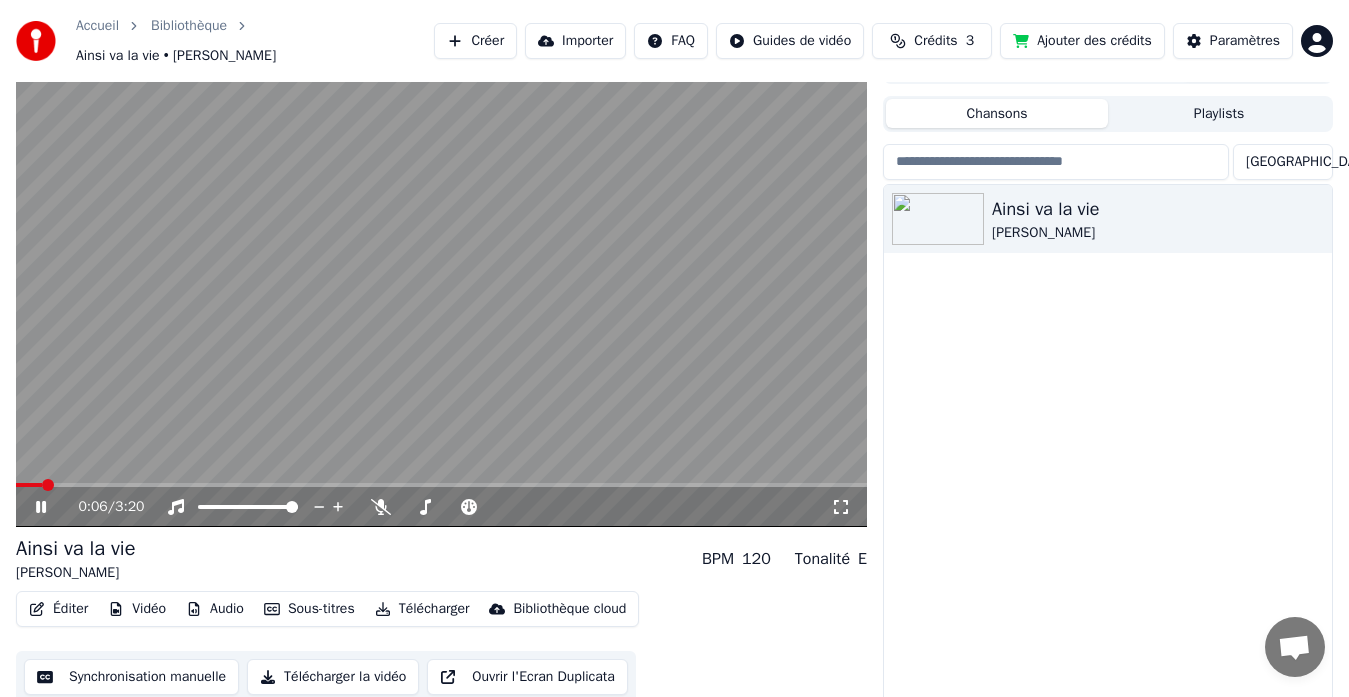 click 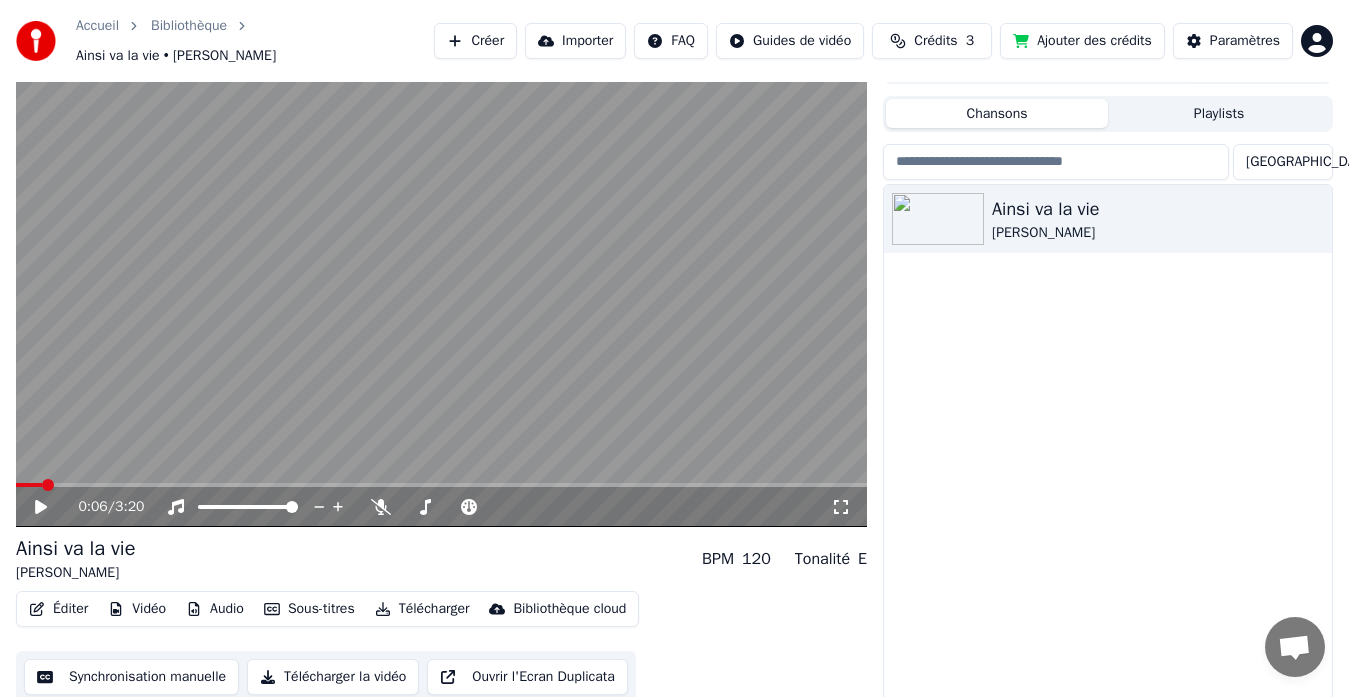 click on "Synchronisation manuelle" at bounding box center (131, 677) 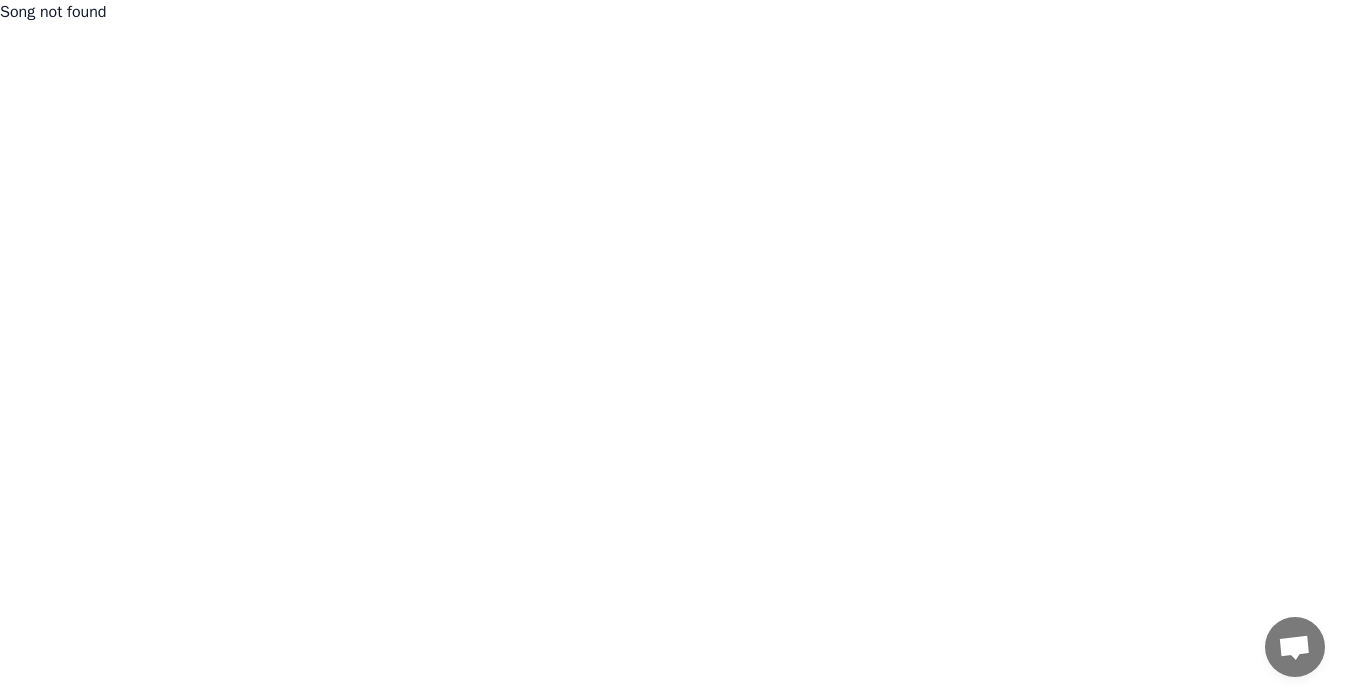 scroll, scrollTop: 0, scrollLeft: 0, axis: both 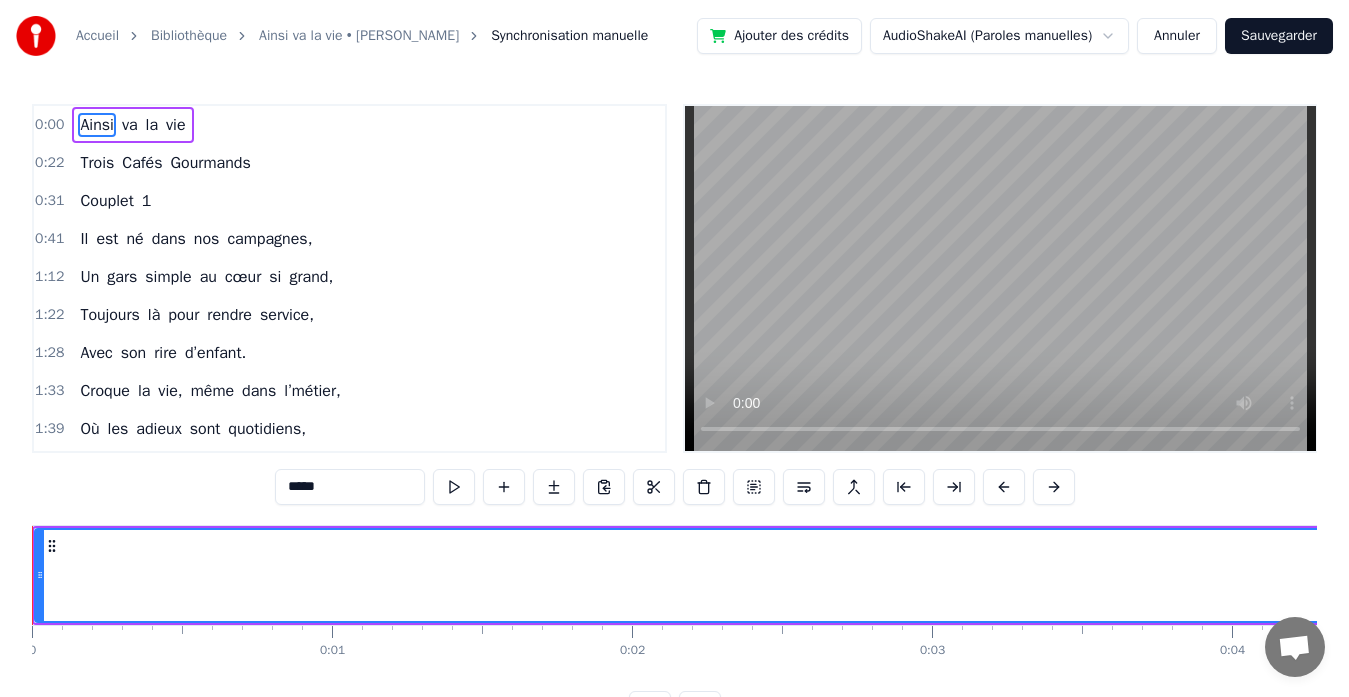 click at bounding box center [704, 487] 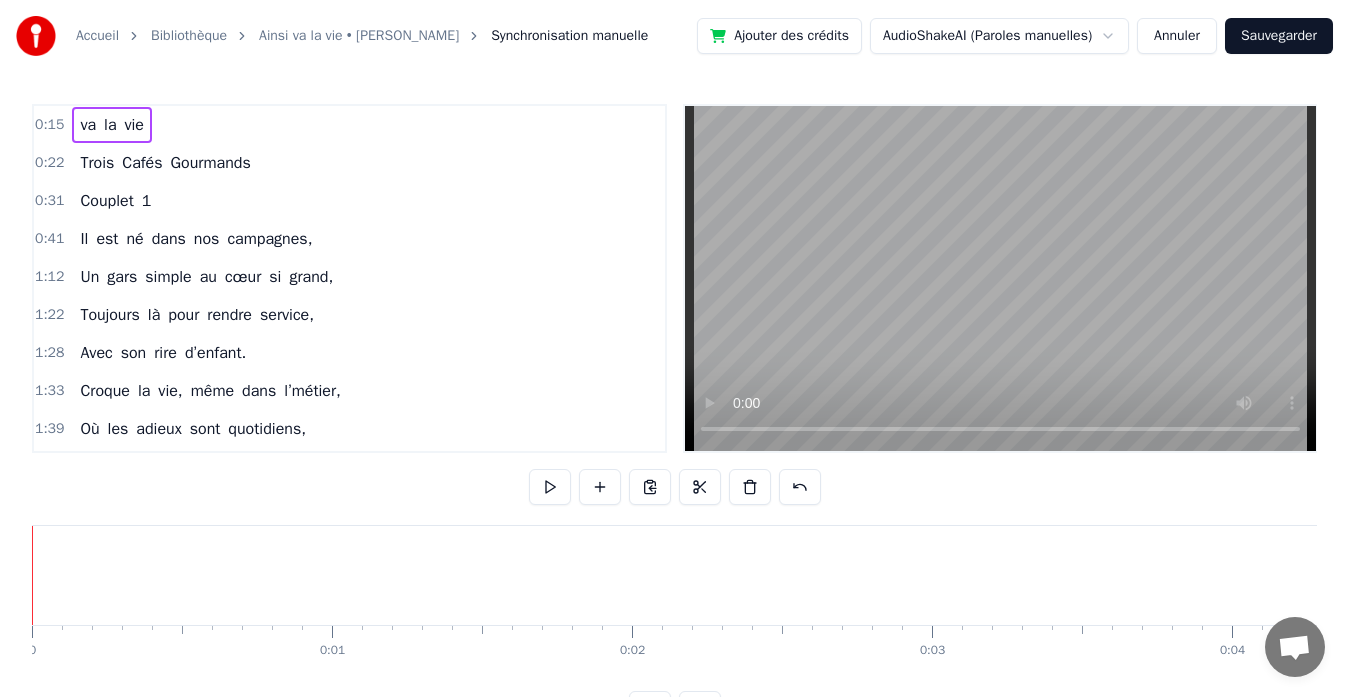 click at bounding box center [700, 487] 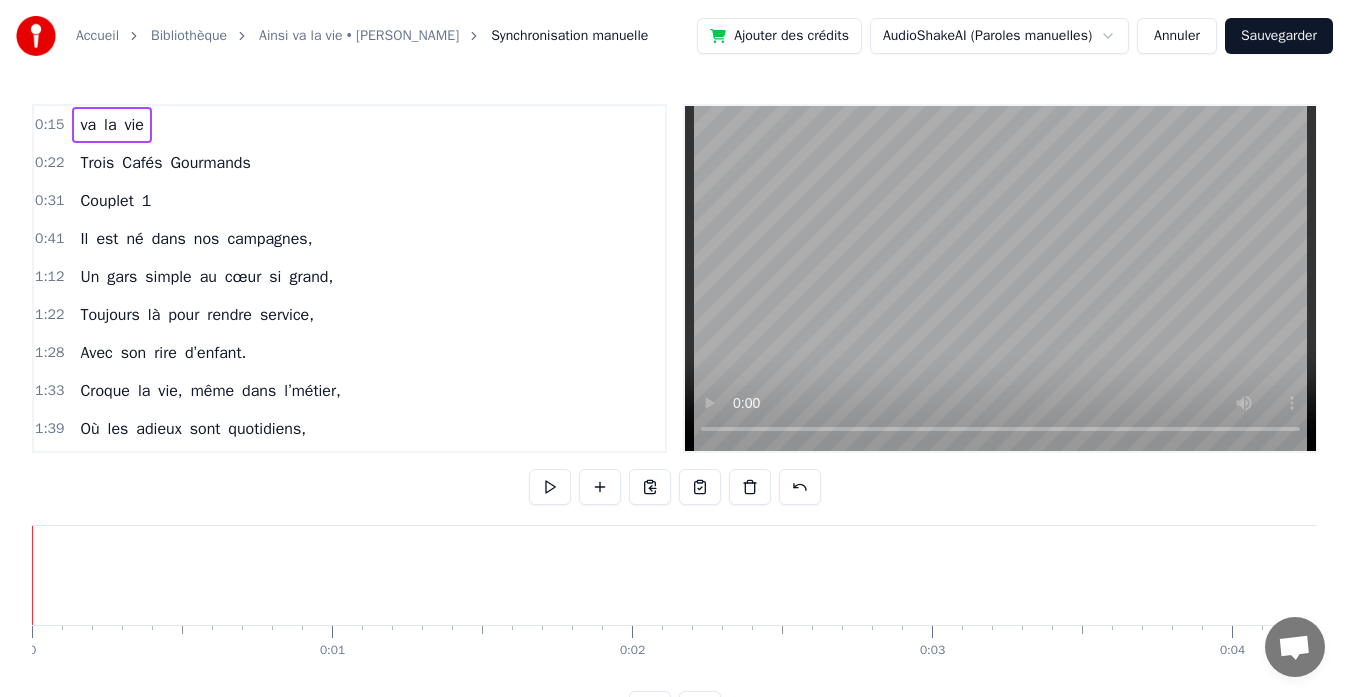 click at bounding box center (700, 487) 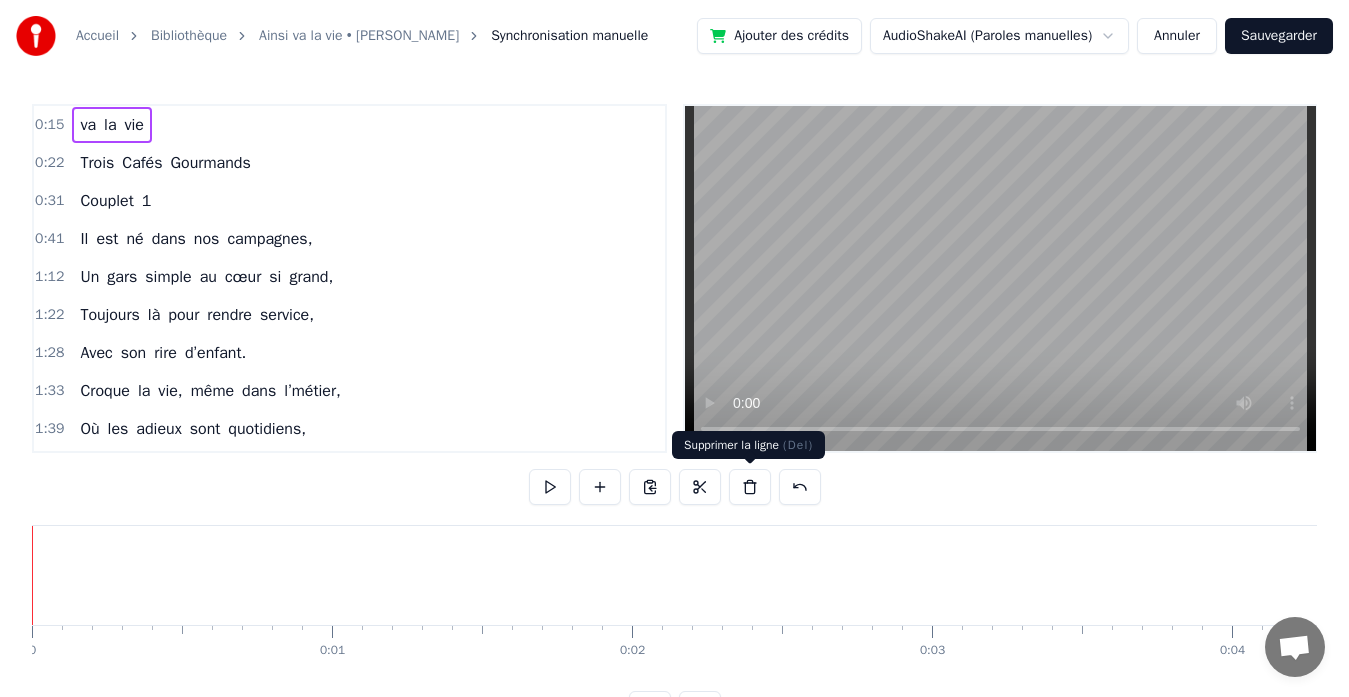 click at bounding box center (750, 487) 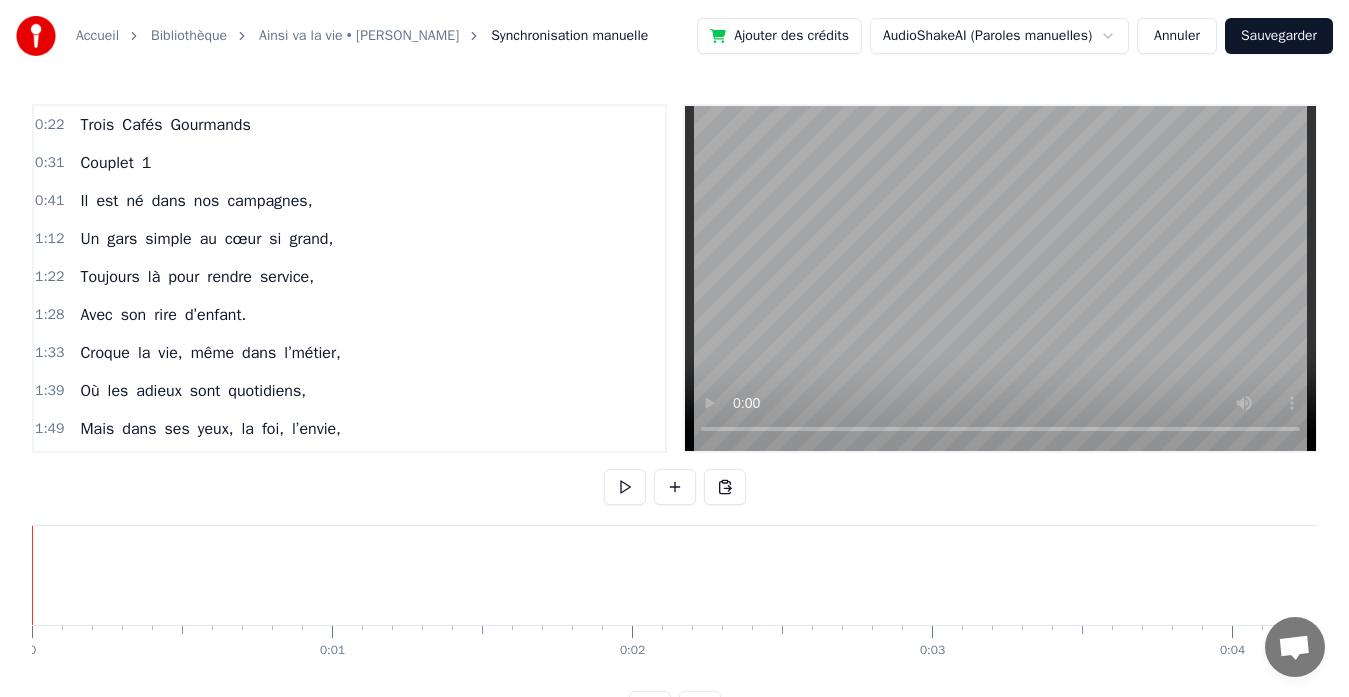 click on "Cafés" at bounding box center (142, 125) 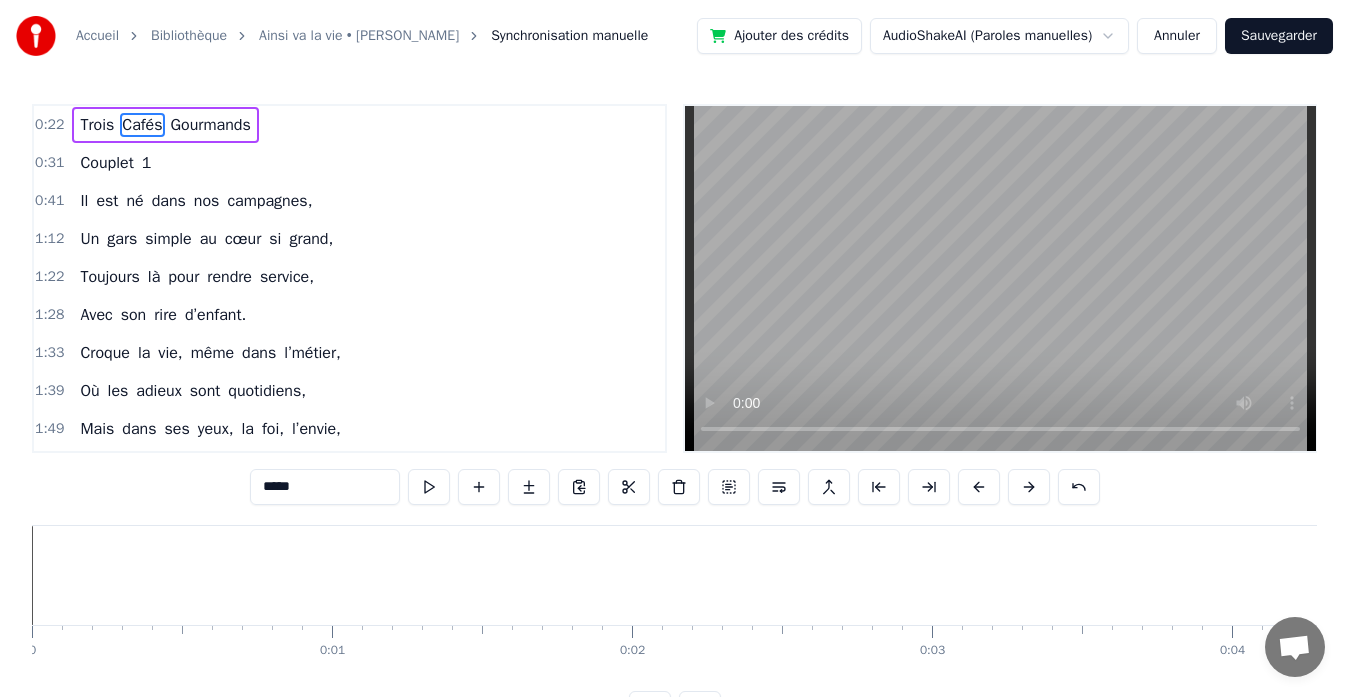 scroll, scrollTop: 0, scrollLeft: 7081, axis: horizontal 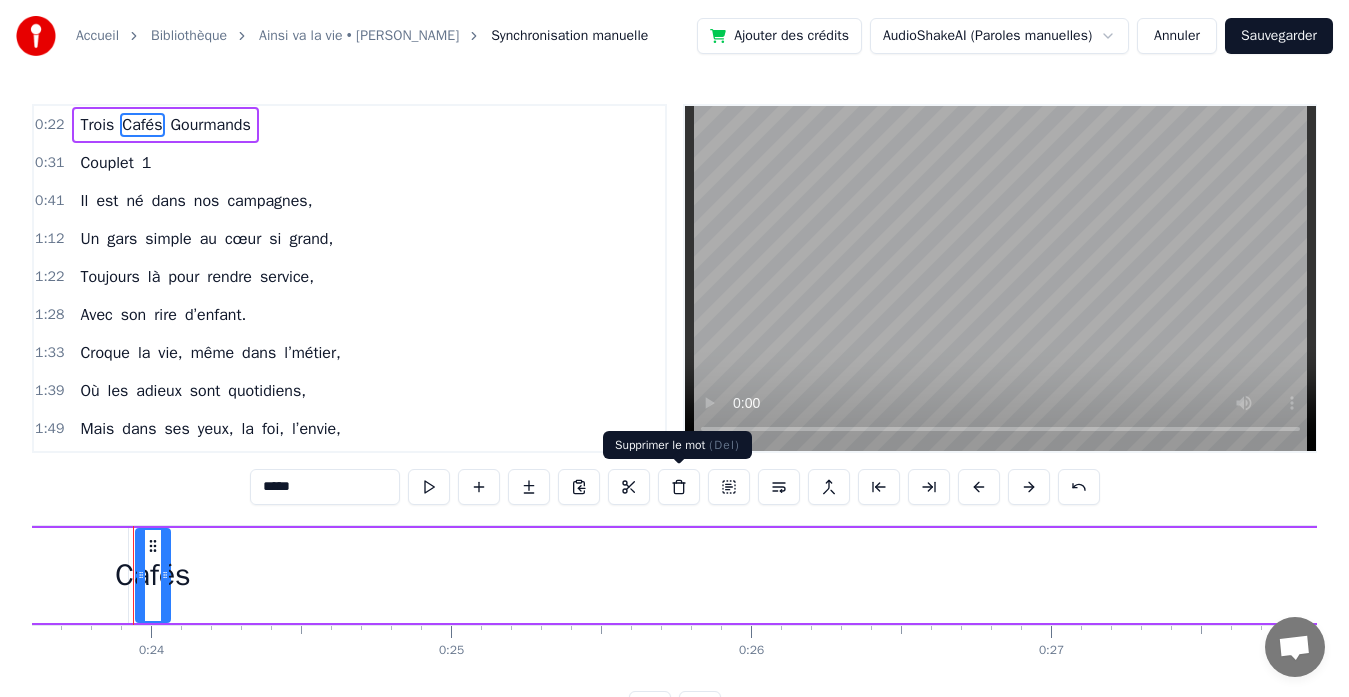 click at bounding box center (679, 487) 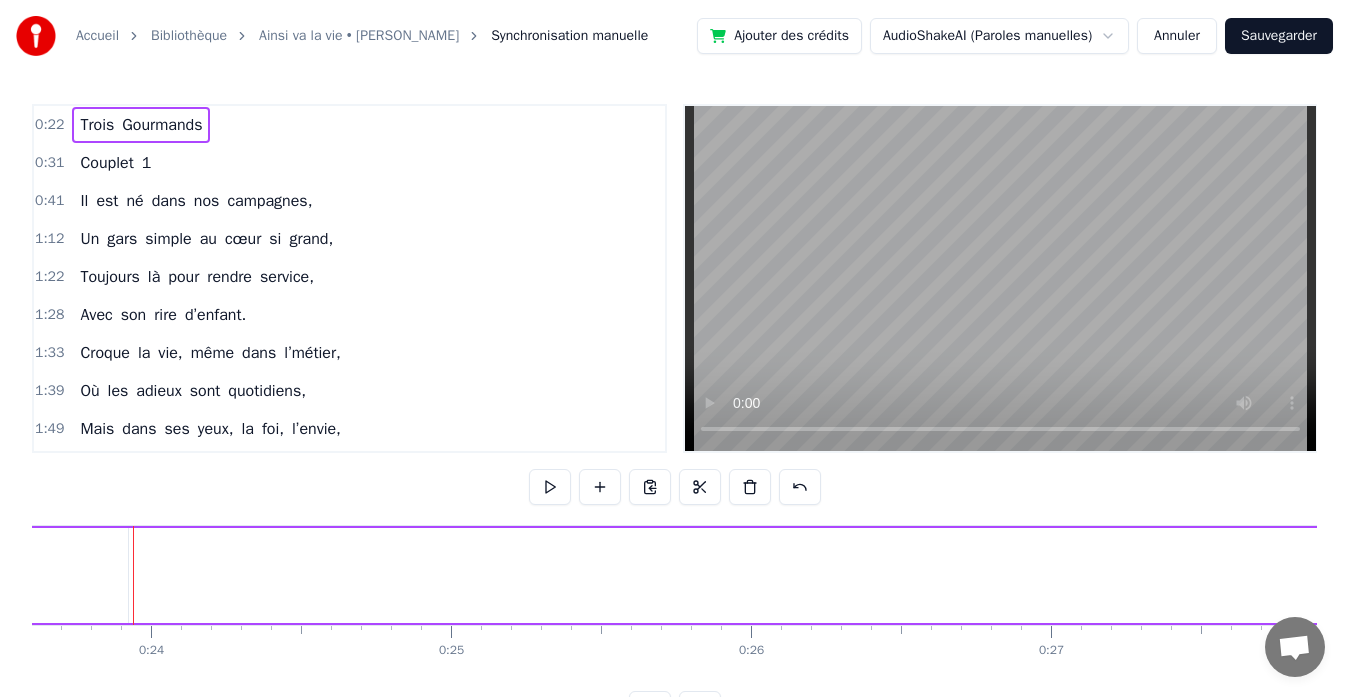 click at bounding box center (675, 487) 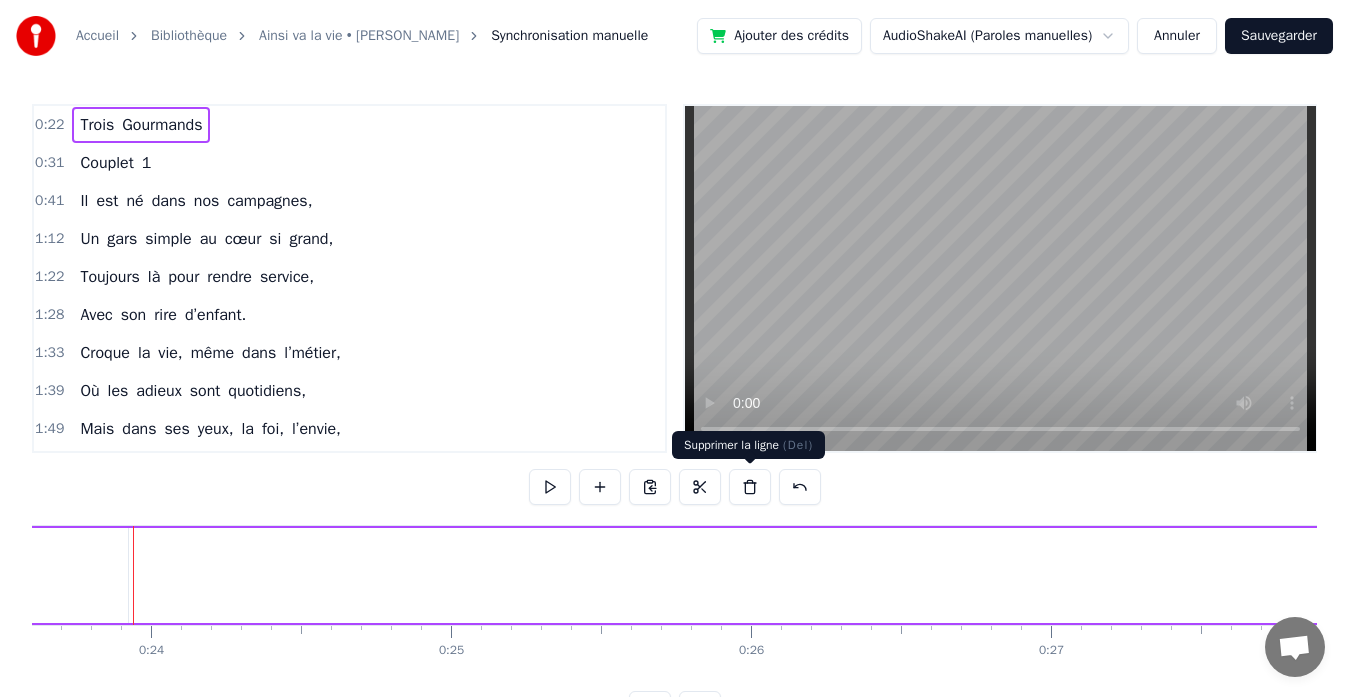 click at bounding box center (750, 487) 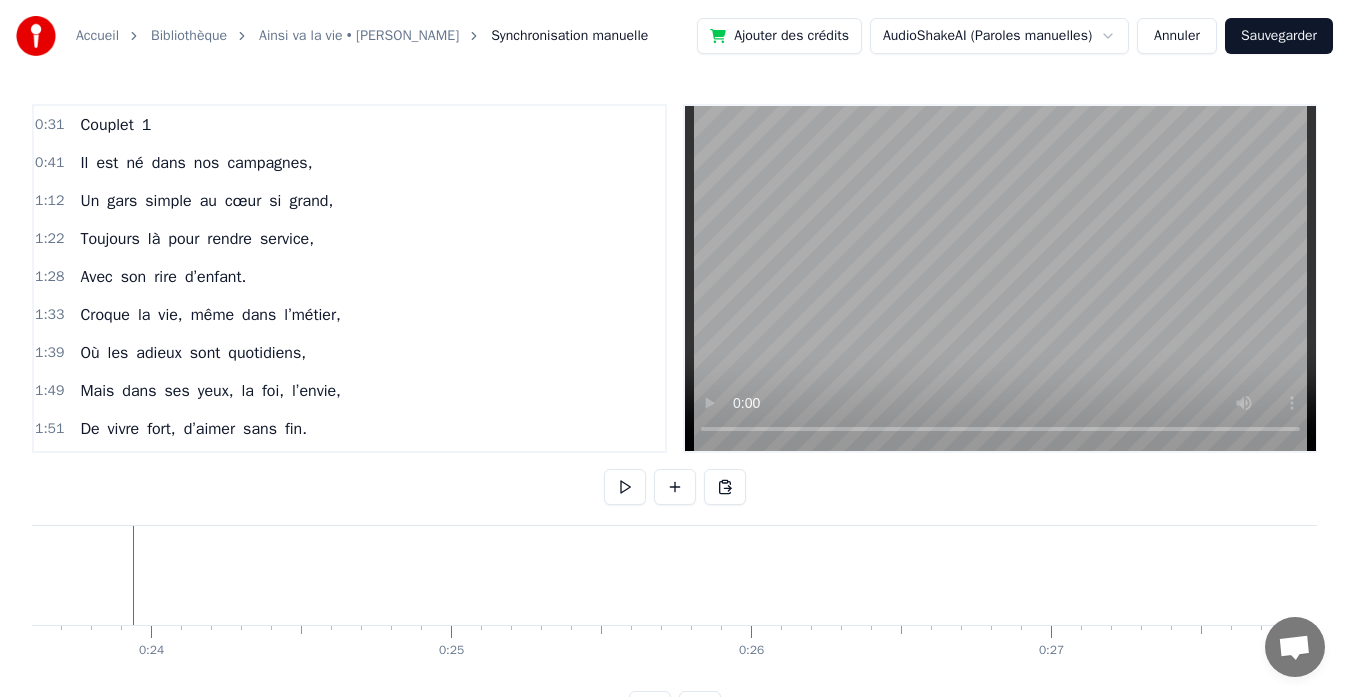 click on "Couplet" at bounding box center [106, 125] 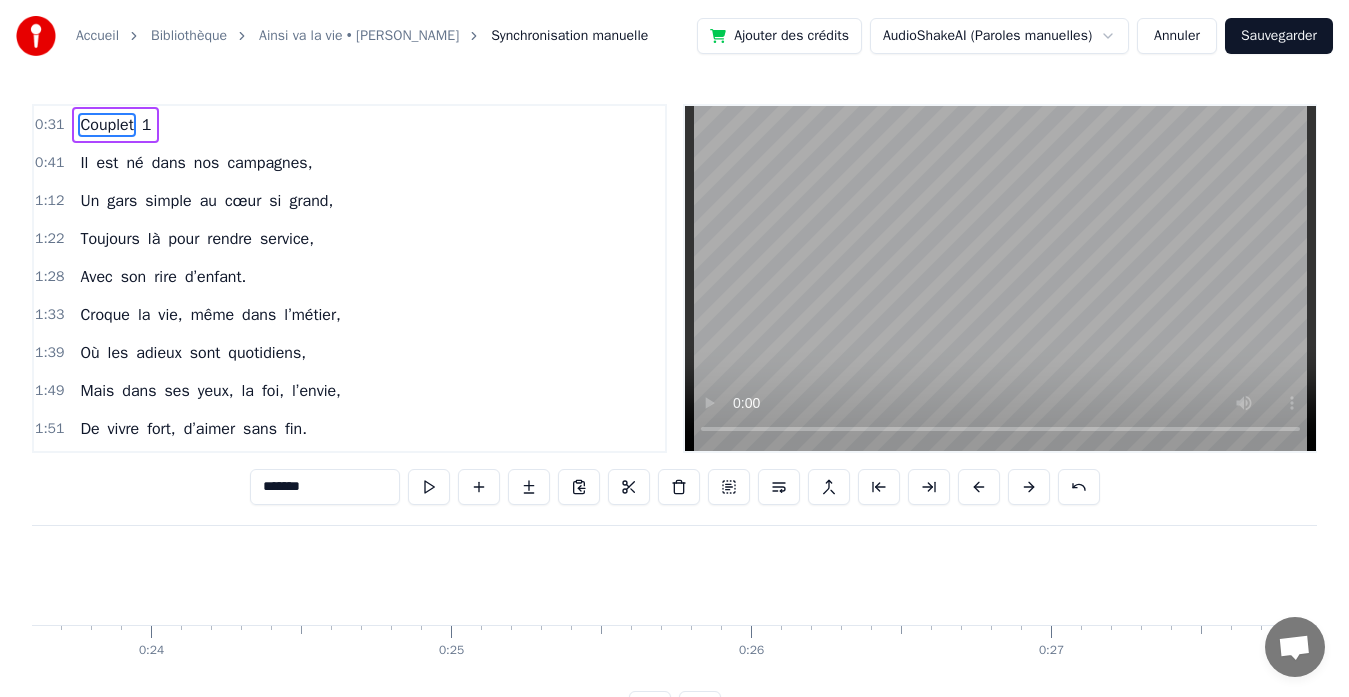scroll, scrollTop: 0, scrollLeft: 9481, axis: horizontal 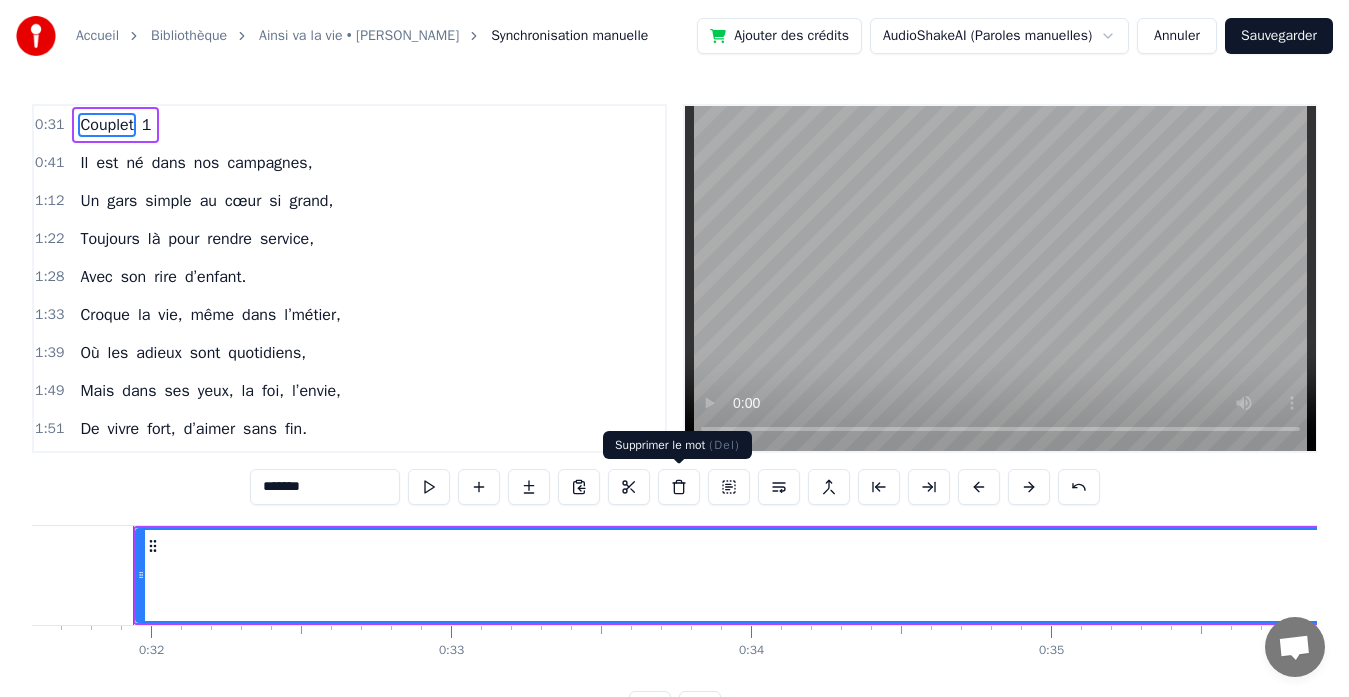 click at bounding box center [679, 487] 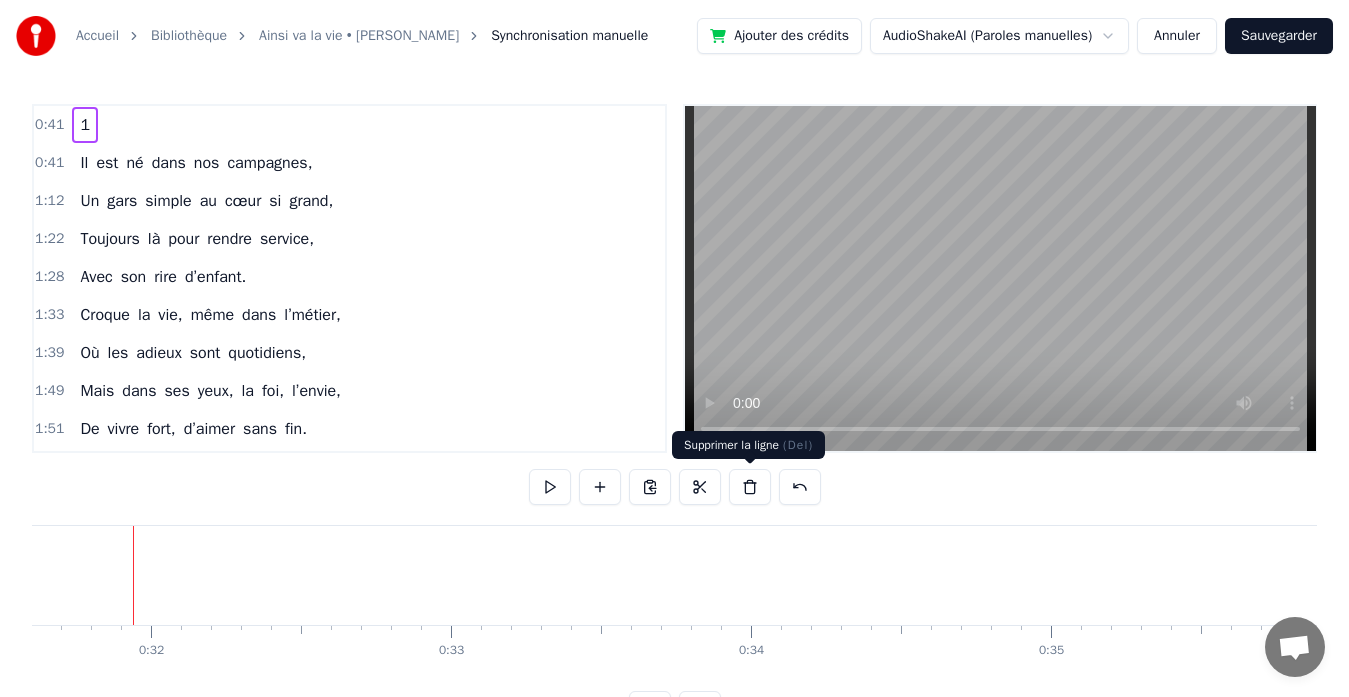 click at bounding box center (750, 487) 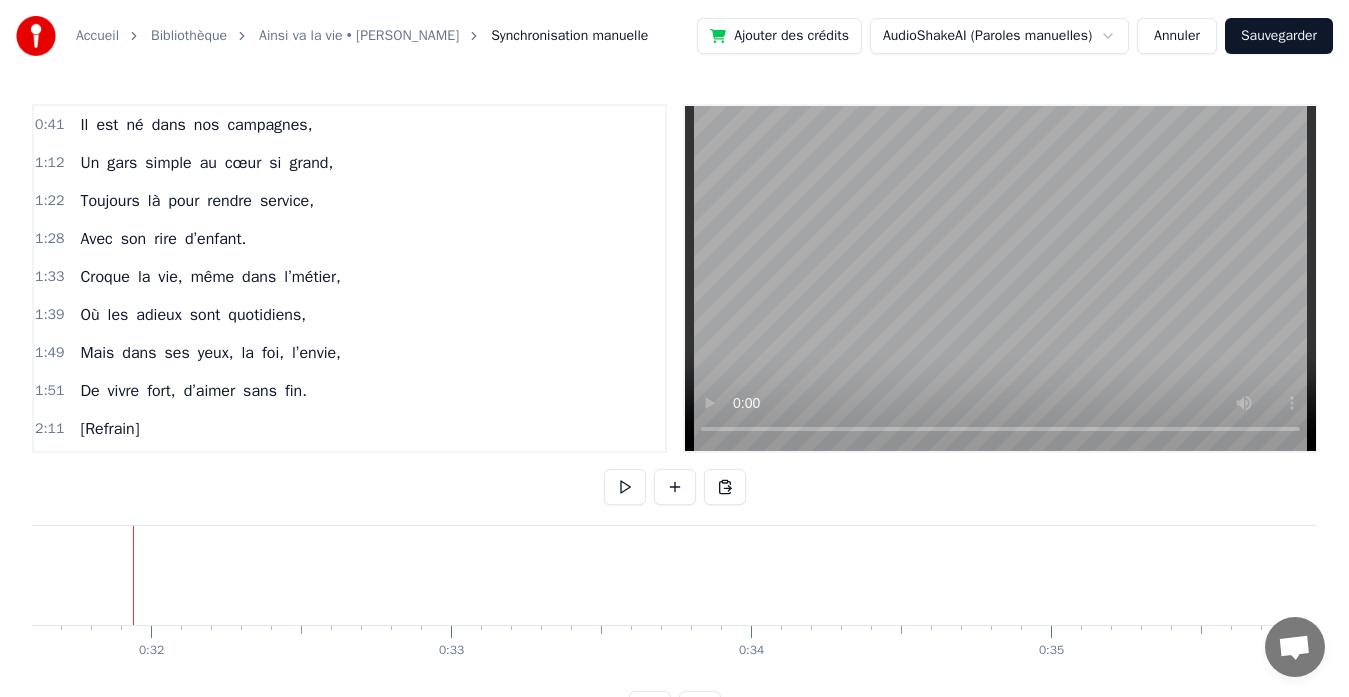 click on "campagnes," at bounding box center (269, 125) 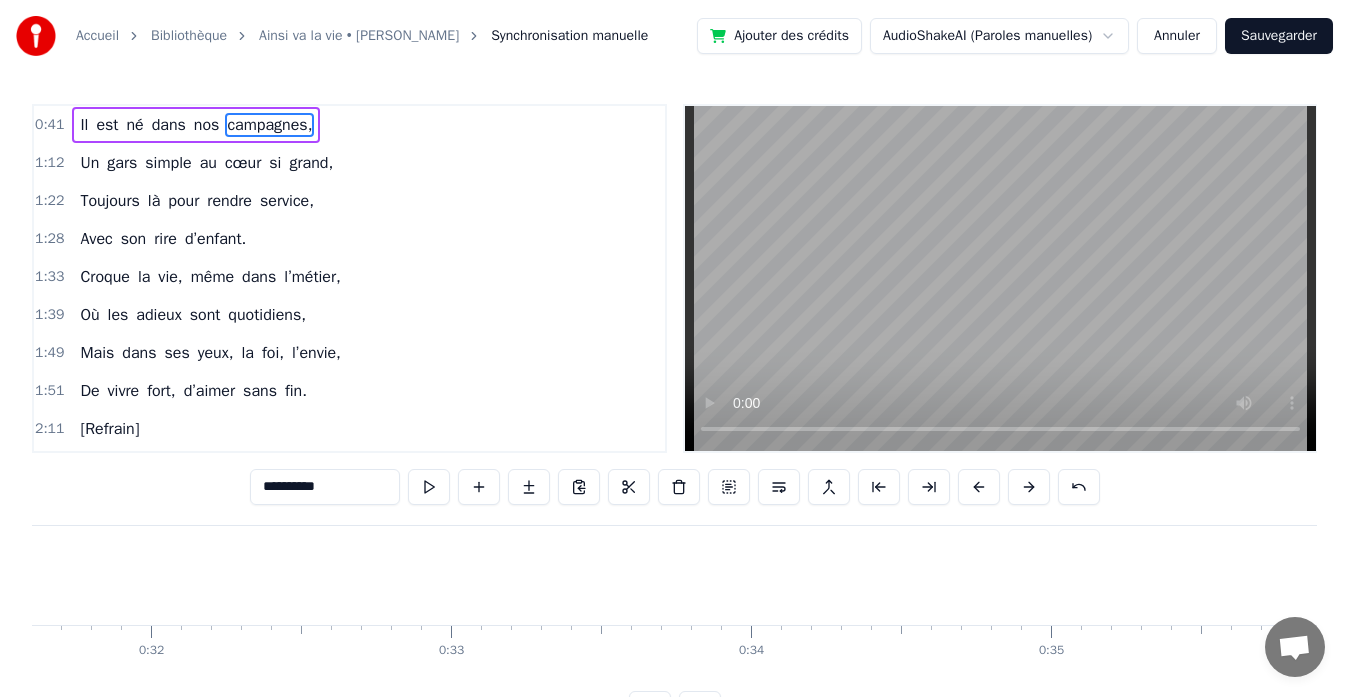 scroll, scrollTop: 0, scrollLeft: 19705, axis: horizontal 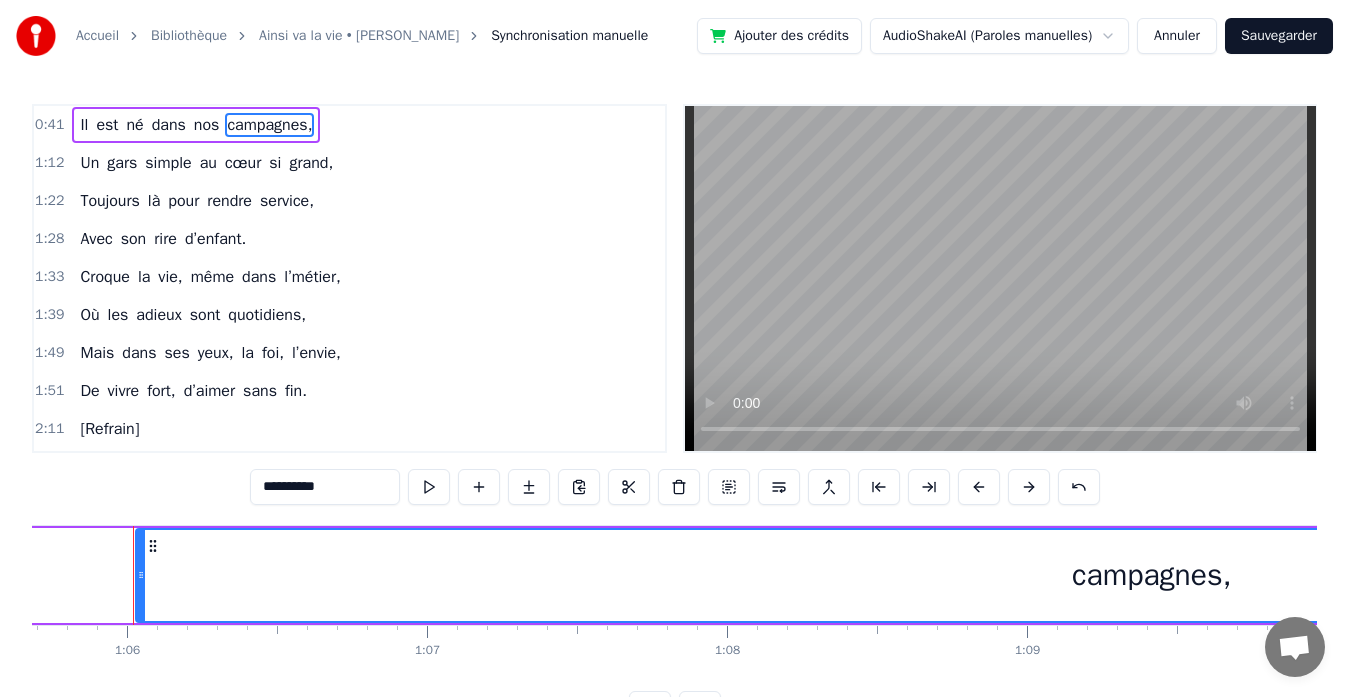 click on "cœur" at bounding box center (243, 163) 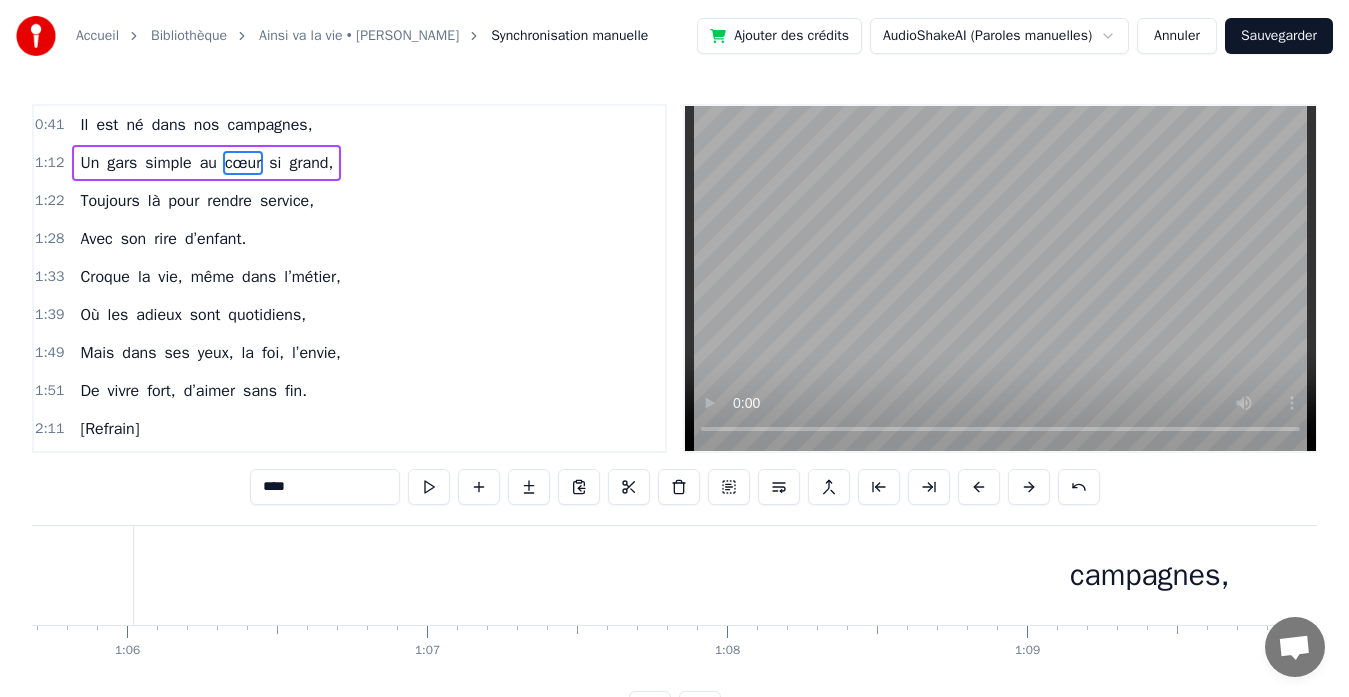 scroll, scrollTop: 0, scrollLeft: 24319, axis: horizontal 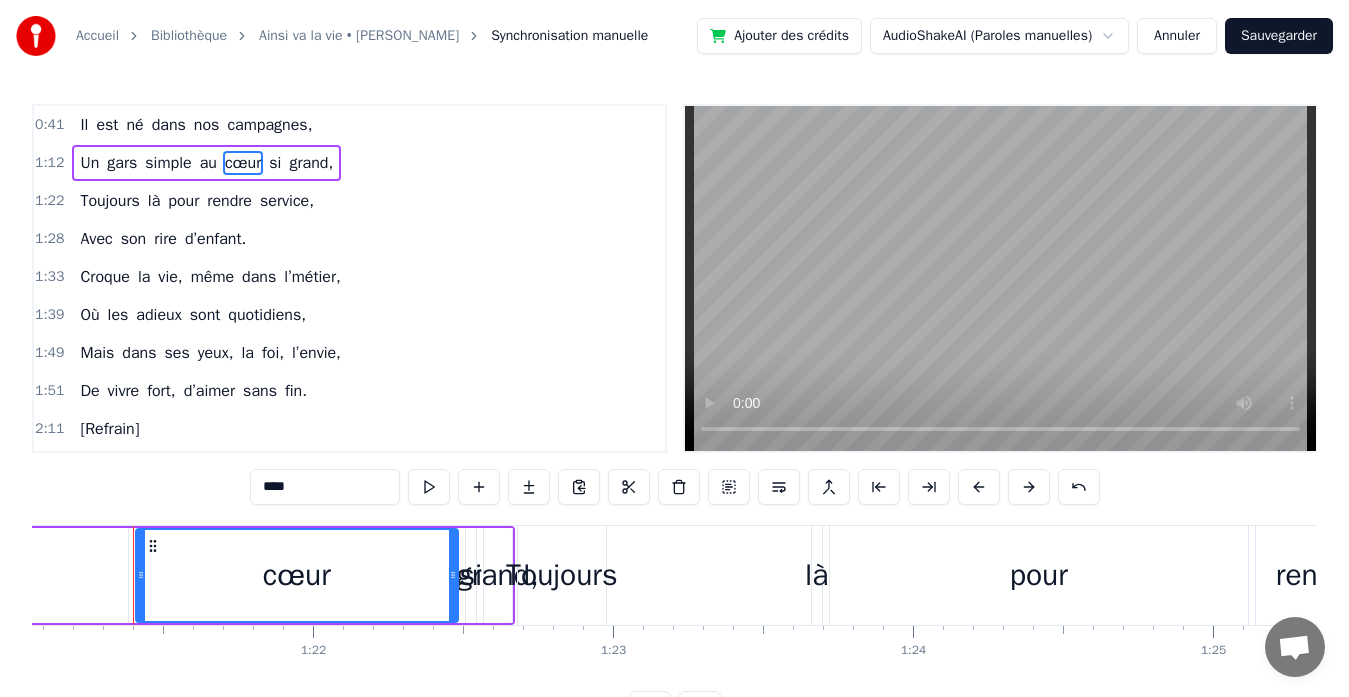 click on "pour" at bounding box center [183, 201] 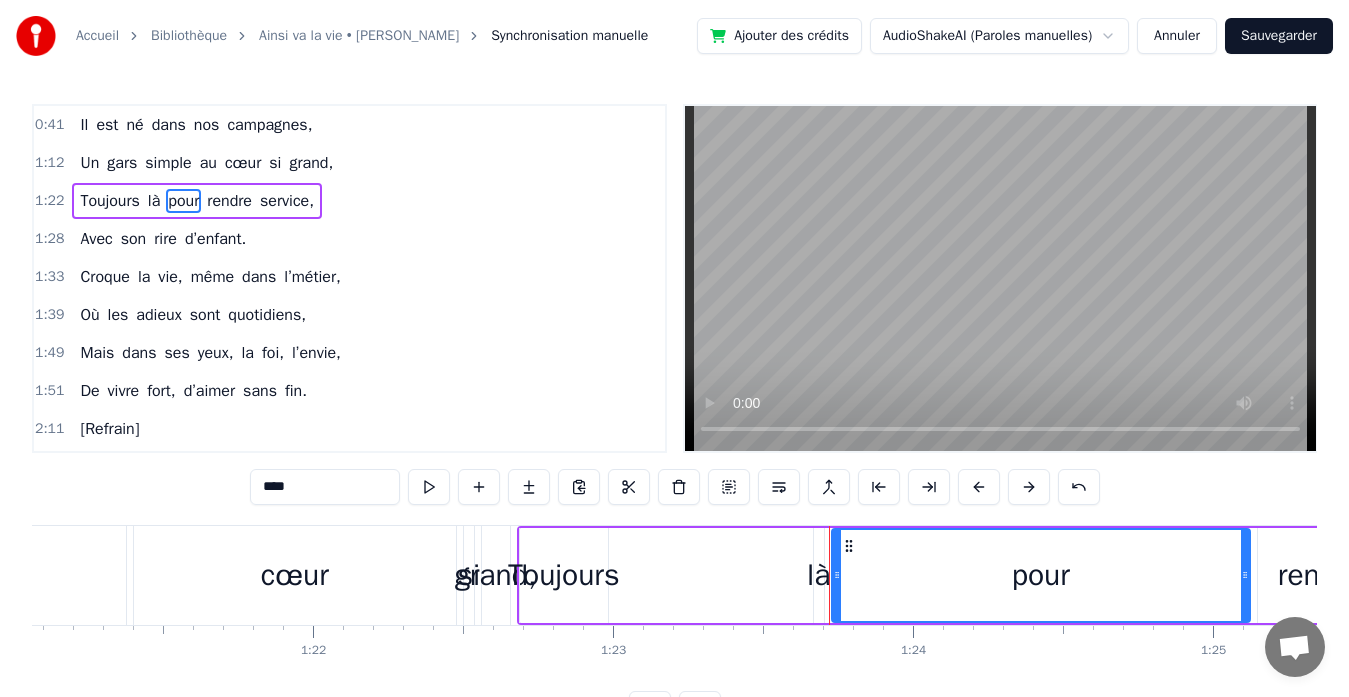 click on "1:22 Toujours là pour rendre service," at bounding box center (349, 201) 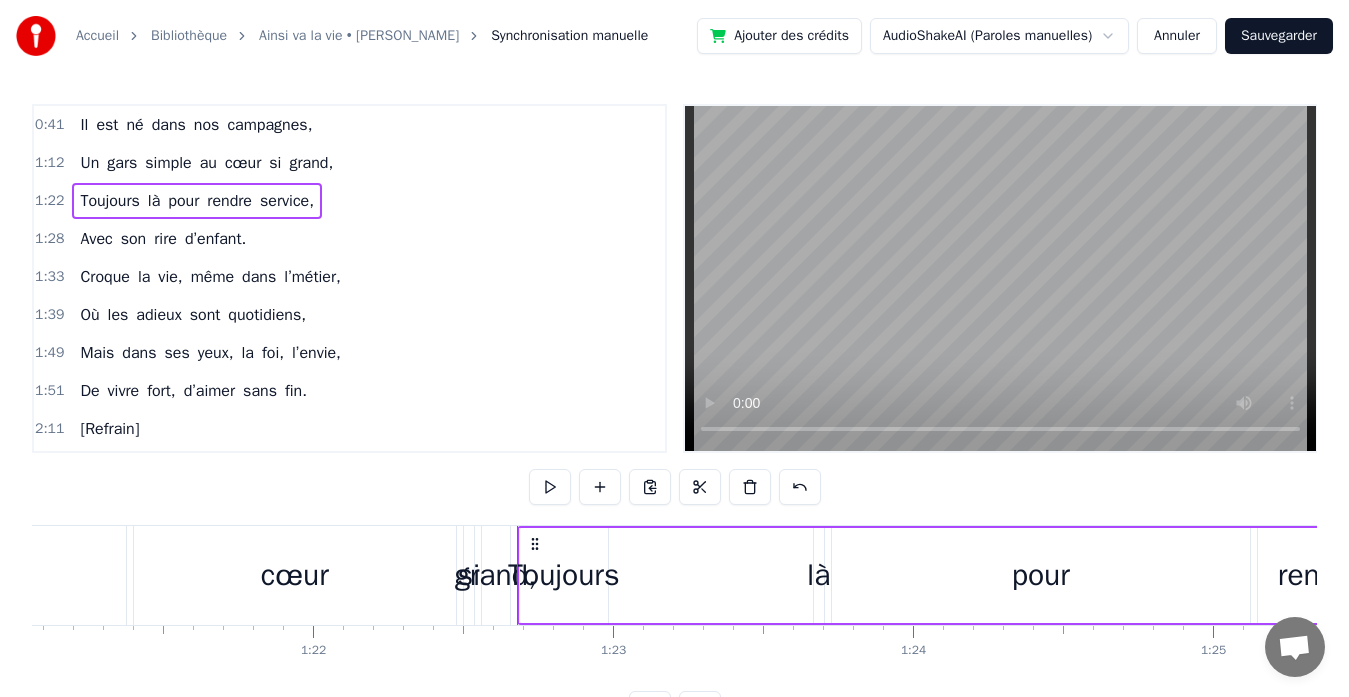 click on "campagnes," at bounding box center (269, 125) 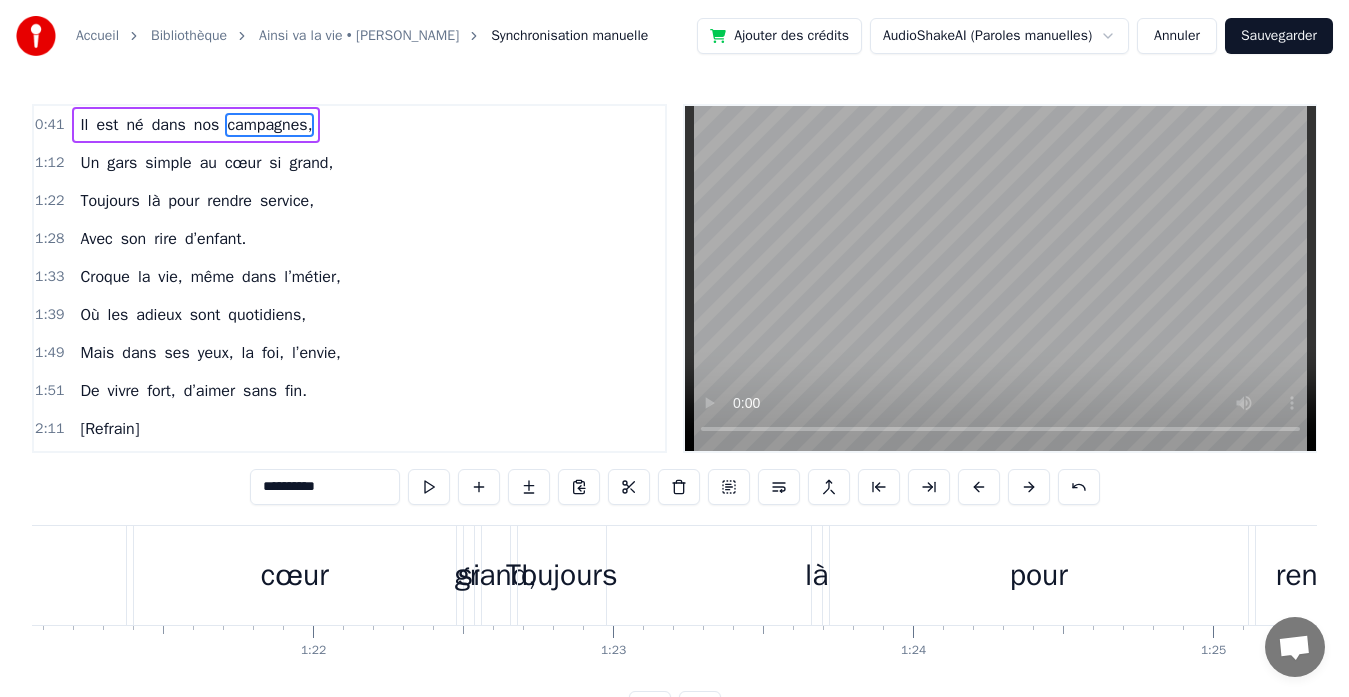 scroll, scrollTop: 0, scrollLeft: 19705, axis: horizontal 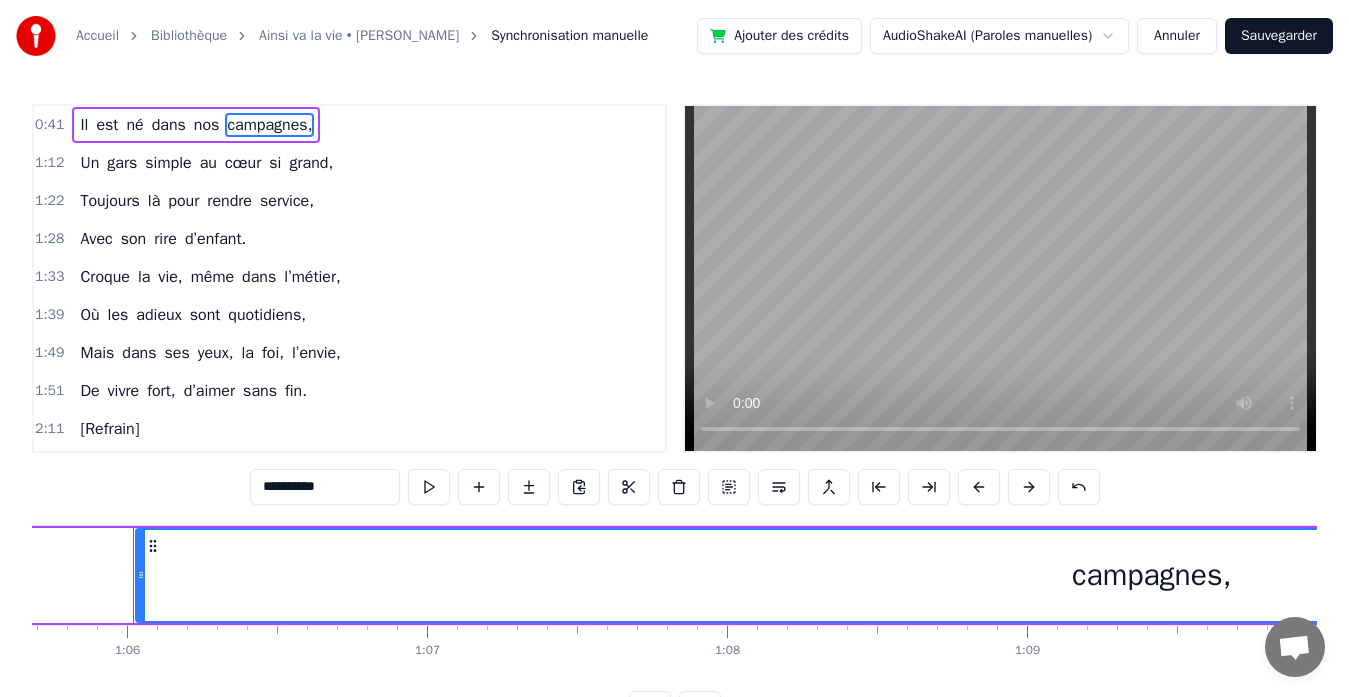 click on "Il" at bounding box center [84, 125] 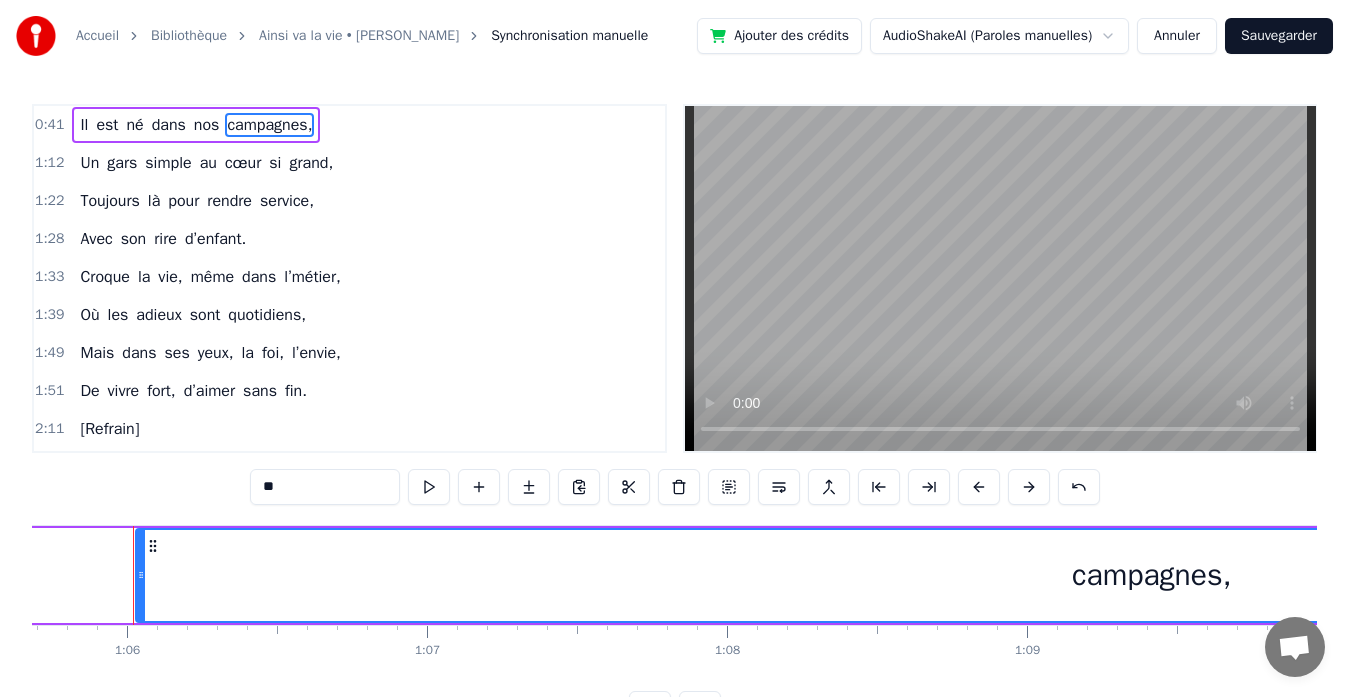 scroll, scrollTop: 0, scrollLeft: 12415, axis: horizontal 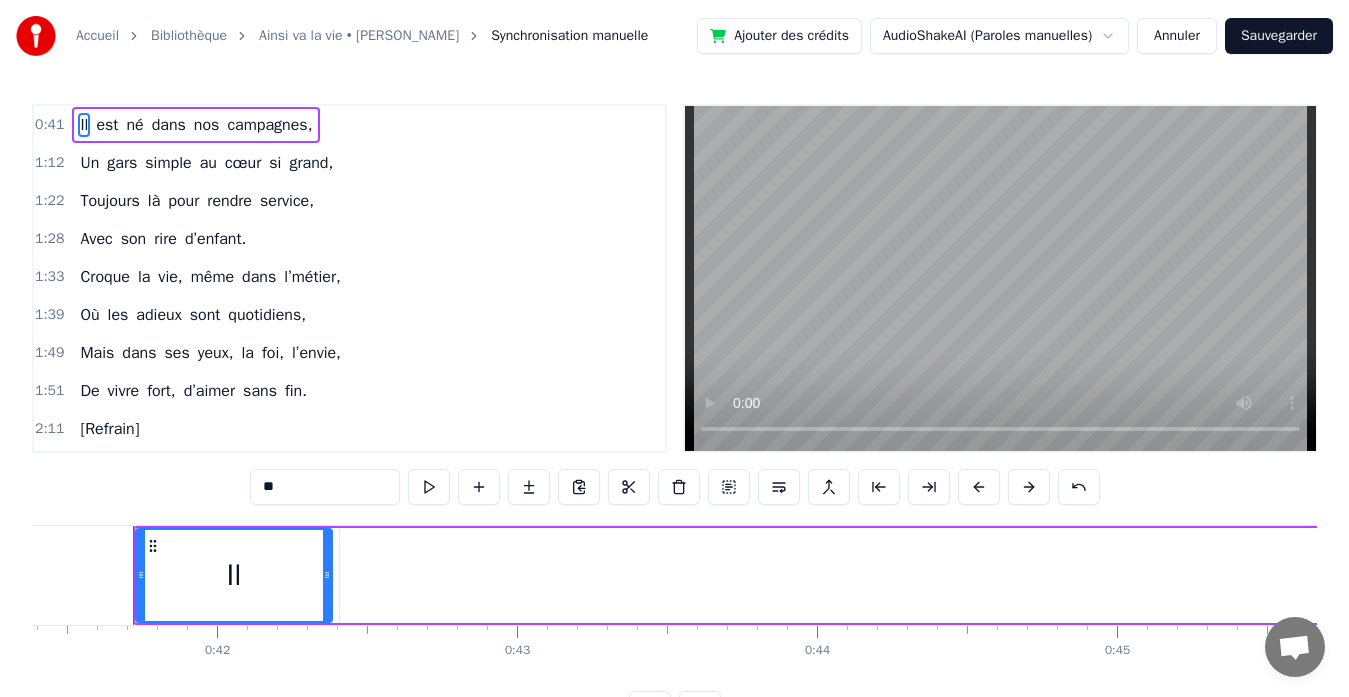 click on "est" at bounding box center (107, 125) 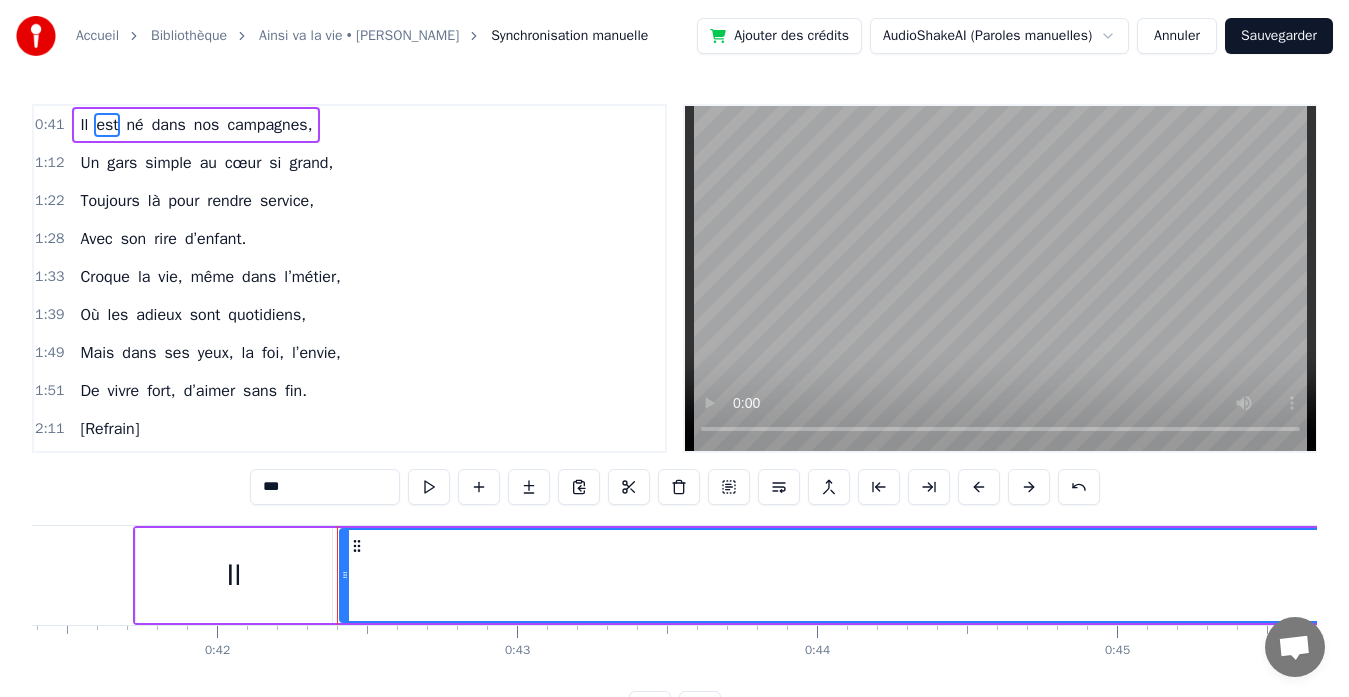 click on "né" at bounding box center (134, 125) 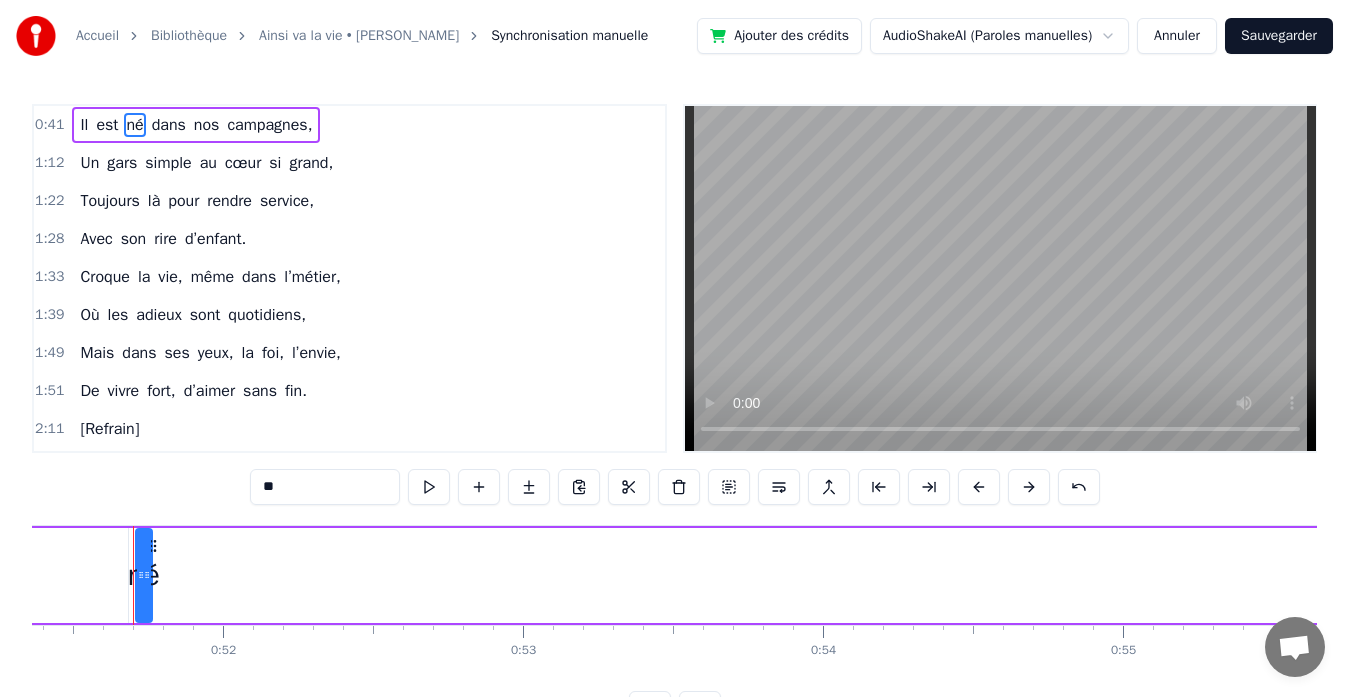 click on "dans" at bounding box center [169, 125] 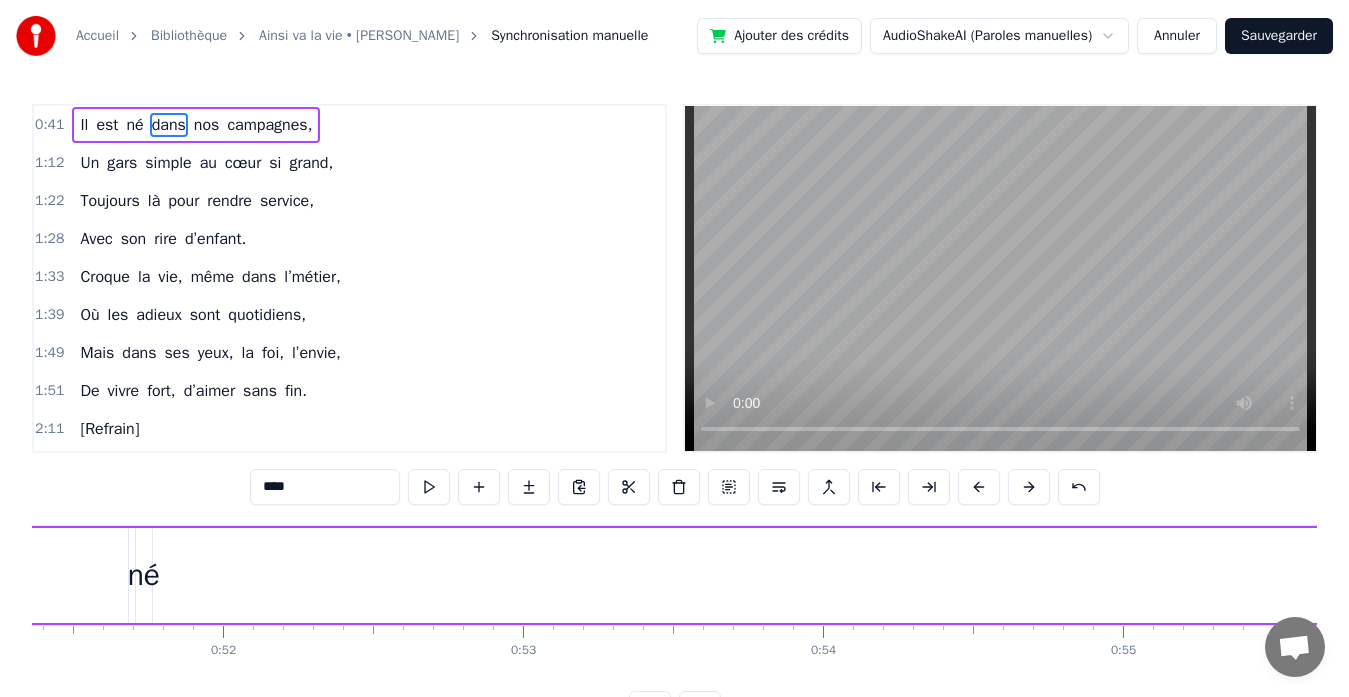 click on "campagnes," at bounding box center [269, 125] 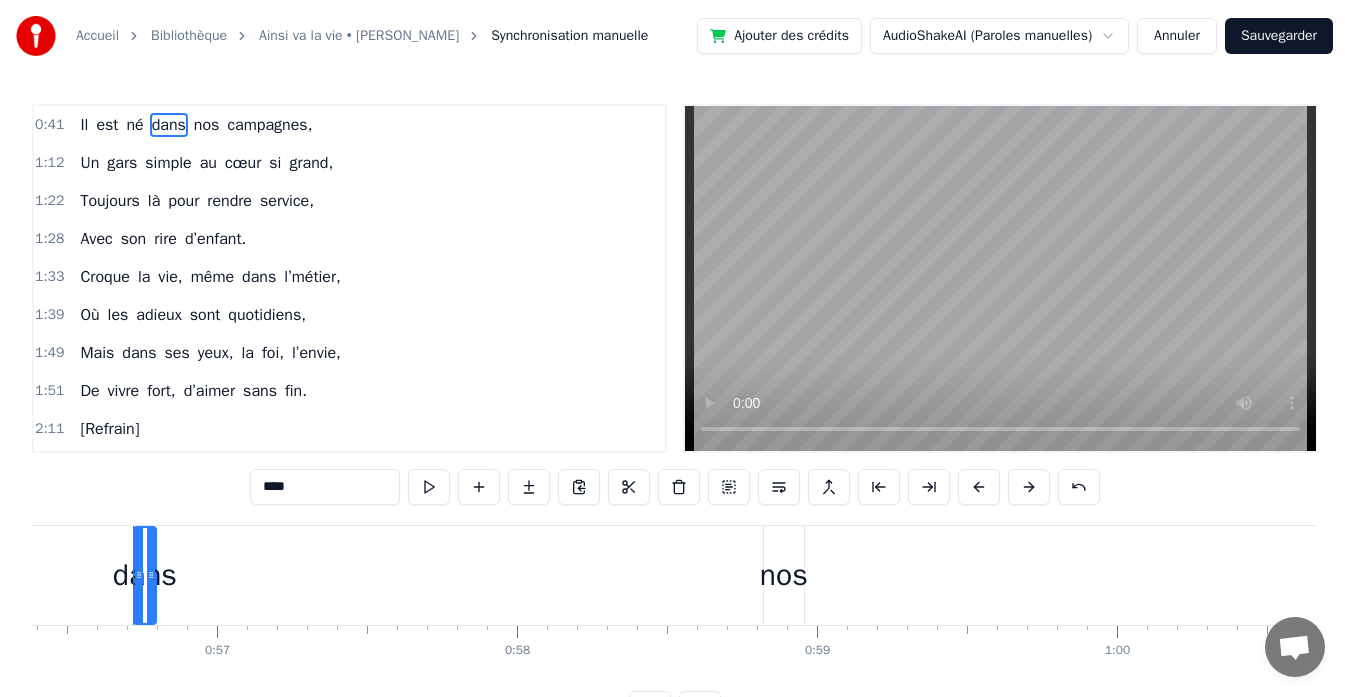 click on "0:41 Il est né dans nos campagnes," at bounding box center (349, 125) 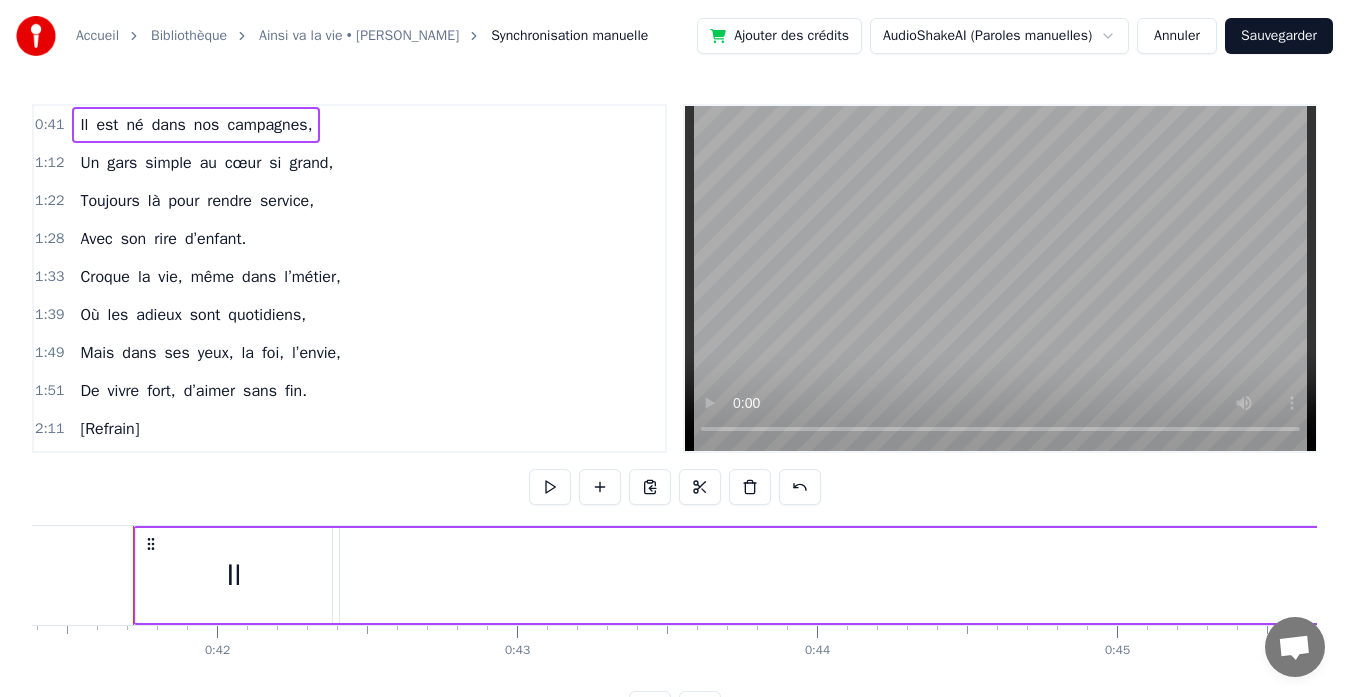 click on "1:12 Un gars simple au cœur si grand," at bounding box center (349, 163) 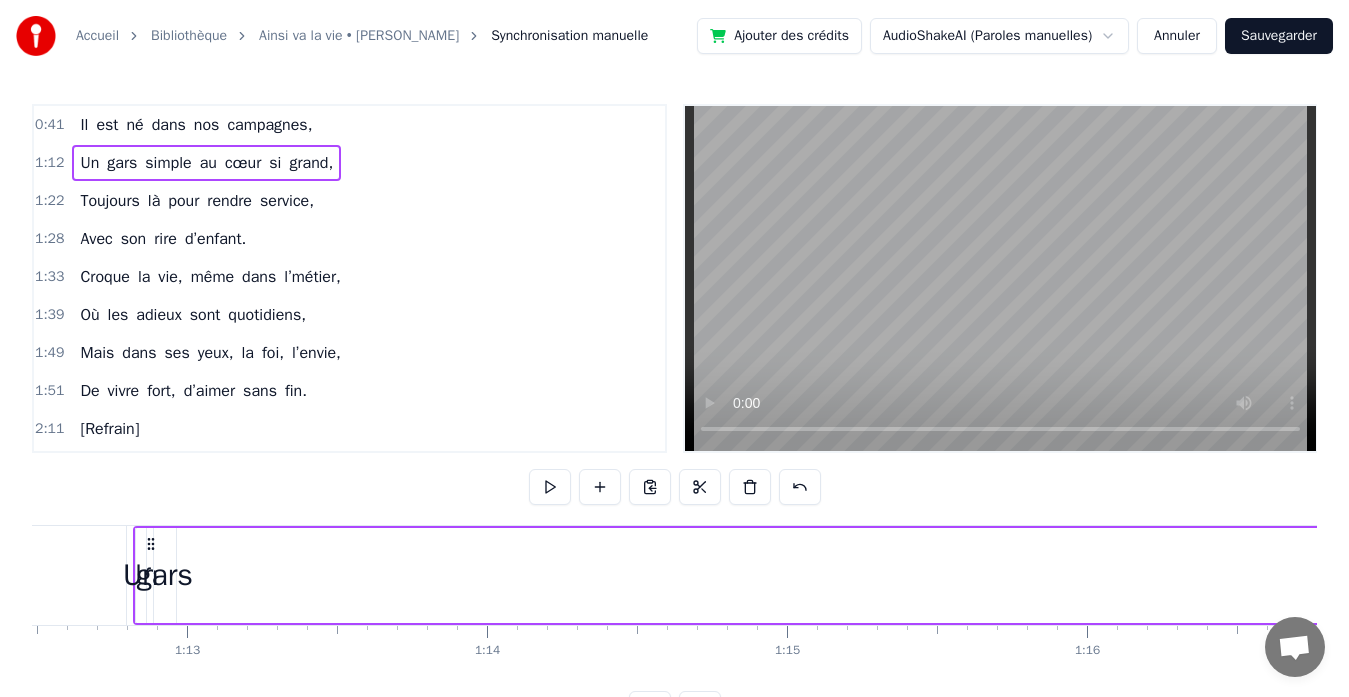 click on "grand," at bounding box center (311, 163) 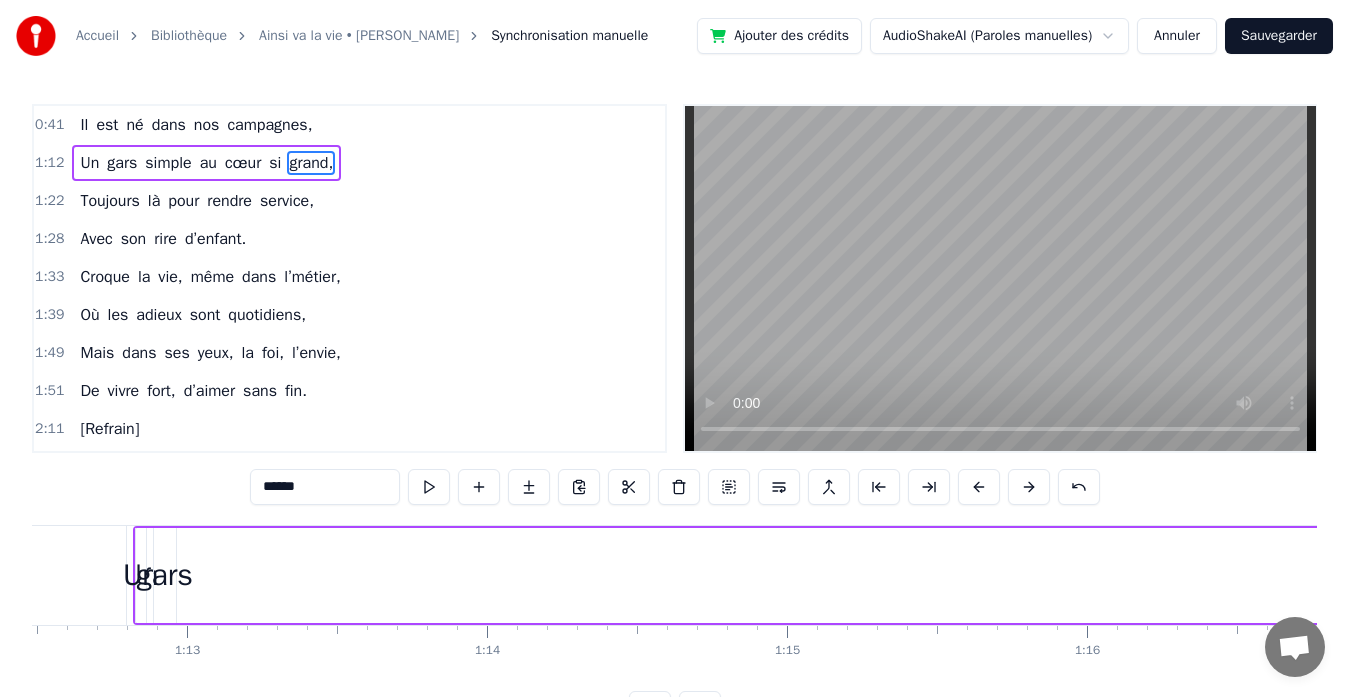 scroll, scrollTop: 0, scrollLeft: 24667, axis: horizontal 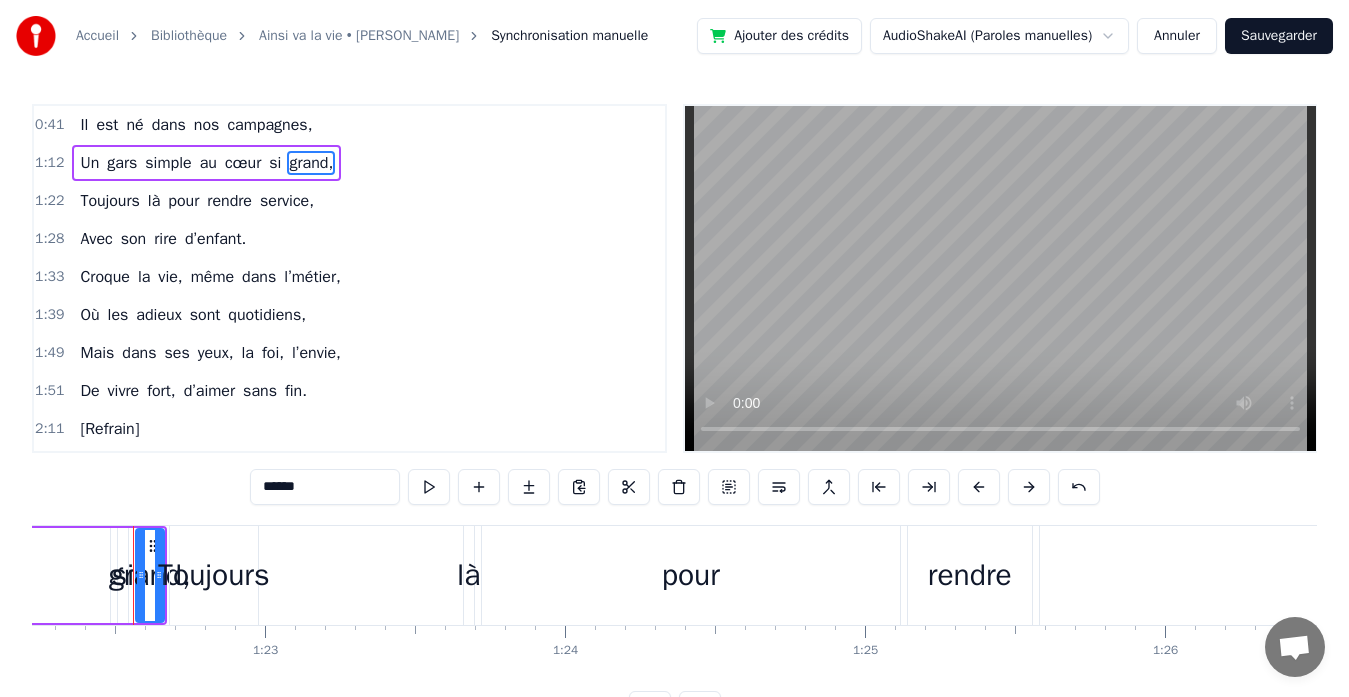 click on "1:28 Avec son rire d’enfant." at bounding box center (349, 239) 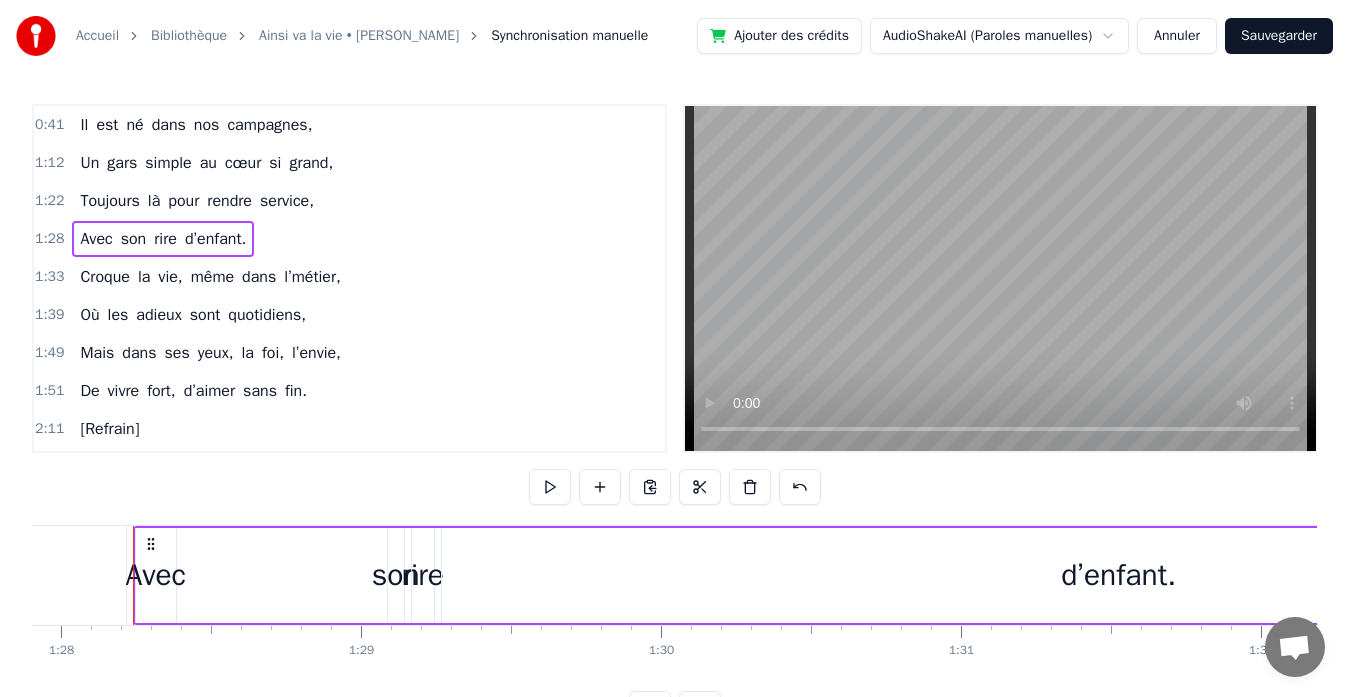 click on "est" at bounding box center [107, 125] 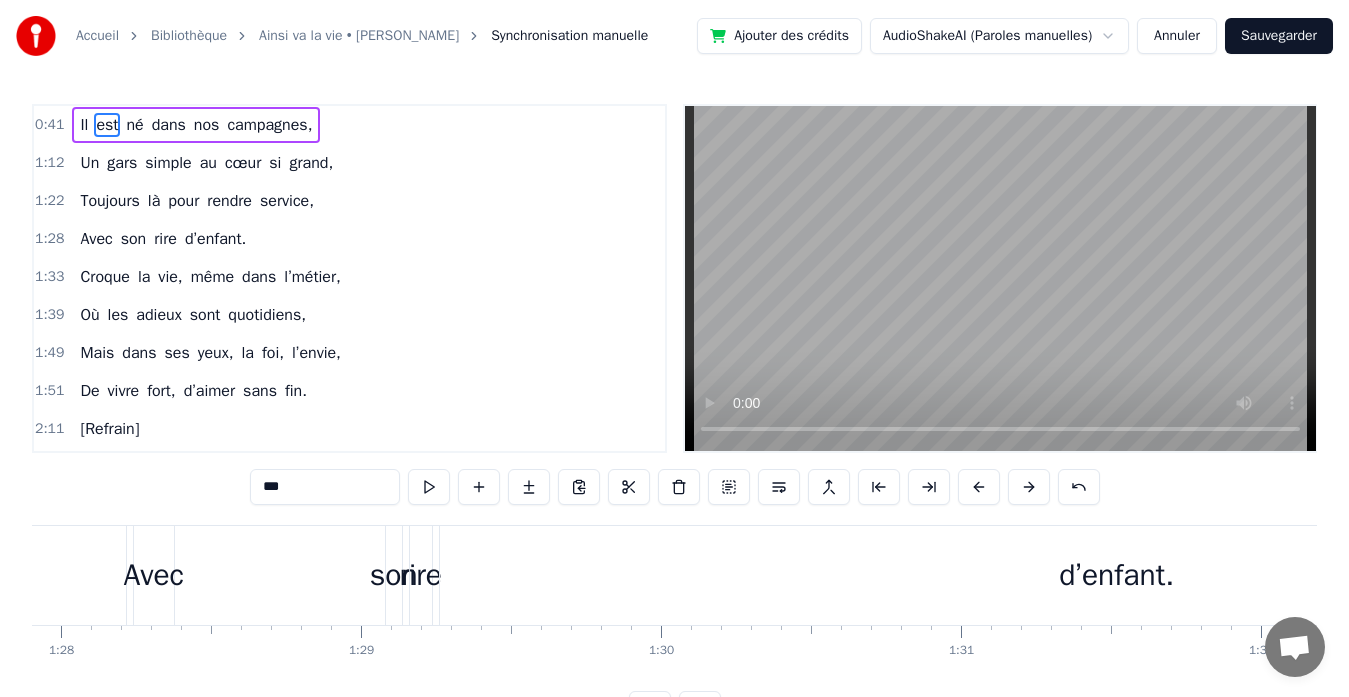 scroll, scrollTop: 0, scrollLeft: 12619, axis: horizontal 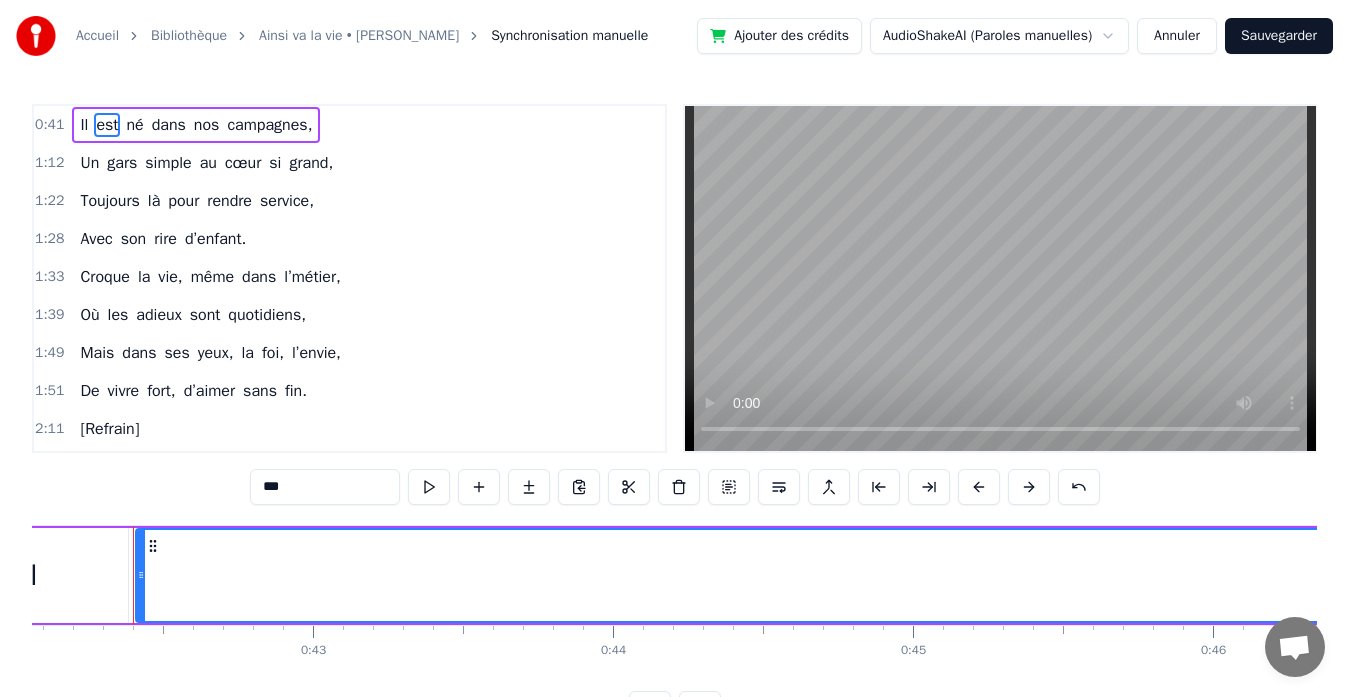 drag, startPoint x: 413, startPoint y: 118, endPoint x: 215, endPoint y: 202, distance: 215.08138 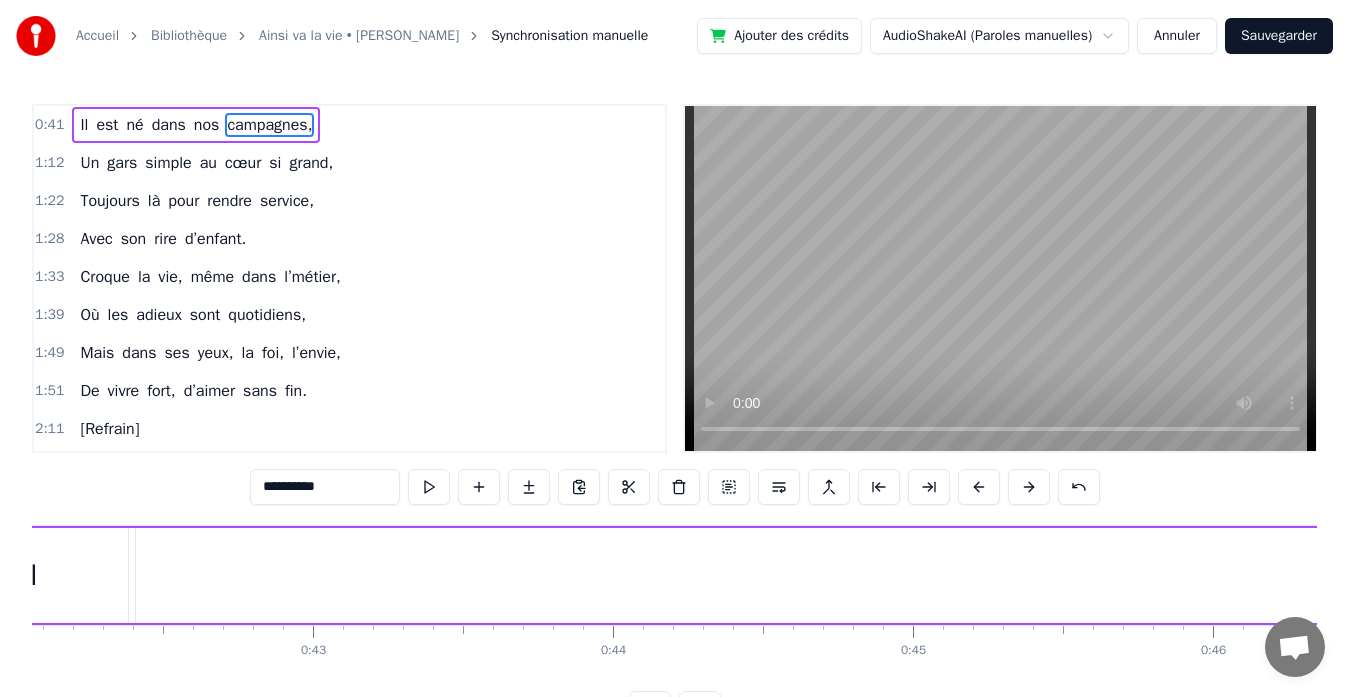 click on "grand," at bounding box center (311, 163) 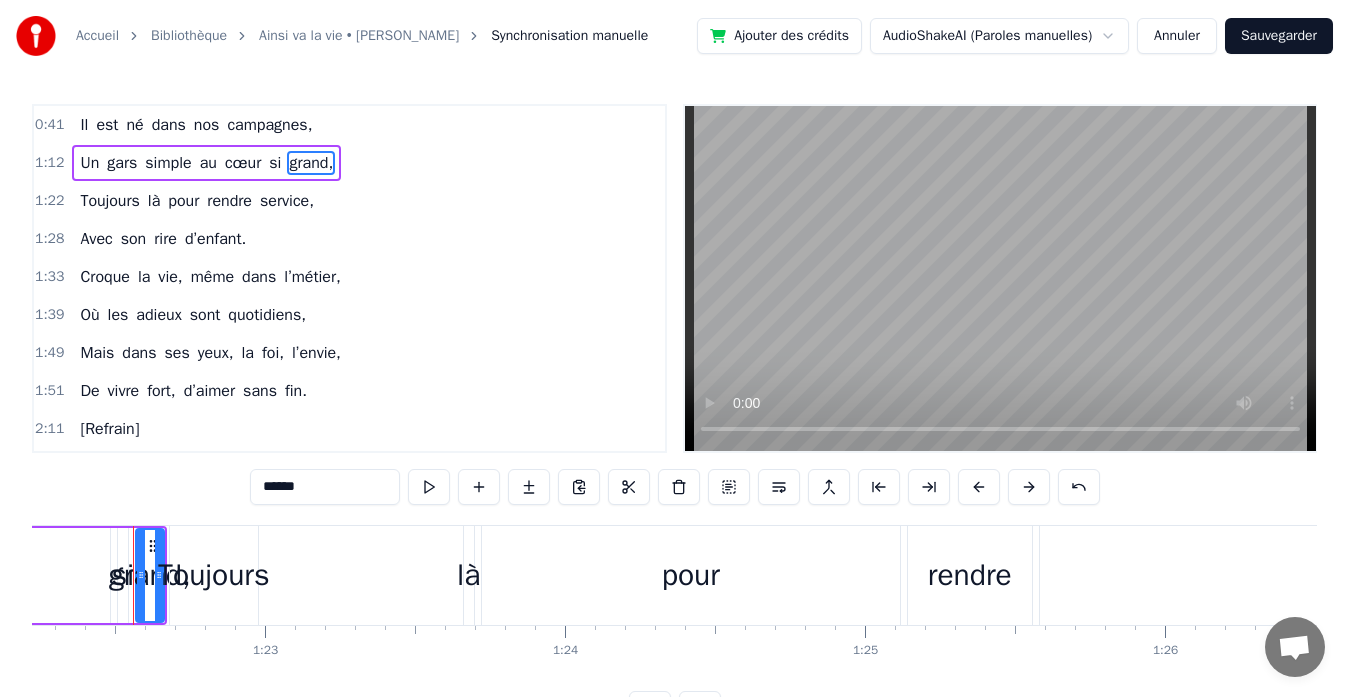 click on "1:12 Un gars simple au cœur si grand," at bounding box center [349, 163] 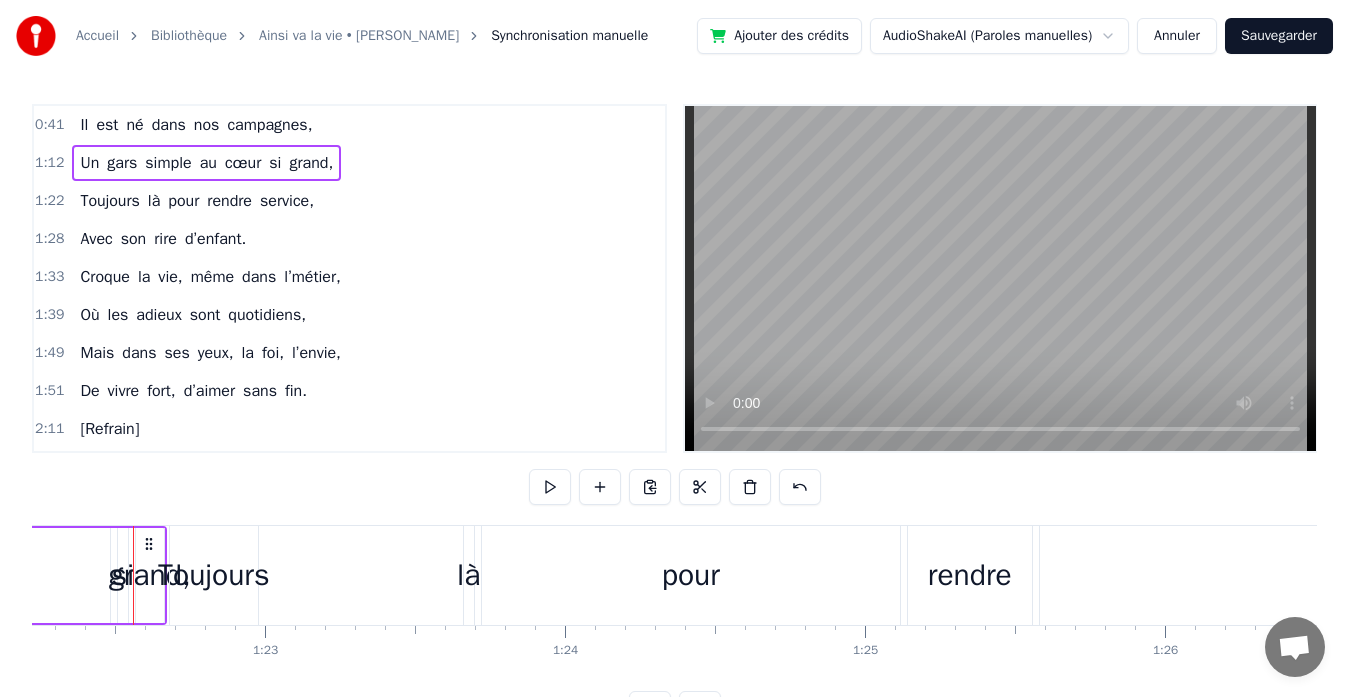 scroll, scrollTop: 0, scrollLeft: 21745, axis: horizontal 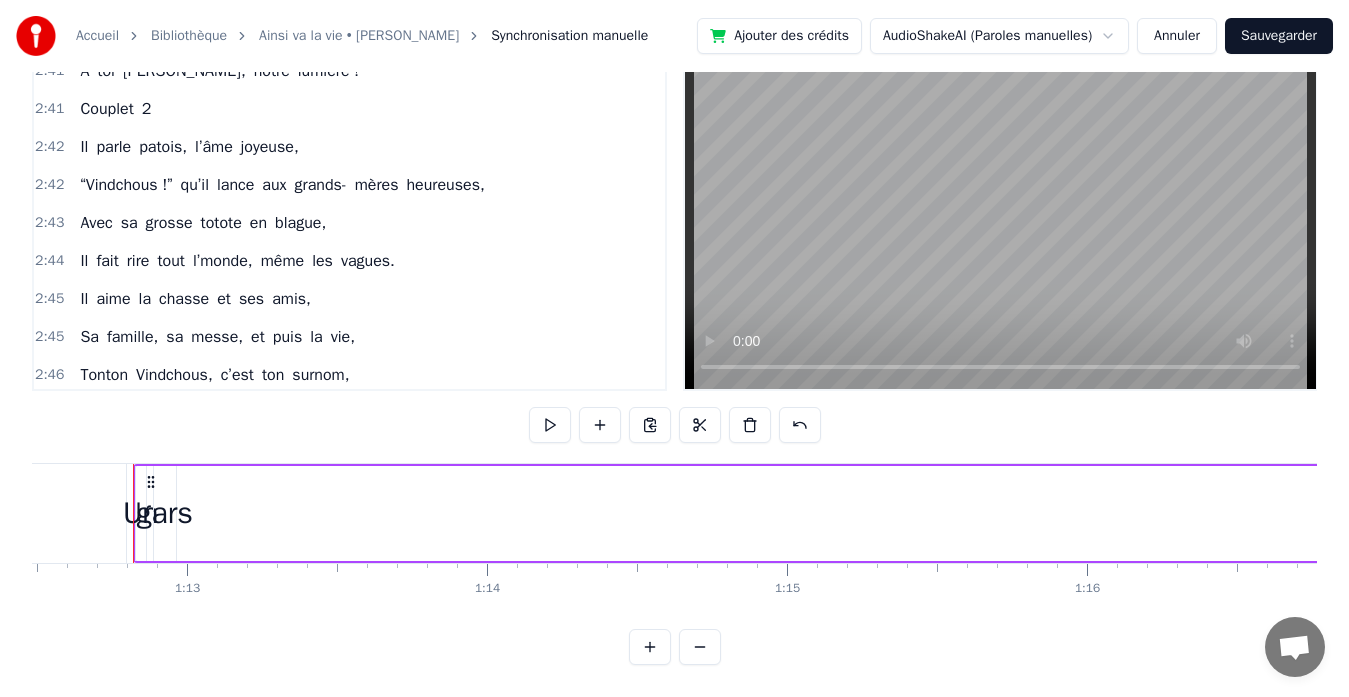 drag, startPoint x: 872, startPoint y: 491, endPoint x: 206, endPoint y: 477, distance: 666.14716 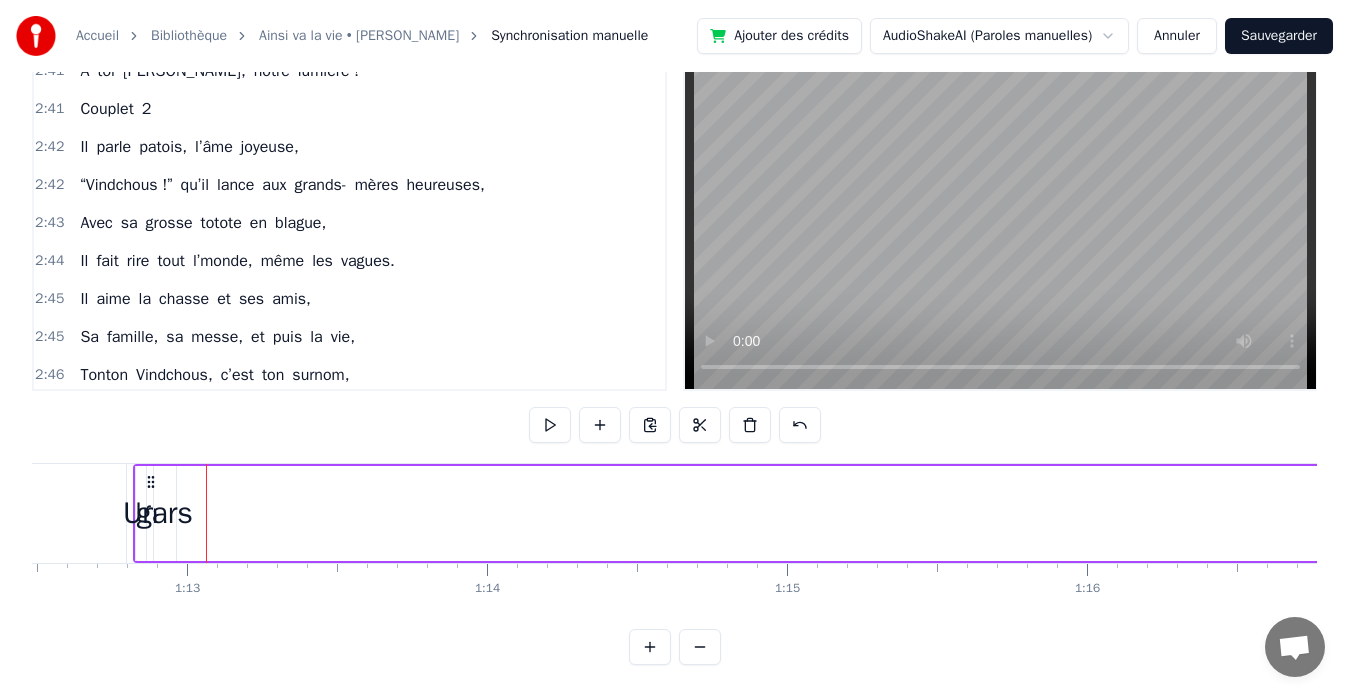 click at bounding box center (650, 647) 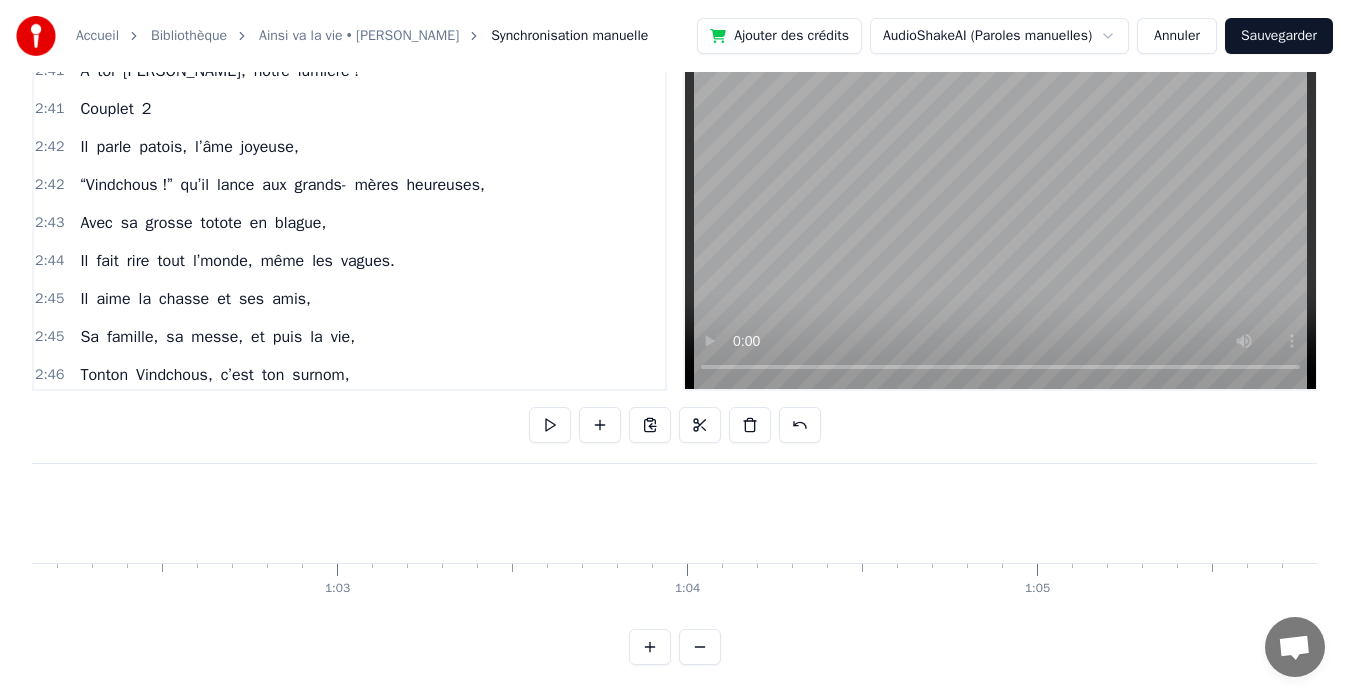 scroll, scrollTop: 0, scrollLeft: 25472, axis: horizontal 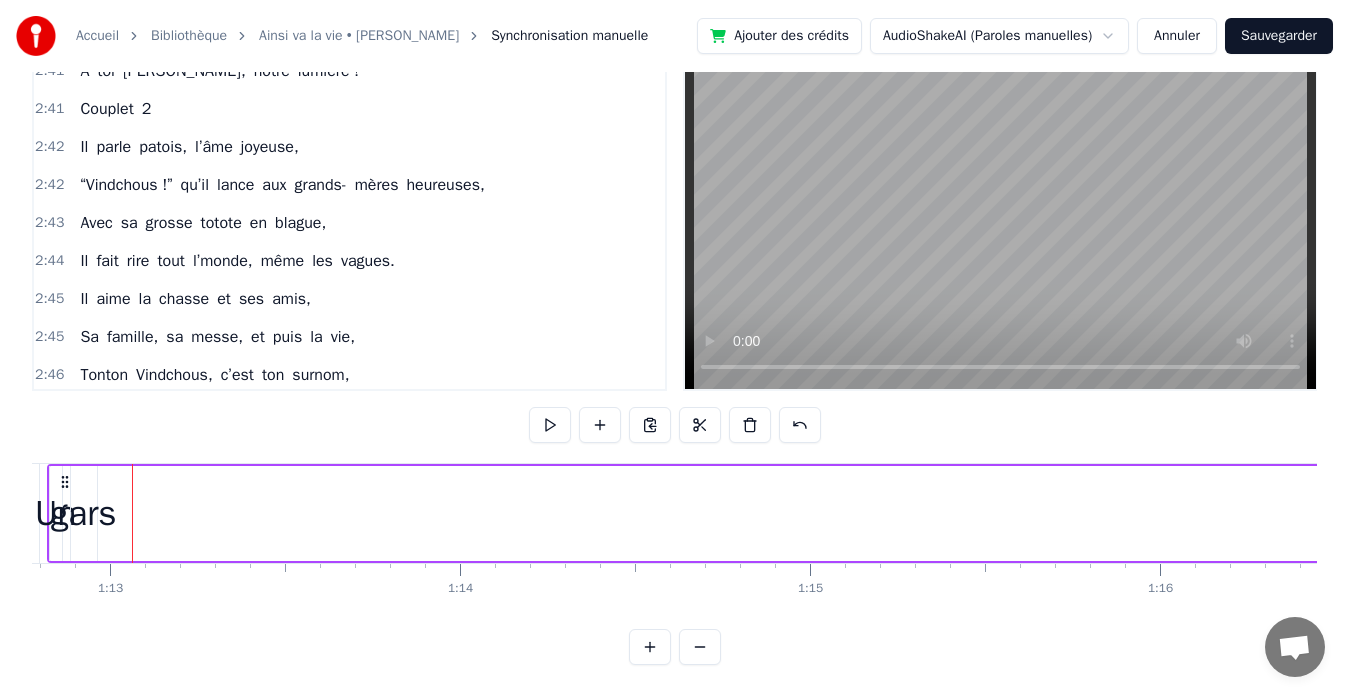 click at bounding box center [675, 647] 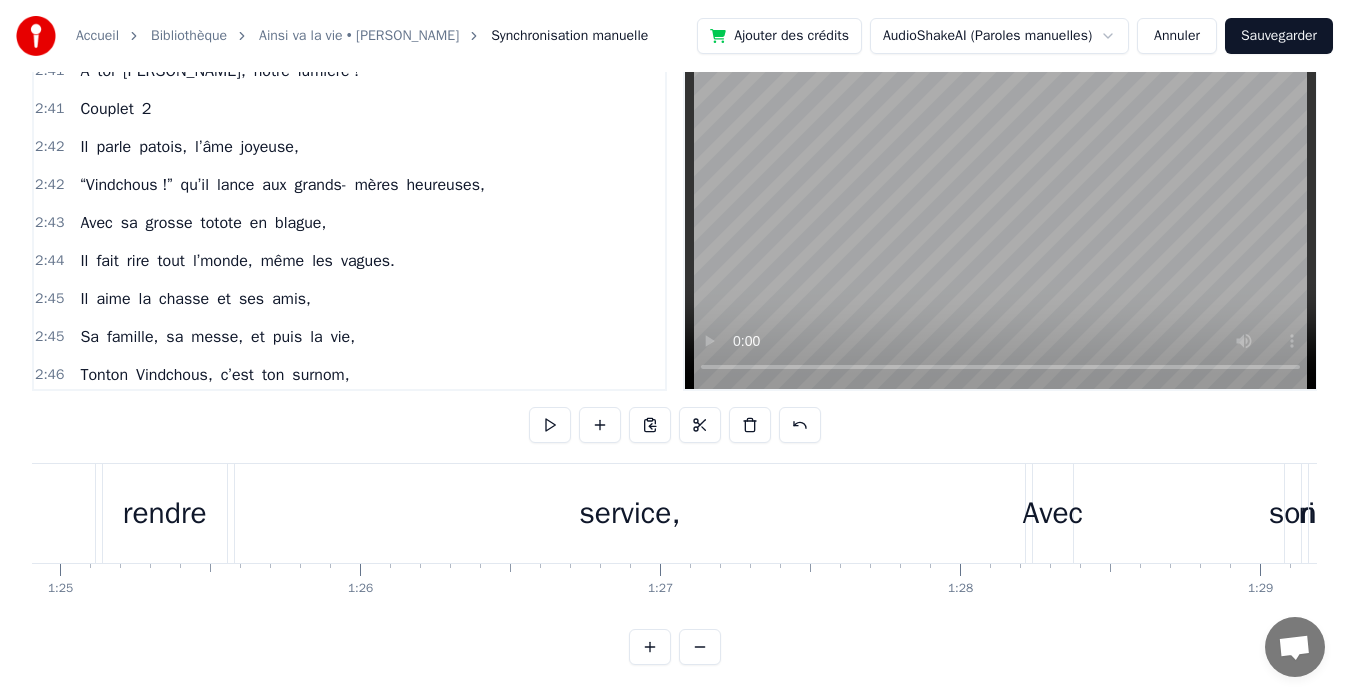 scroll, scrollTop: 0, scrollLeft: 21819, axis: horizontal 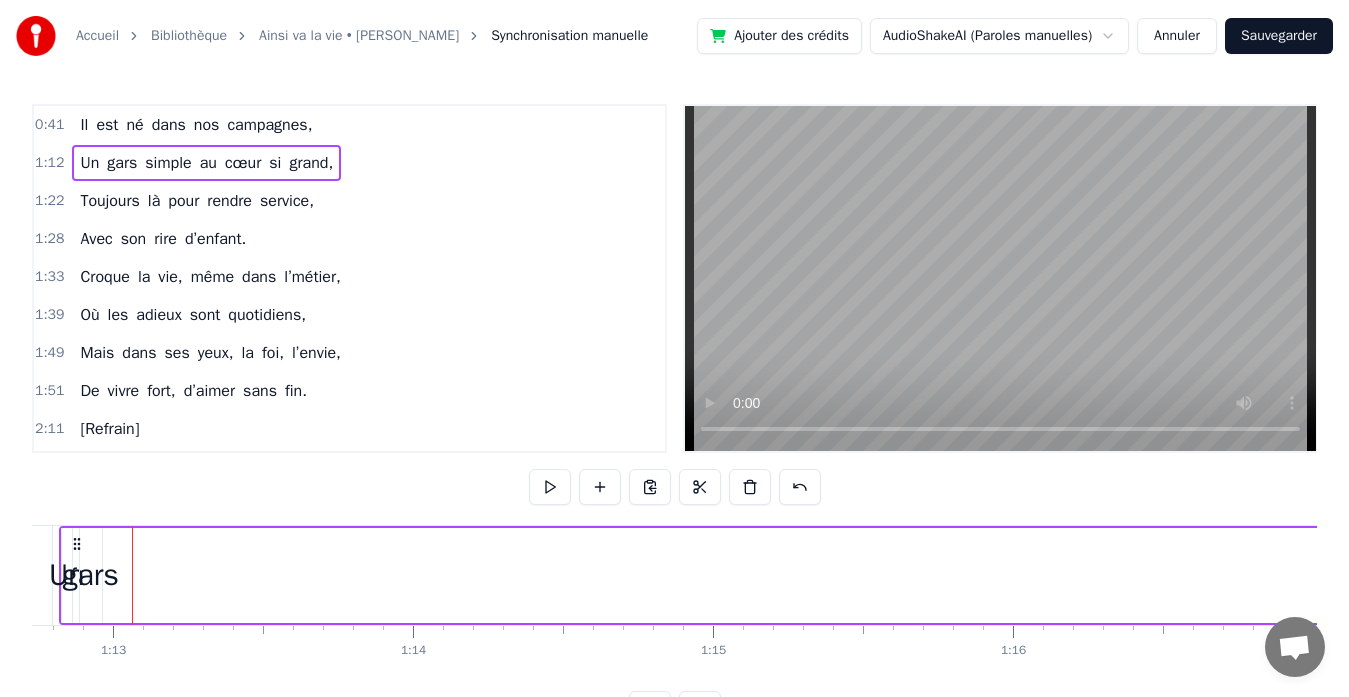 click on "campagnes," at bounding box center [269, 125] 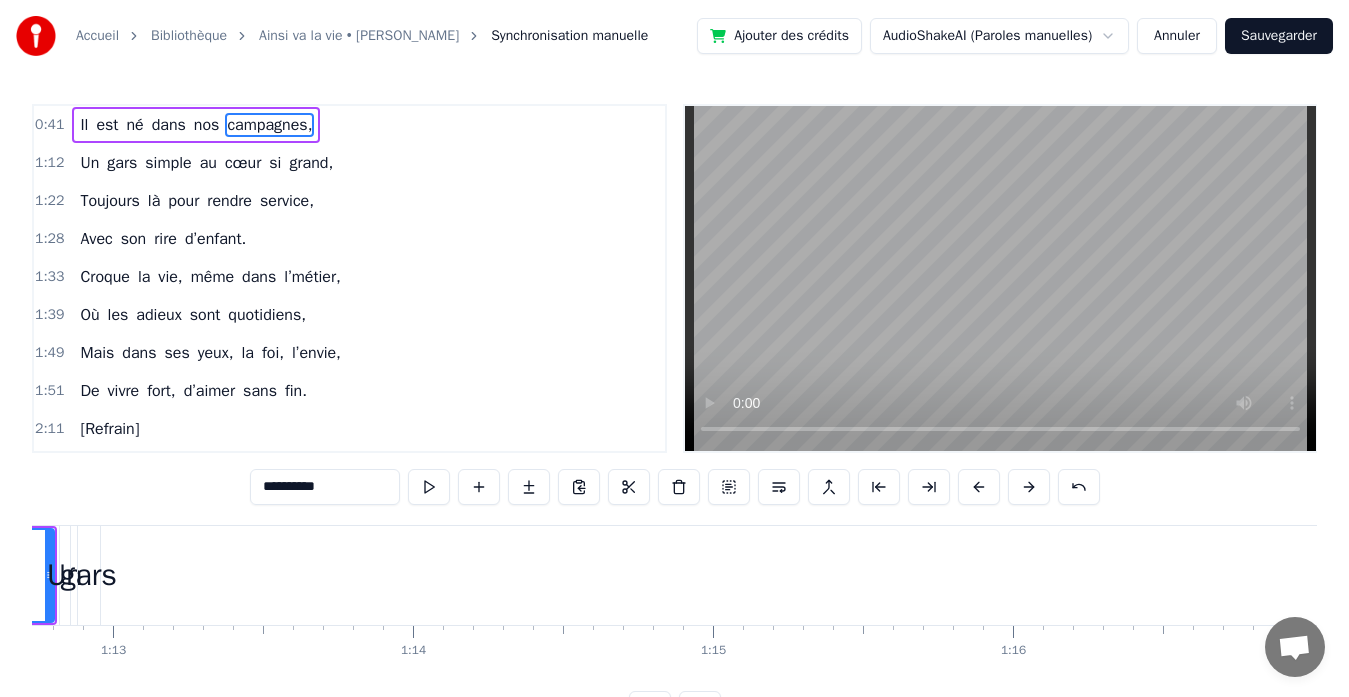 scroll, scrollTop: 0, scrollLeft: 19705, axis: horizontal 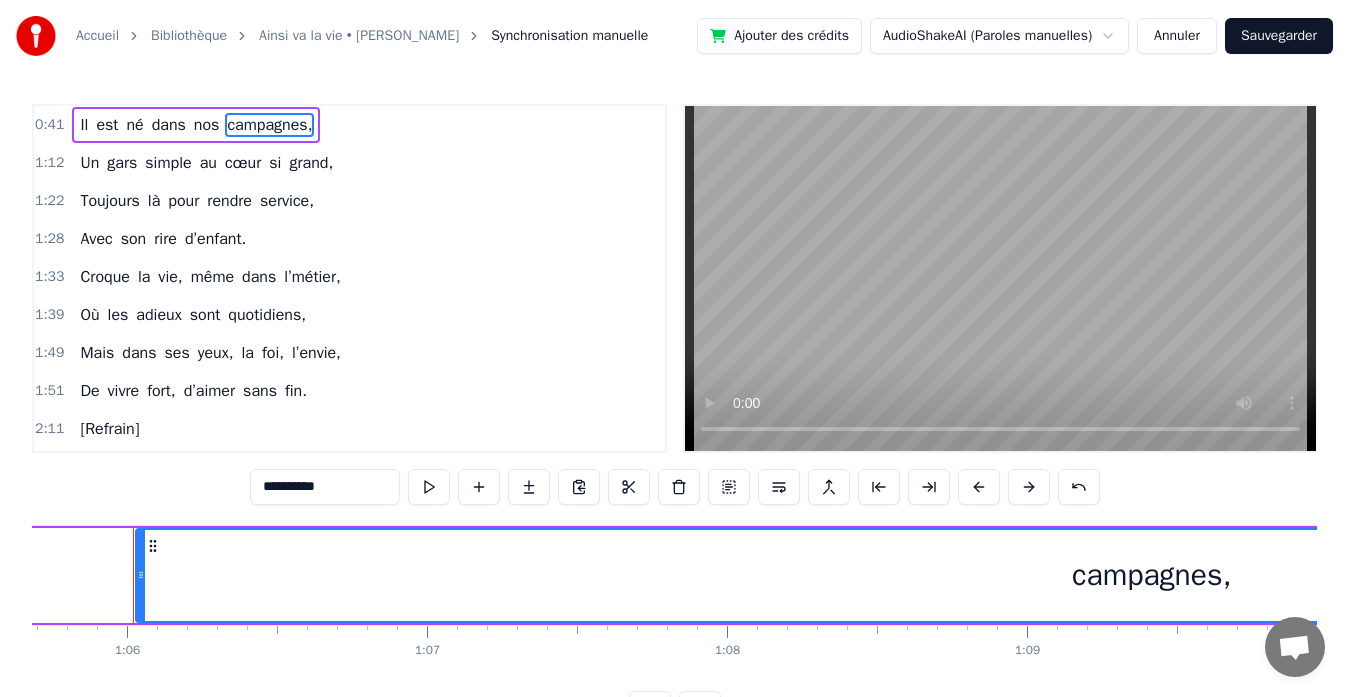 click on "0:41" at bounding box center (49, 125) 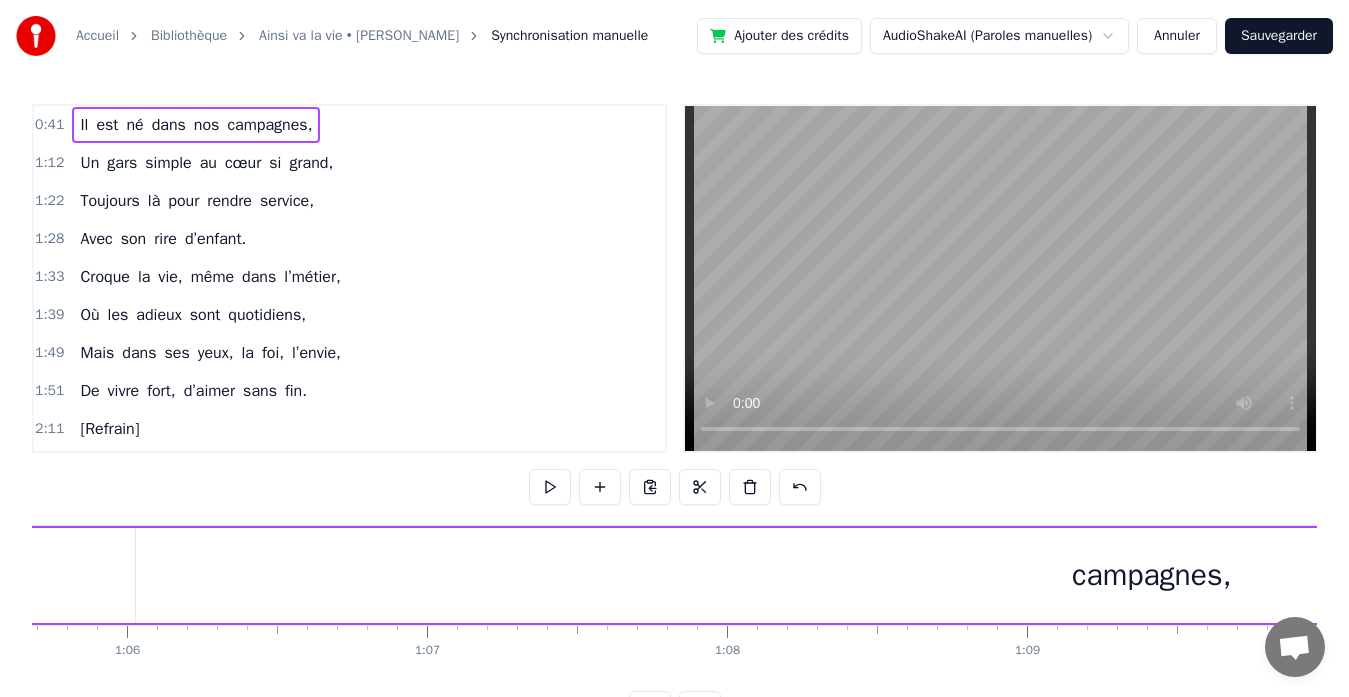 scroll, scrollTop: 0, scrollLeft: 12415, axis: horizontal 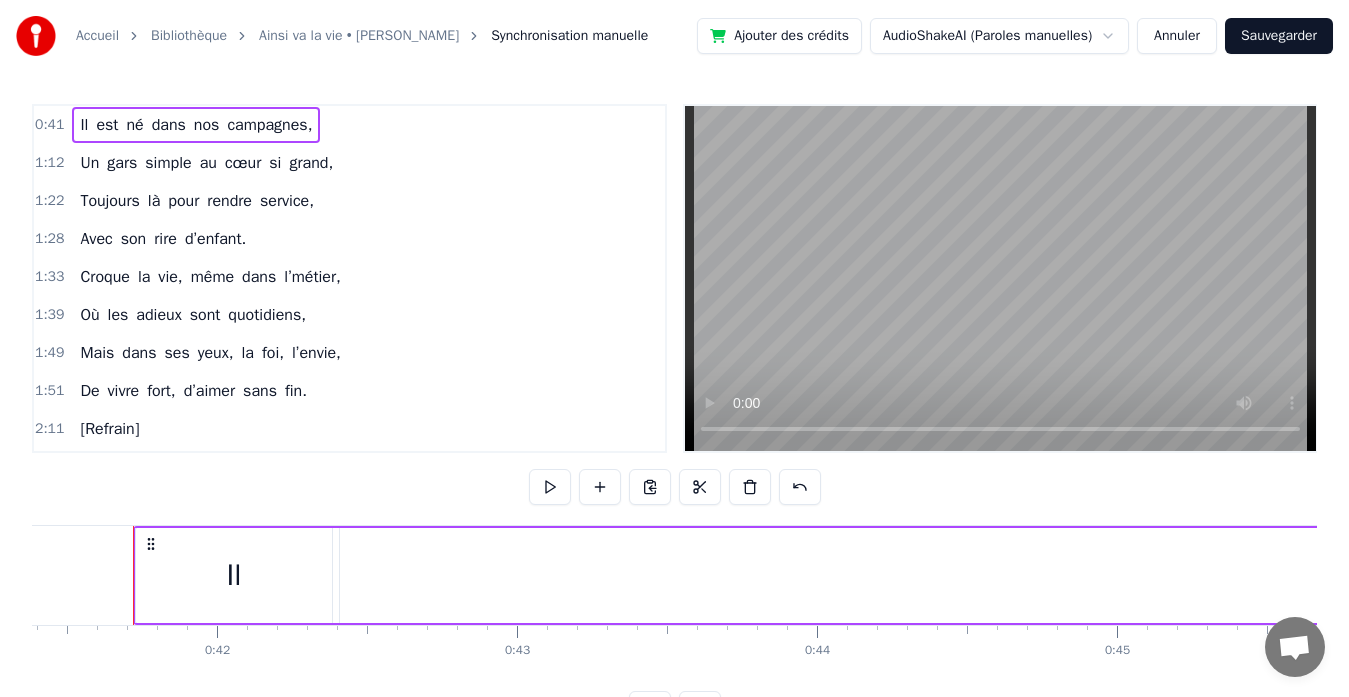 click on "0:41" at bounding box center (49, 125) 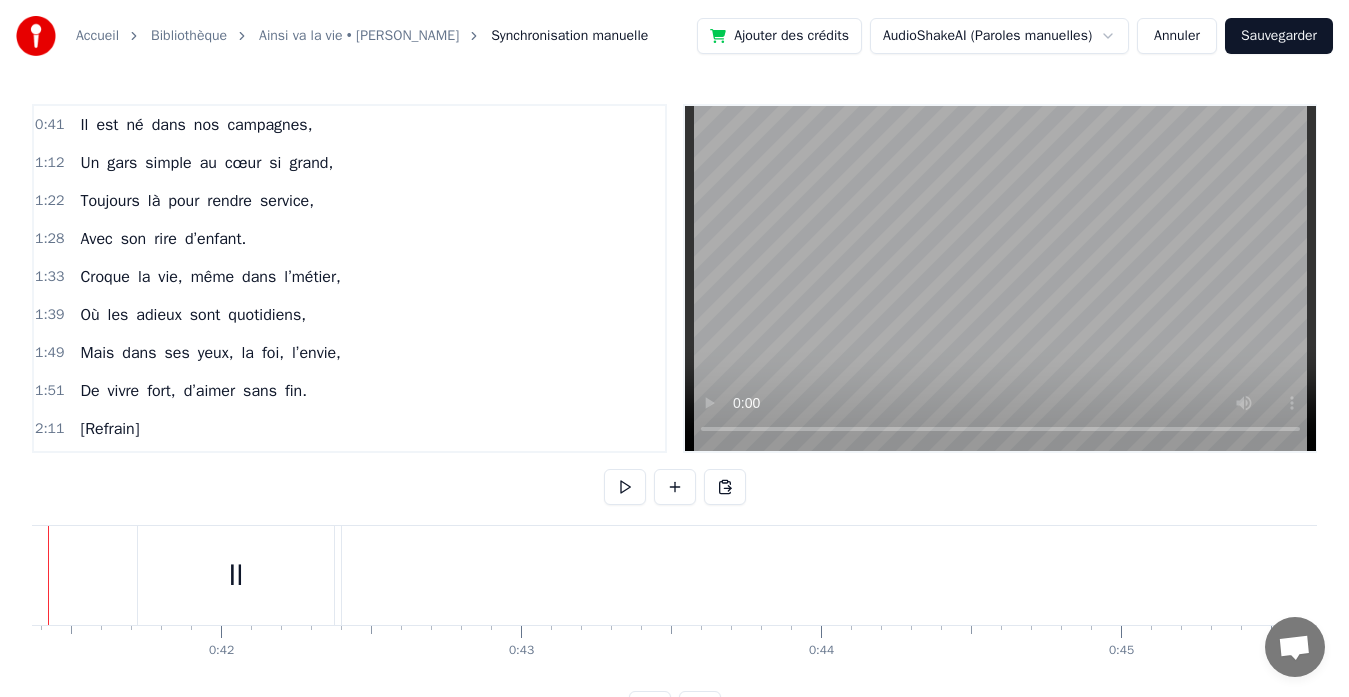 scroll, scrollTop: 0, scrollLeft: 12327, axis: horizontal 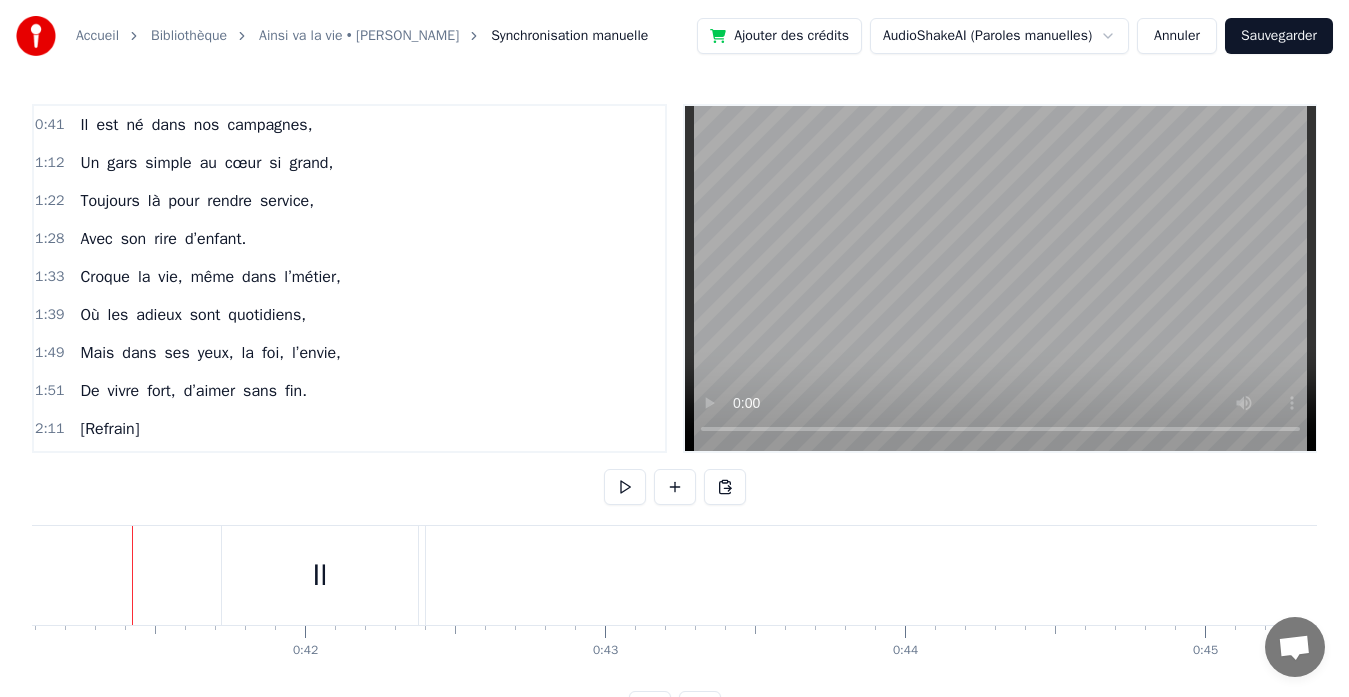 click on "Il est né dans nos campagnes," at bounding box center [196, 125] 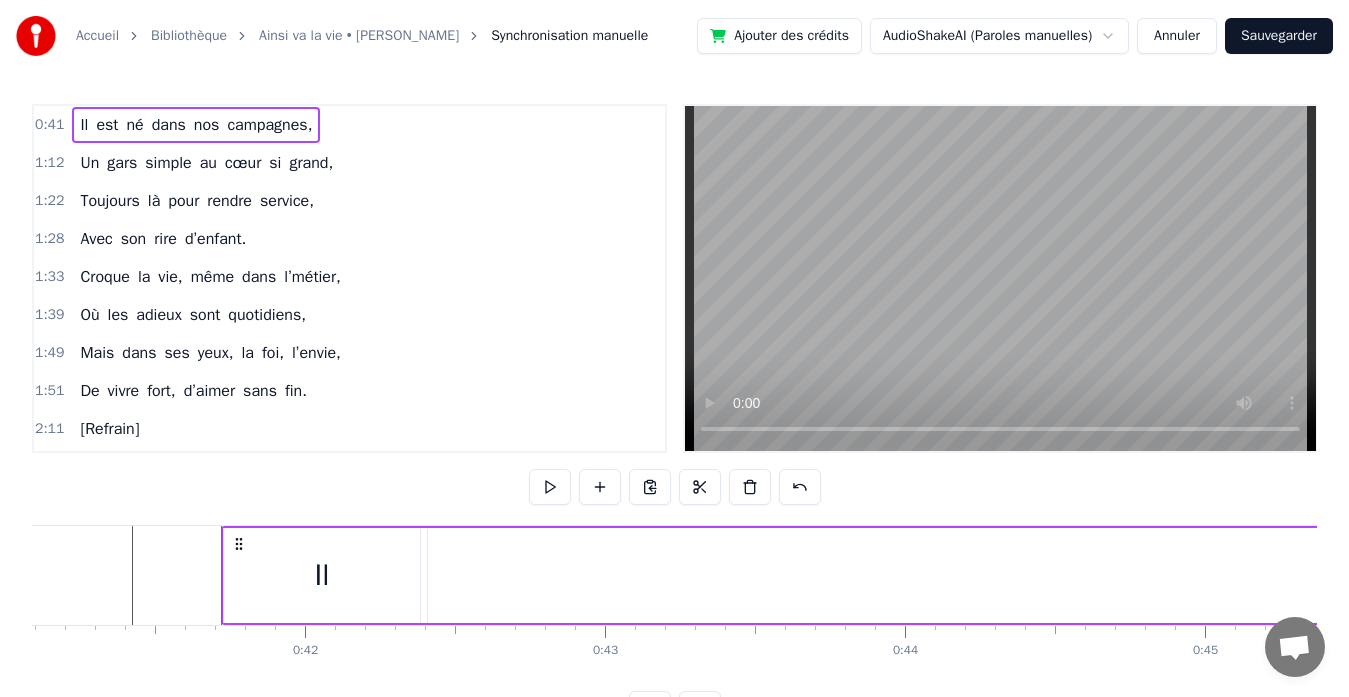 drag, startPoint x: 160, startPoint y: 124, endPoint x: 65, endPoint y: 111, distance: 95.885345 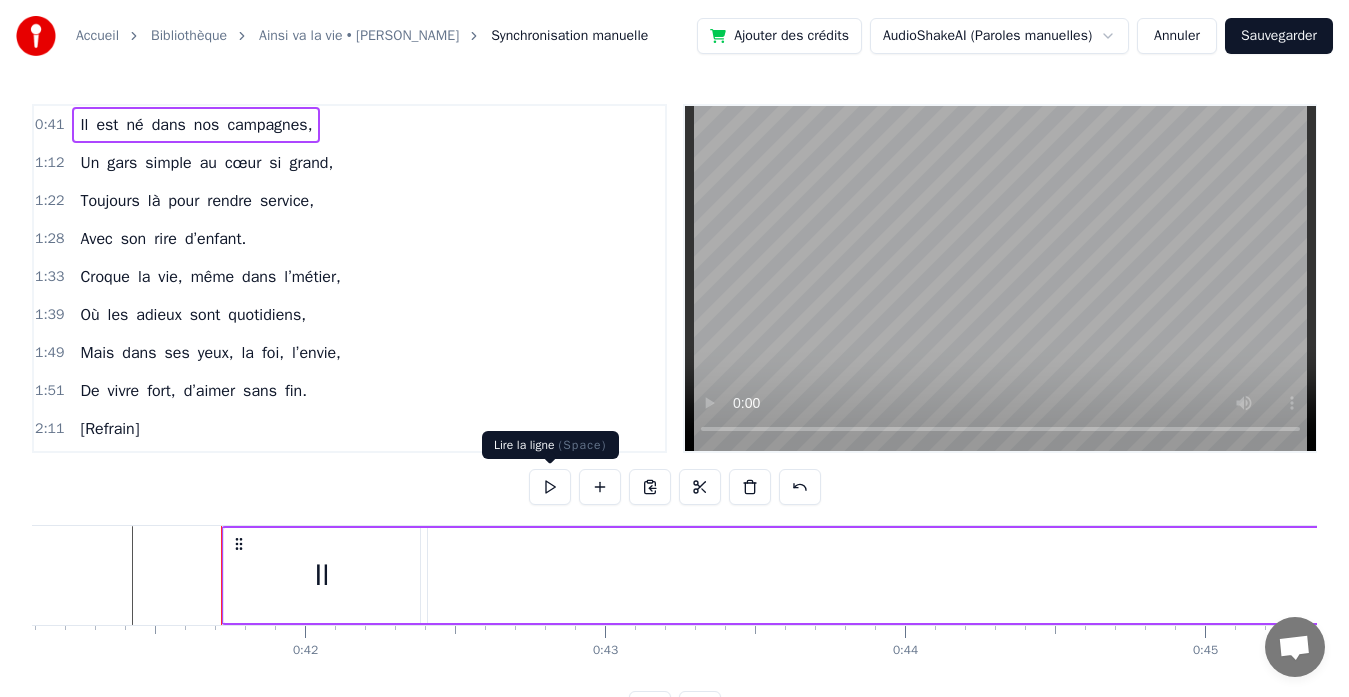 click at bounding box center (550, 487) 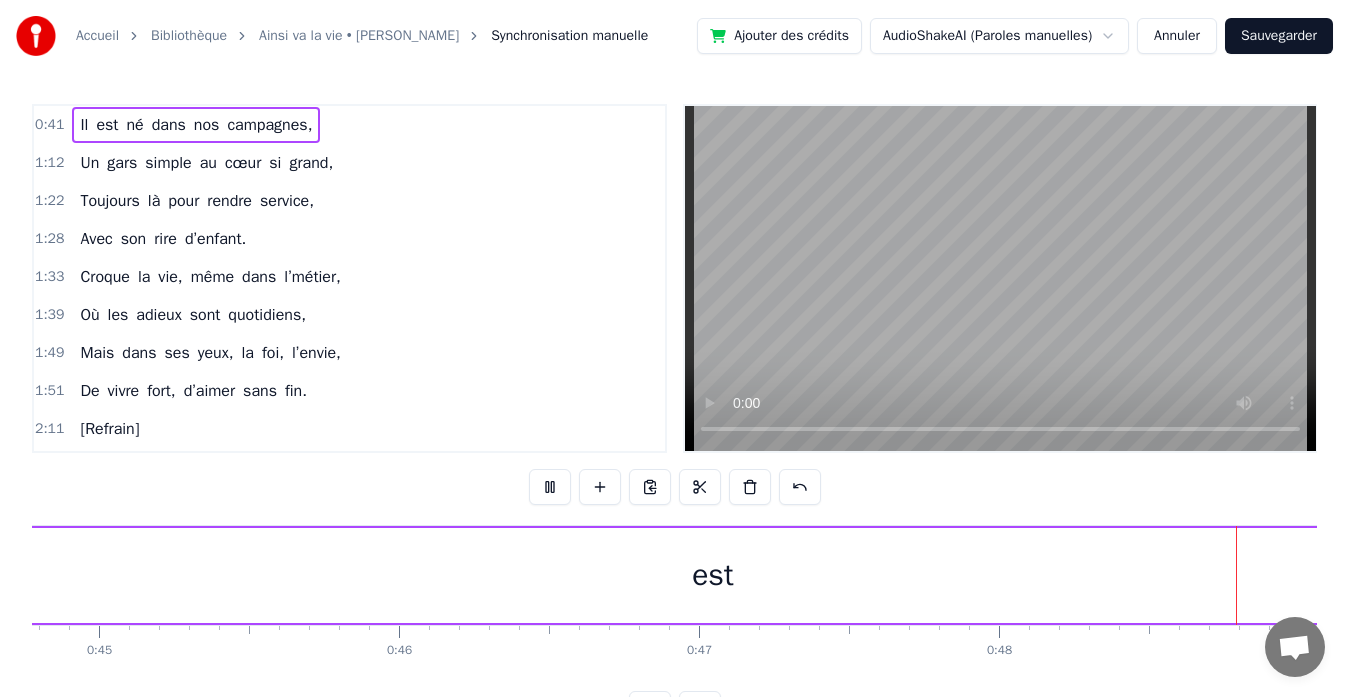 scroll, scrollTop: 0, scrollLeft: 14552, axis: horizontal 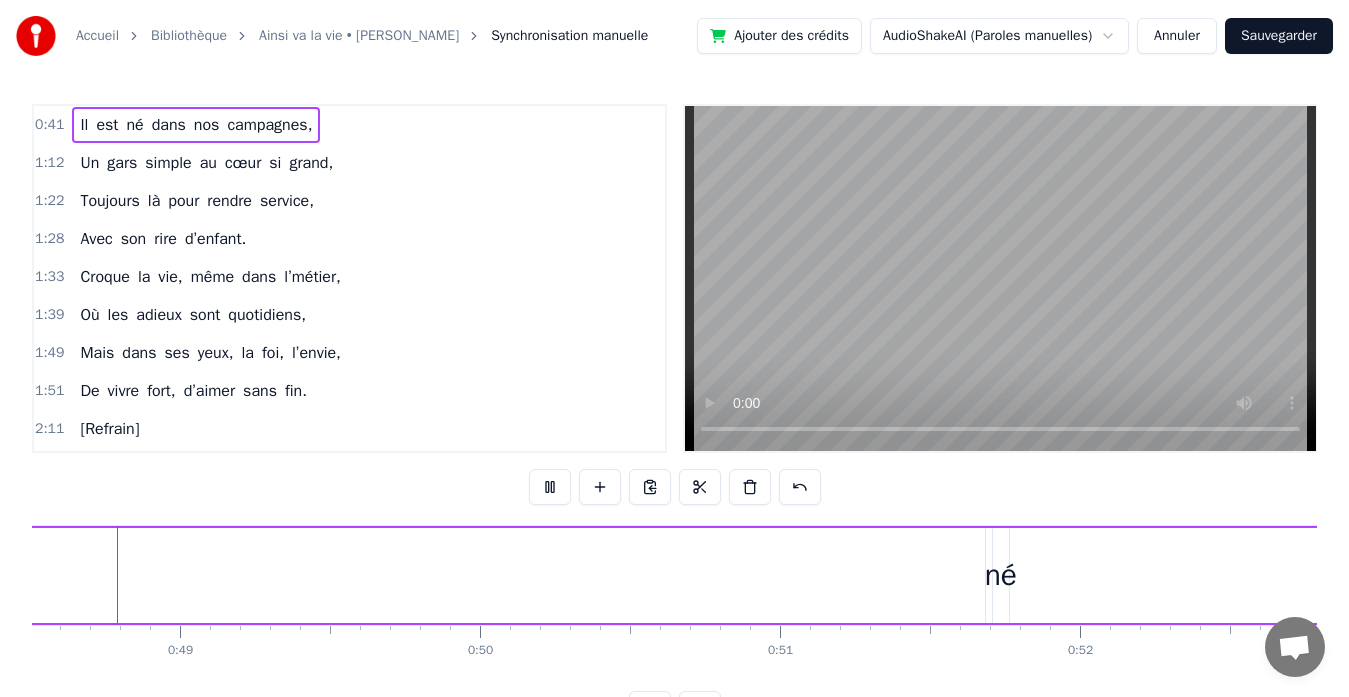 click on "est" at bounding box center [-406, 575] 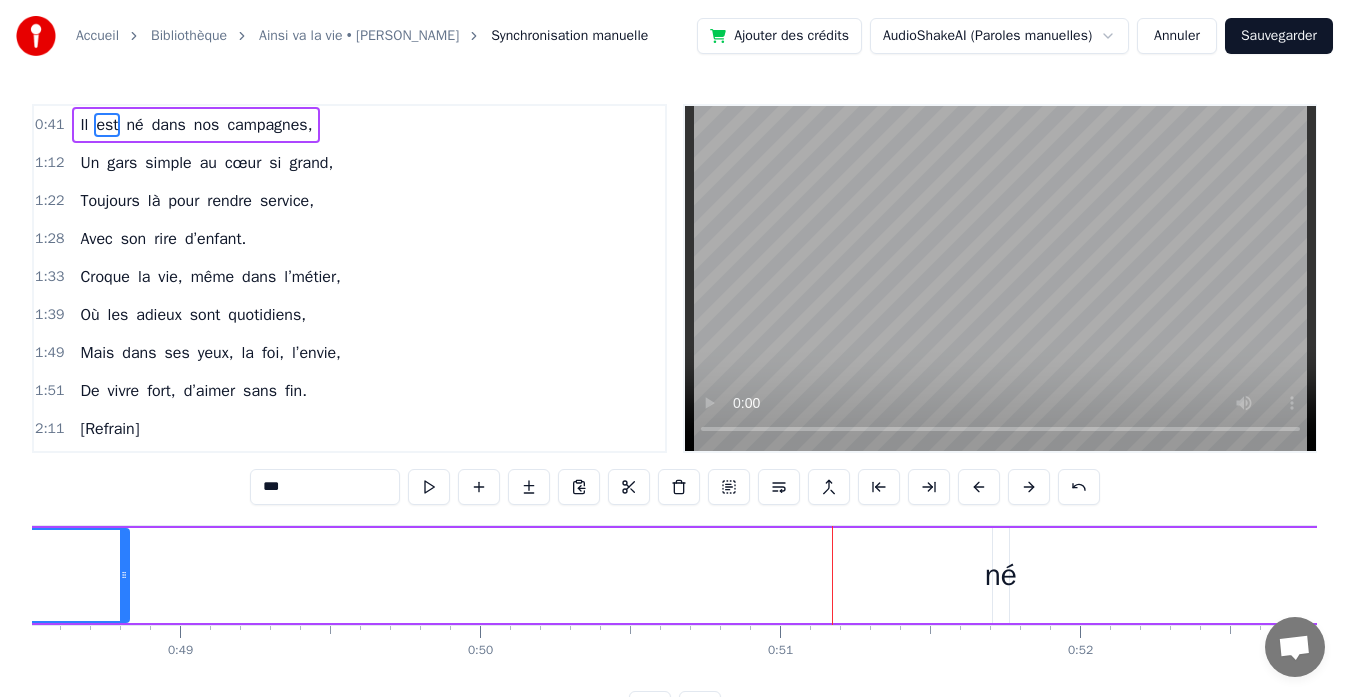 drag, startPoint x: 976, startPoint y: 573, endPoint x: 120, endPoint y: 571, distance: 856.0023 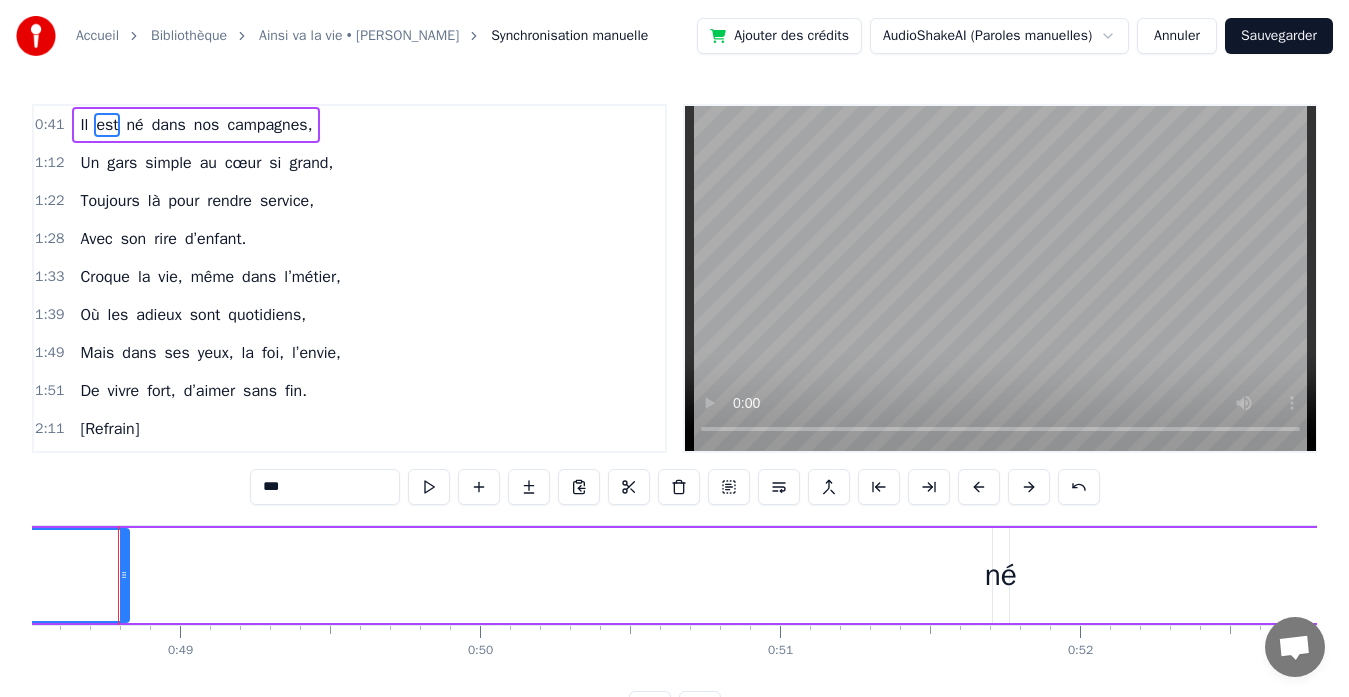 scroll, scrollTop: 0, scrollLeft: 14538, axis: horizontal 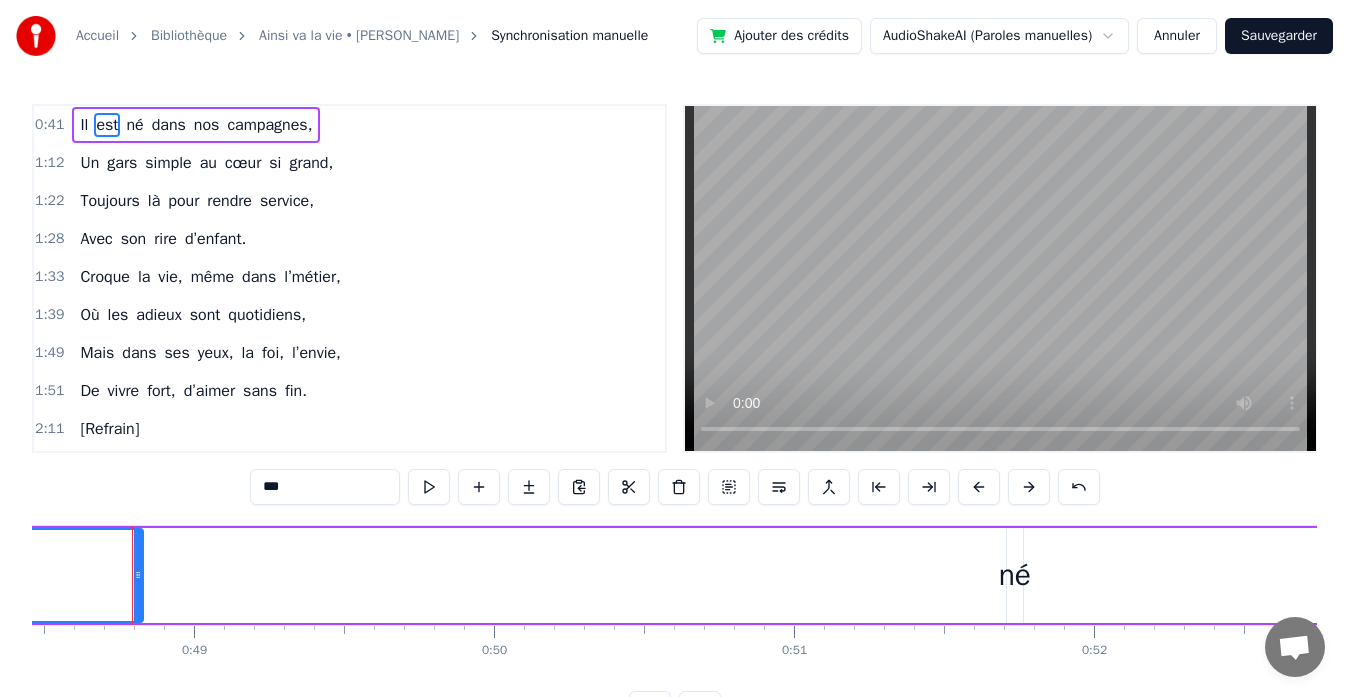 click on "campagnes," at bounding box center (269, 125) 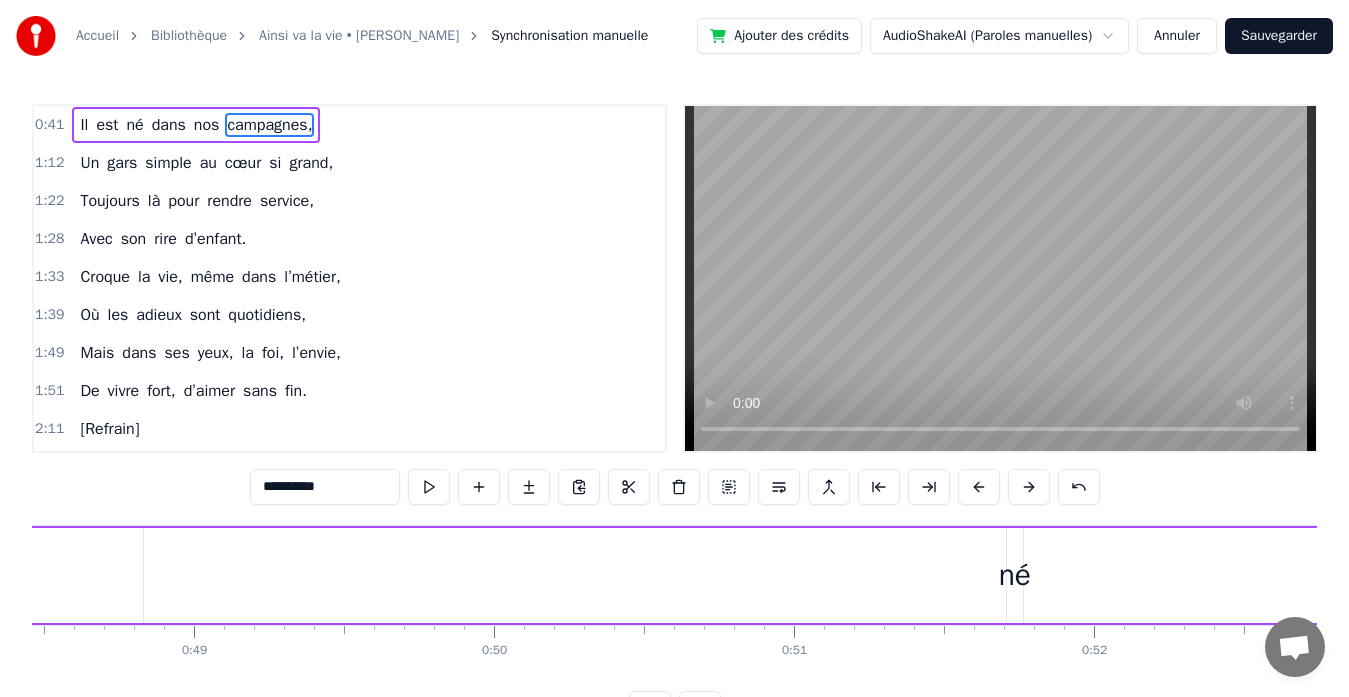 scroll, scrollTop: 0, scrollLeft: 19705, axis: horizontal 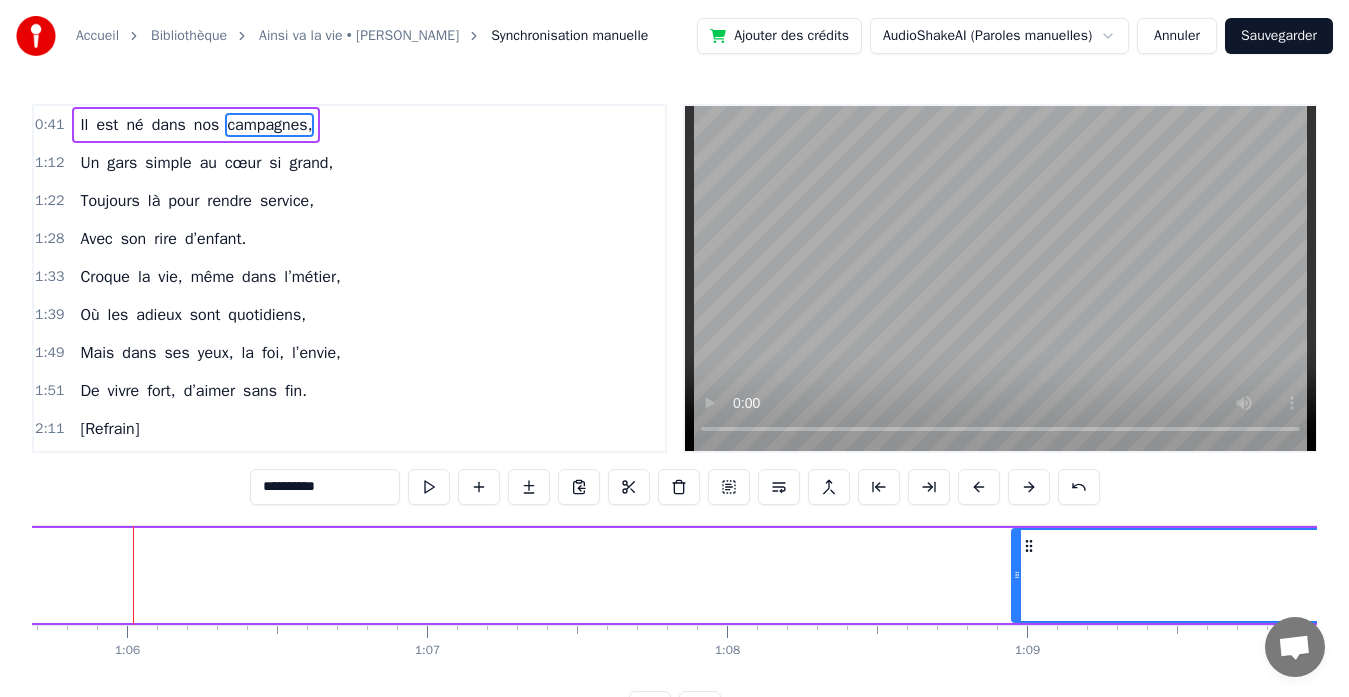 drag, startPoint x: 140, startPoint y: 568, endPoint x: 1016, endPoint y: 568, distance: 876 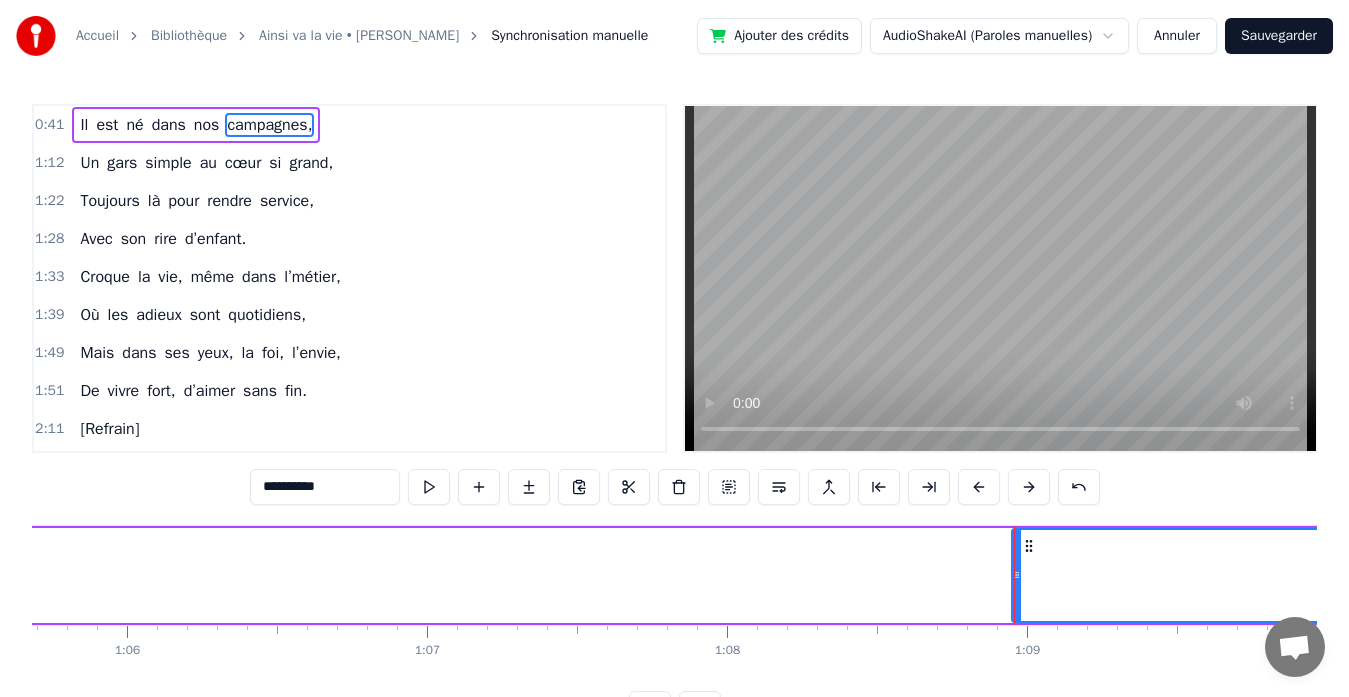 drag, startPoint x: 1197, startPoint y: 553, endPoint x: 814, endPoint y: 569, distance: 383.33405 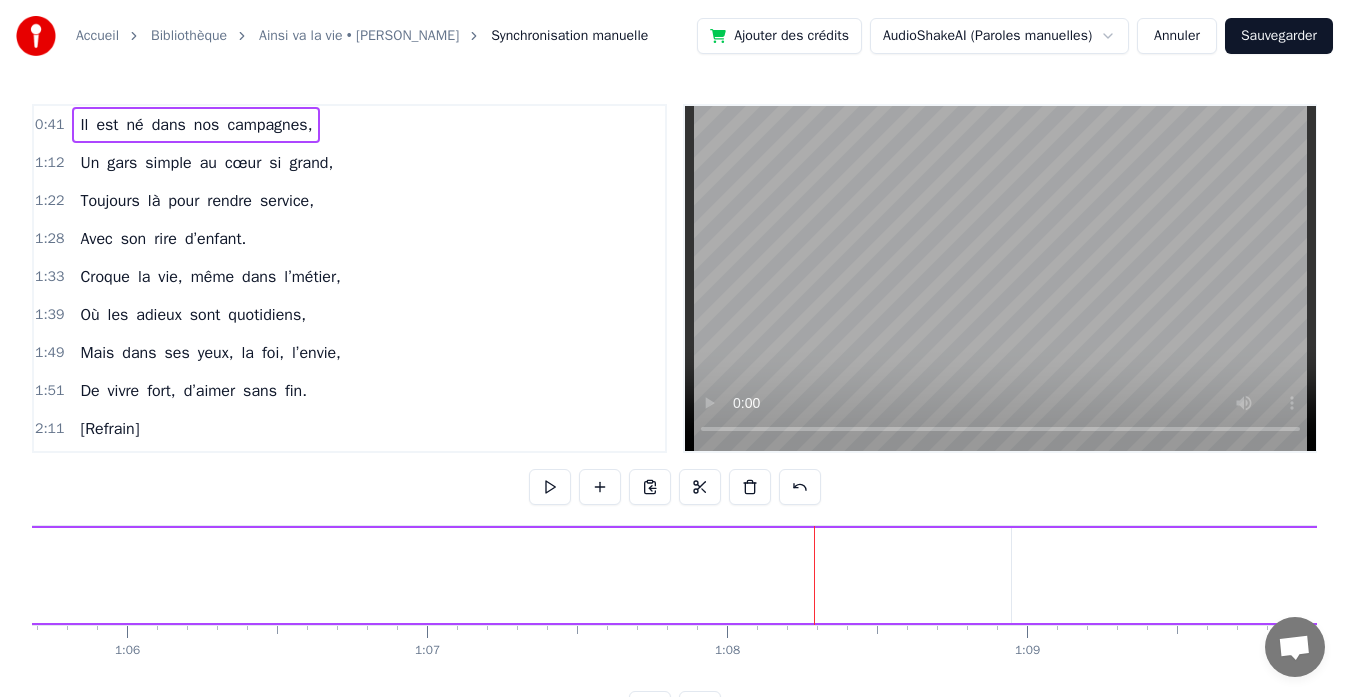 drag, startPoint x: 1065, startPoint y: 572, endPoint x: 808, endPoint y: 576, distance: 257.03113 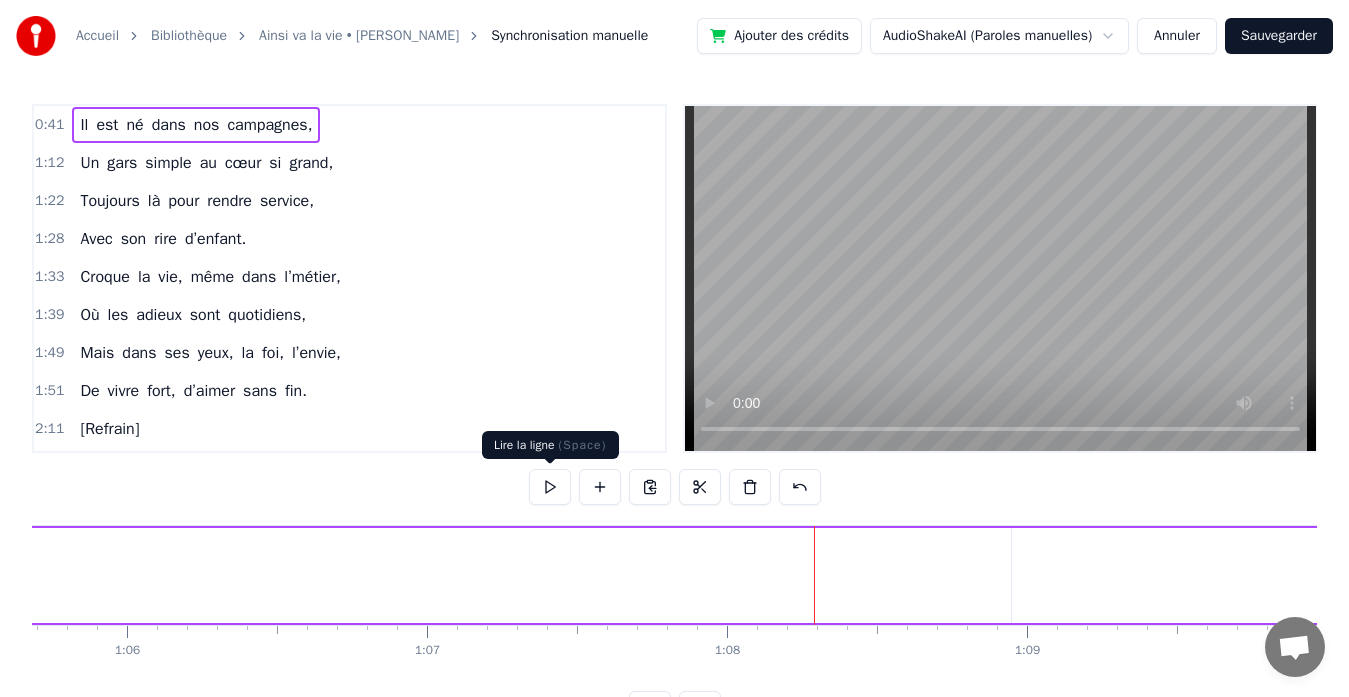 click at bounding box center (550, 487) 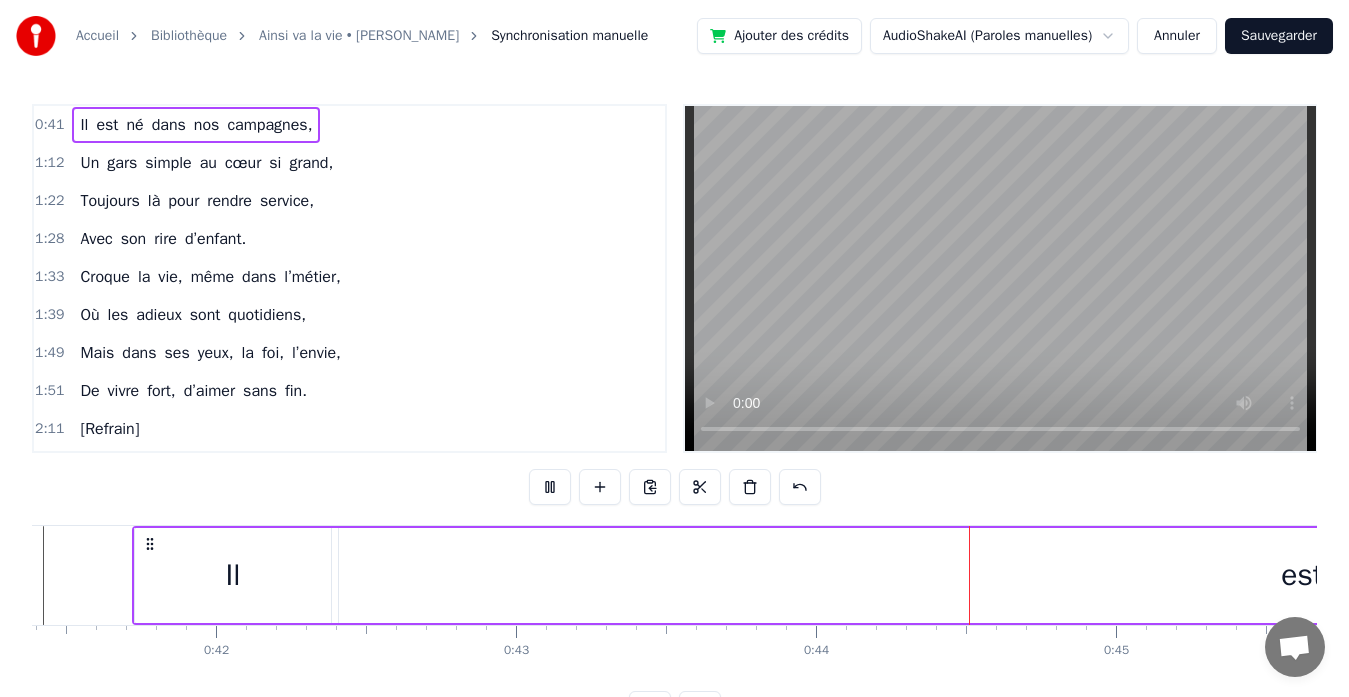 click on "Il" at bounding box center [233, 575] 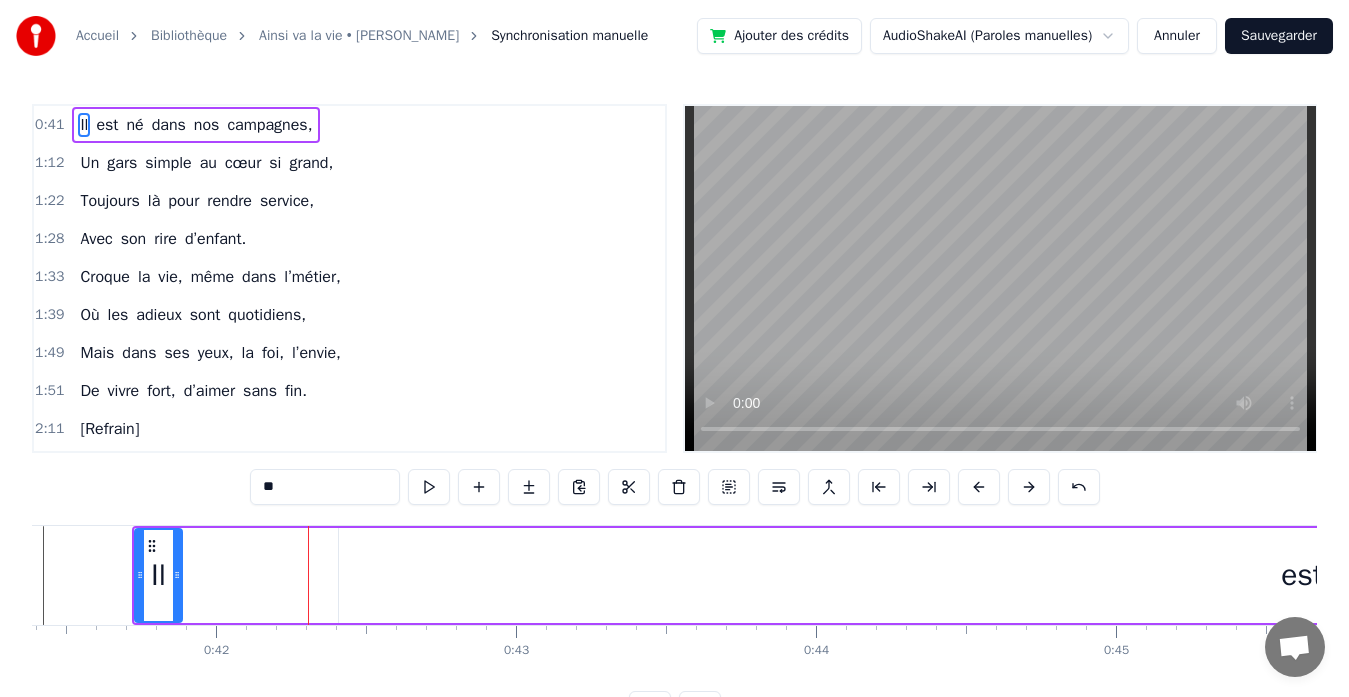 drag, startPoint x: 322, startPoint y: 574, endPoint x: 174, endPoint y: 550, distance: 149.93332 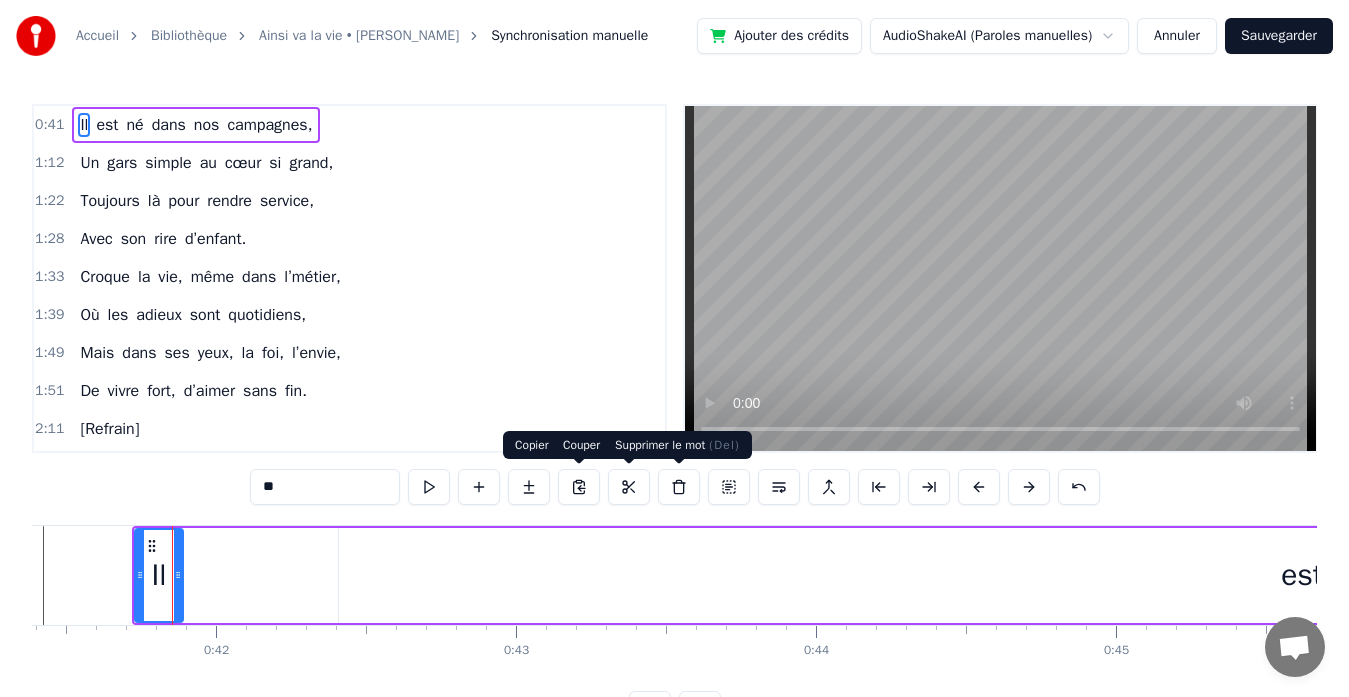 click at bounding box center (679, 487) 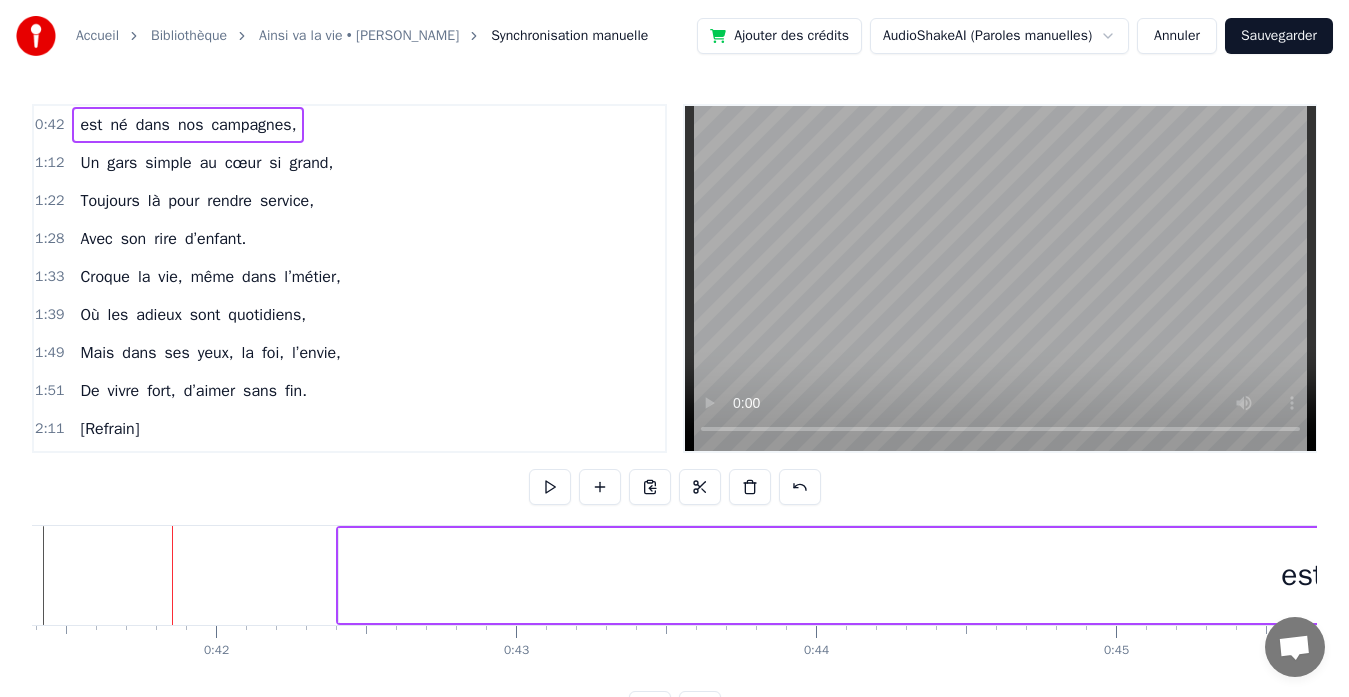 click on "dans" at bounding box center (153, 125) 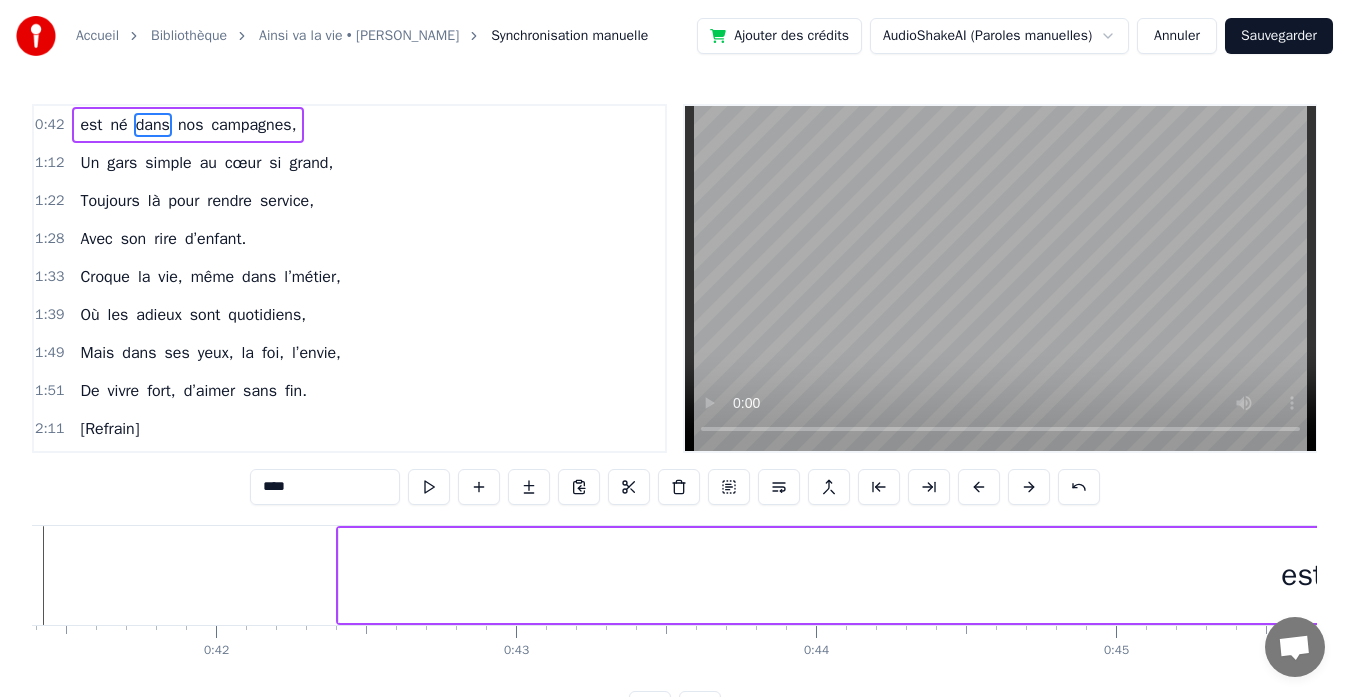 scroll, scrollTop: 0, scrollLeft: 16915, axis: horizontal 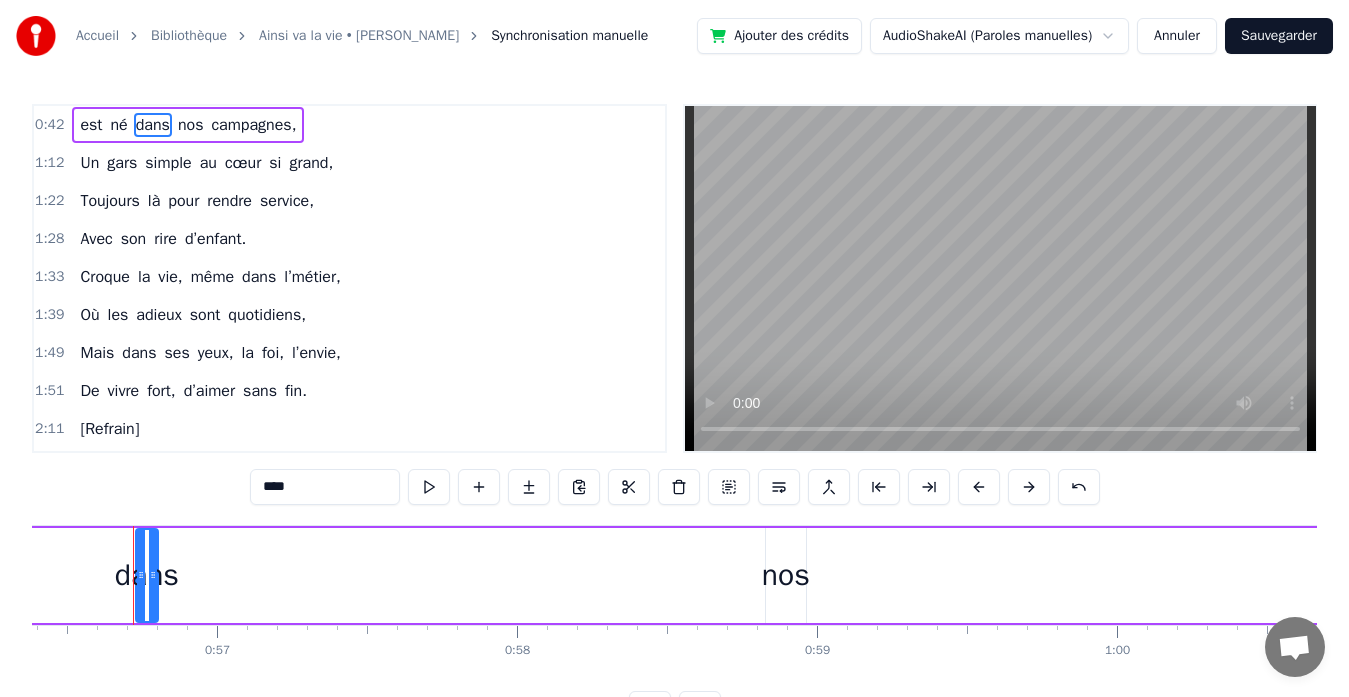 click on "0:42 est né dans nos campagnes," at bounding box center (349, 125) 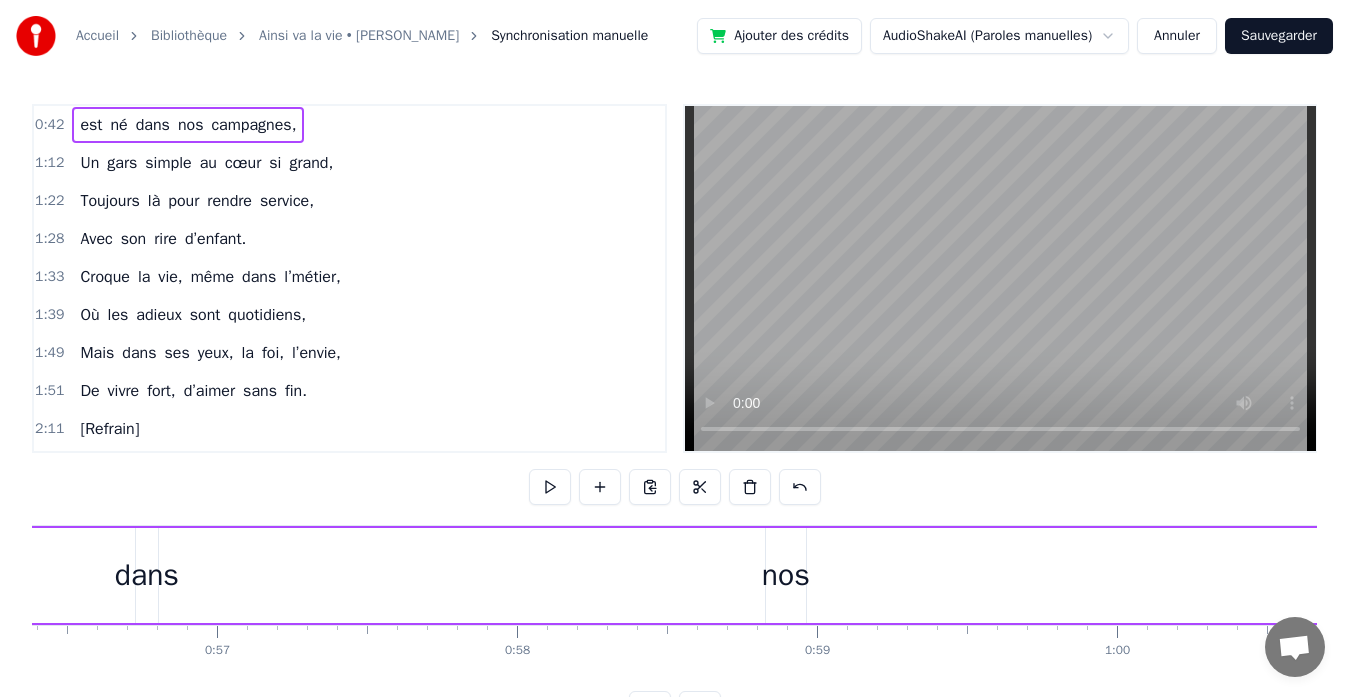 click on "0:42 est né dans nos campagnes," at bounding box center [349, 125] 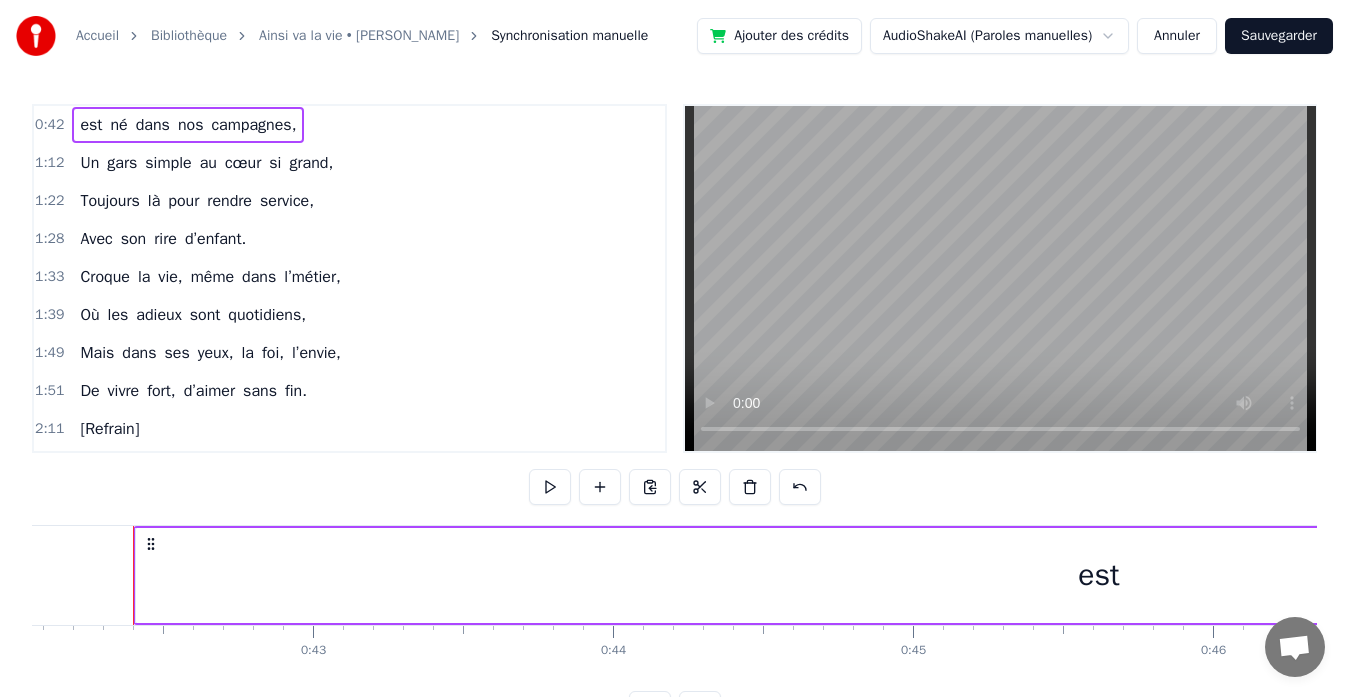 click on "0:42 est né dans nos campagnes," at bounding box center [349, 125] 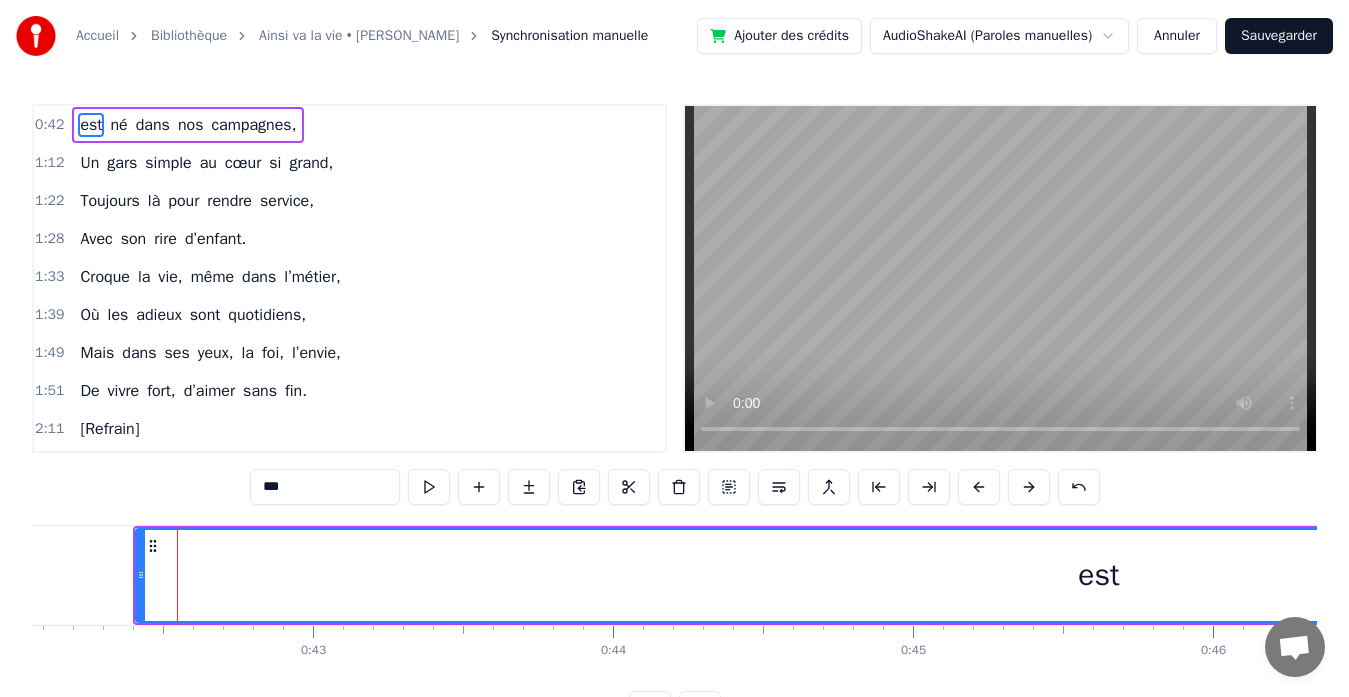 scroll, scrollTop: 0, scrollLeft: 0, axis: both 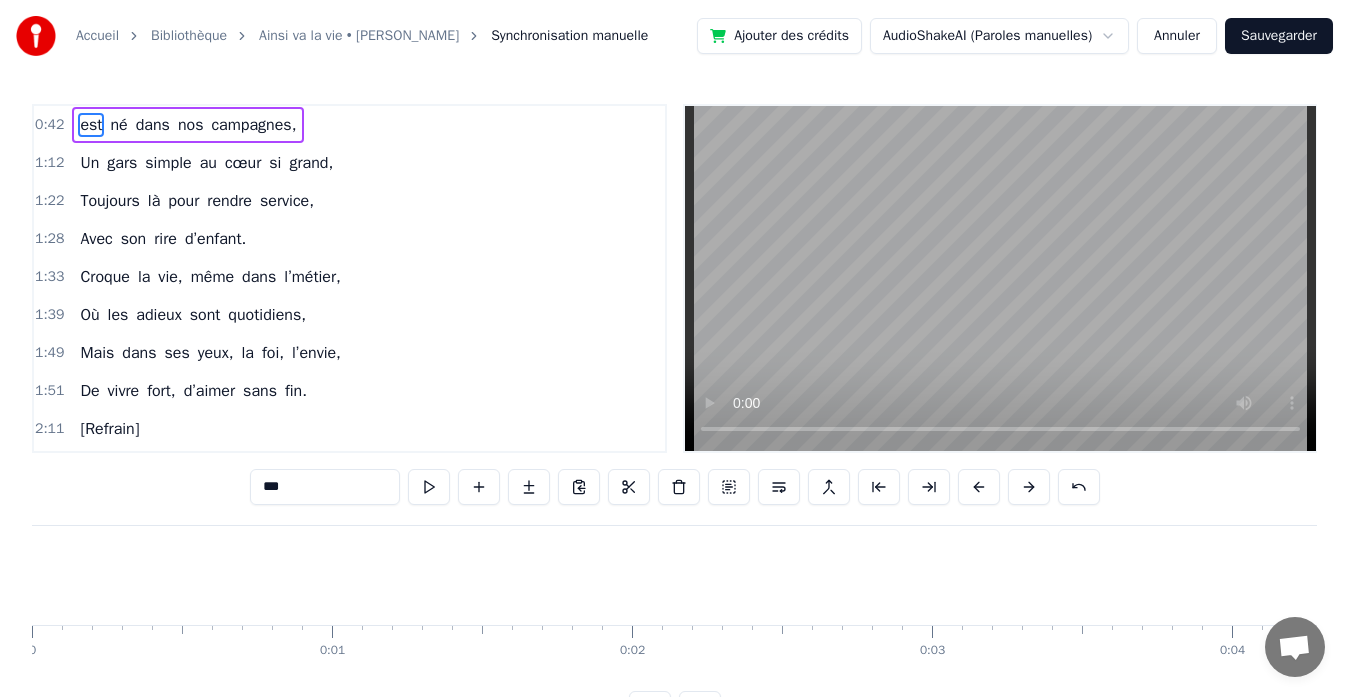 click at bounding box center [30049, 575] 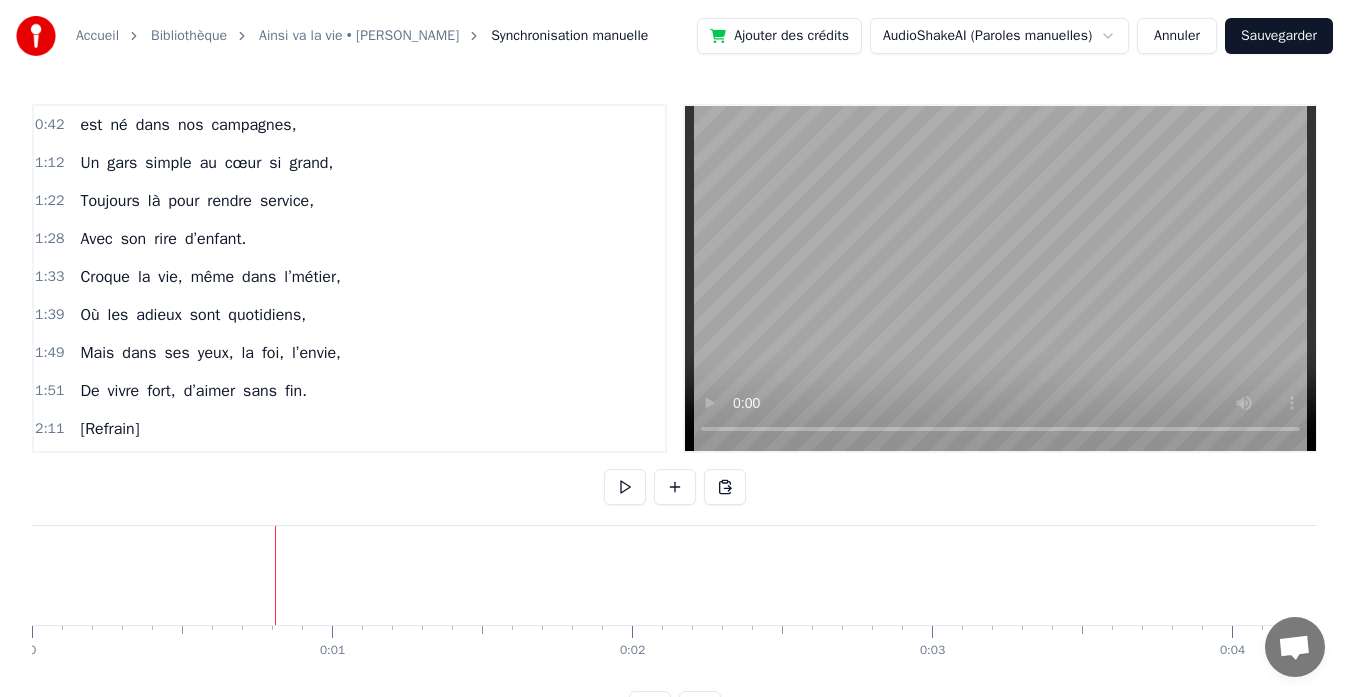 click at bounding box center [30049, 575] 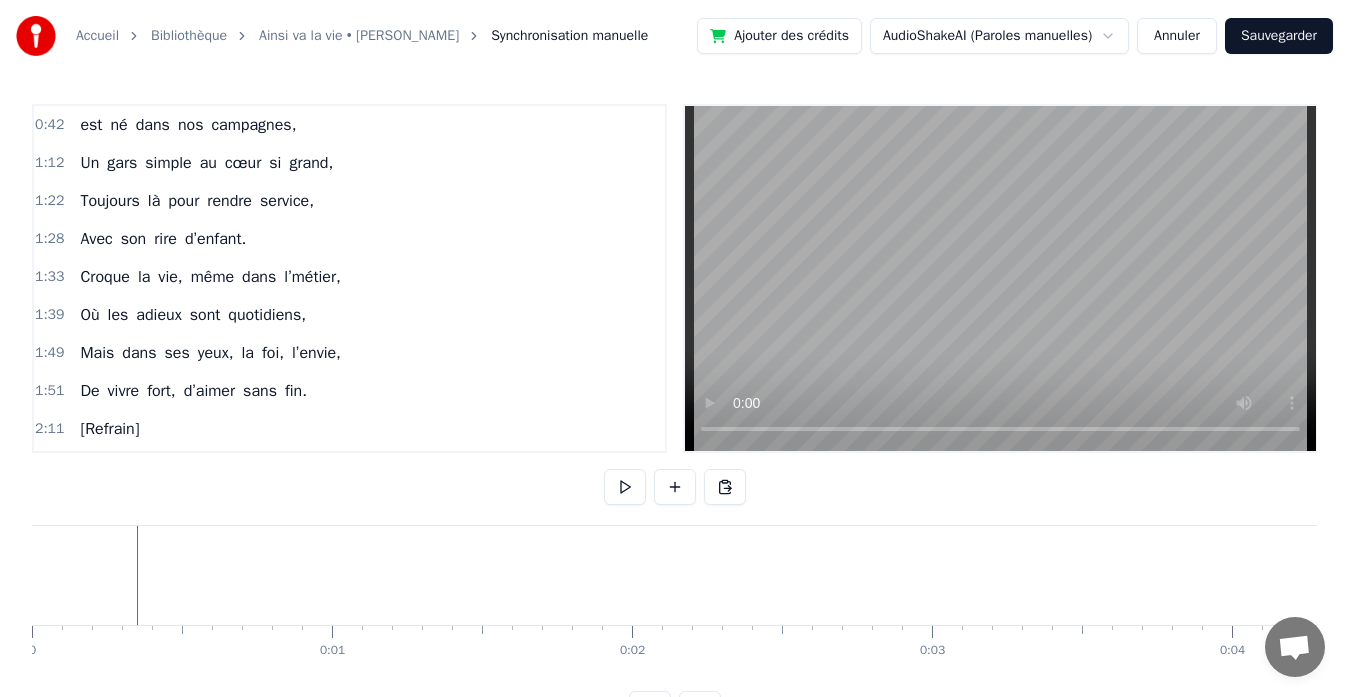 click at bounding box center (30049, 575) 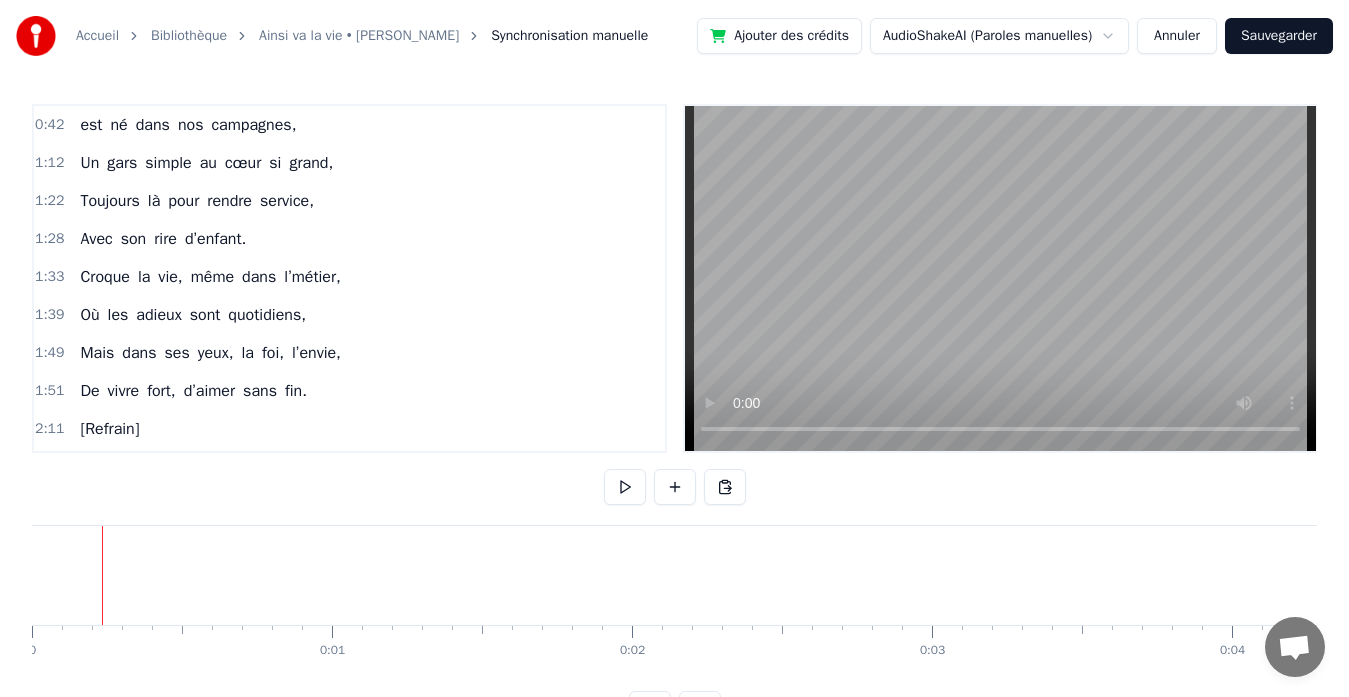 click on "campagnes," at bounding box center [253, 125] 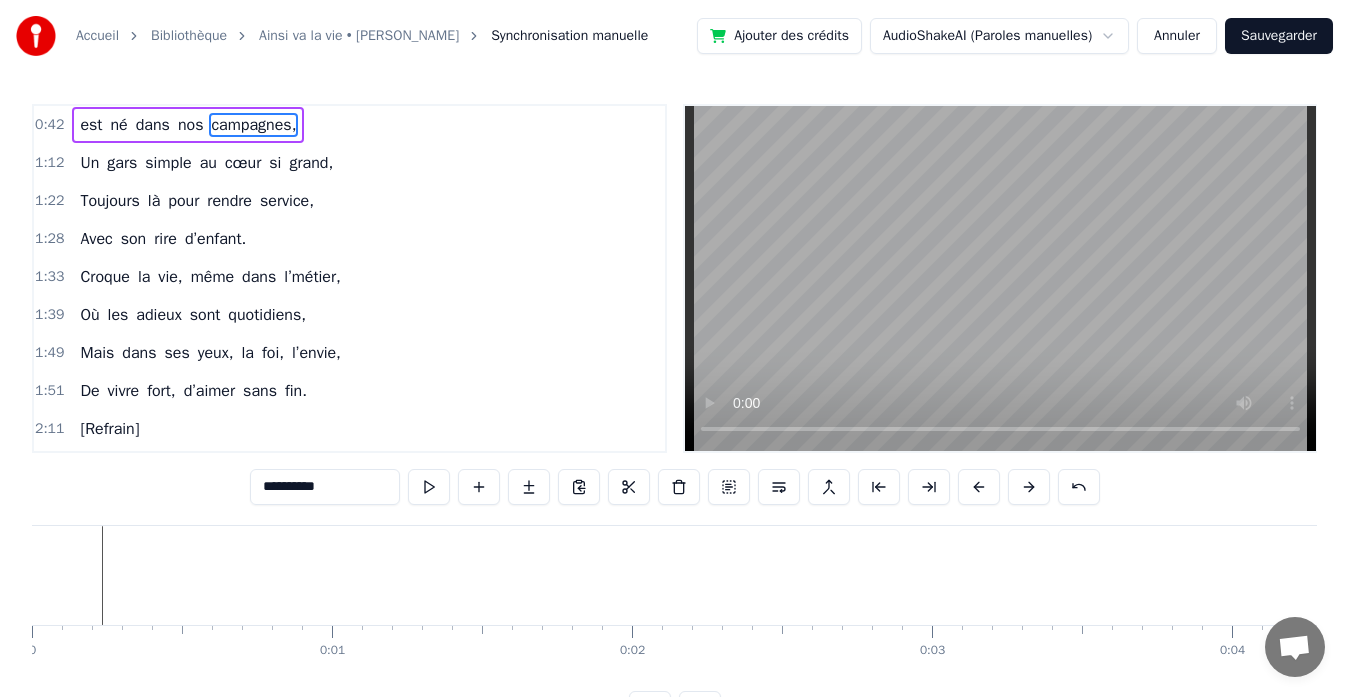 scroll, scrollTop: 0, scrollLeft: 20581, axis: horizontal 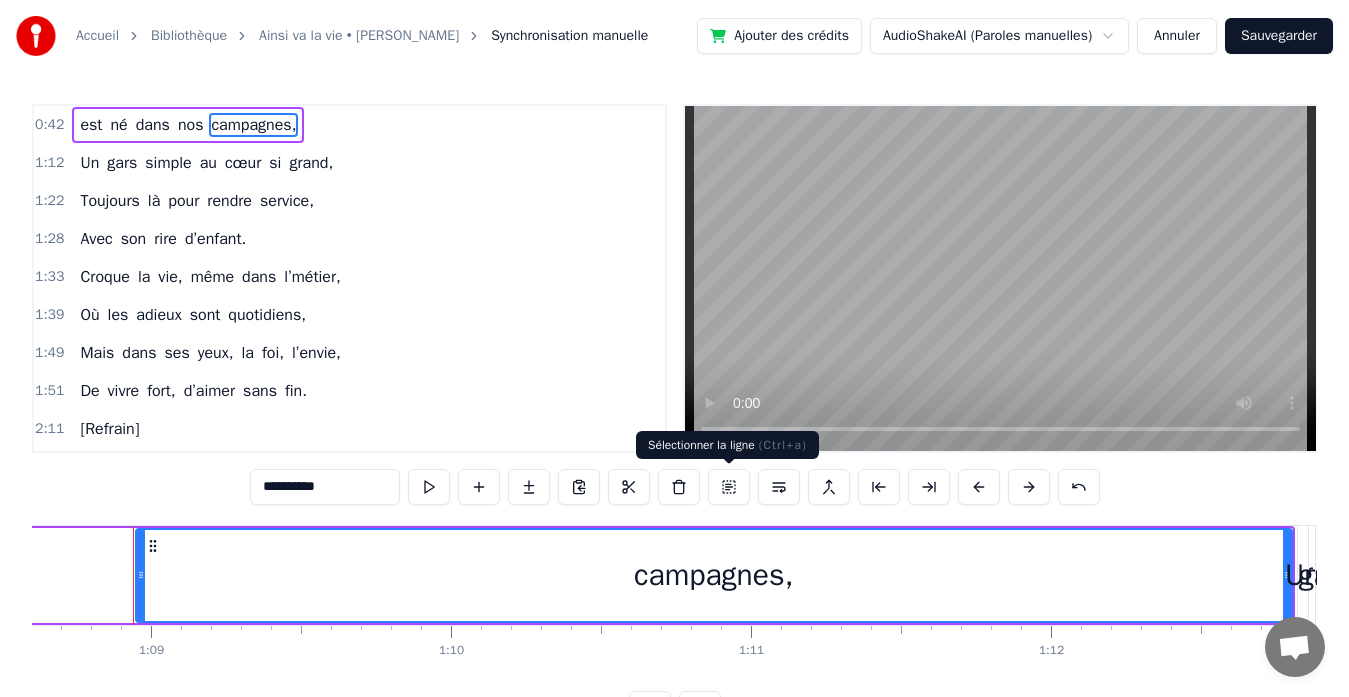 click at bounding box center [729, 487] 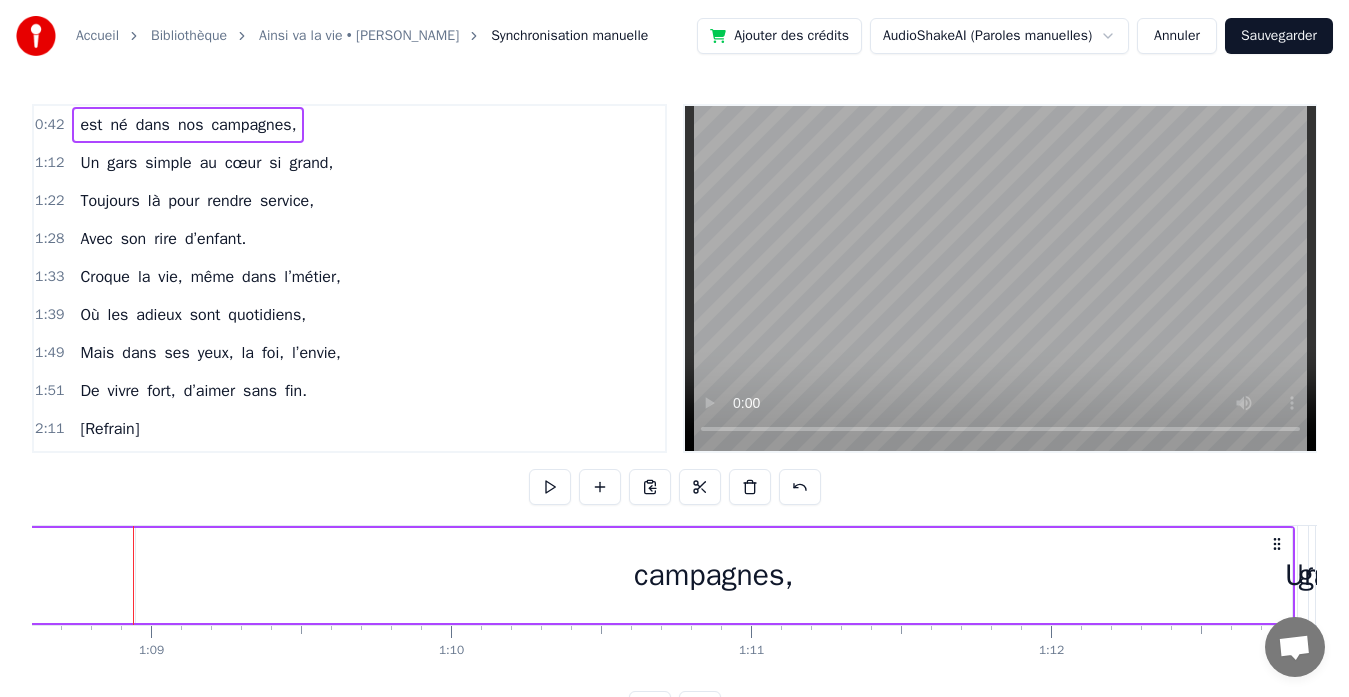 scroll, scrollTop: 0, scrollLeft: 12619, axis: horizontal 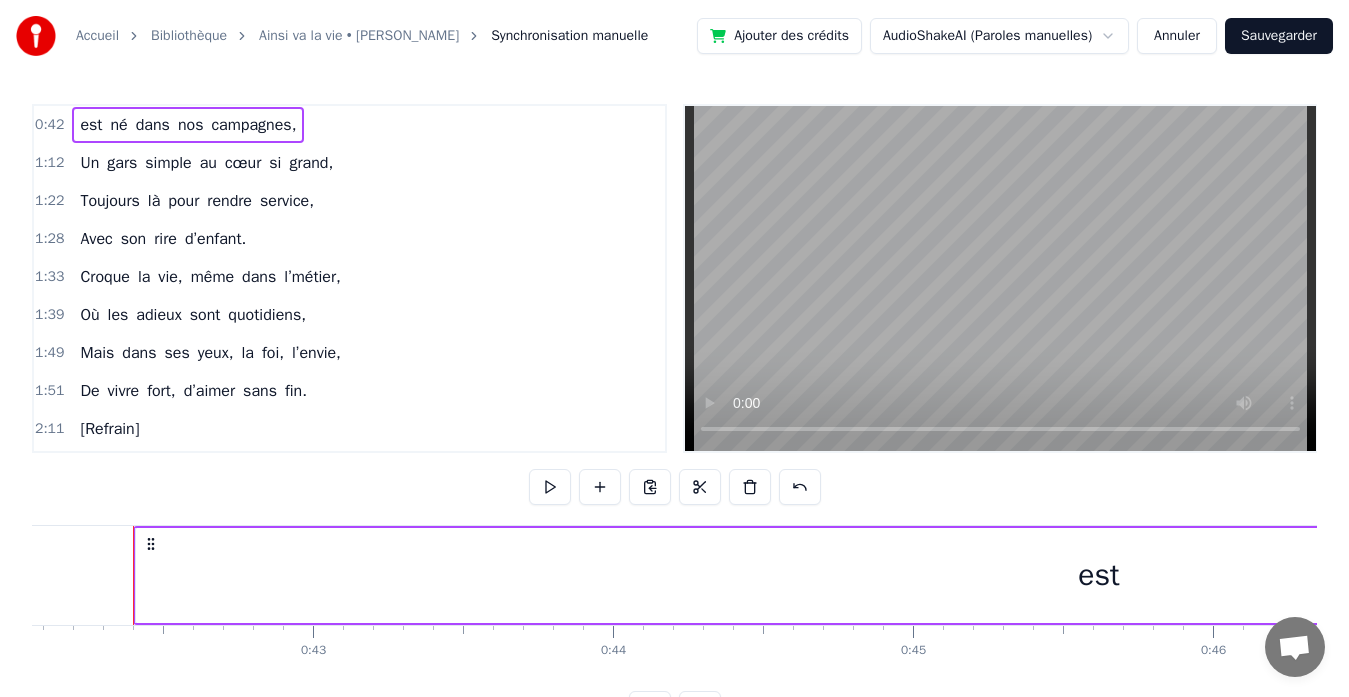 drag, startPoint x: 934, startPoint y: 577, endPoint x: 173, endPoint y: 554, distance: 761.3475 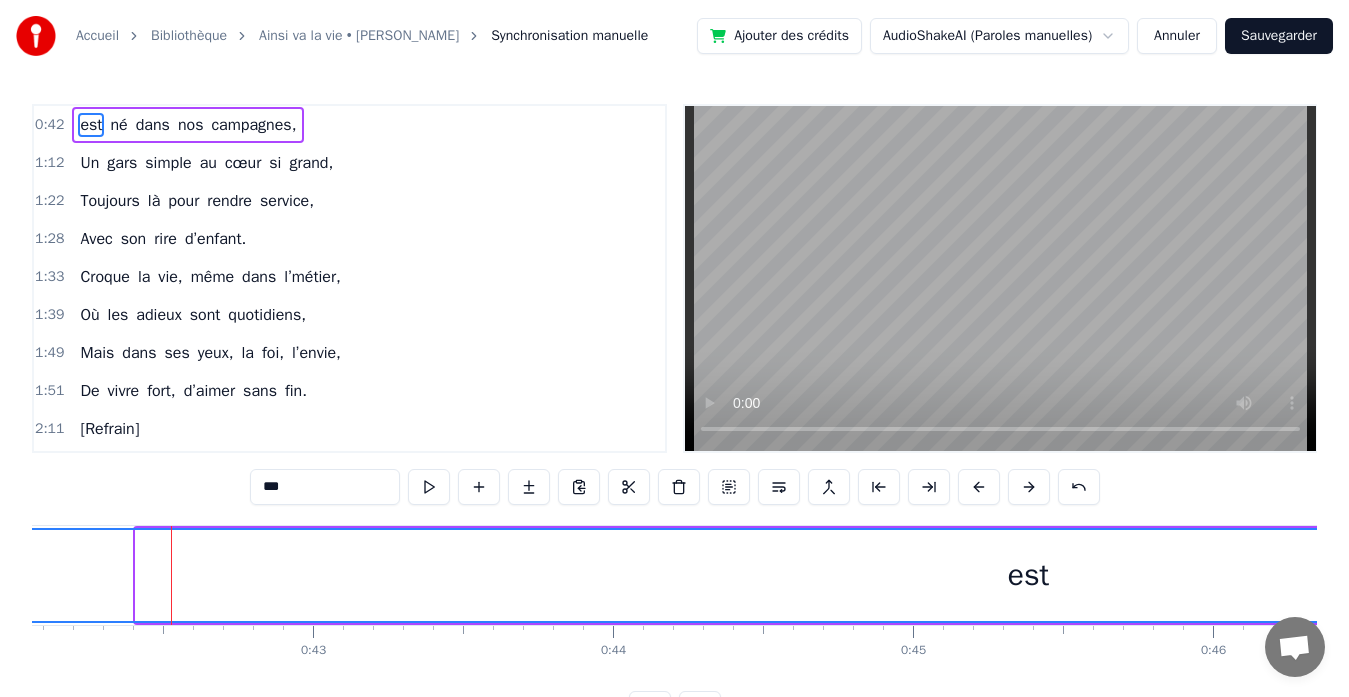 drag, startPoint x: 141, startPoint y: 573, endPoint x: 0, endPoint y: 541, distance: 144.58562 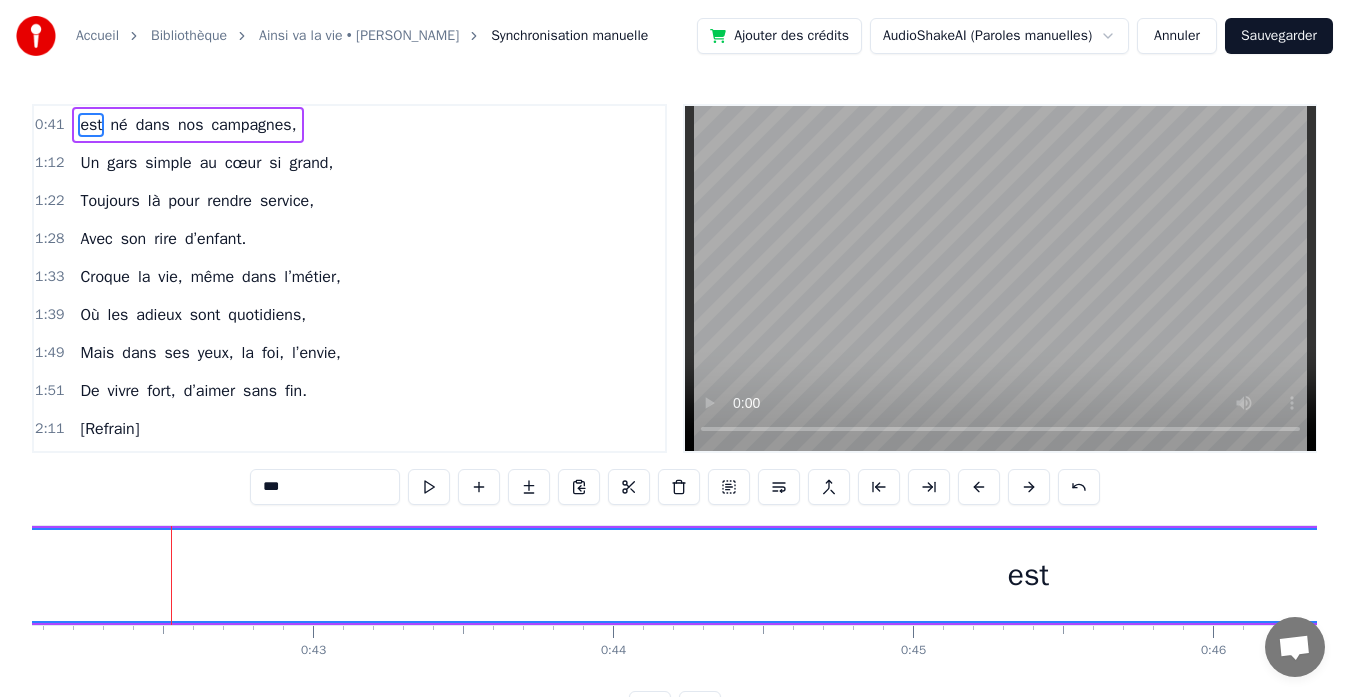 scroll, scrollTop: 79, scrollLeft: 0, axis: vertical 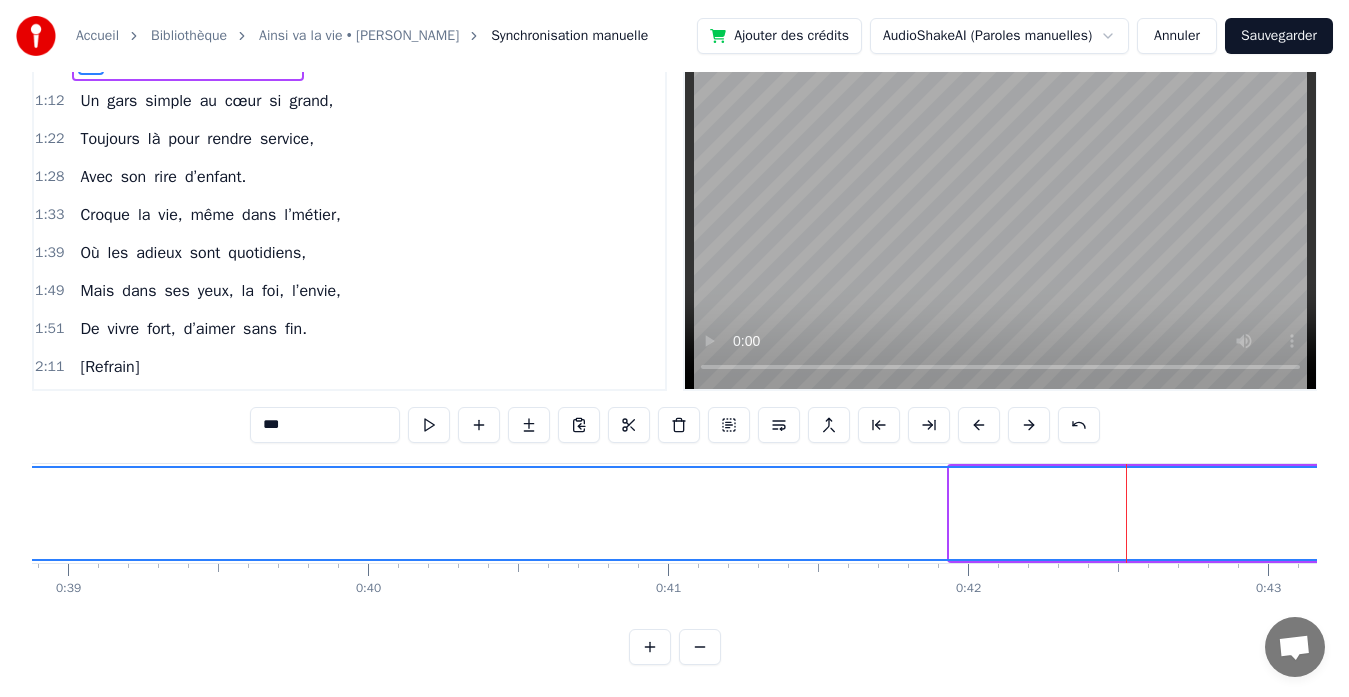 drag, startPoint x: 954, startPoint y: 493, endPoint x: 0, endPoint y: 436, distance: 955.7013 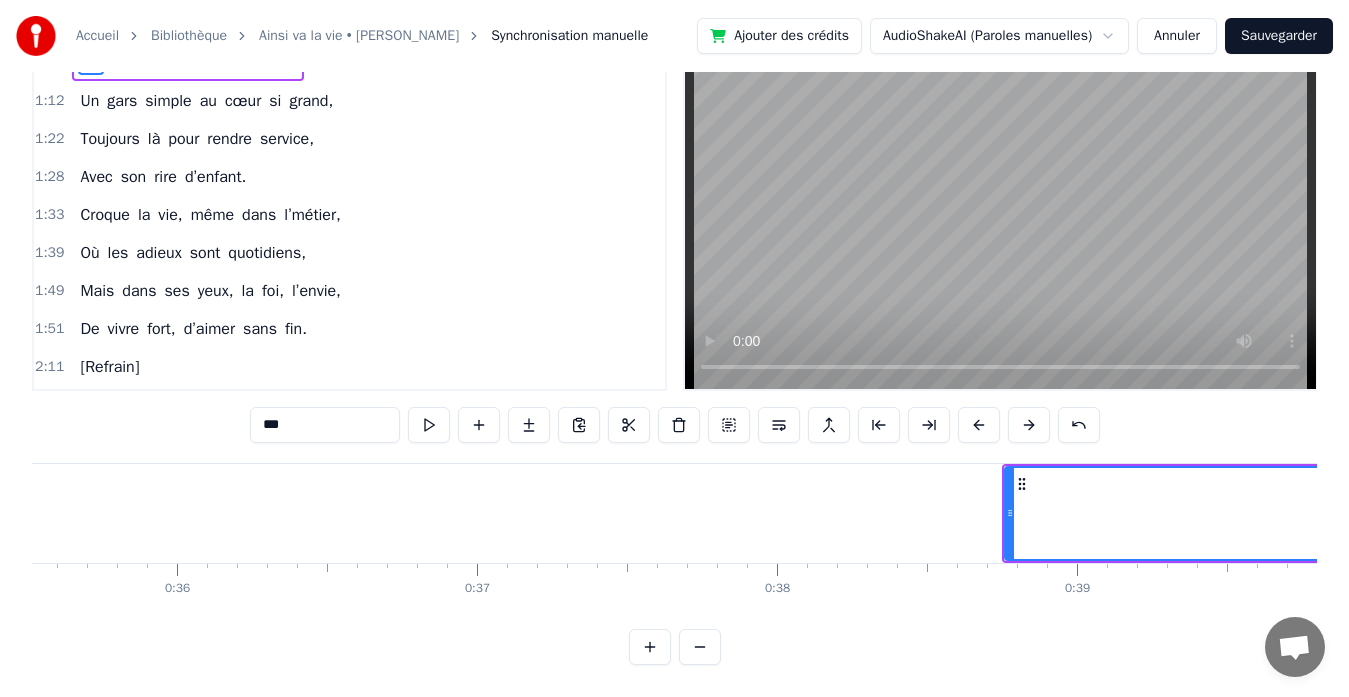 scroll, scrollTop: 0, scrollLeft: 11040, axis: horizontal 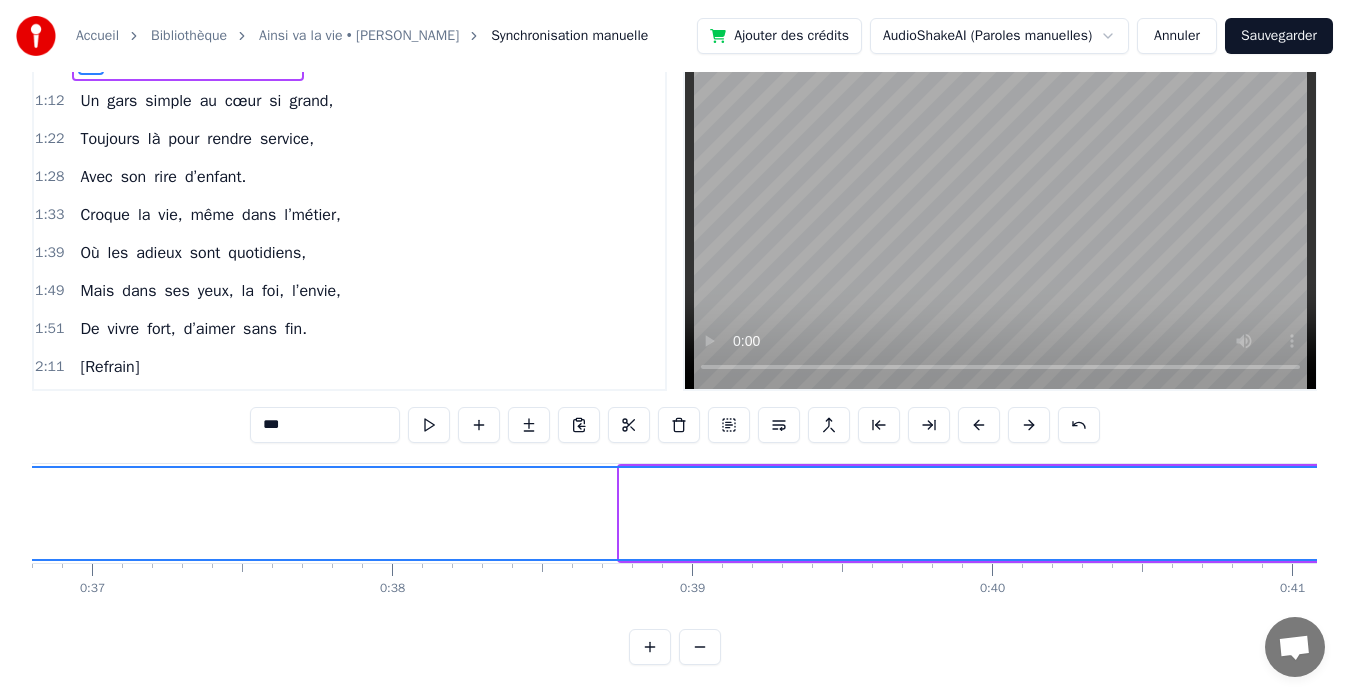 drag, startPoint x: 625, startPoint y: 497, endPoint x: 0, endPoint y: 407, distance: 631.4468 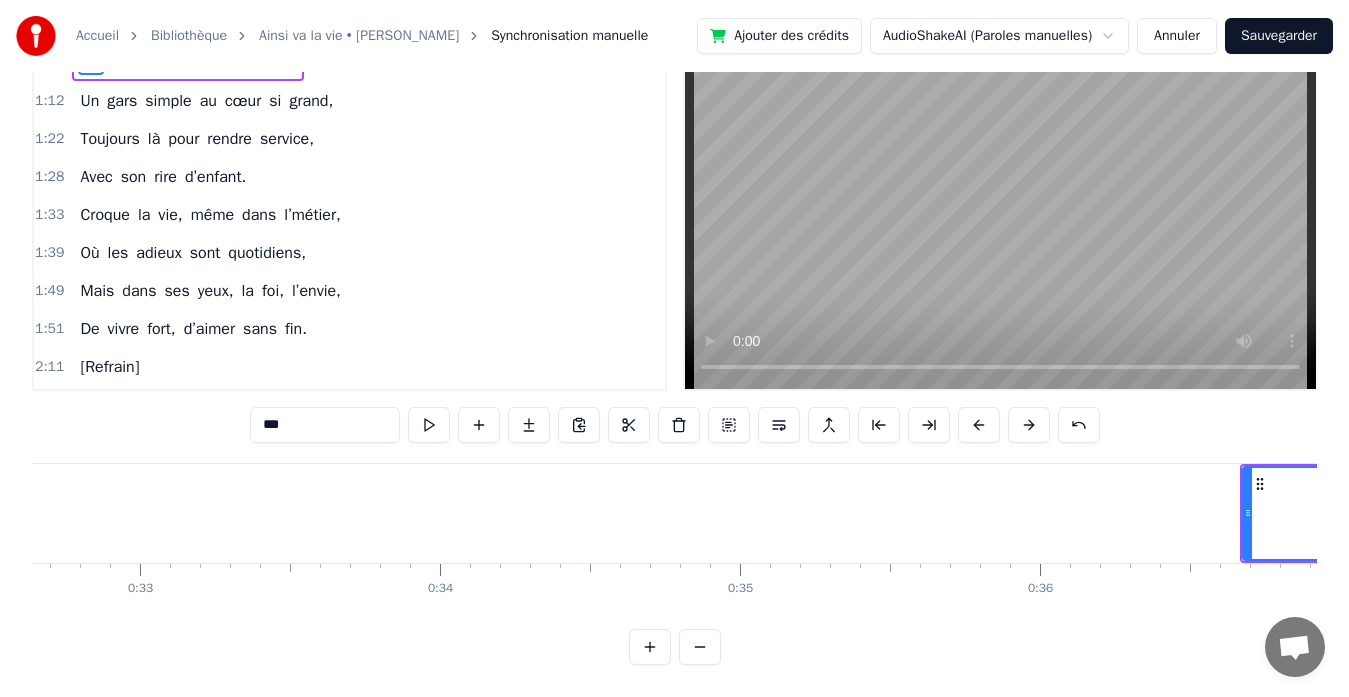 scroll, scrollTop: 0, scrollLeft: 10368, axis: horizontal 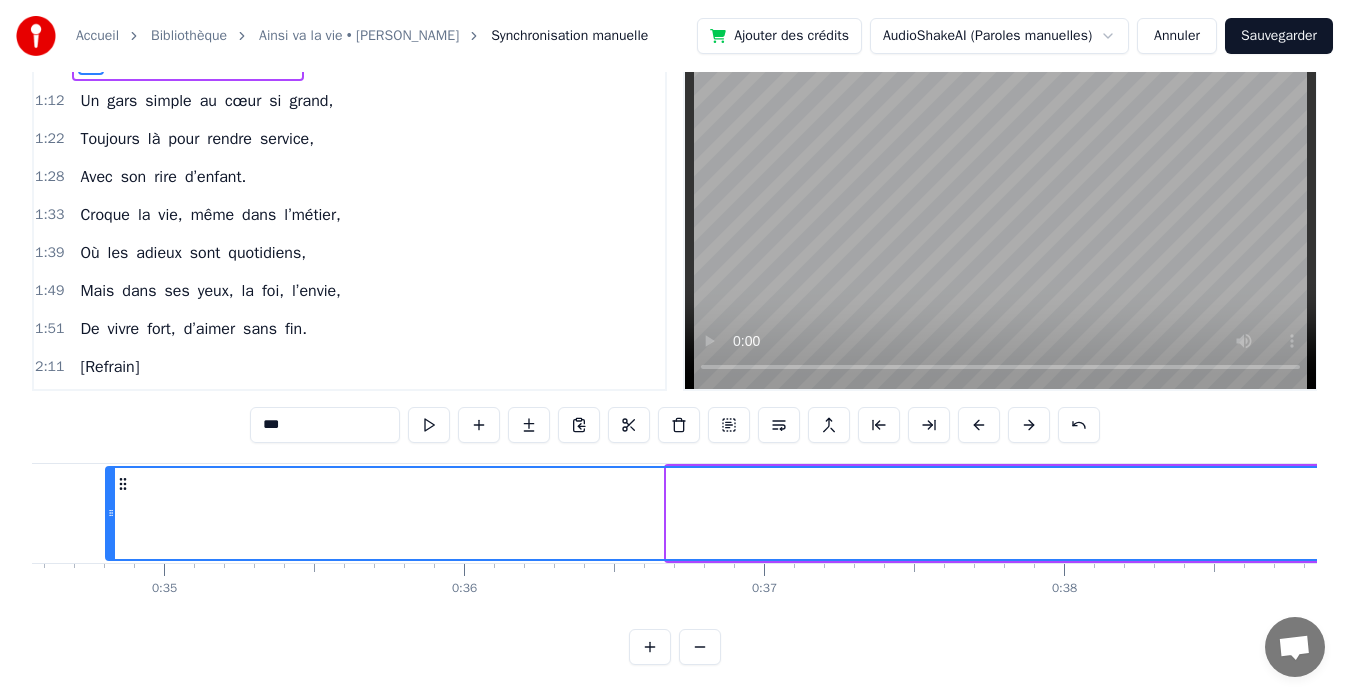 drag, startPoint x: 669, startPoint y: 490, endPoint x: 108, endPoint y: 438, distance: 563.40485 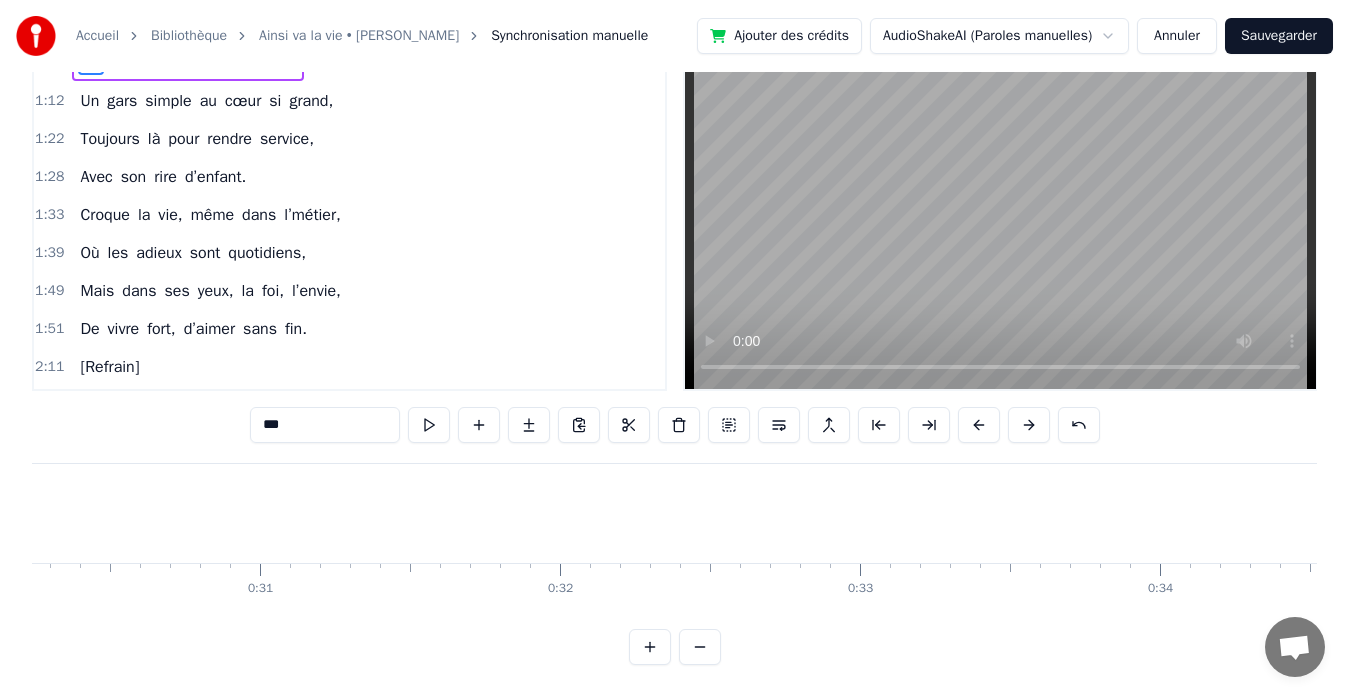 scroll, scrollTop: 0, scrollLeft: 8591, axis: horizontal 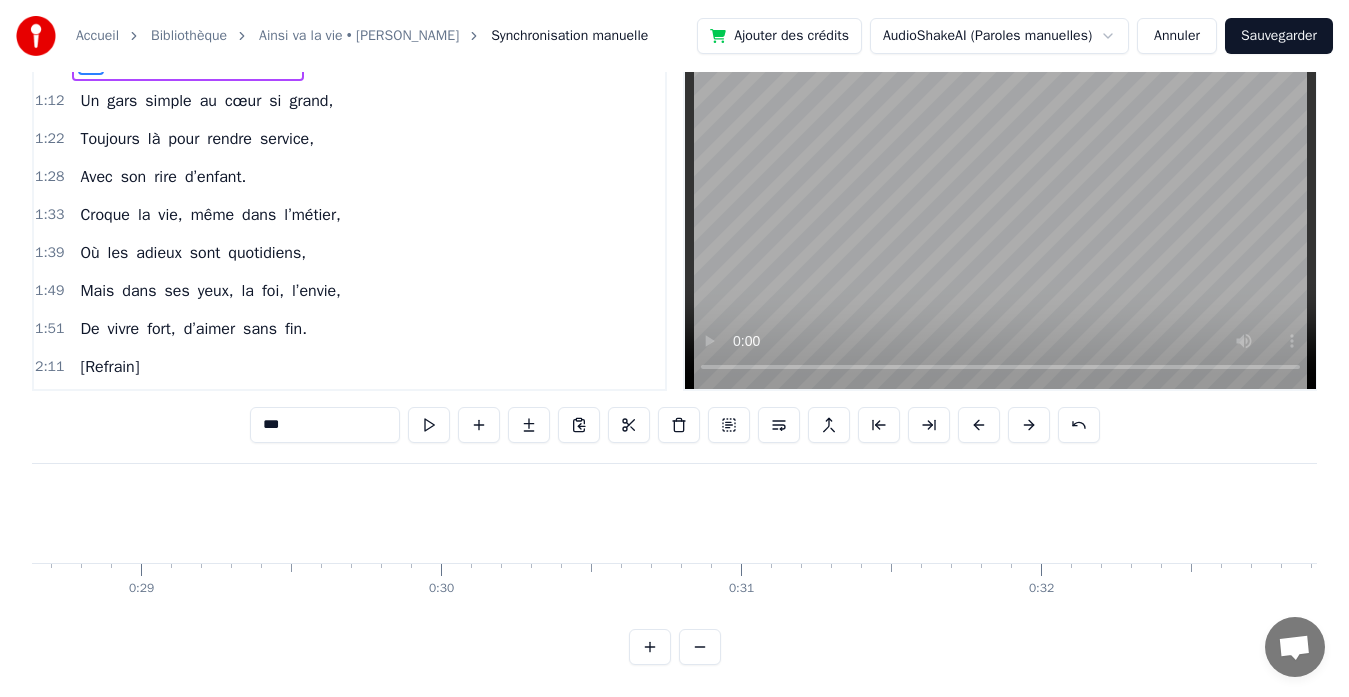 click on "grand," at bounding box center [311, 101] 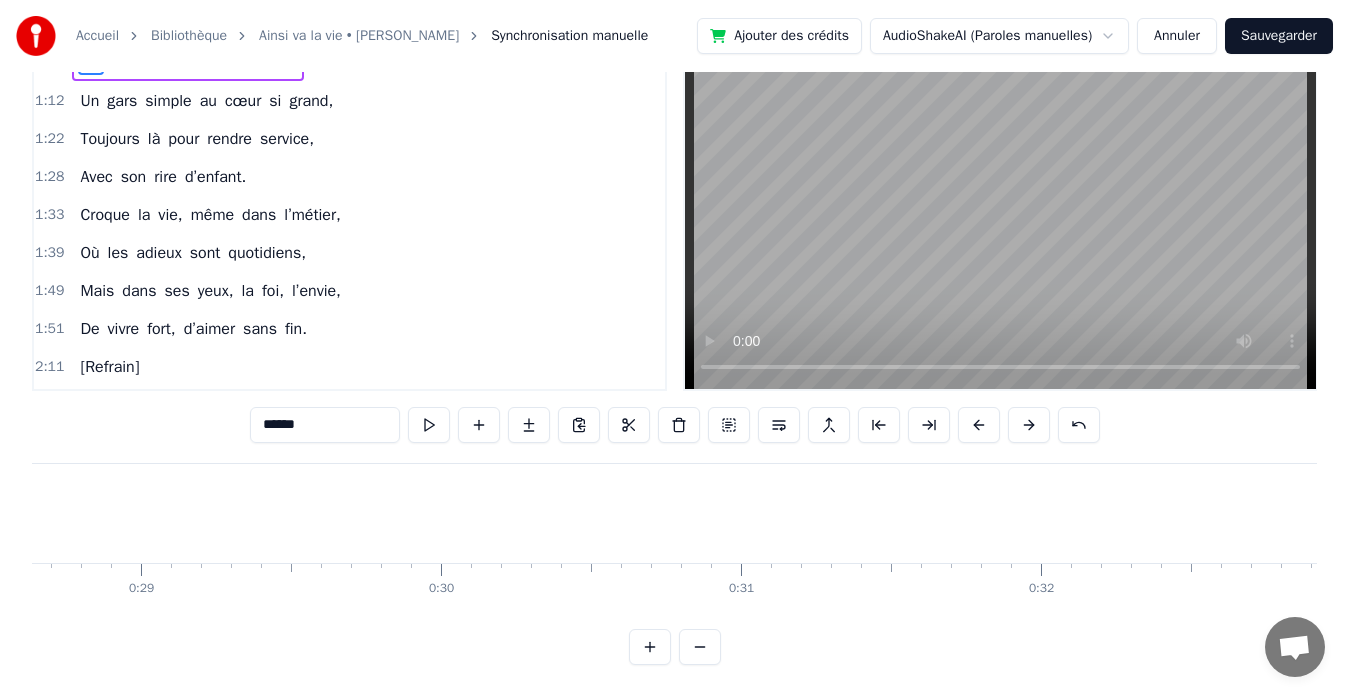 scroll, scrollTop: 0, scrollLeft: 0, axis: both 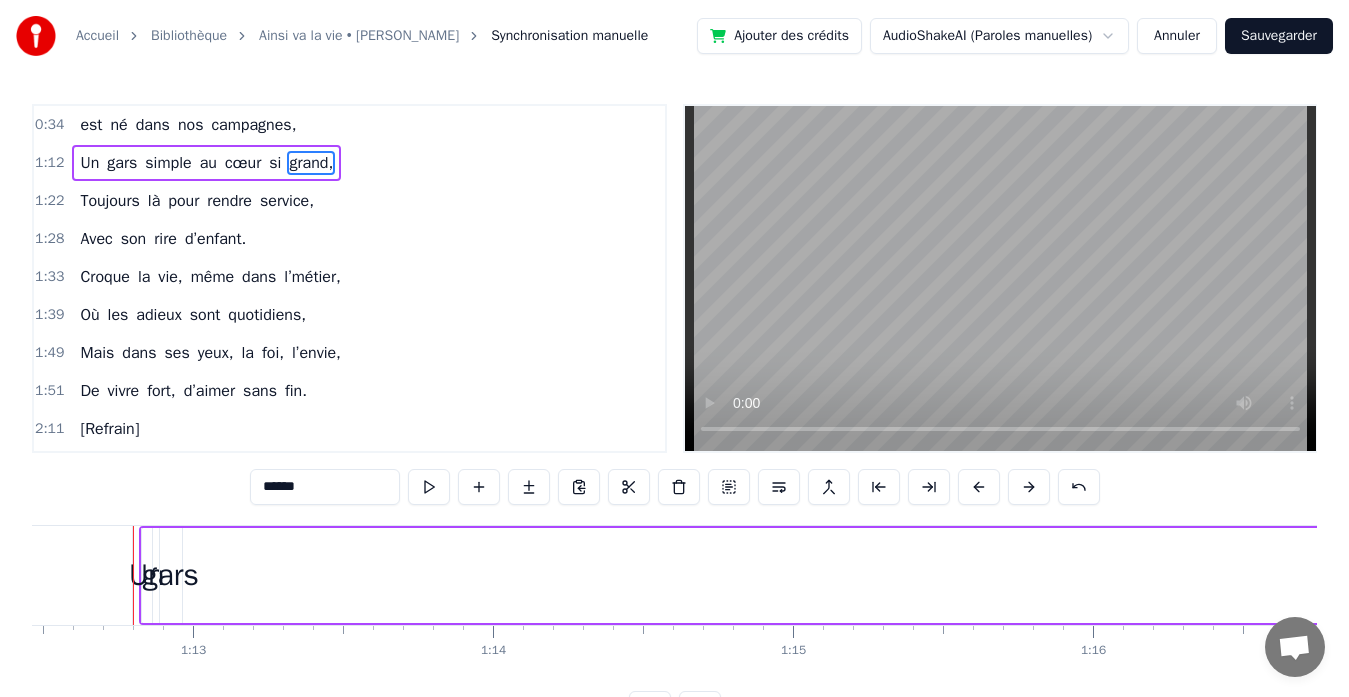 click on "est né dans nos campagnes," at bounding box center [188, 125] 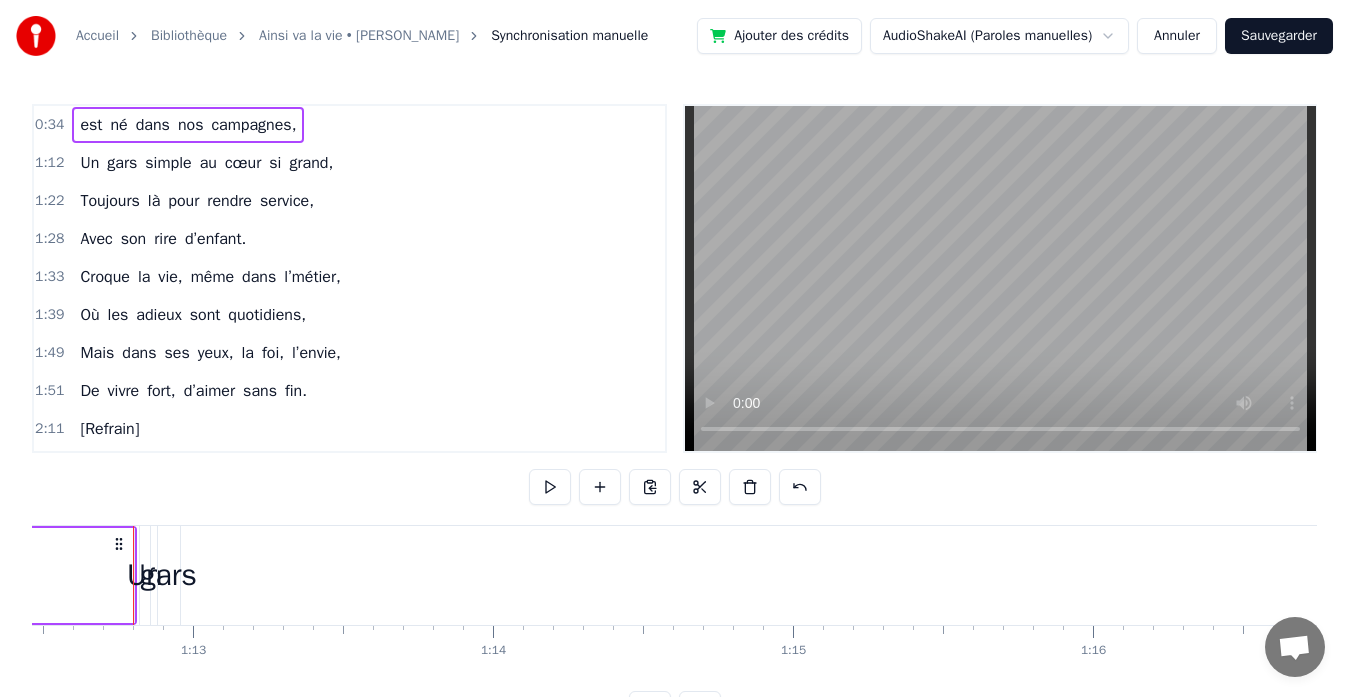 scroll, scrollTop: 0, scrollLeft: 10338, axis: horizontal 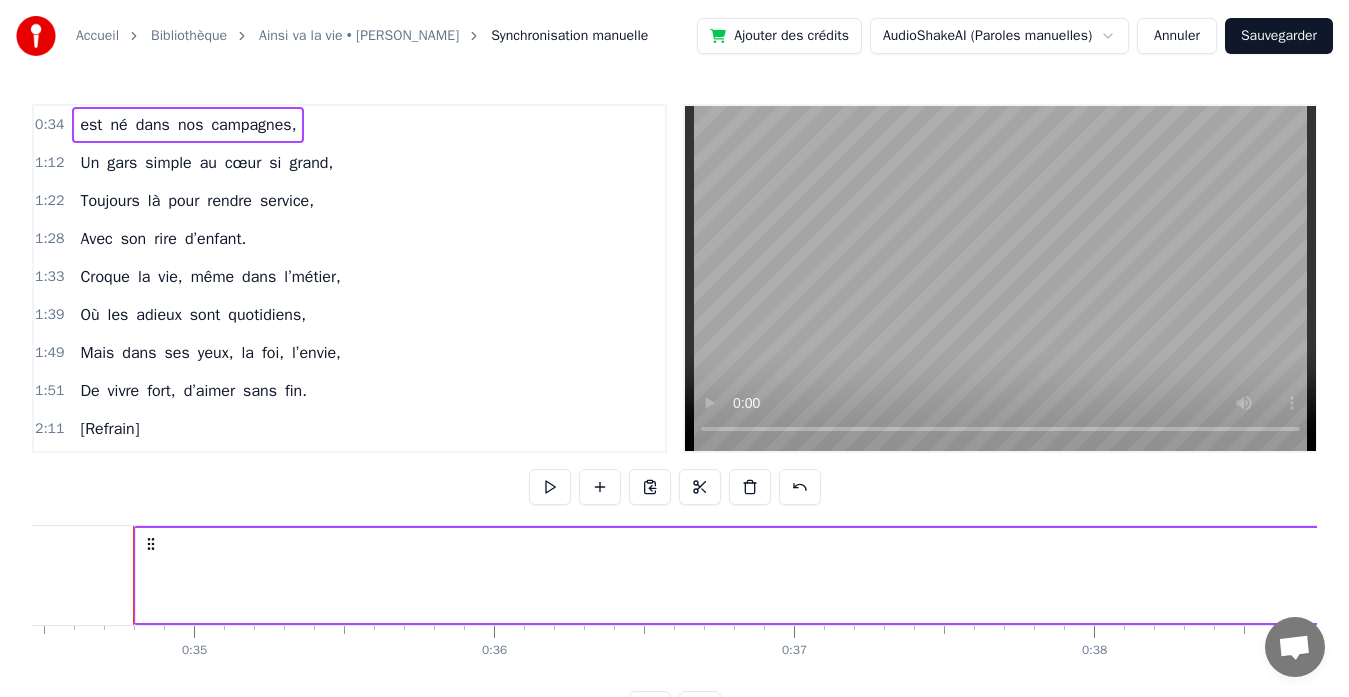 click on "0:34 est né dans nos campagnes," at bounding box center [349, 125] 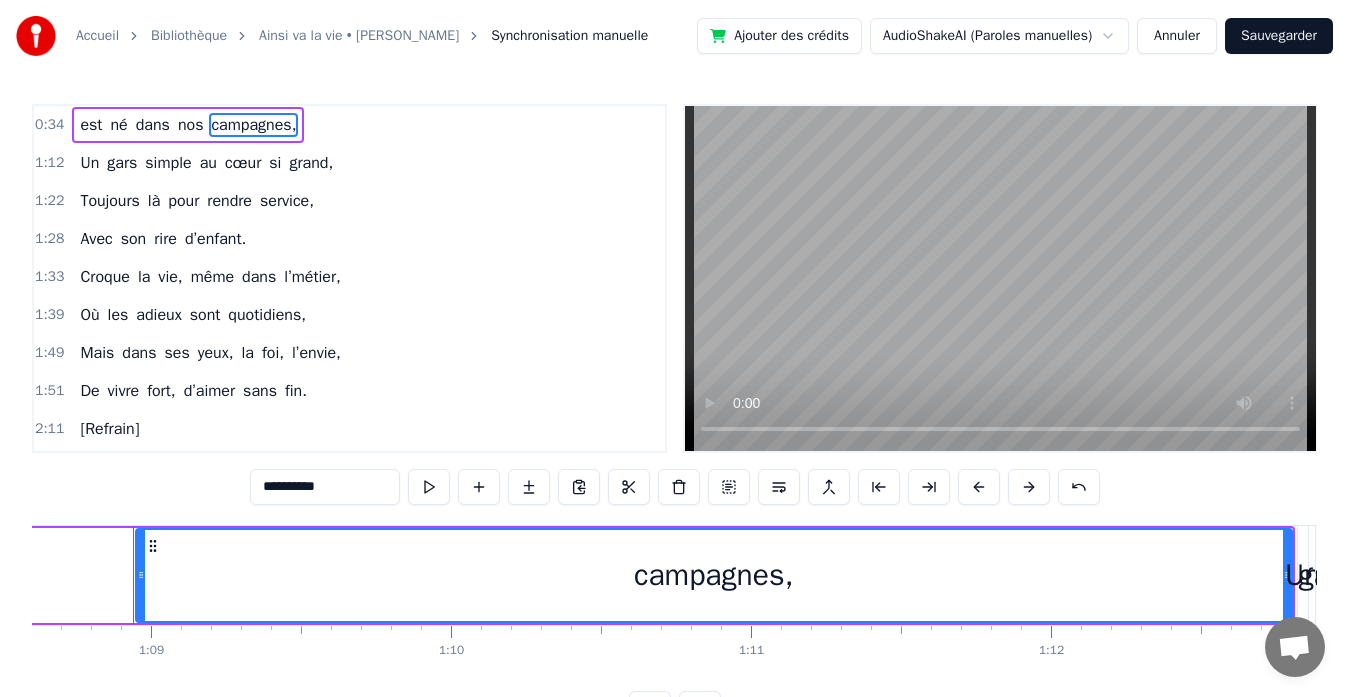 click on "grand," at bounding box center (311, 163) 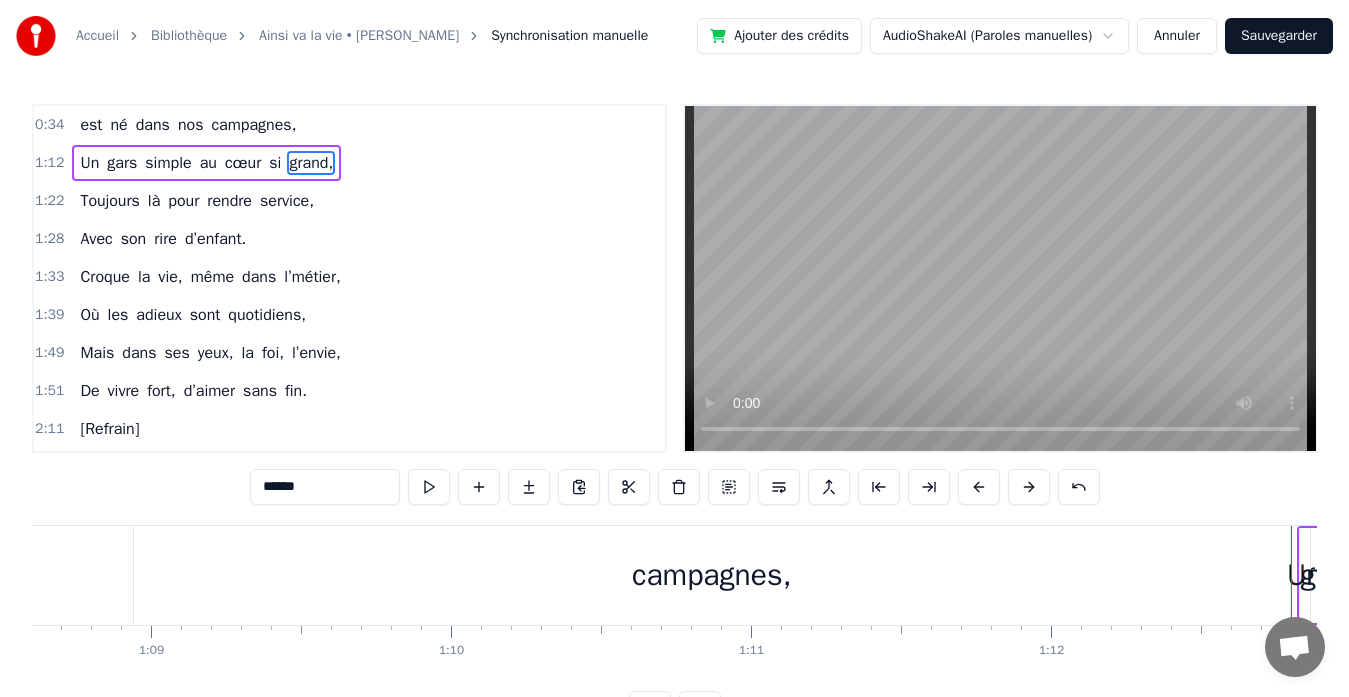 scroll, scrollTop: 0, scrollLeft: 21739, axis: horizontal 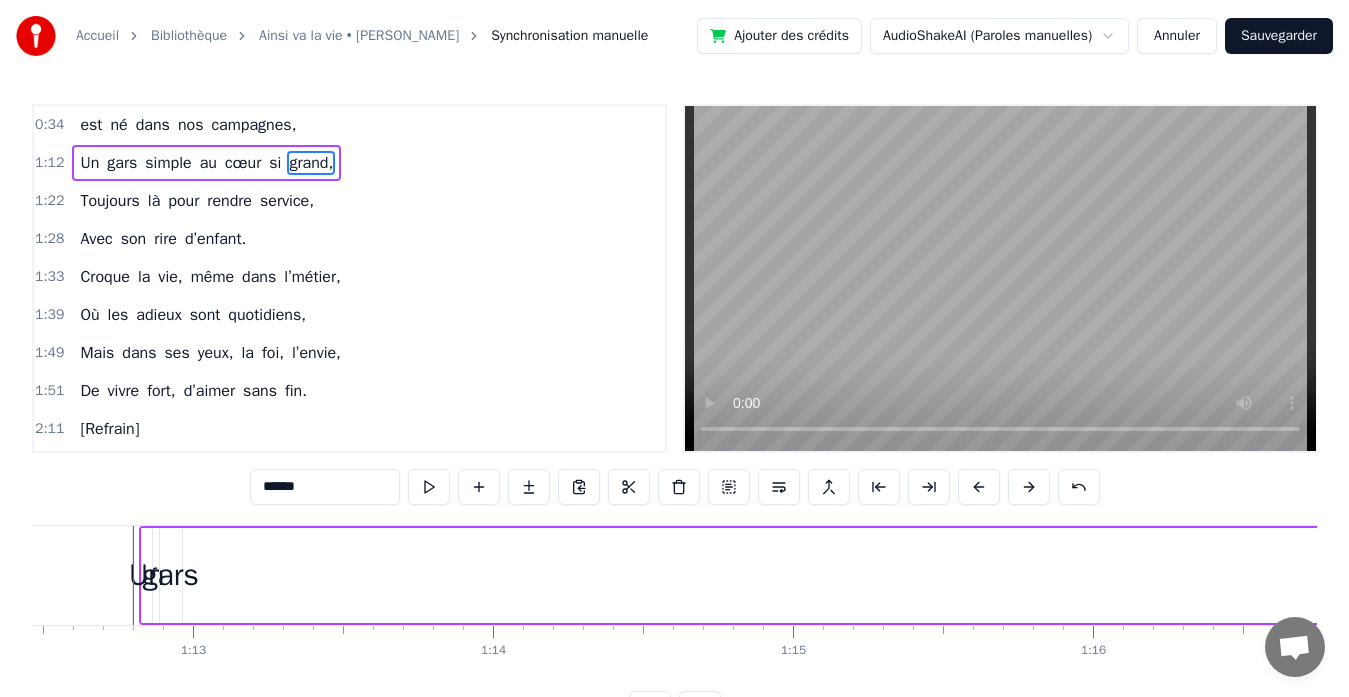 click on "1:12 Un gars simple au cœur si grand," at bounding box center (349, 163) 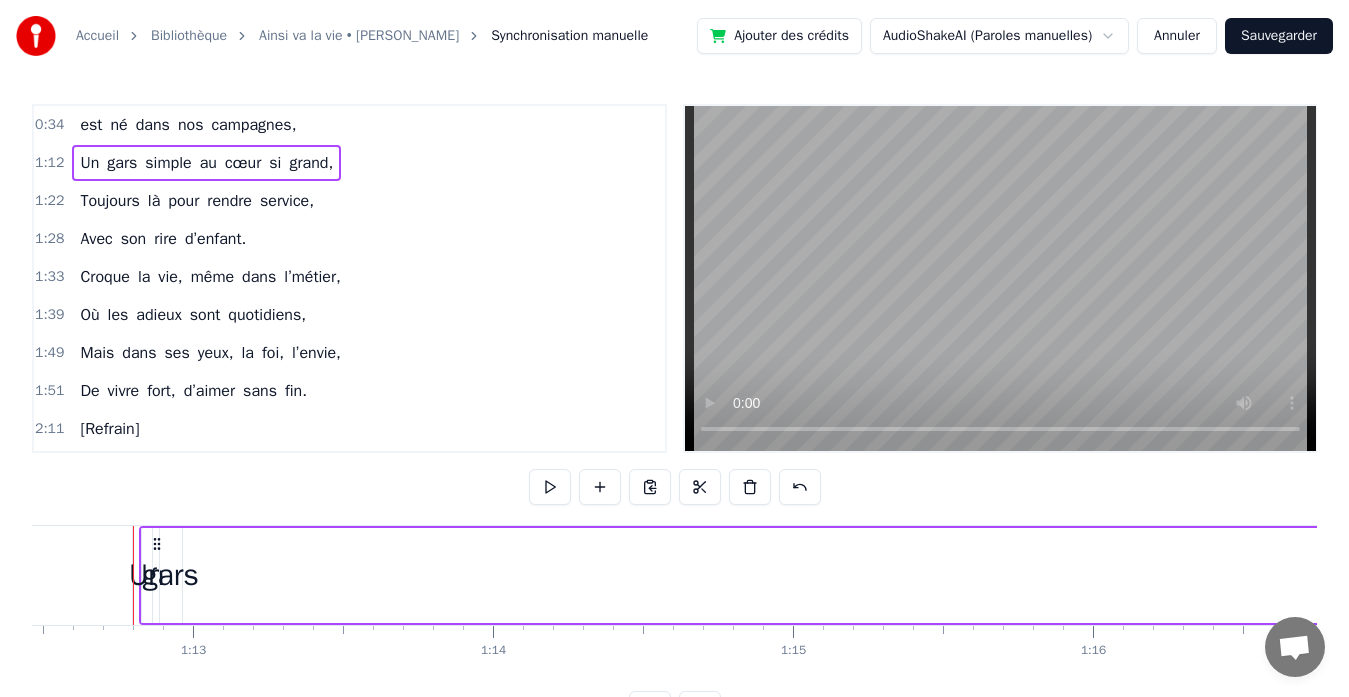 click on "Toujours là pour rendre service," at bounding box center [197, 201] 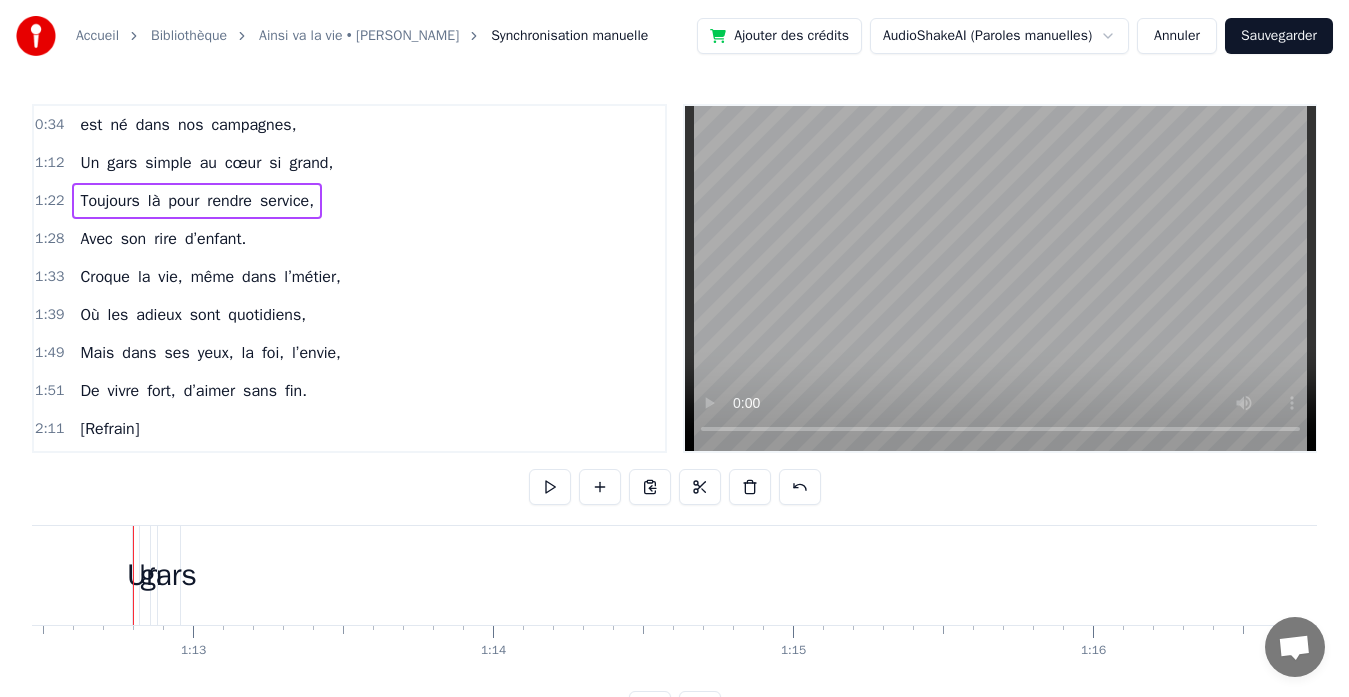 scroll, scrollTop: 0, scrollLeft: 24703, axis: horizontal 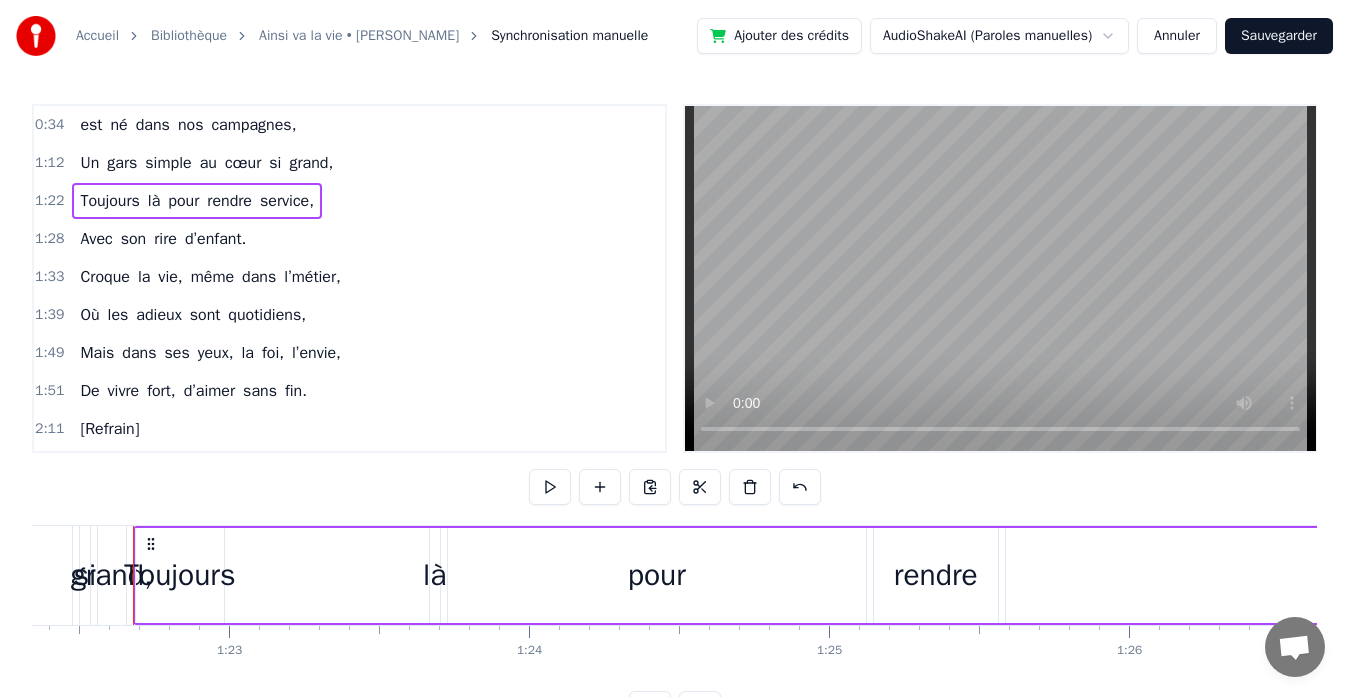 drag, startPoint x: 231, startPoint y: 395, endPoint x: 90, endPoint y: 166, distance: 268.9275 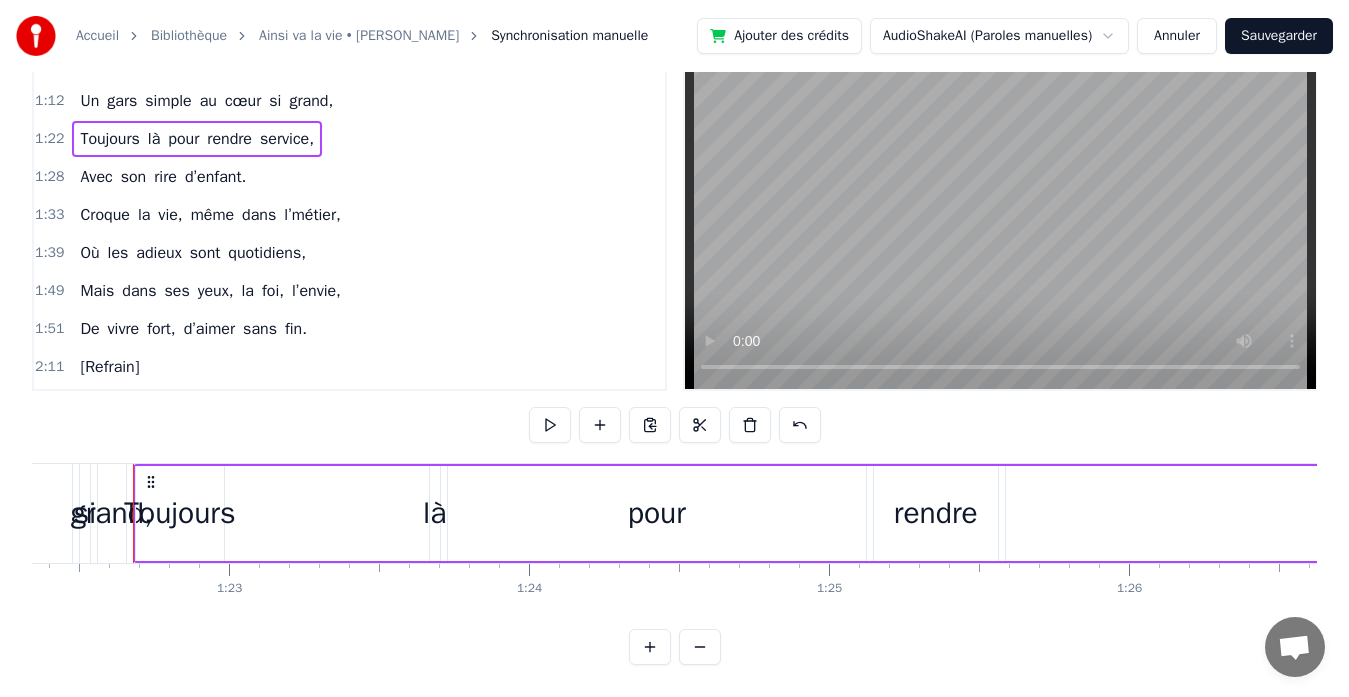 click on "Accueil Bibliothèque Ainsi va la vie • [PERSON_NAME] manuelle Ajouter des crédits AudioShakeAI (Paroles manuelles) Annuler Sauvegarder 0:34 est né dans nos campagnes, 1:12 Un gars simple au cœur si grand, 1:22 Toujours là pour rendre service, 1:28 Avec son rire d’enfant. 1:33 Croque la vie, même dans l’métier, 1:39 Où les adieux sont quotidiens, 1:49 Mais dans ses yeux, la [DEMOGRAPHIC_DATA], l’envie, 1:51 De vivre fort, d’aimer sans fin. 2:11 [Refrain] 2:13 Ainsi va la vie, 2:37 Avec [PERSON_NAME] et [PERSON_NAME], 2:37 Et Bertille qui veille sur eux, 2:38 Dans les étoiles, tout là- haut. 2:39 Un [DEMOGRAPHIC_DATA] tendre, un homme sincère, 2:40 Un ami fidèle, un frère, 2:40 À quarante ans, on lève nos verres, 2:41 À toi [PERSON_NAME], notre lumière ! 2:41 Couplet 2 2:42 Il parle patois, l’âme joyeuse, 2:42 “Vindchous !” qu’il lance aux grands- mères heureuses, 2:43 Avec sa grosse totote en blague, 2:44 Il fait rire tout l’monde, même les vagues. 2:45 Il aime la chasse et ses amis, 2:45 Sa famille, sa messe," at bounding box center (674, 317) 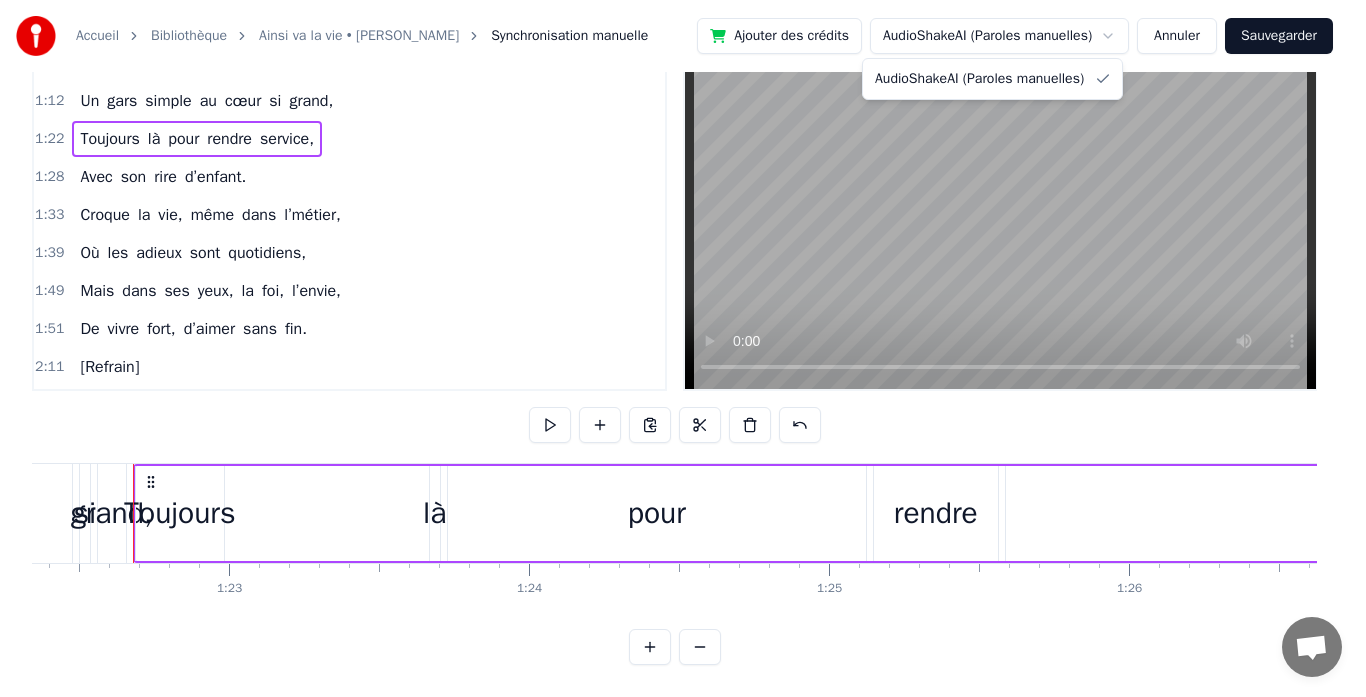 click on "Accueil Bibliothèque Ainsi va la vie • [PERSON_NAME] manuelle Ajouter des crédits AudioShakeAI (Paroles manuelles) Annuler Sauvegarder 0:34 est né dans nos campagnes, 1:12 Un gars simple au cœur si grand, 1:22 Toujours là pour rendre service, 1:28 Avec son rire d’enfant. 1:33 Croque la vie, même dans l’métier, 1:39 Où les adieux sont quotidiens, 1:49 Mais dans ses yeux, la [DEMOGRAPHIC_DATA], l’envie, 1:51 De vivre fort, d’aimer sans fin. 2:11 [Refrain] 2:13 Ainsi va la vie, 2:37 Avec [PERSON_NAME] et [PERSON_NAME], 2:37 Et Bertille qui veille sur eux, 2:38 Dans les étoiles, tout là- haut. 2:39 Un [DEMOGRAPHIC_DATA] tendre, un homme sincère, 2:40 Un ami fidèle, un frère, 2:40 À quarante ans, on lève nos verres, 2:41 À toi [PERSON_NAME], notre lumière ! 2:41 Couplet 2 2:42 Il parle patois, l’âme joyeuse, 2:42 “Vindchous !” qu’il lance aux grands- mères heureuses, 2:43 Avec sa grosse totote en blague, 2:44 Il fait rire tout l’monde, même les vagues. 2:45 Il aime la chasse et ses amis, 2:45 Sa famille, sa messe," at bounding box center [683, 317] 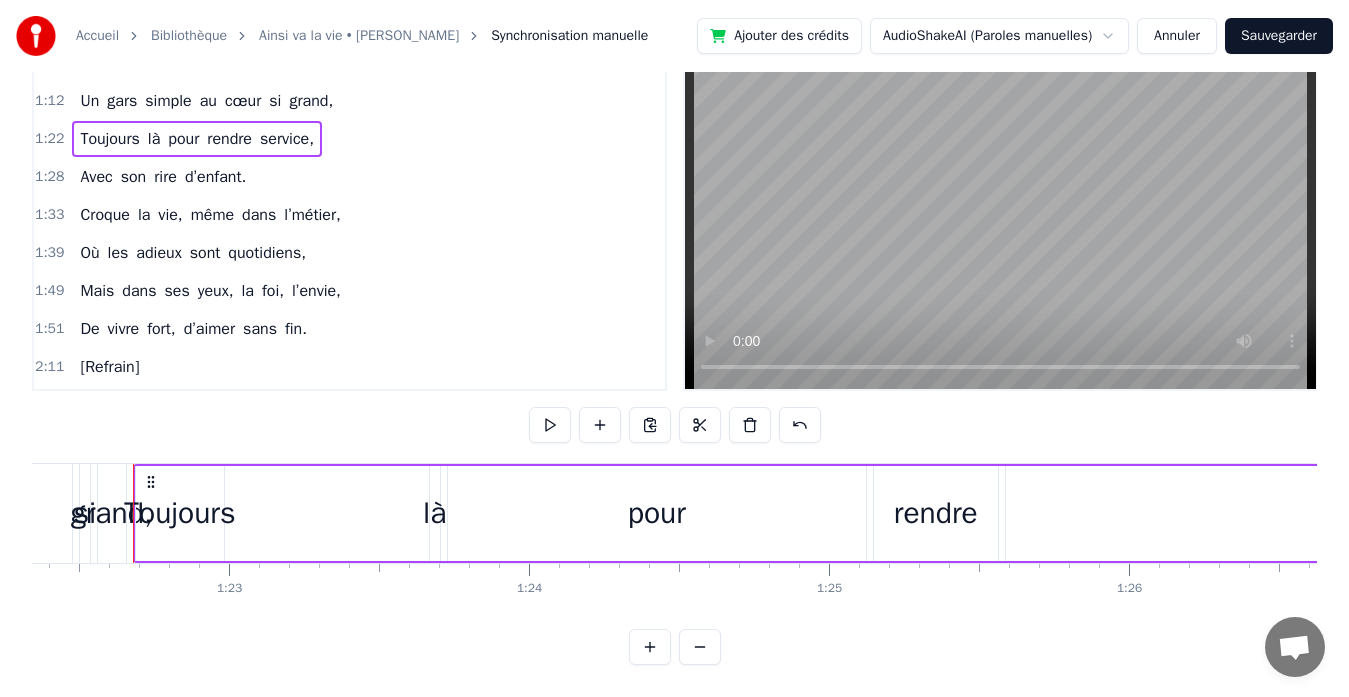 scroll, scrollTop: 0, scrollLeft: 0, axis: both 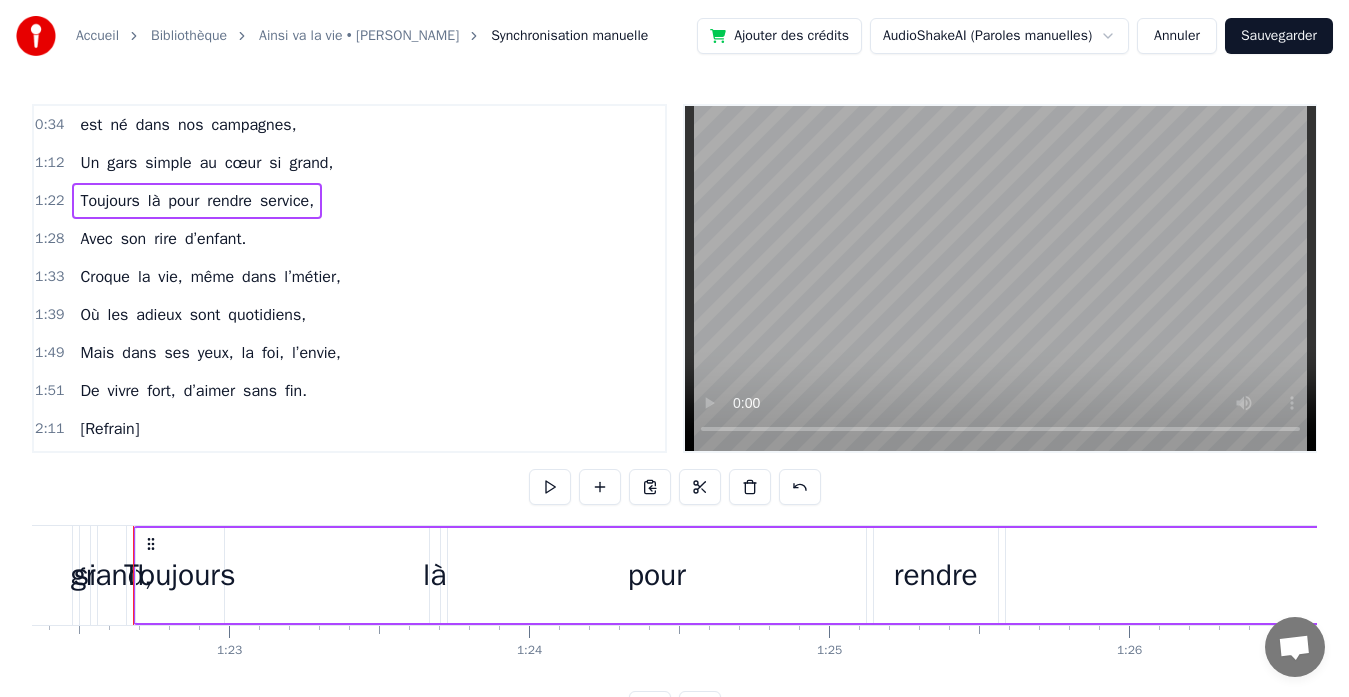 click on "0:34 est né dans nos campagnes," at bounding box center [349, 125] 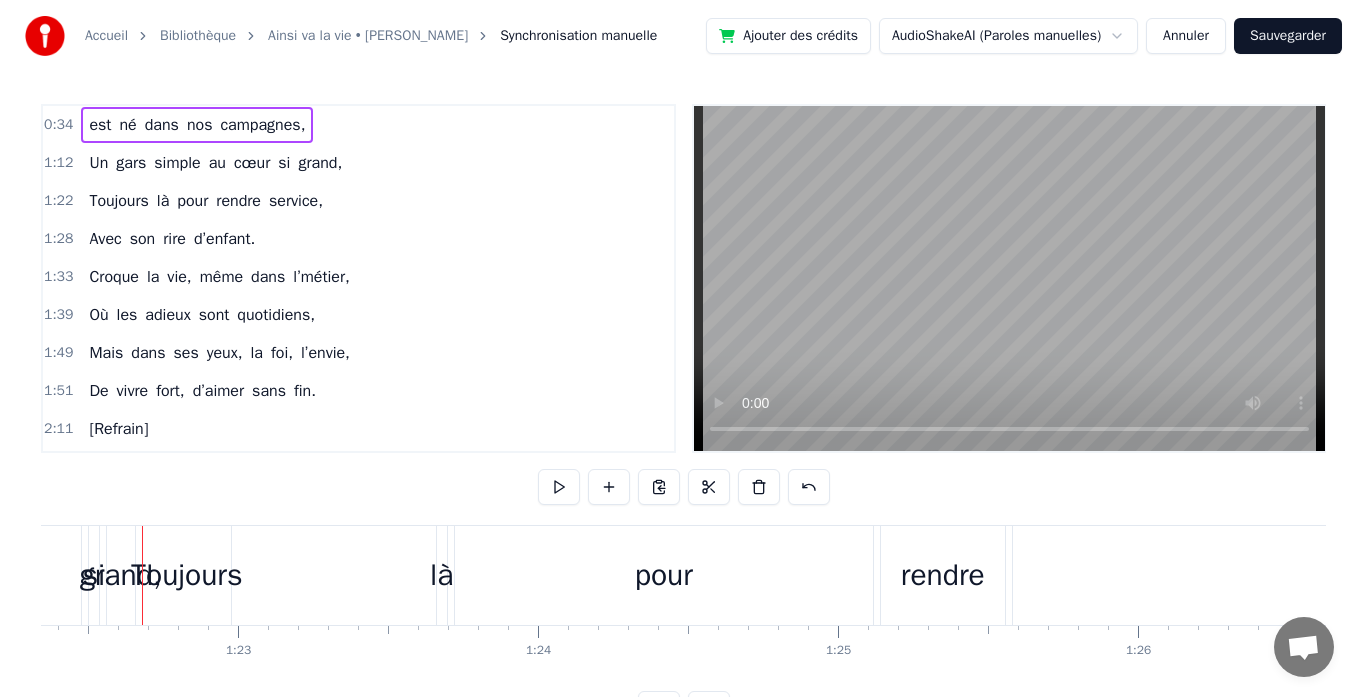 scroll, scrollTop: 0, scrollLeft: 10338, axis: horizontal 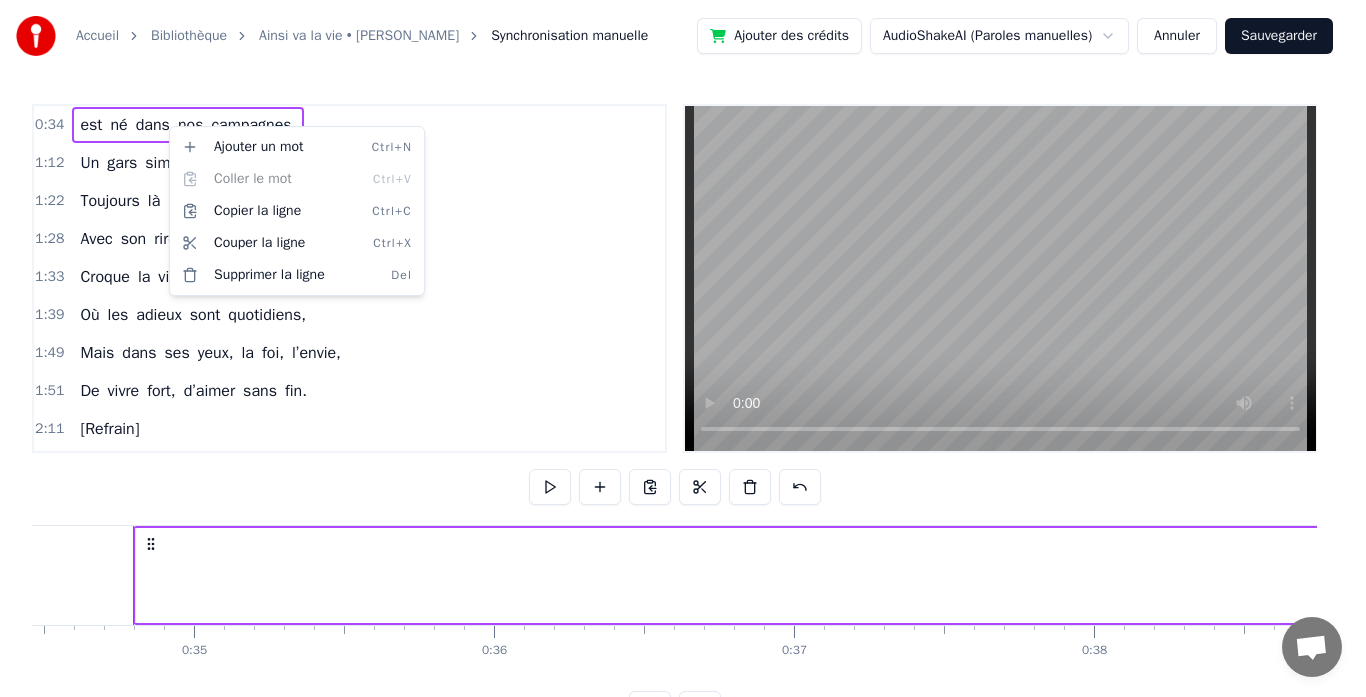 click on "1:22 Toujours là pour rendre service," at bounding box center (349, 201) 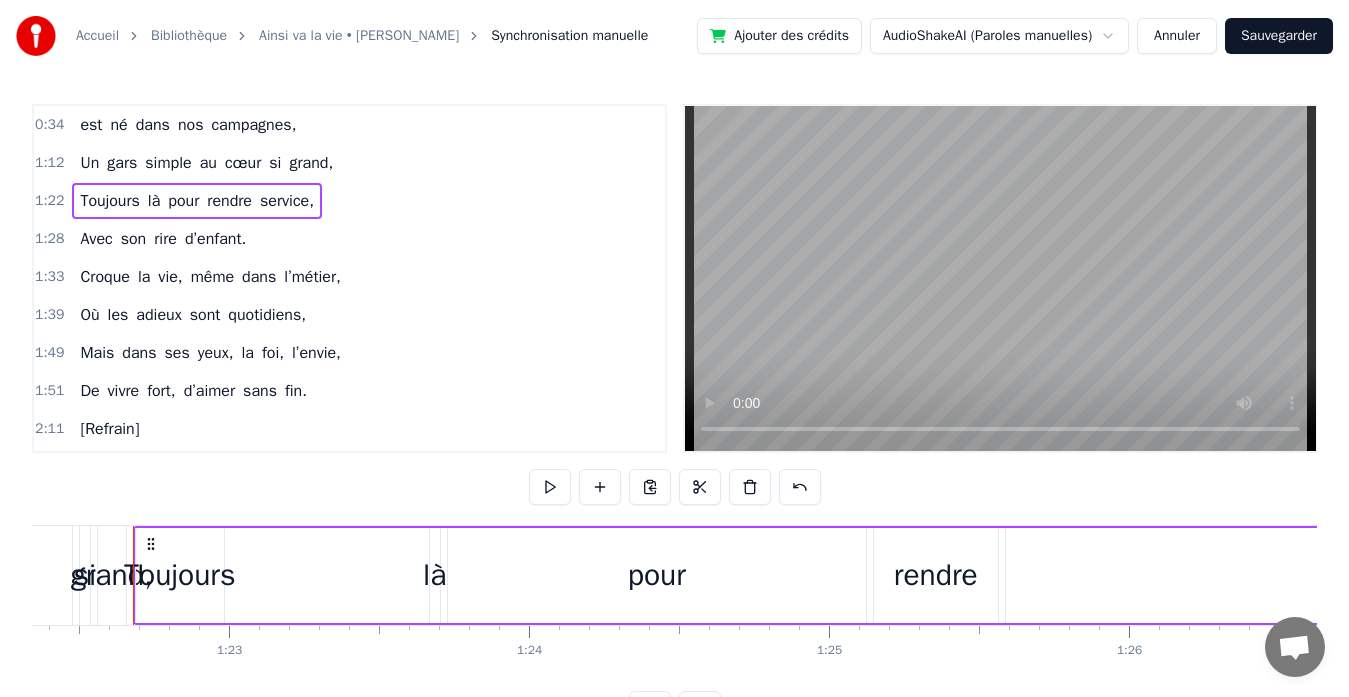 click on "nos" at bounding box center [191, 125] 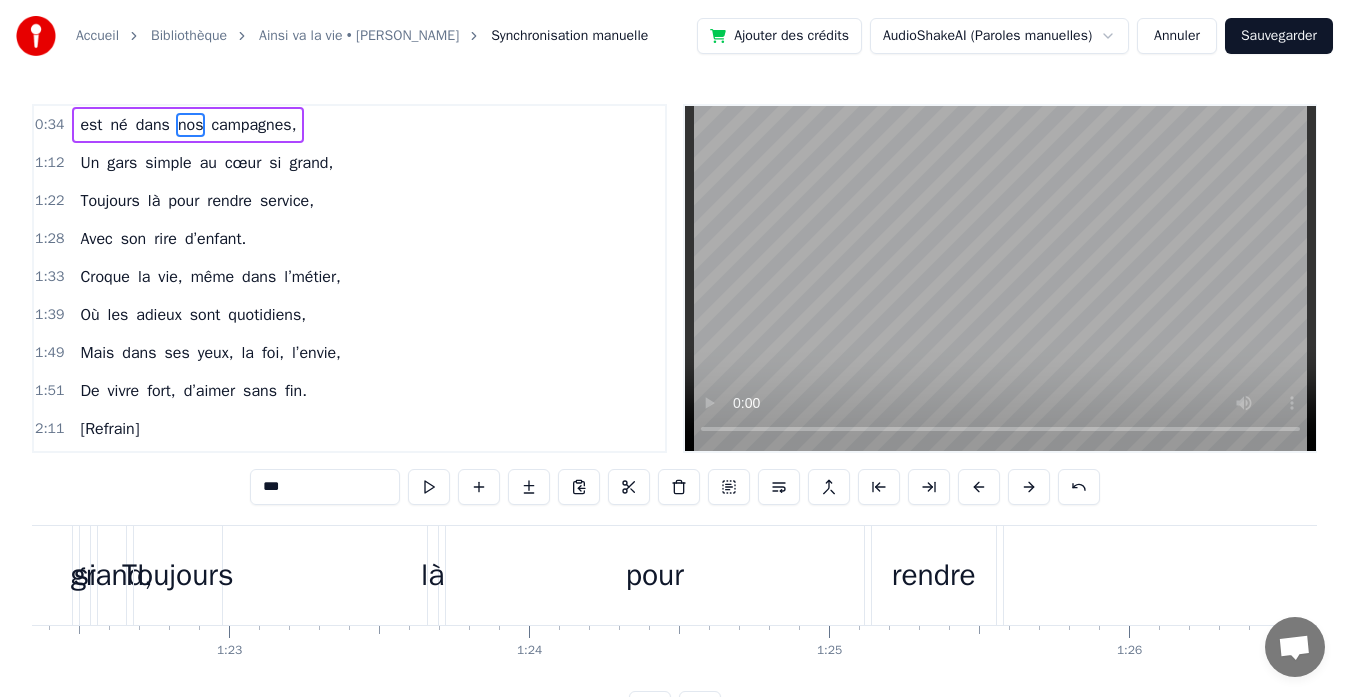scroll, scrollTop: 0, scrollLeft: 17545, axis: horizontal 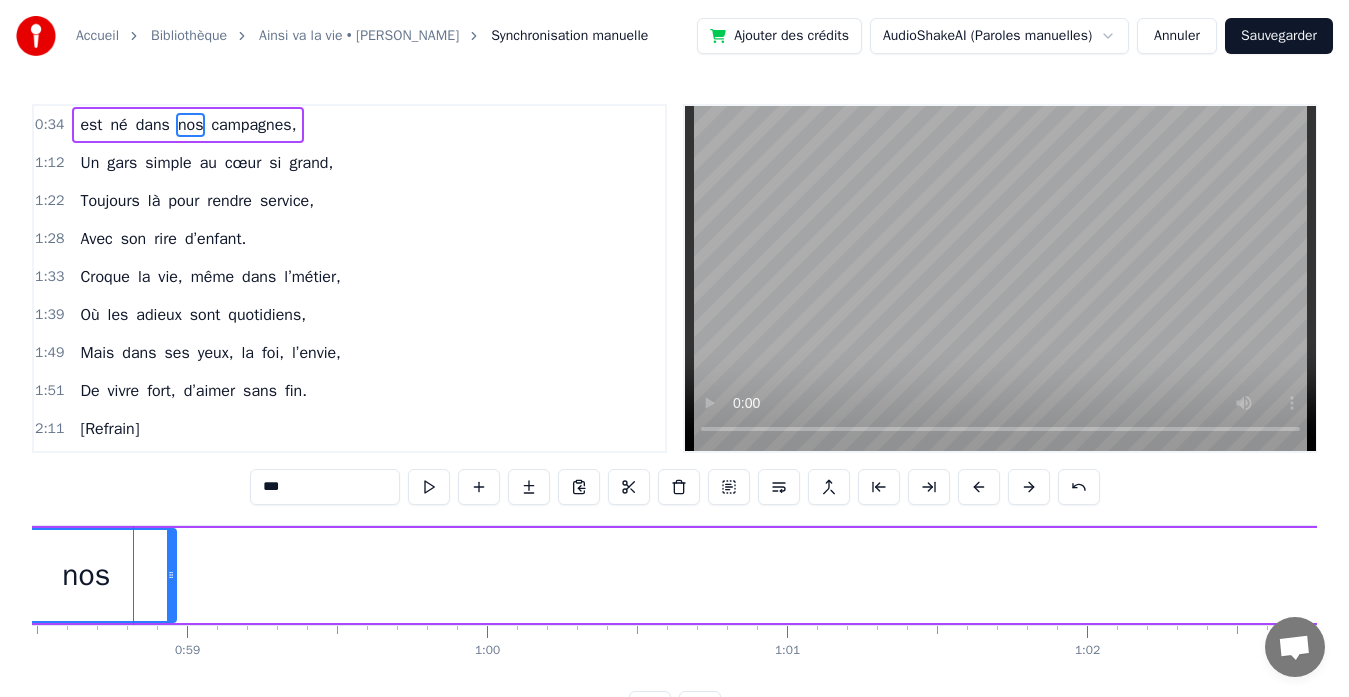 drag, startPoint x: 139, startPoint y: 574, endPoint x: 0, endPoint y: 558, distance: 139.91783 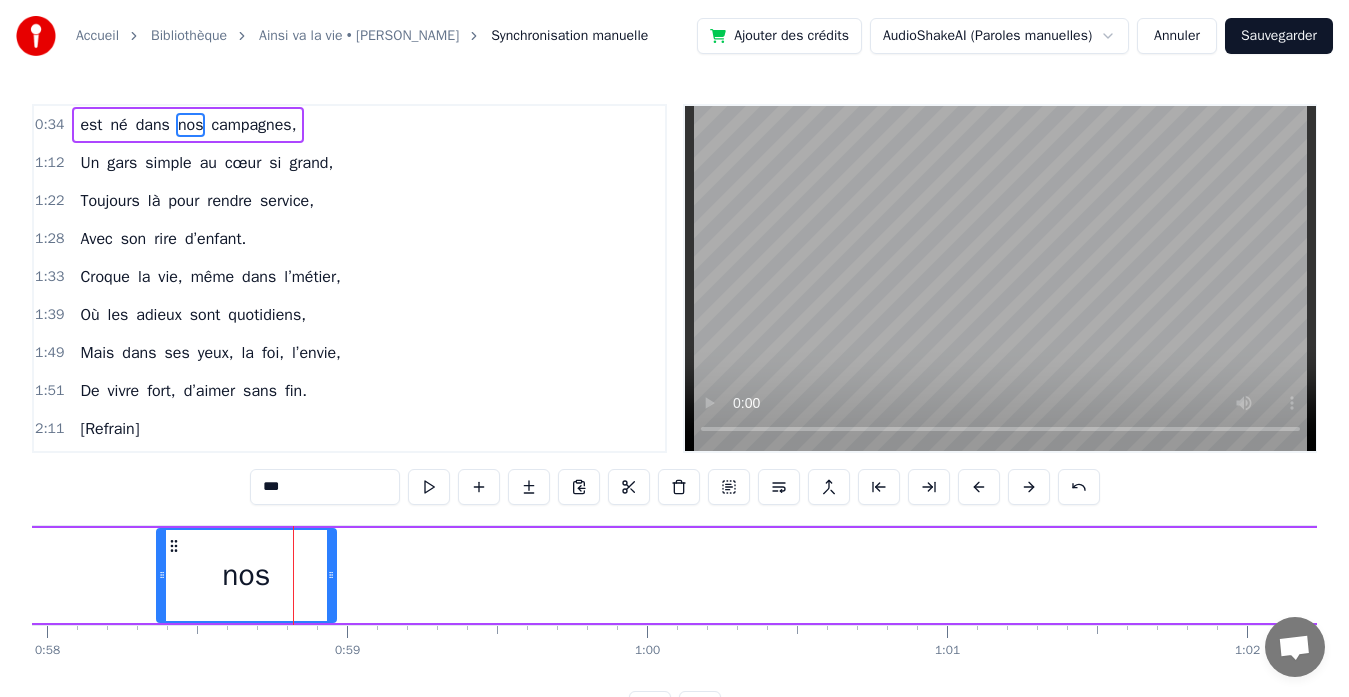 scroll, scrollTop: 0, scrollLeft: 17305, axis: horizontal 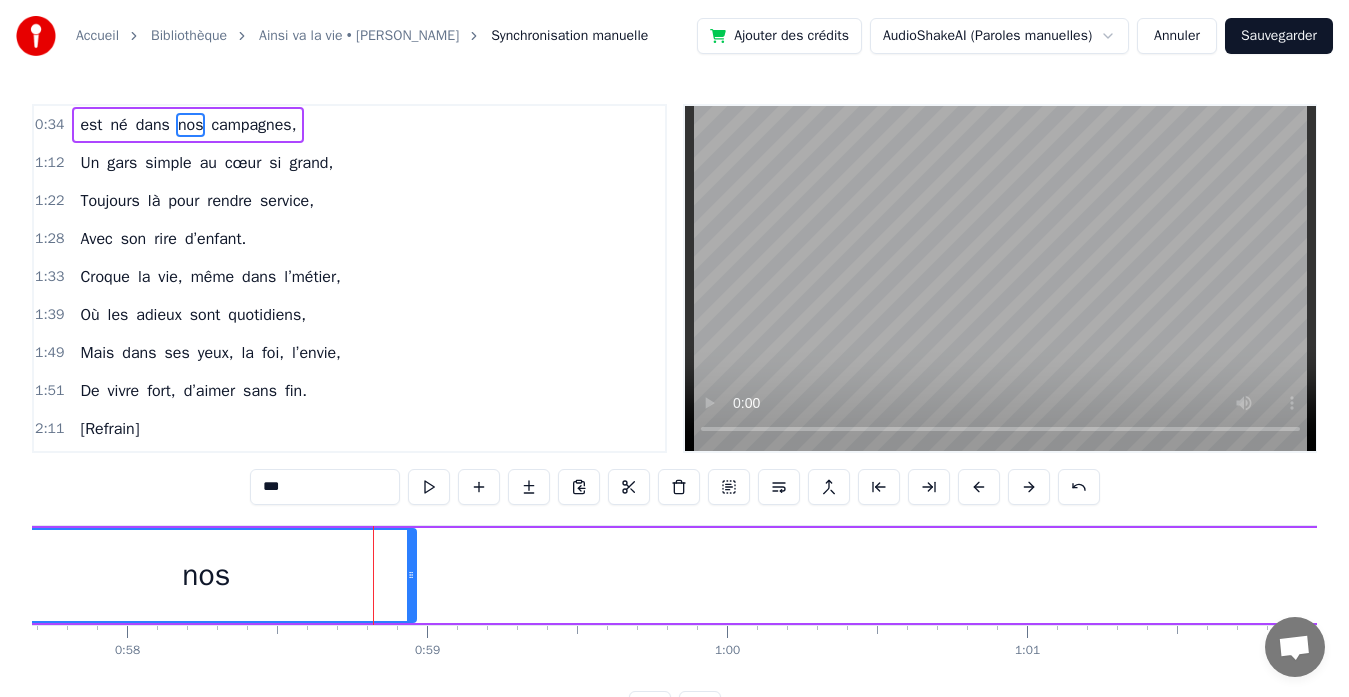 drag, startPoint x: 240, startPoint y: 584, endPoint x: 0, endPoint y: 576, distance: 240.1333 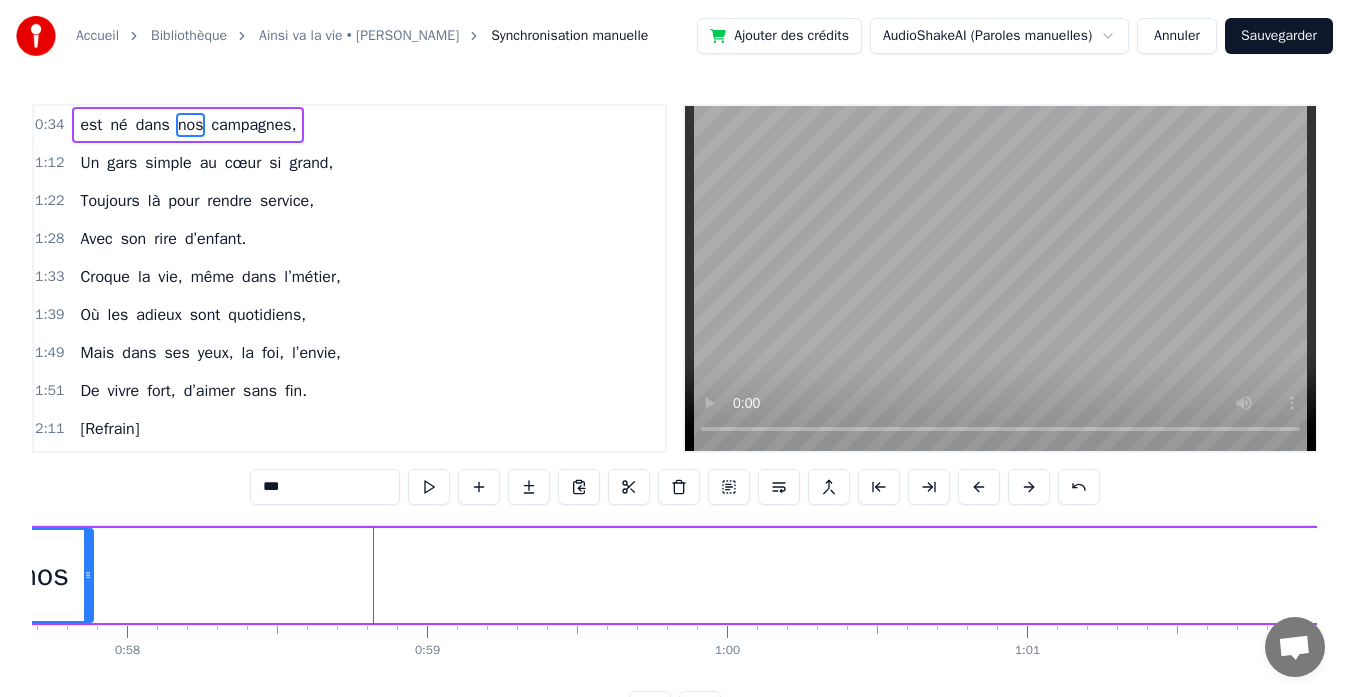 drag, startPoint x: 413, startPoint y: 573, endPoint x: 90, endPoint y: 574, distance: 323.00156 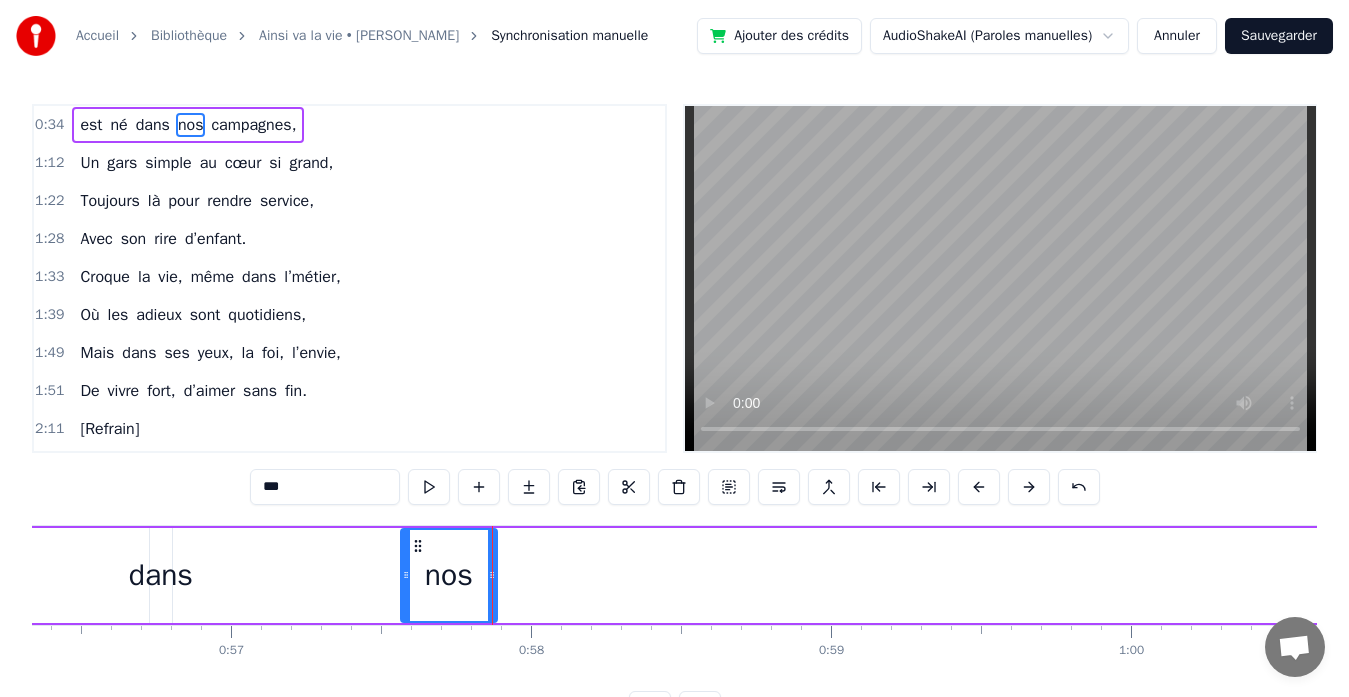 scroll, scrollTop: 0, scrollLeft: 16861, axis: horizontal 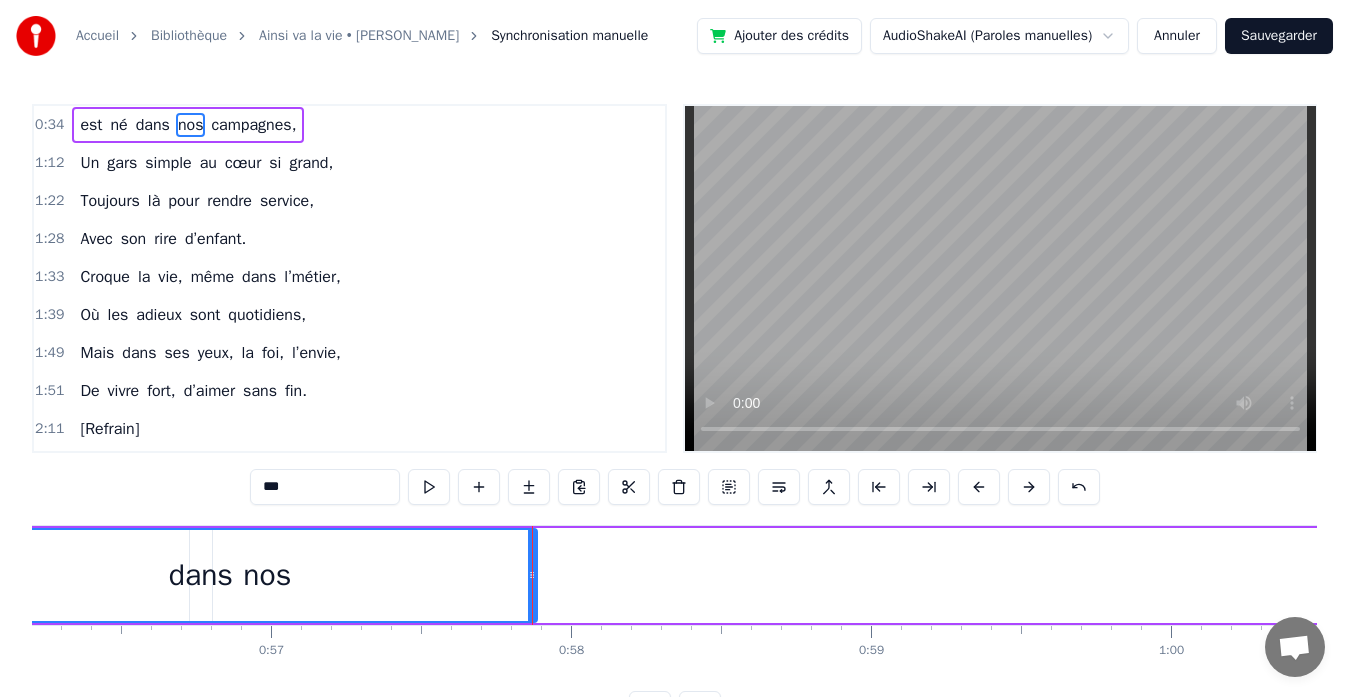 drag, startPoint x: 438, startPoint y: 563, endPoint x: 0, endPoint y: 548, distance: 438.25677 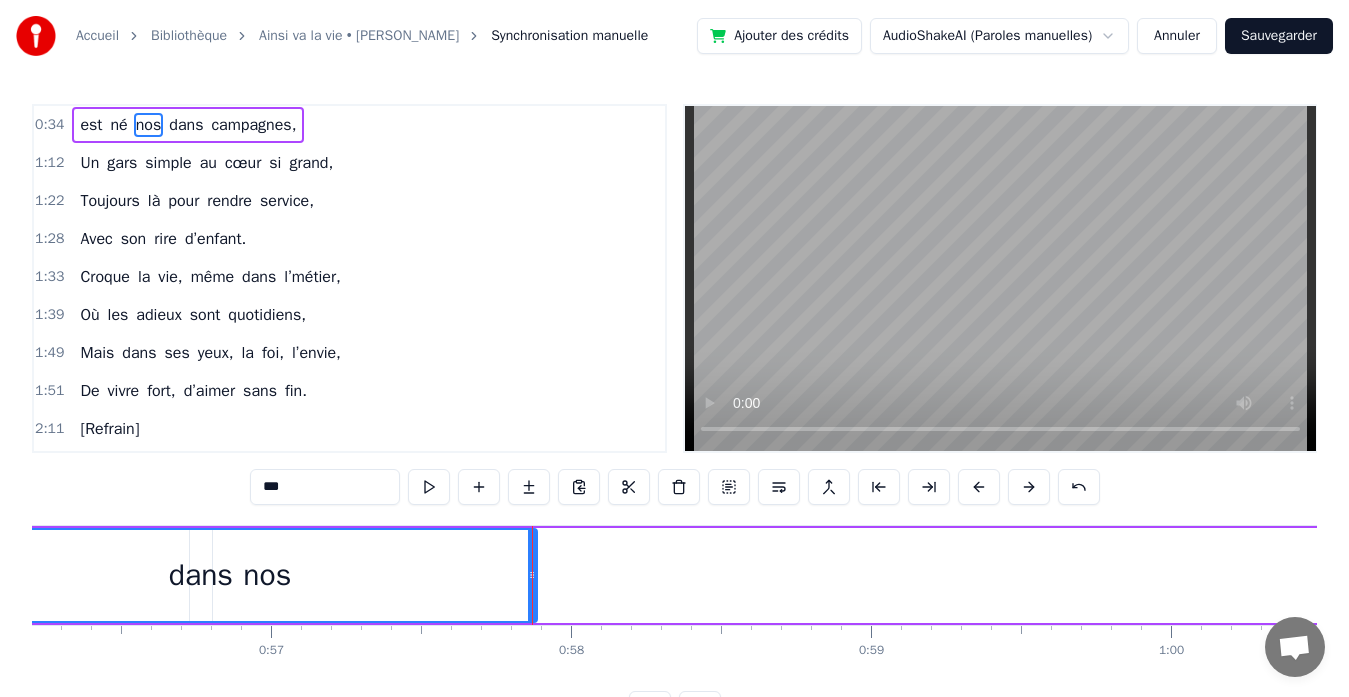 click on "né" at bounding box center (118, 125) 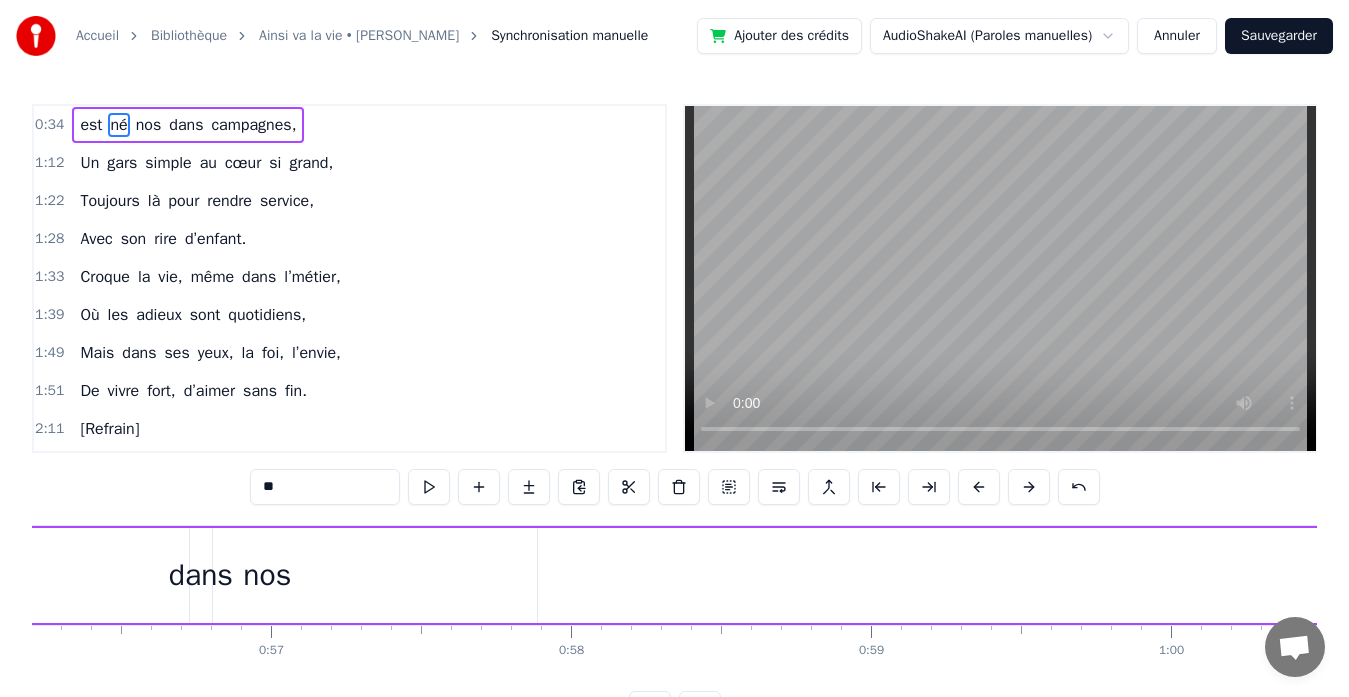 scroll, scrollTop: 0, scrollLeft: 15409, axis: horizontal 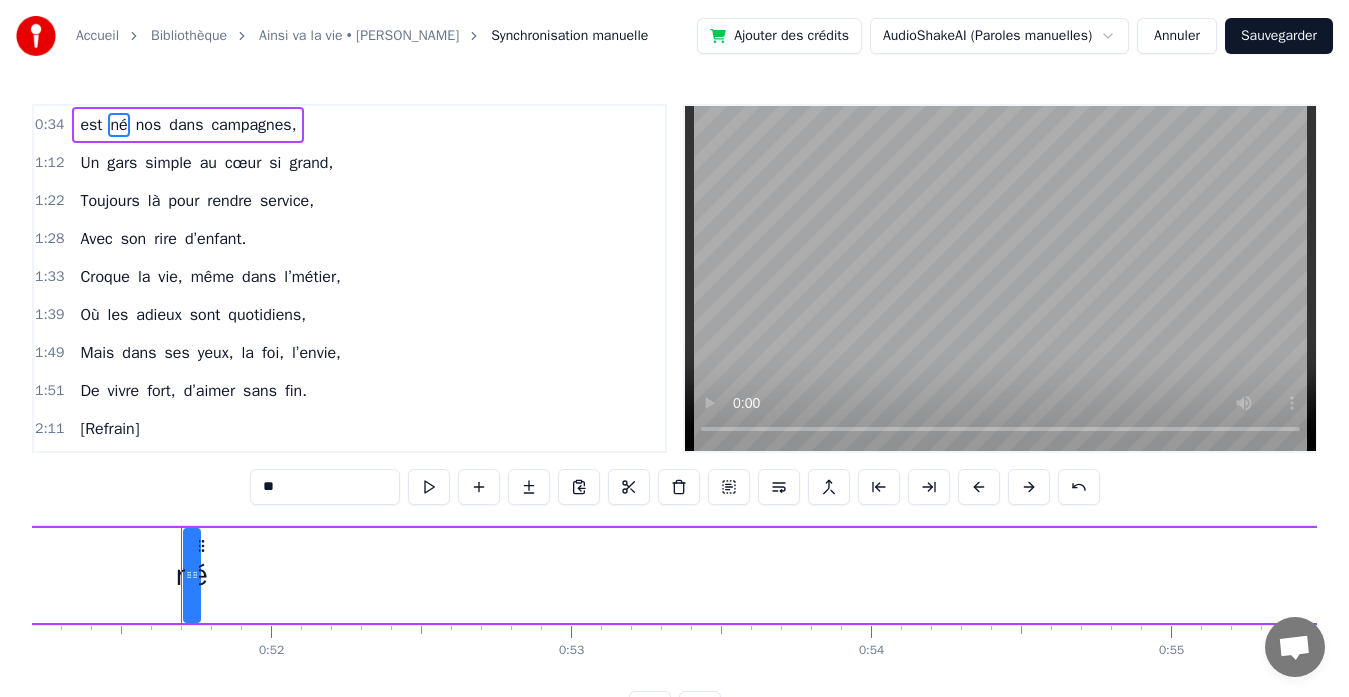drag, startPoint x: 133, startPoint y: 580, endPoint x: 36, endPoint y: 545, distance: 103.121284 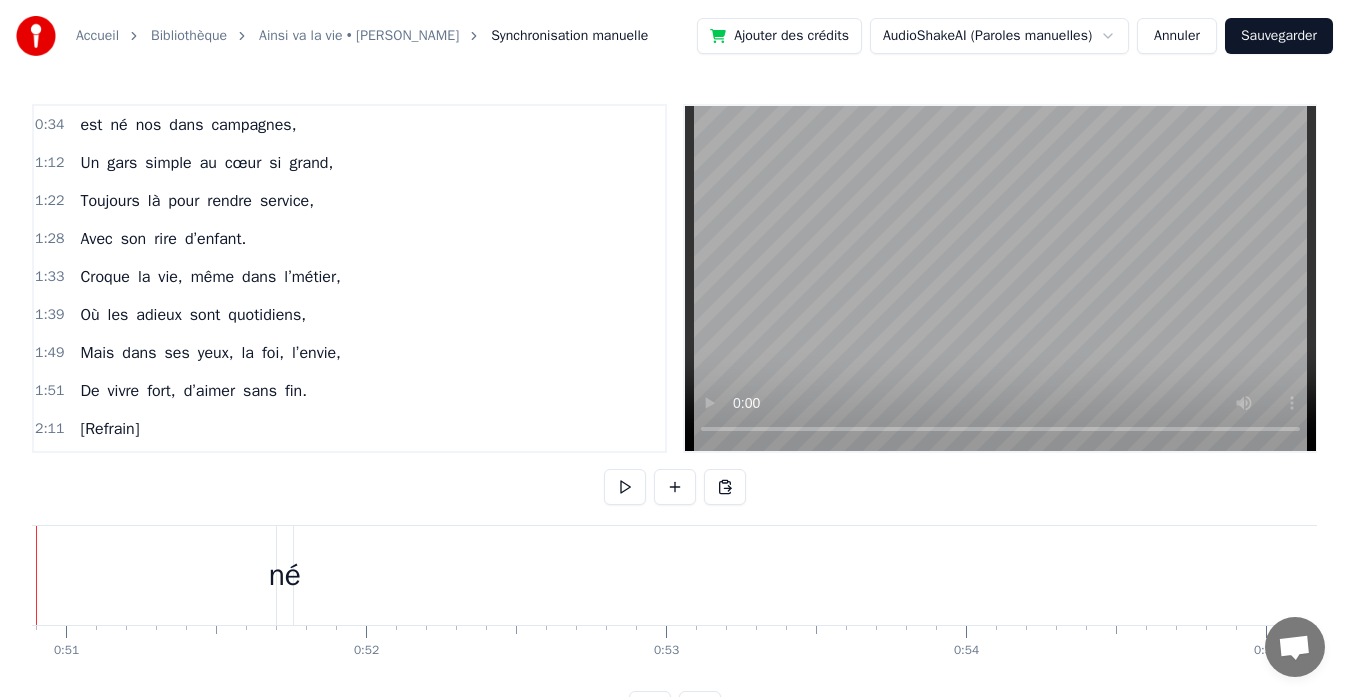 scroll, scrollTop: 0, scrollLeft: 15170, axis: horizontal 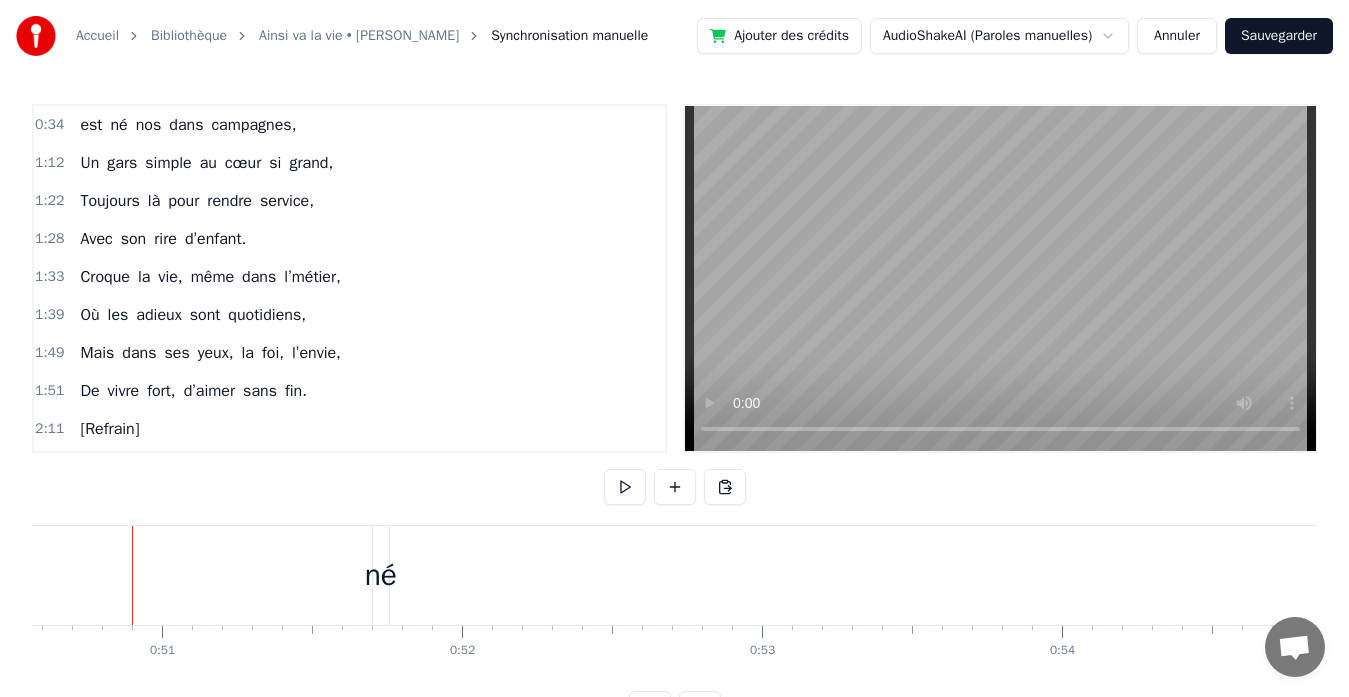 click on "est" at bounding box center (91, 125) 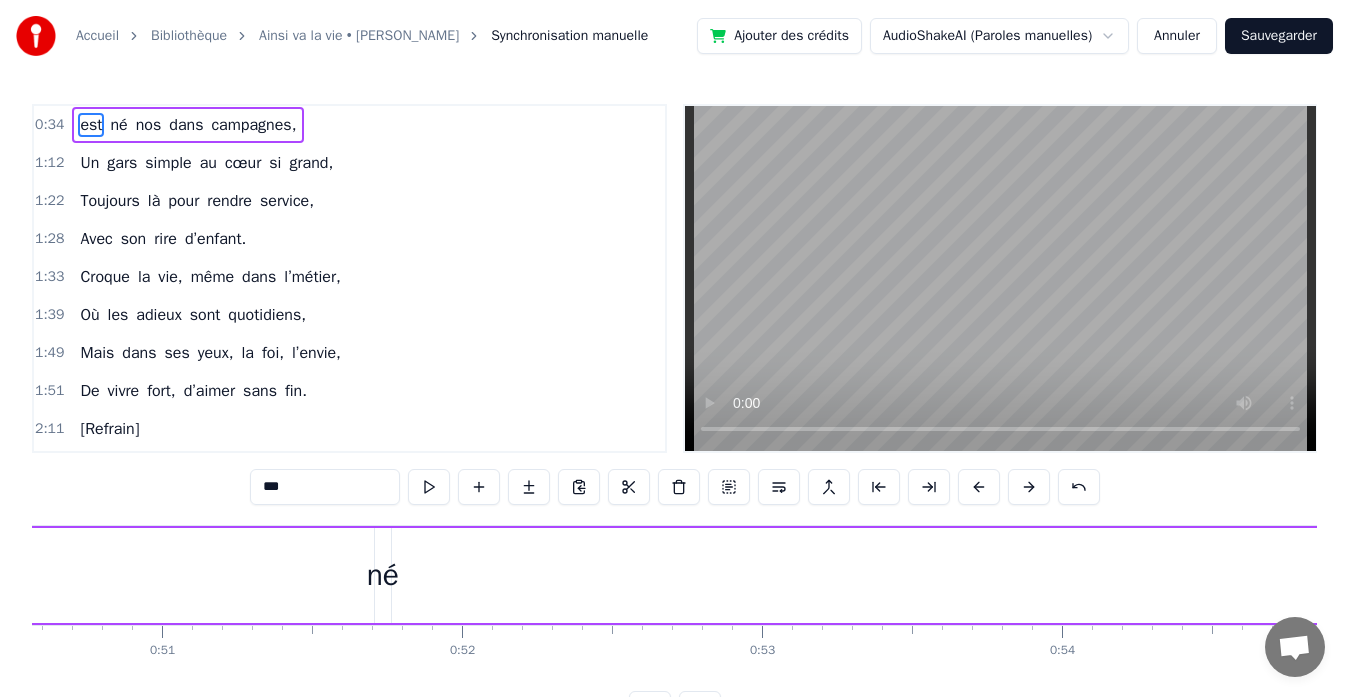 scroll, scrollTop: 0, scrollLeft: 10338, axis: horizontal 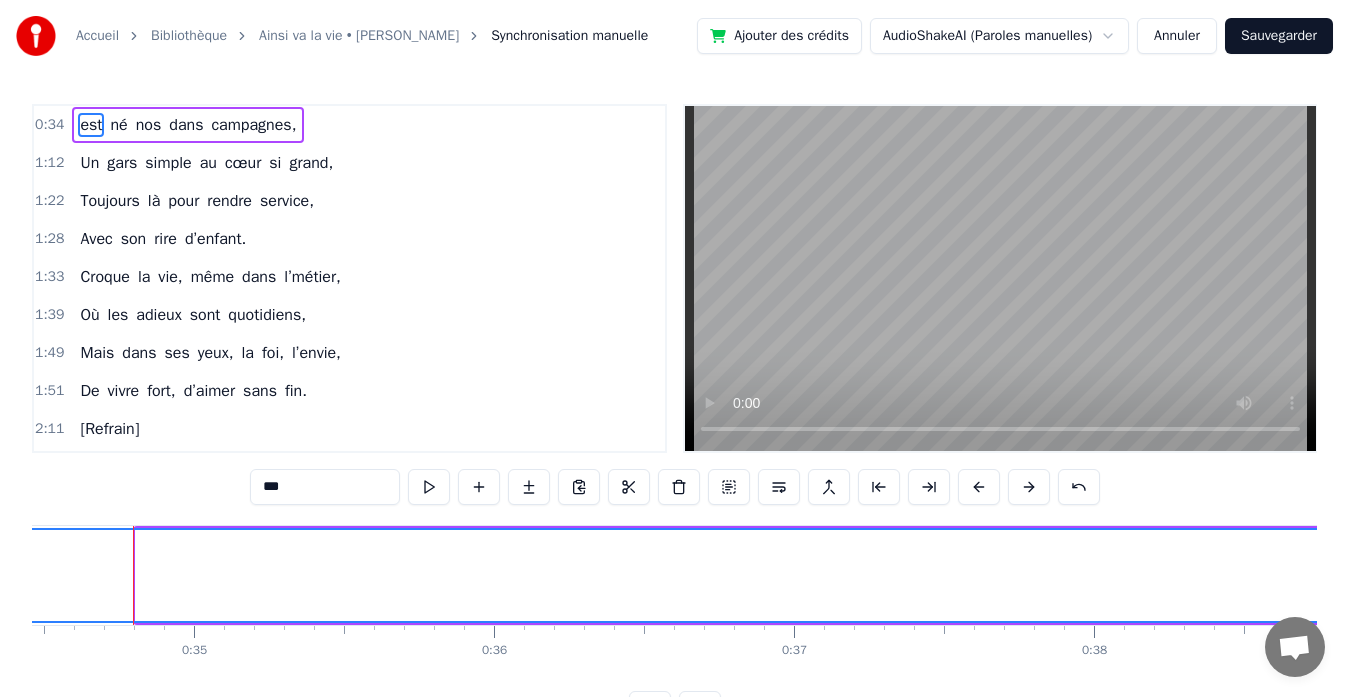 drag, startPoint x: 136, startPoint y: 563, endPoint x: 0, endPoint y: 533, distance: 139.26952 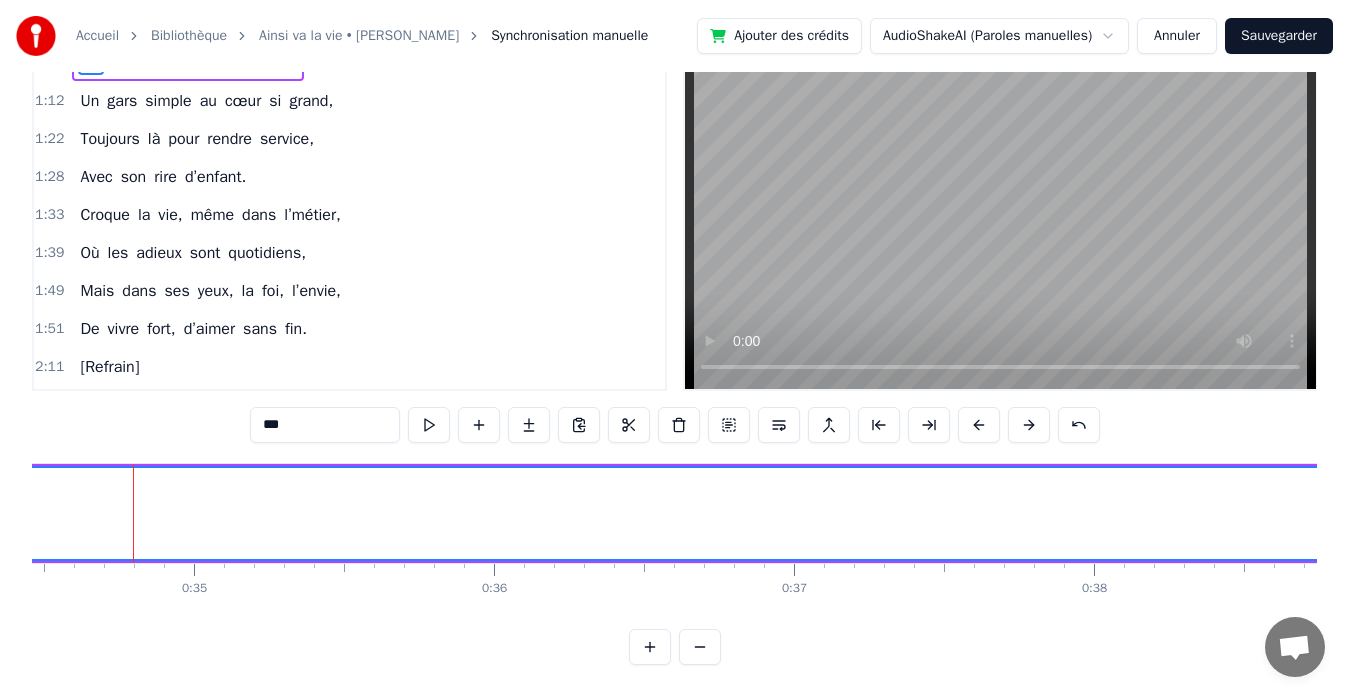 scroll, scrollTop: 0, scrollLeft: 0, axis: both 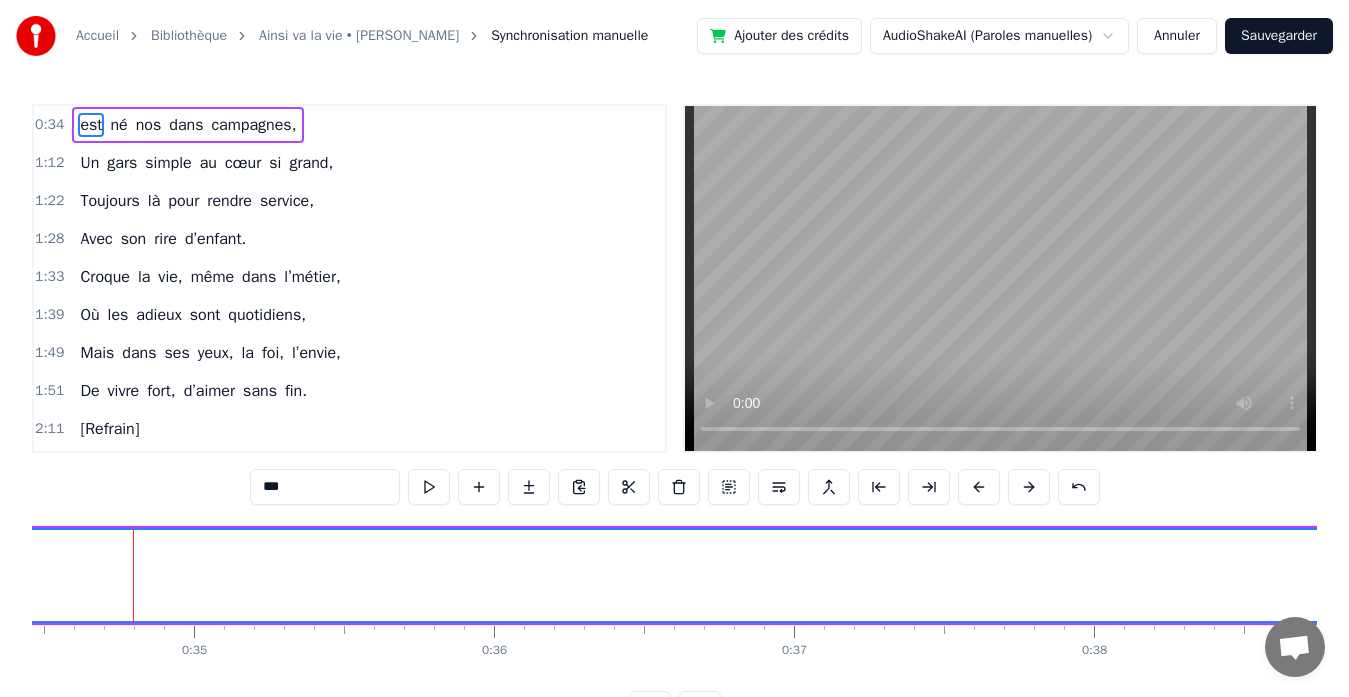 click on "si" at bounding box center (275, 163) 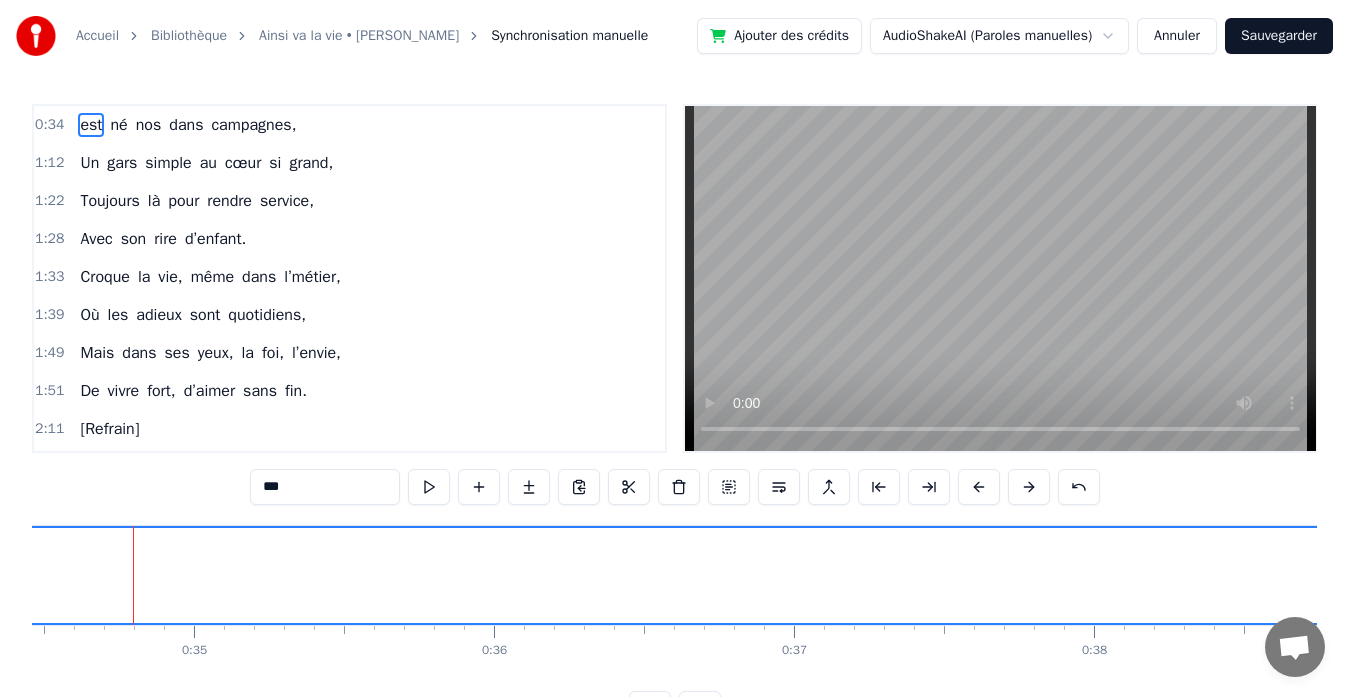 click on "rendre" at bounding box center [229, 201] 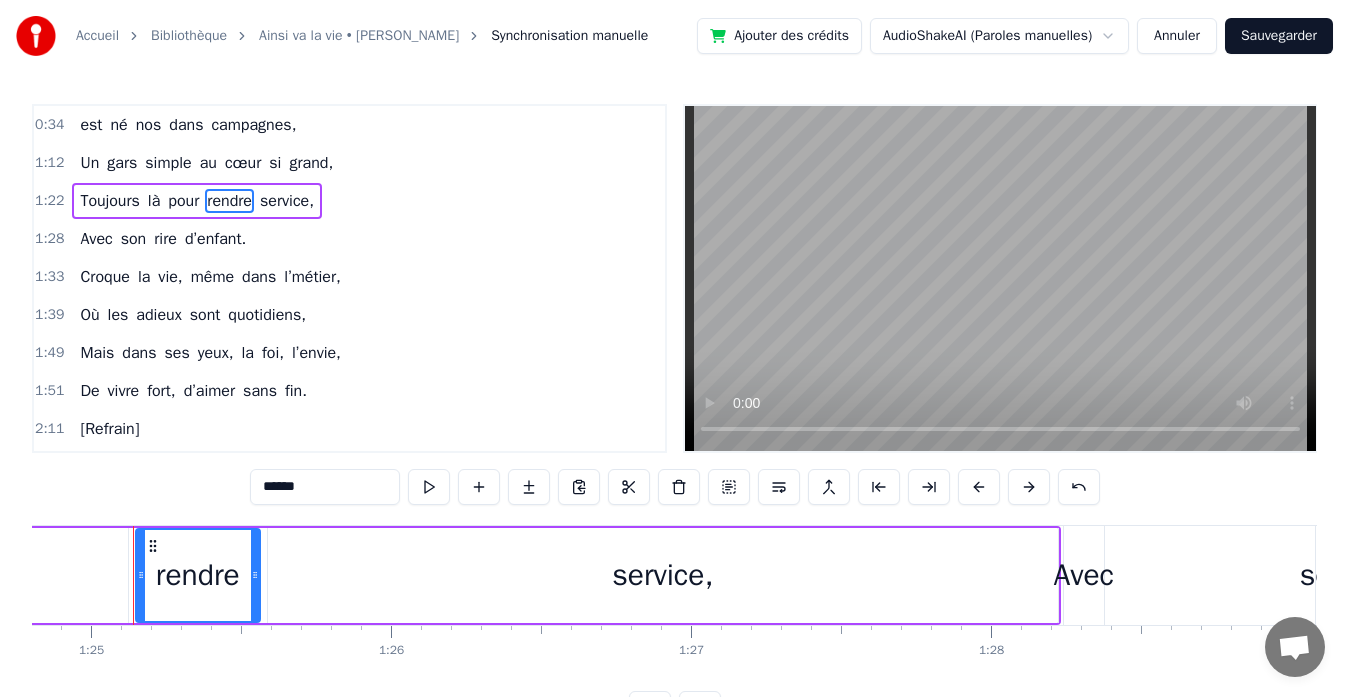 click on "d’enfant." at bounding box center [215, 239] 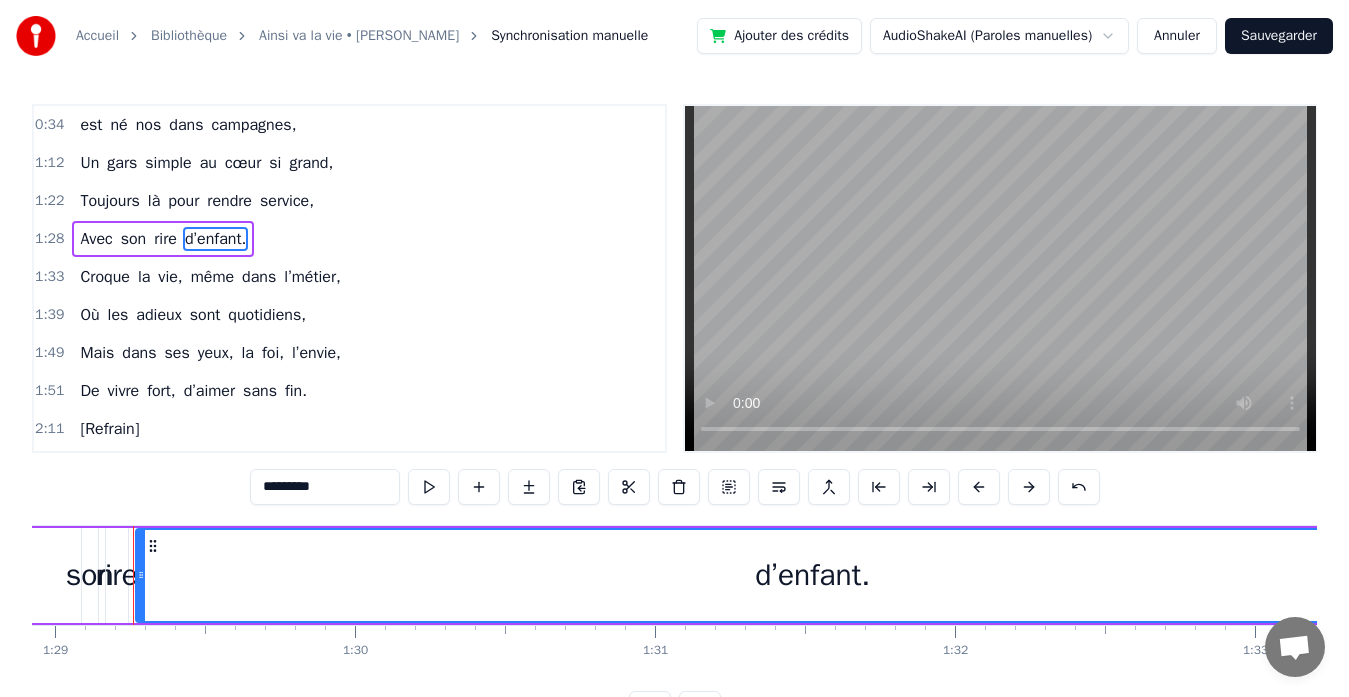 click on "rire" at bounding box center [165, 239] 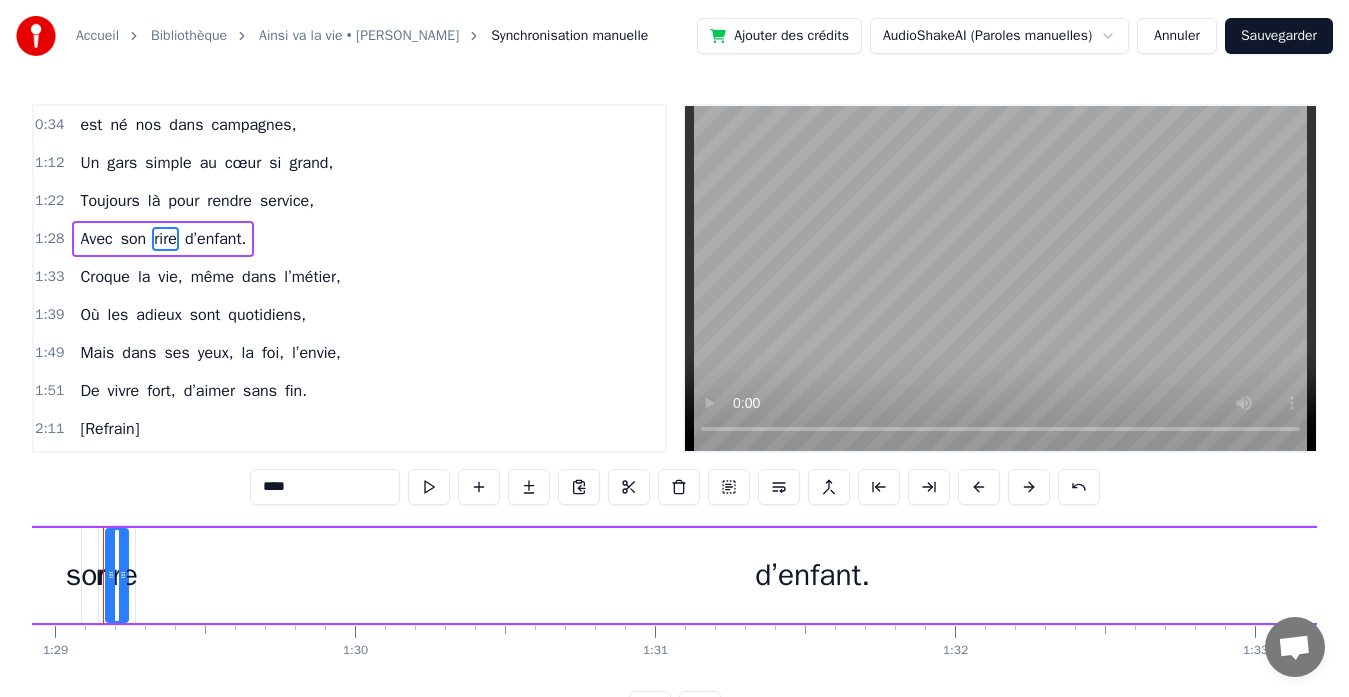 scroll, scrollTop: 0, scrollLeft: 26647, axis: horizontal 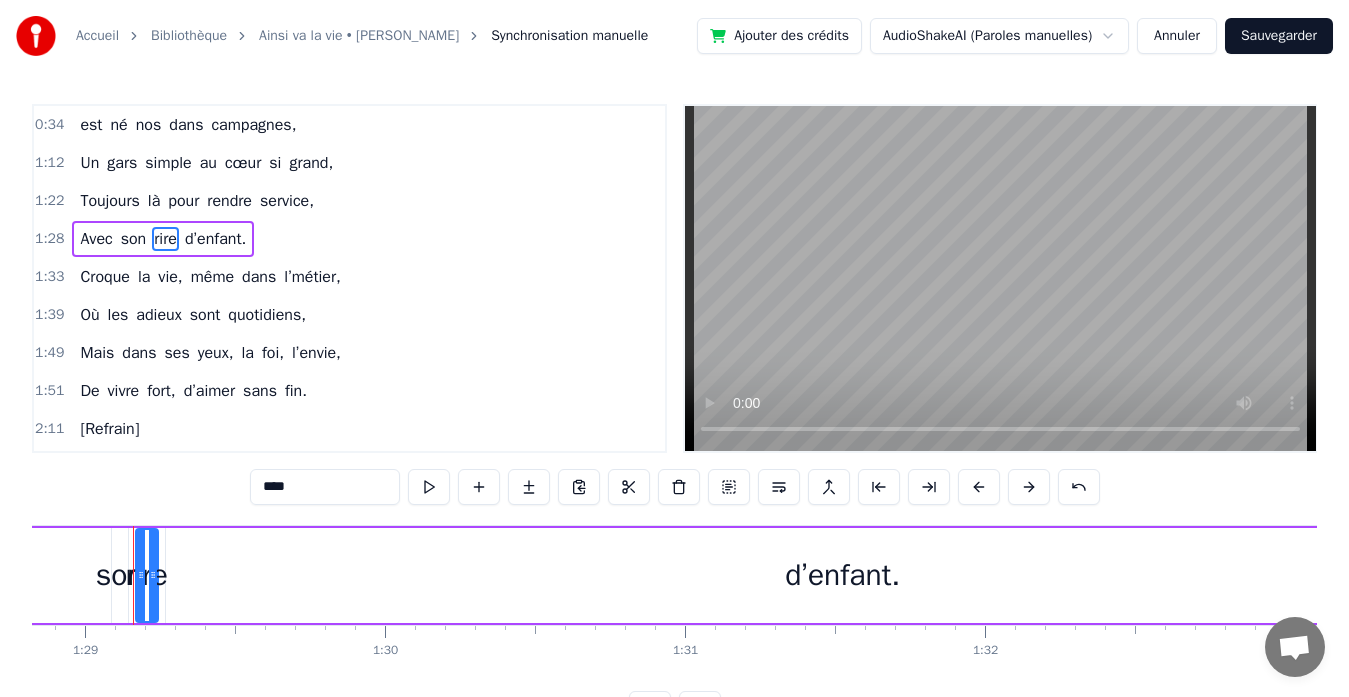 click on "Accueil" at bounding box center (97, 36) 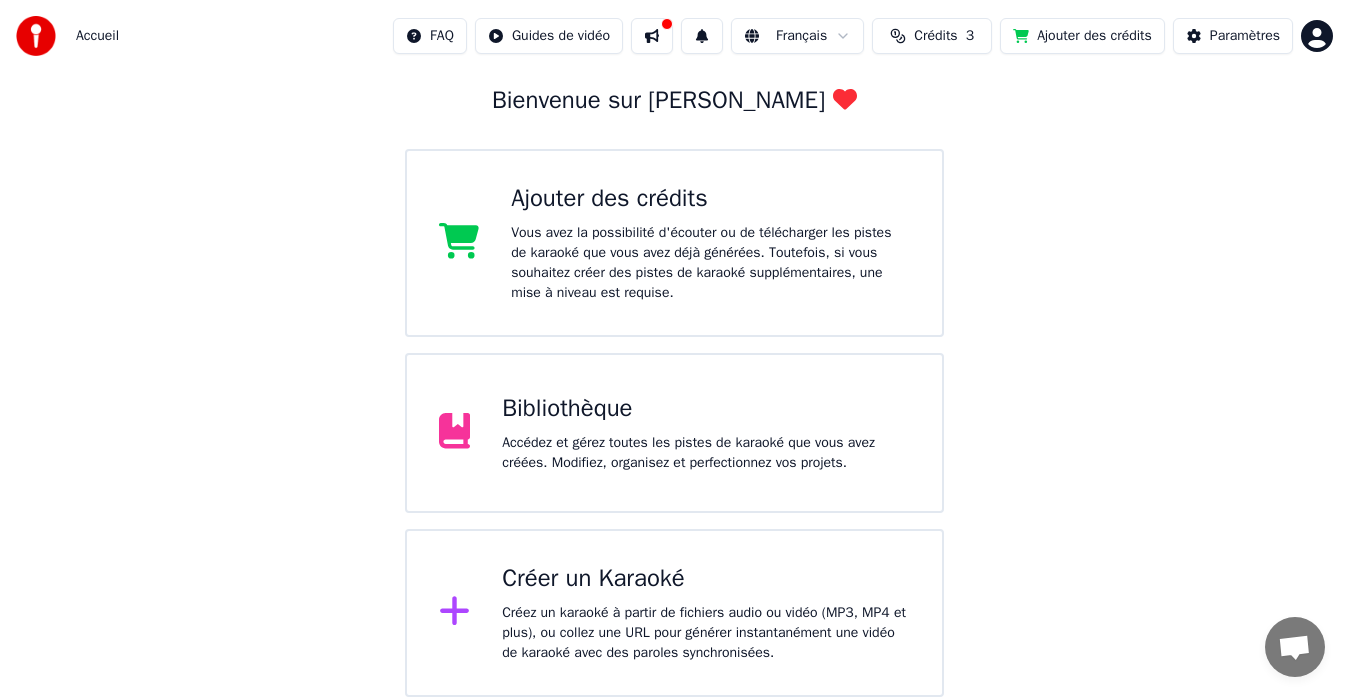 scroll, scrollTop: 0, scrollLeft: 0, axis: both 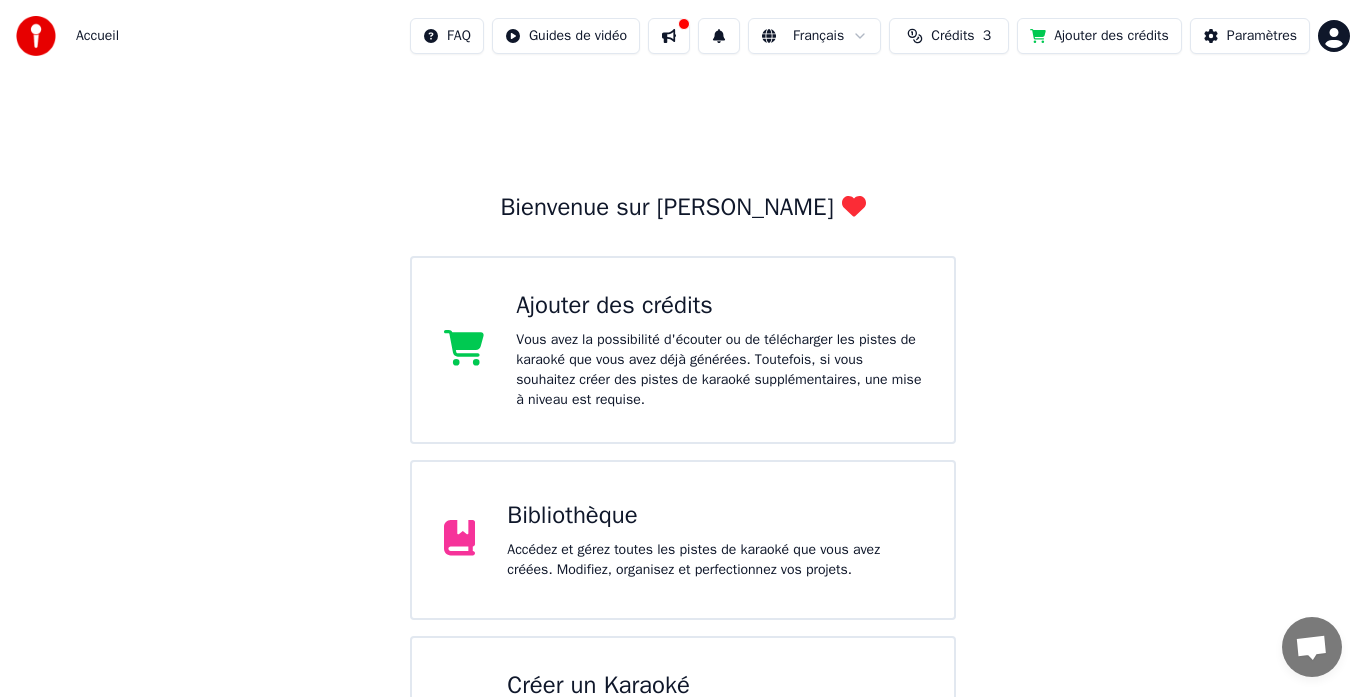 click on "Accueil FAQ Guides de vidéo Français Crédits 3 Ajouter des crédits Paramètres Bienvenue sur Youka Ajouter des crédits Vous avez la possibilité d'écouter ou de télécharger les pistes de karaoké que vous avez déjà générées. Toutefois, si vous souhaitez créer des pistes de karaoké supplémentaires, une mise à niveau est requise. Bibliothèque Accédez et gérez toutes les pistes de karaoké que vous avez créées. Modifiez, organisez et perfectionnez vos projets. Créer un Karaoké Créez un karaoké à partir de fichiers audio ou vidéo (MP3, MP4 et plus), ou collez une URL pour générer instantanément une vidéo de karaoké avec des paroles synchronisées." at bounding box center [683, 402] 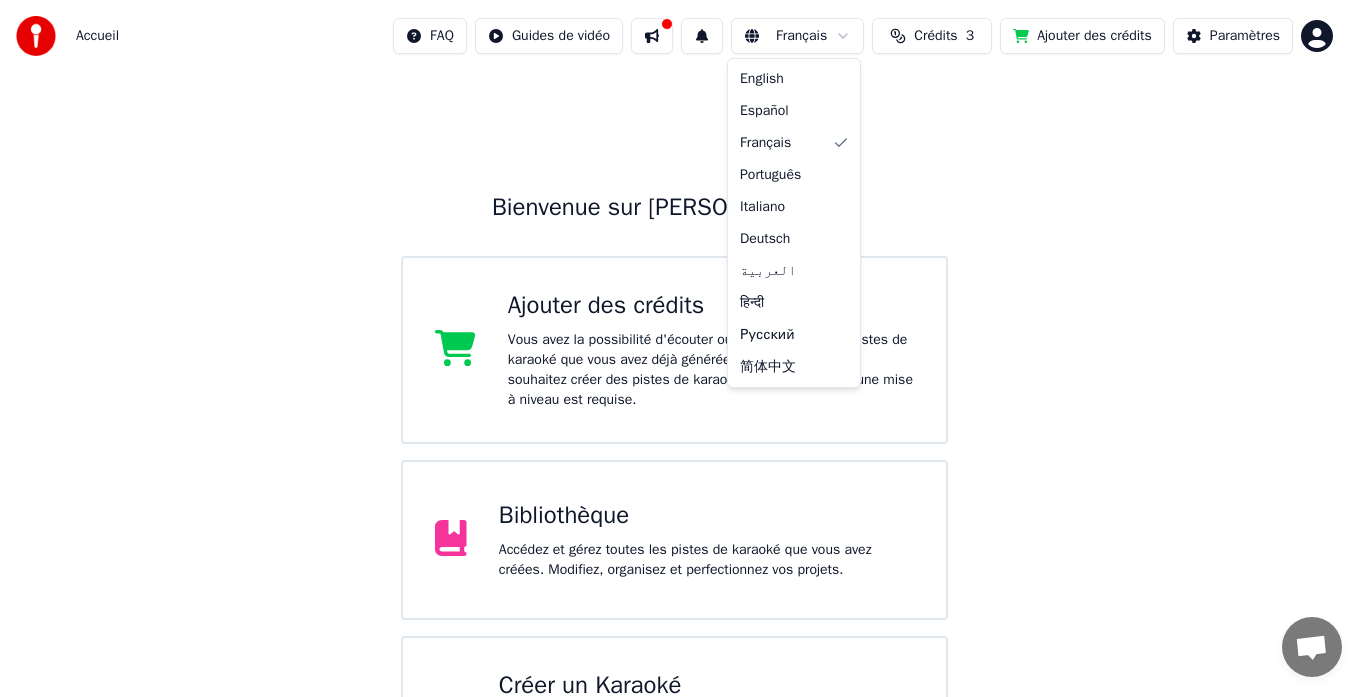 click on "Accueil FAQ Guides de vidéo Français Crédits 3 Ajouter des crédits Paramètres Bienvenue sur Youka Ajouter des crédits Vous avez la possibilité d'écouter ou de télécharger les pistes de karaoké que vous avez déjà générées. Toutefois, si vous souhaitez créer des pistes de karaoké supplémentaires, une mise à niveau est requise. Bibliothèque Accédez et gérez toutes les pistes de karaoké que vous avez créées. Modifiez, organisez et perfectionnez vos projets. Créer un Karaoké Créez un karaoké à partir de fichiers audio ou vidéo (MP3, MP4 et plus), ou collez une URL pour générer instantanément une vidéo de karaoké avec des paroles synchronisées. English Español Français Português Italiano Deutsch العربية हिन्दी Русский 简体中文" at bounding box center (683, 402) 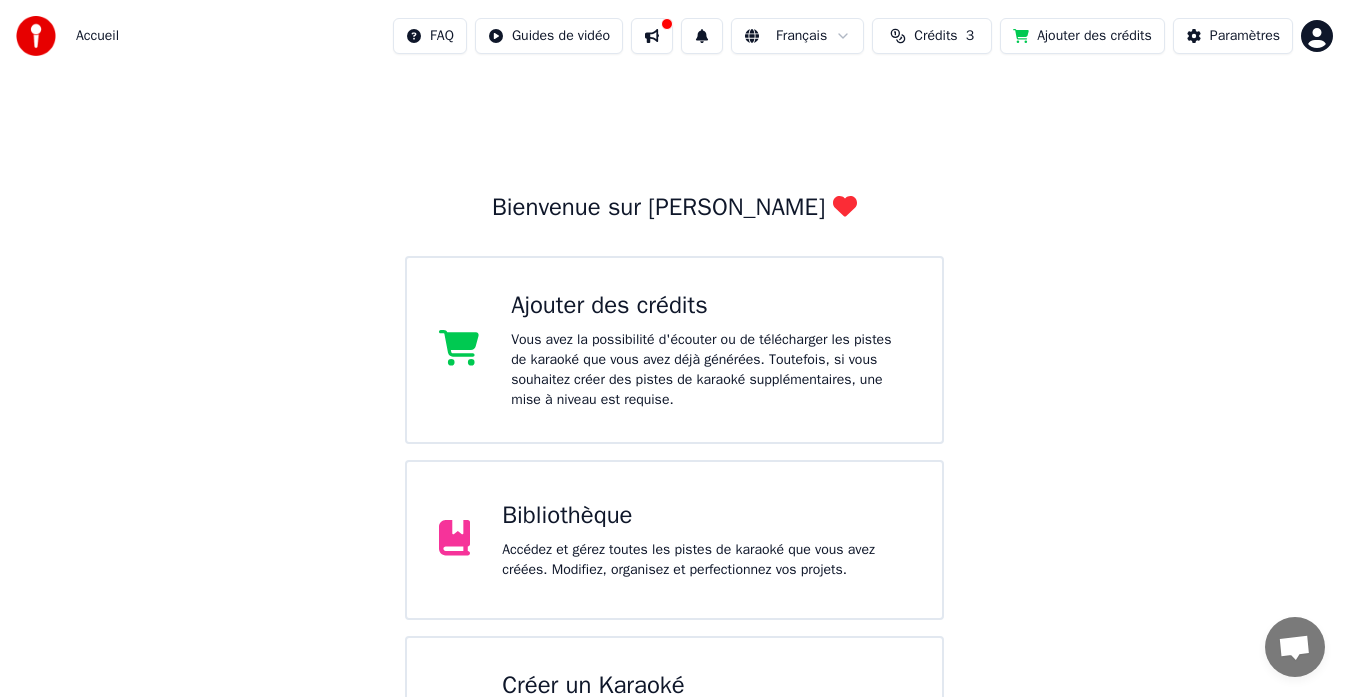 scroll, scrollTop: 107, scrollLeft: 0, axis: vertical 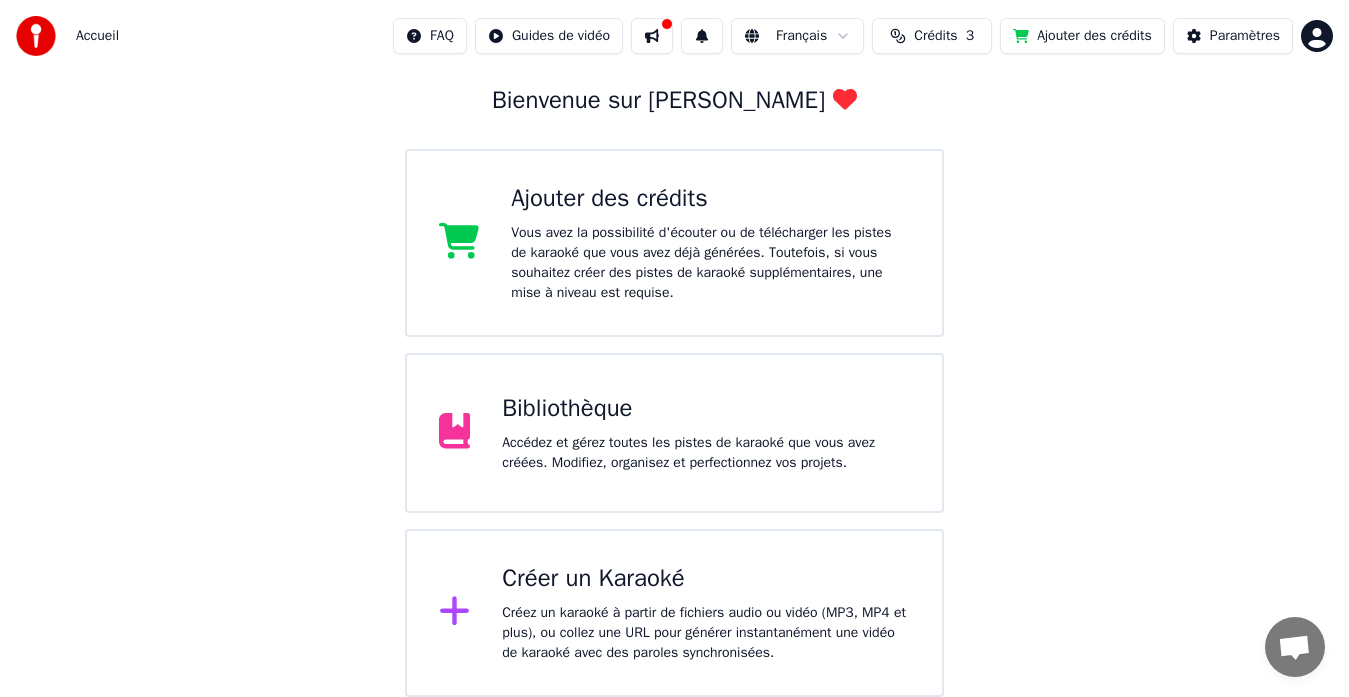 click on "Accédez et gérez toutes les pistes de karaoké que vous avez créées. Modifiez, organisez et perfectionnez vos projets." at bounding box center [706, 453] 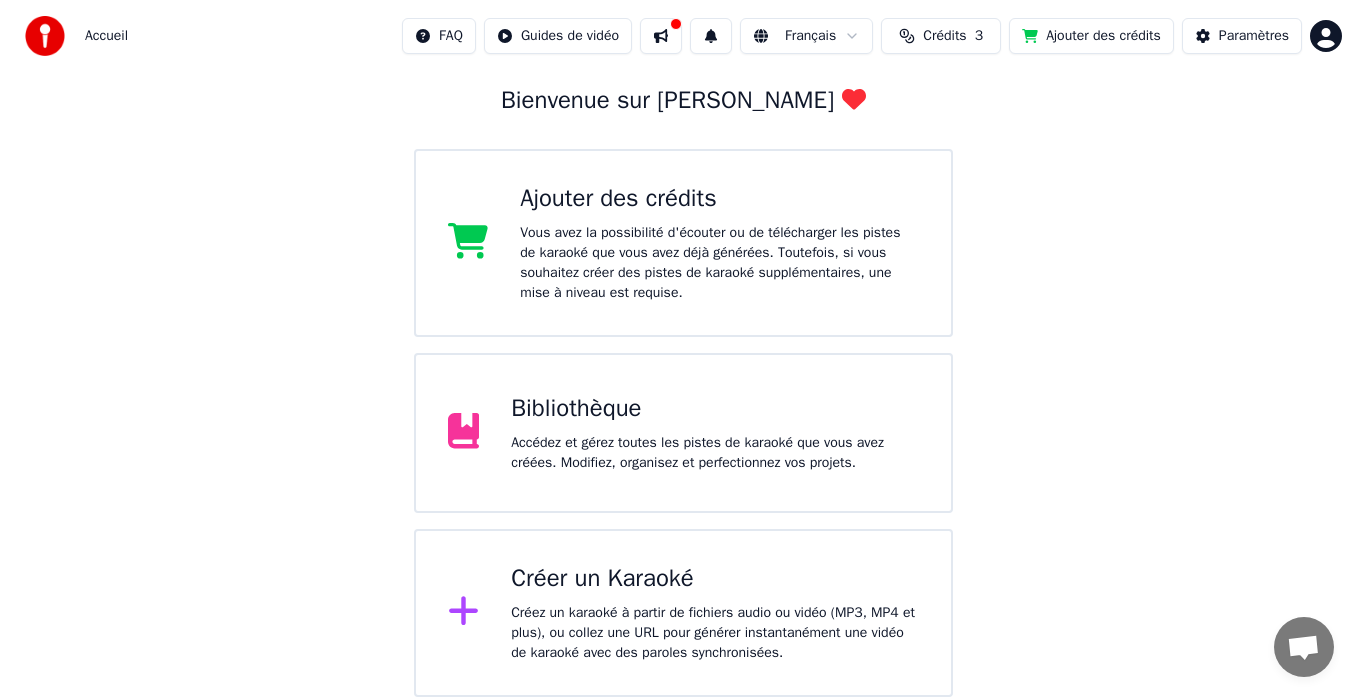 scroll, scrollTop: 34, scrollLeft: 0, axis: vertical 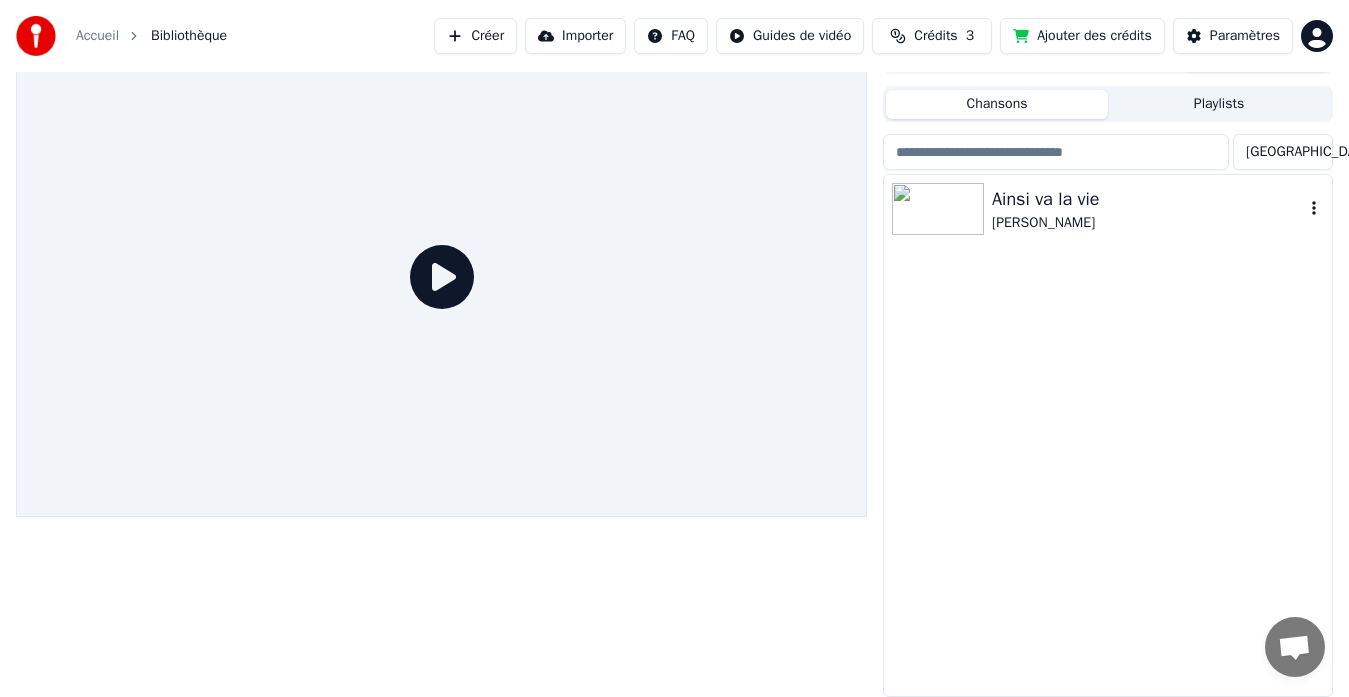 click on "Ainsi va la vie" at bounding box center (1148, 199) 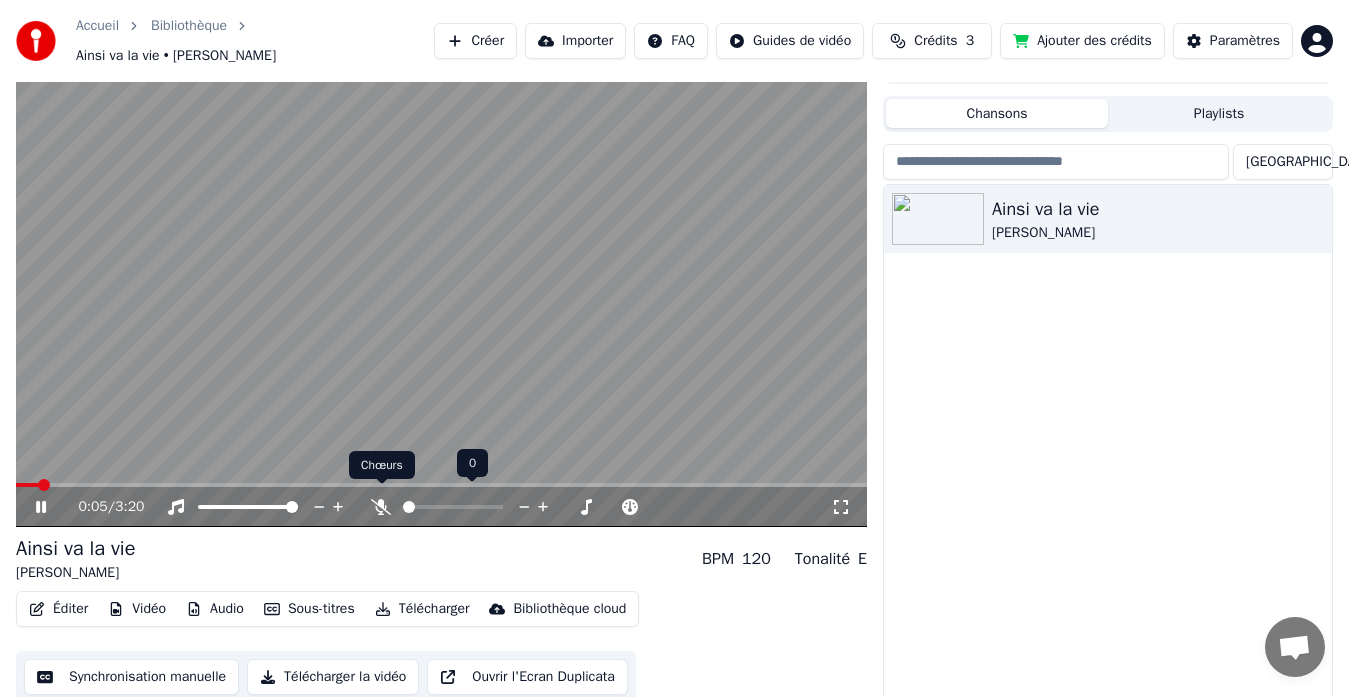 click 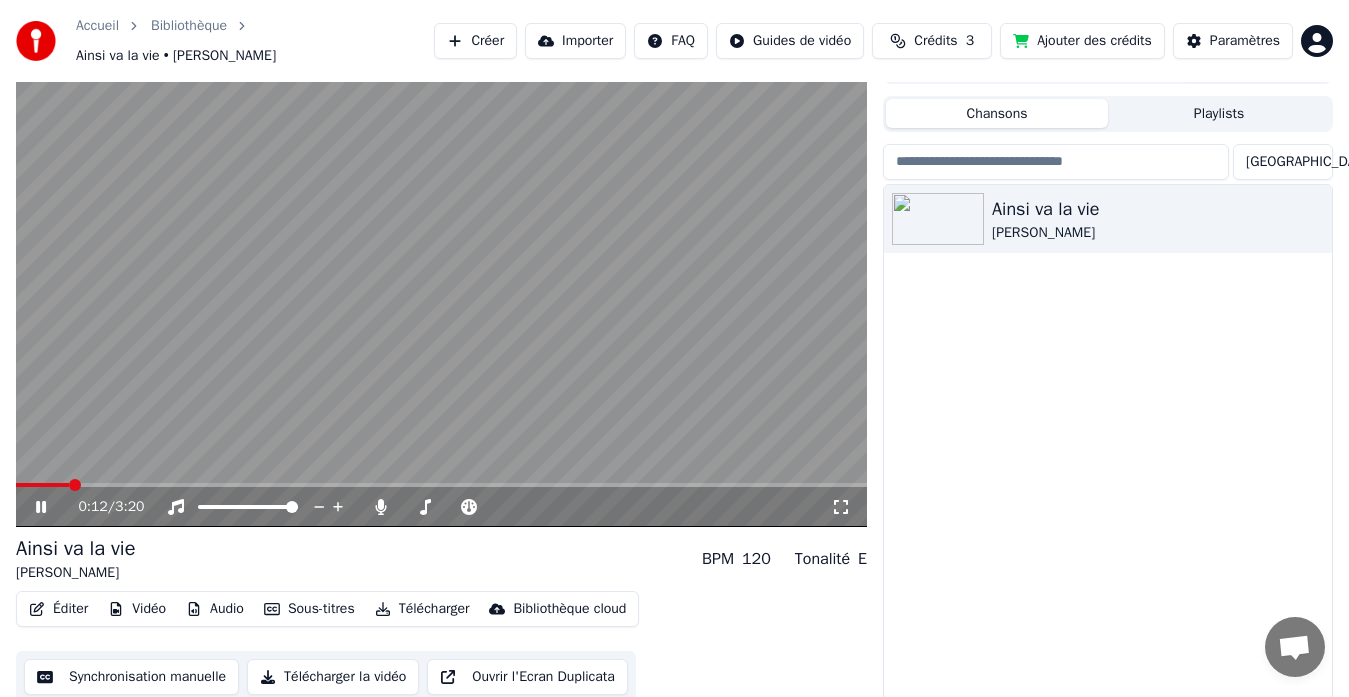 click on "Audio" at bounding box center (215, 609) 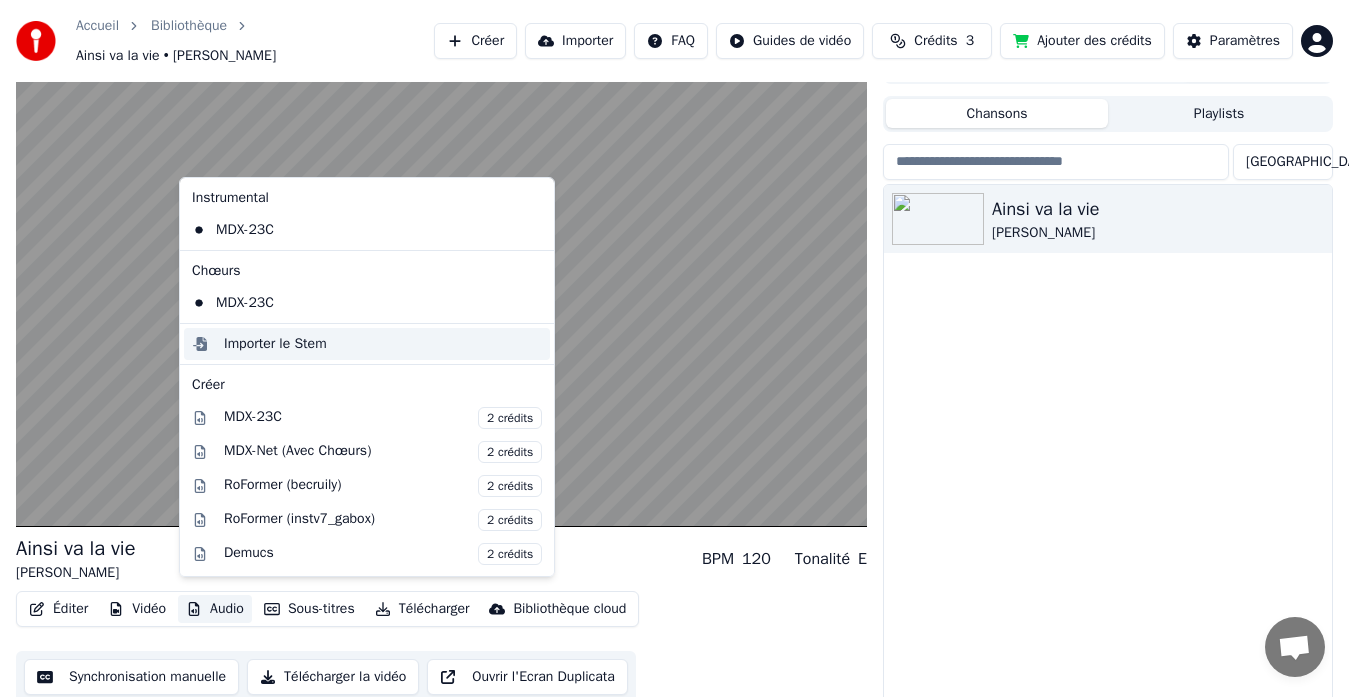 click on "Importer le Stem" at bounding box center (383, 344) 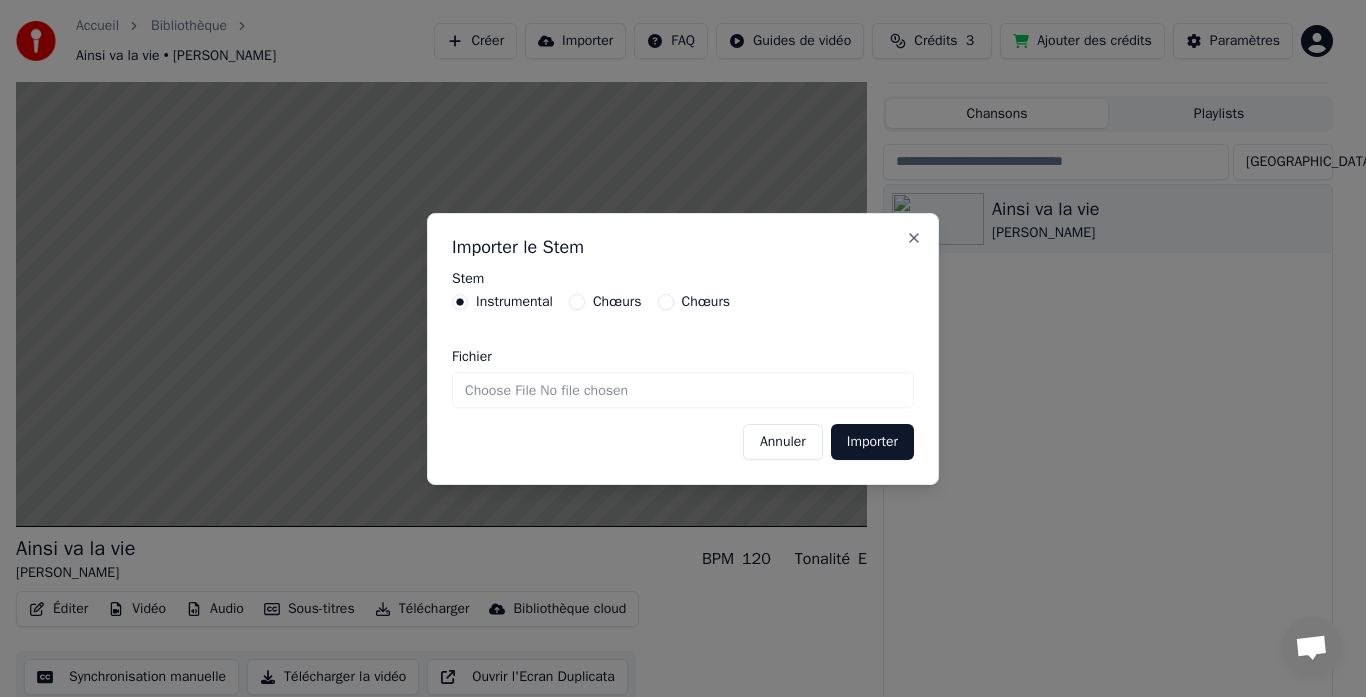 click on "Fichier" at bounding box center (683, 390) 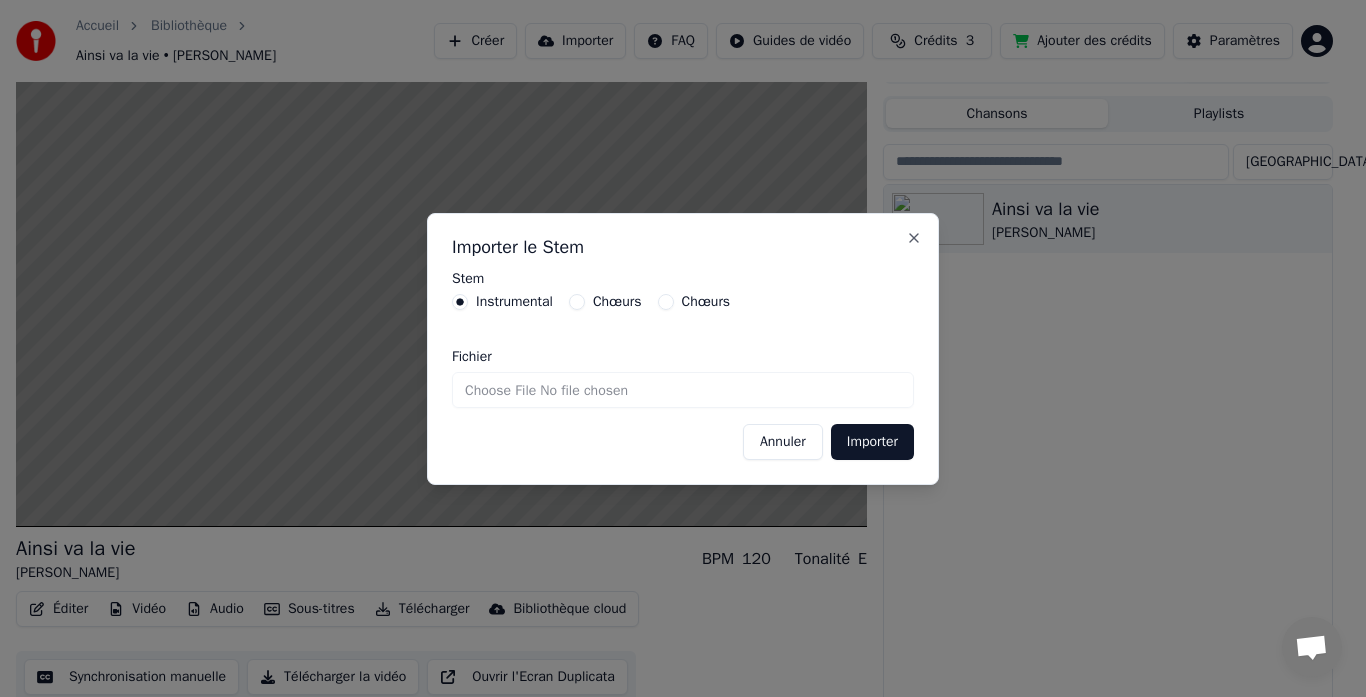 type on "**********" 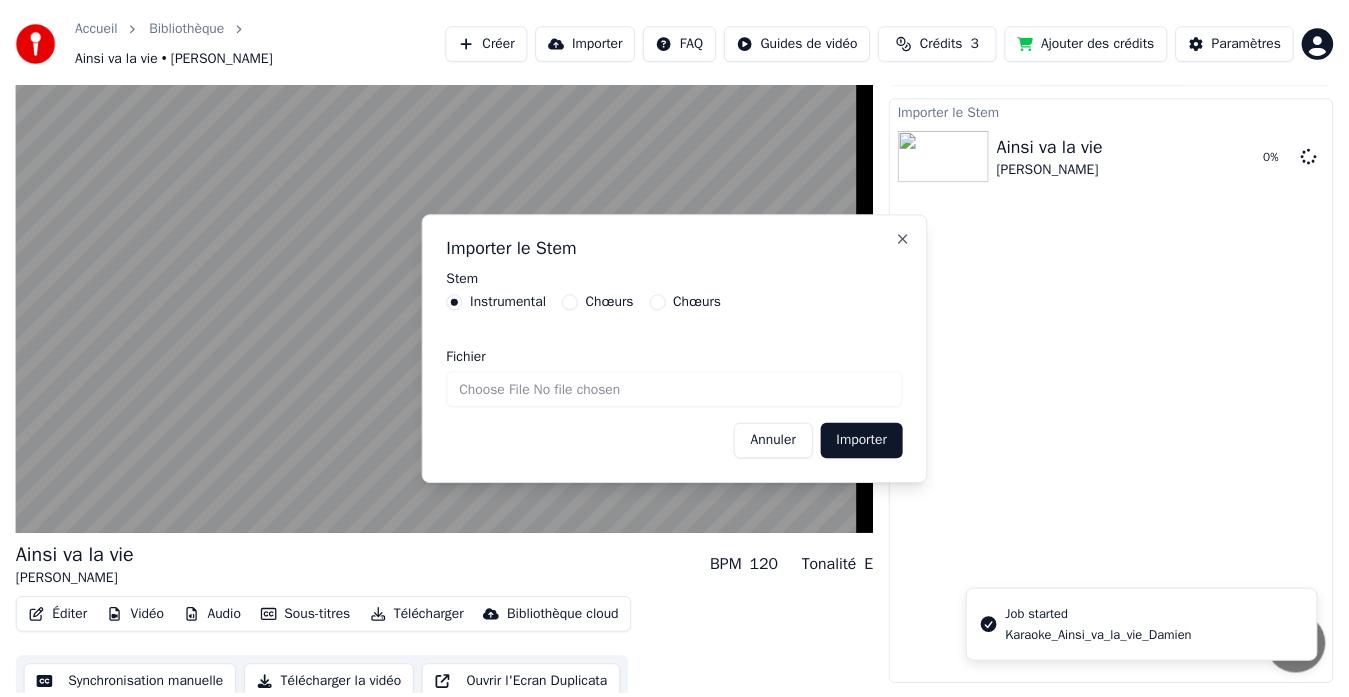 scroll, scrollTop: 30, scrollLeft: 0, axis: vertical 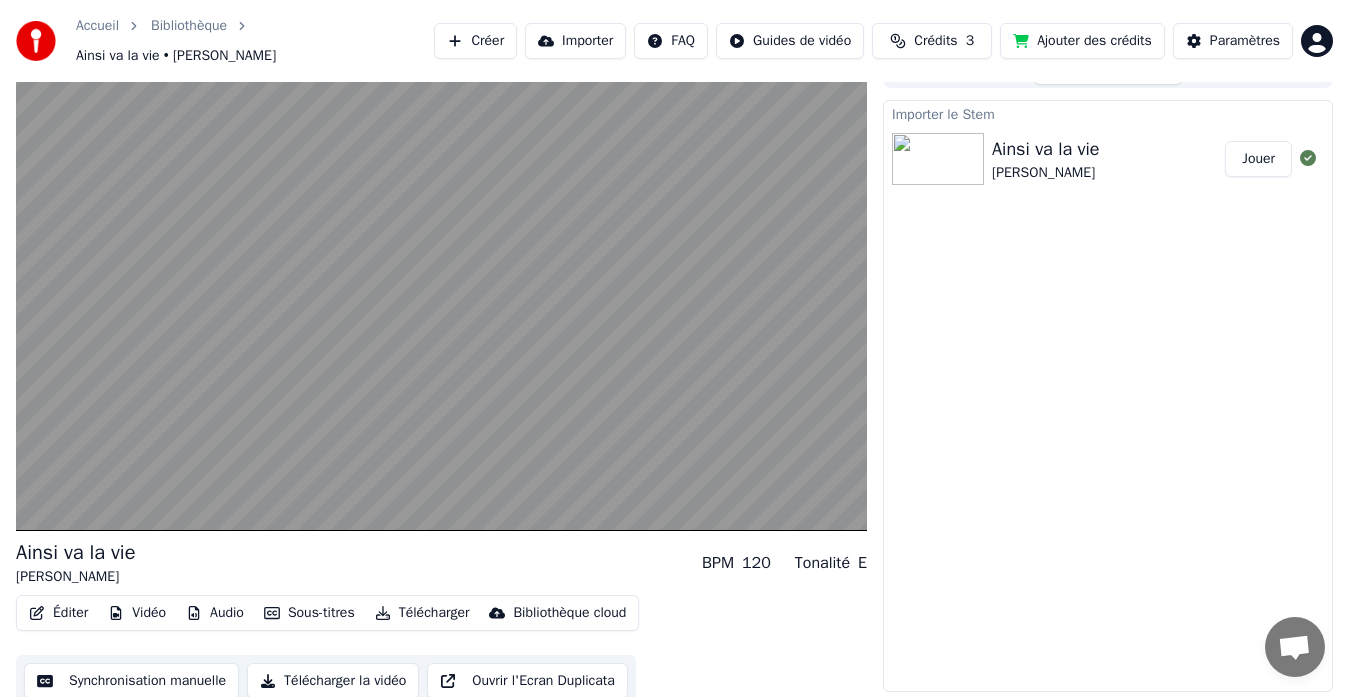 click on "Importer le Stem Ainsi va la vie [PERSON_NAME]" at bounding box center (1108, 396) 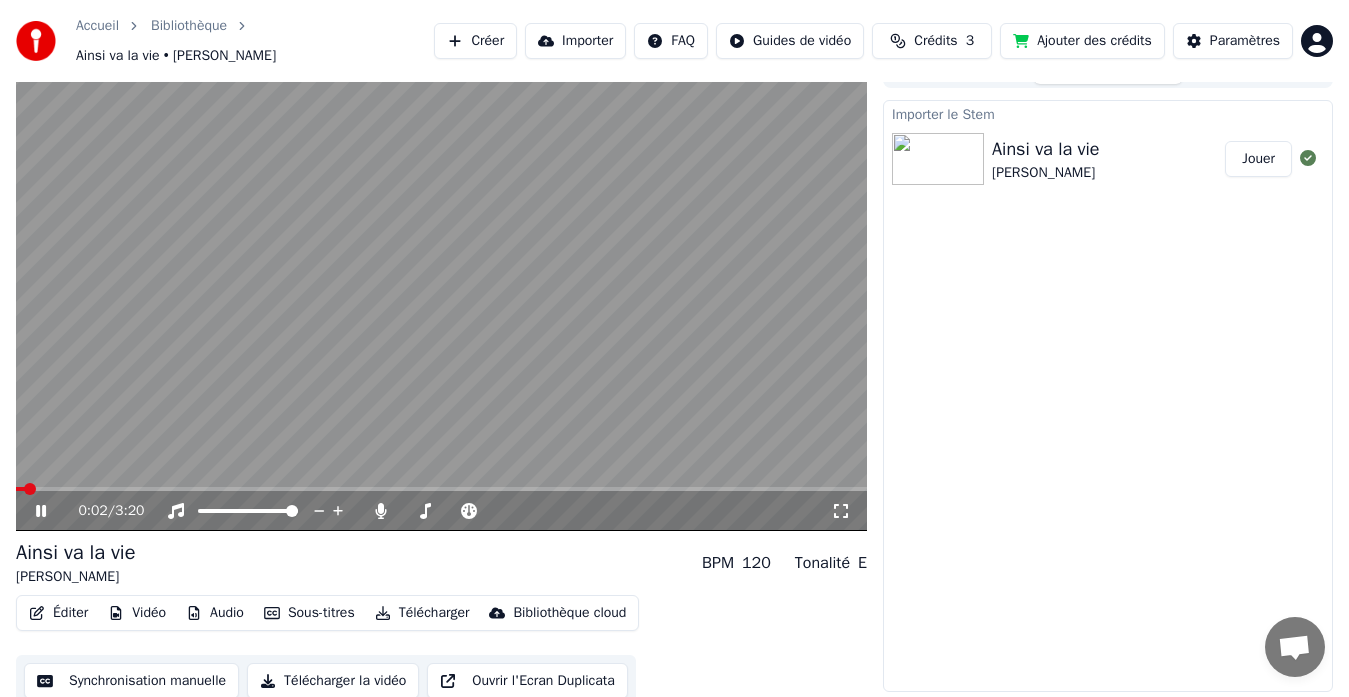 click at bounding box center (30, 489) 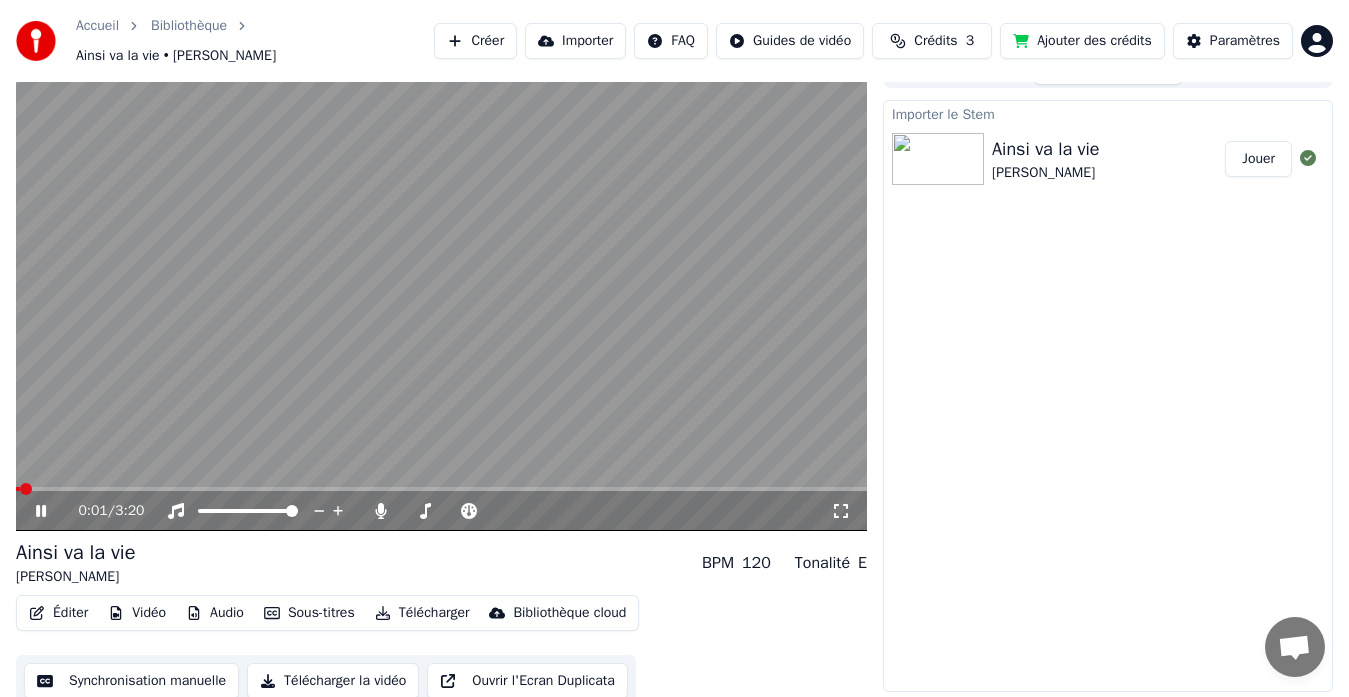 click at bounding box center [26, 489] 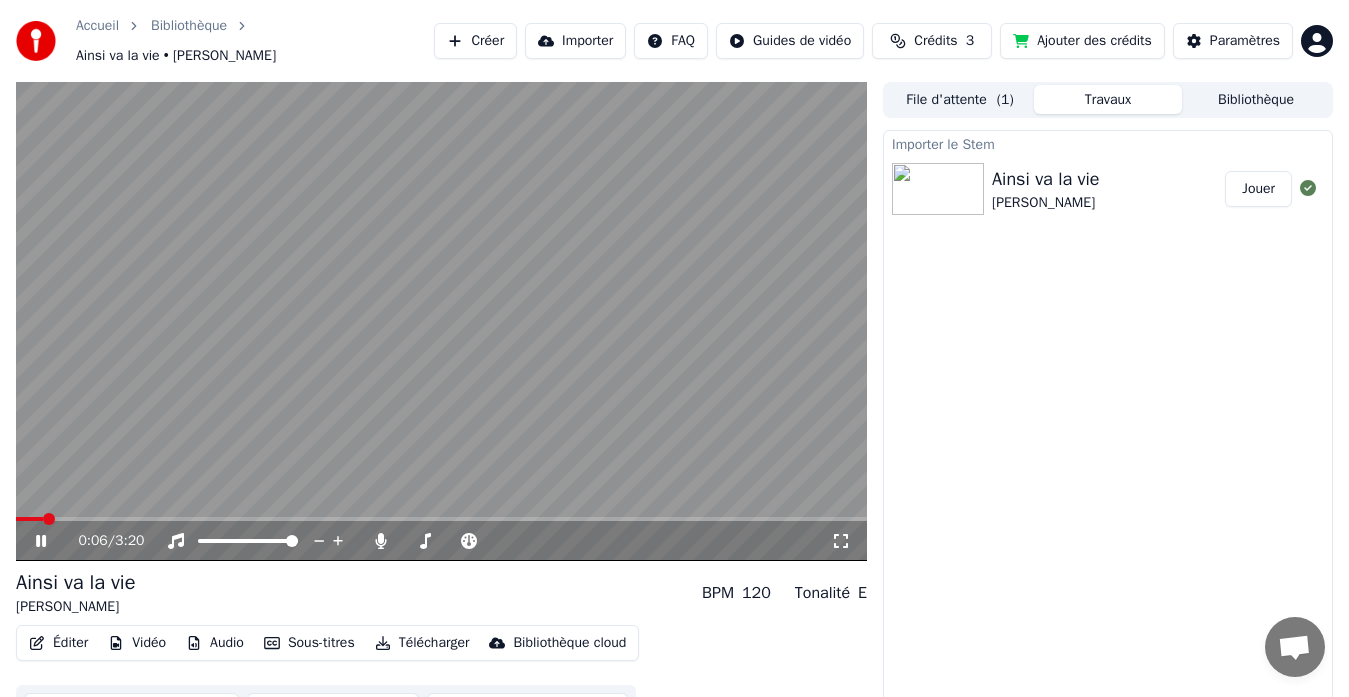 scroll, scrollTop: 30, scrollLeft: 0, axis: vertical 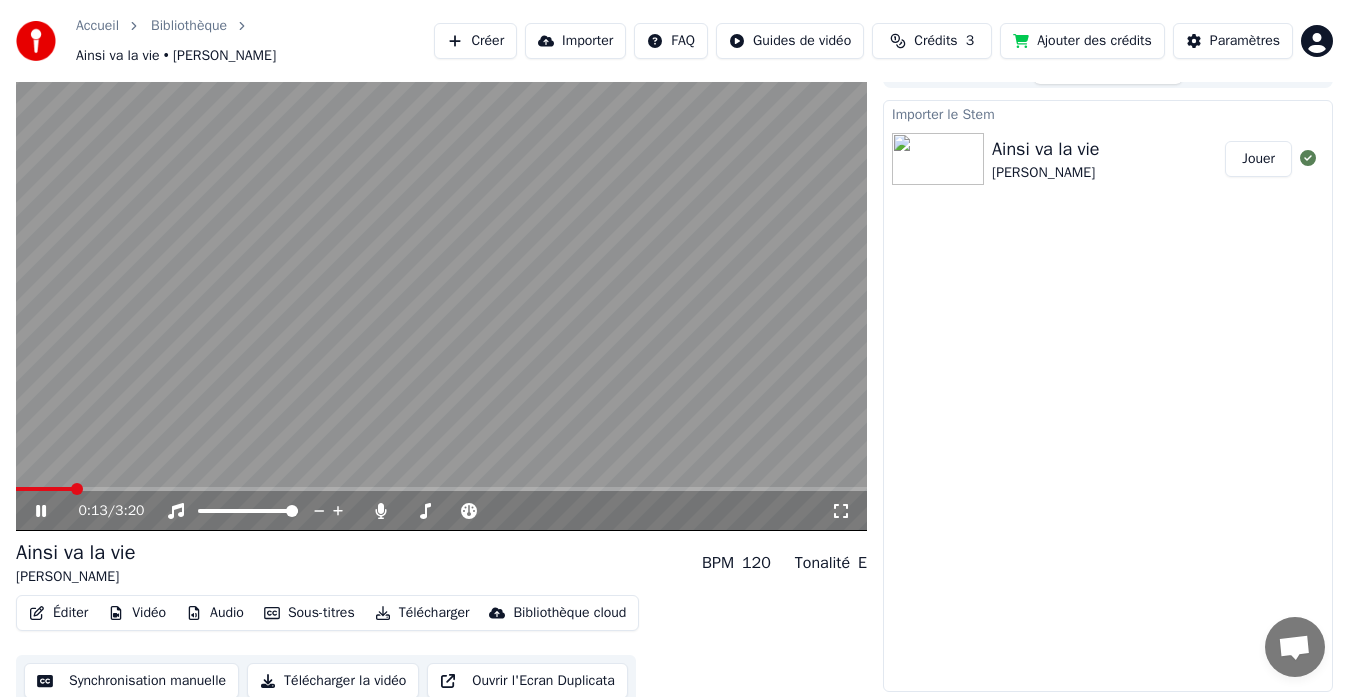 click on "Synchronisation manuelle" at bounding box center [131, 681] 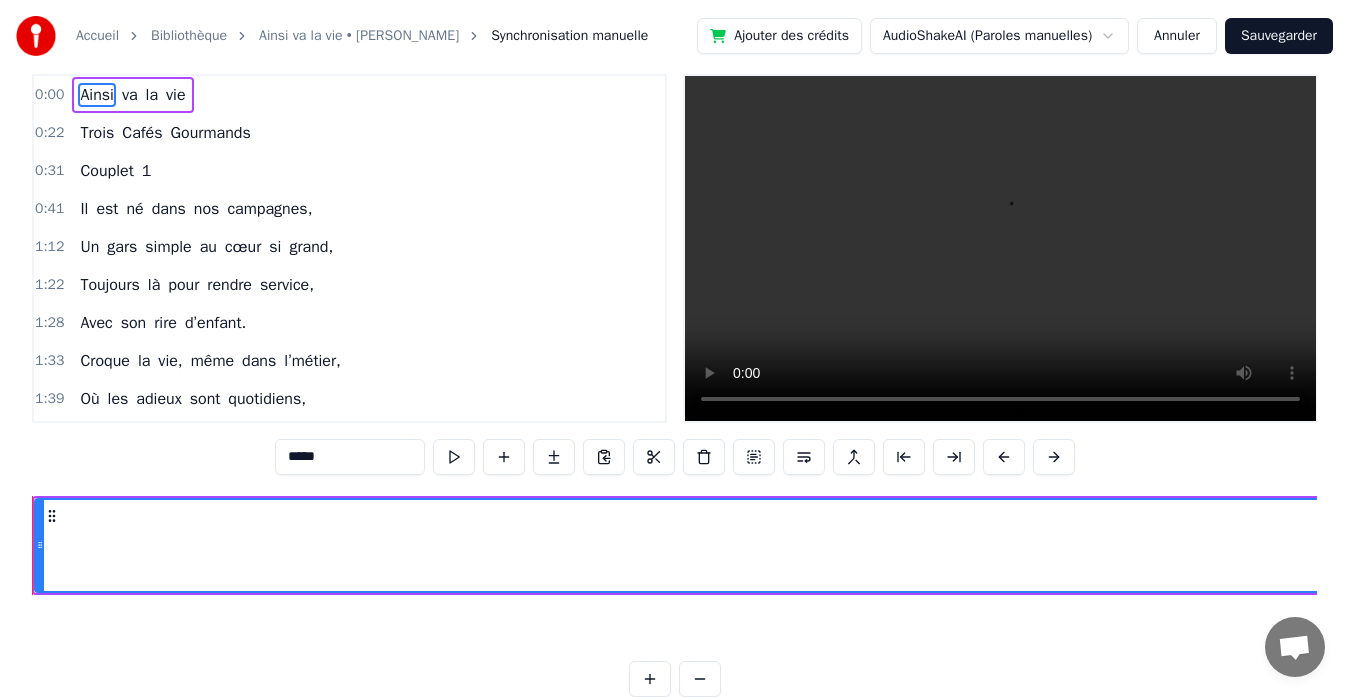scroll, scrollTop: 0, scrollLeft: 0, axis: both 